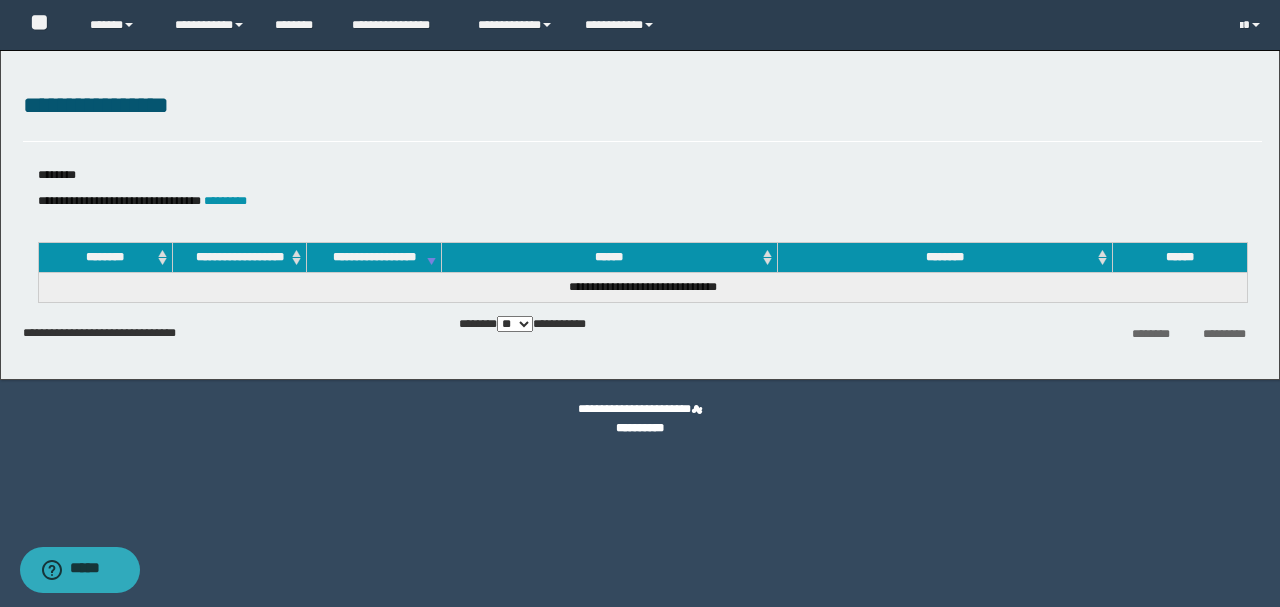 scroll, scrollTop: 0, scrollLeft: 0, axis: both 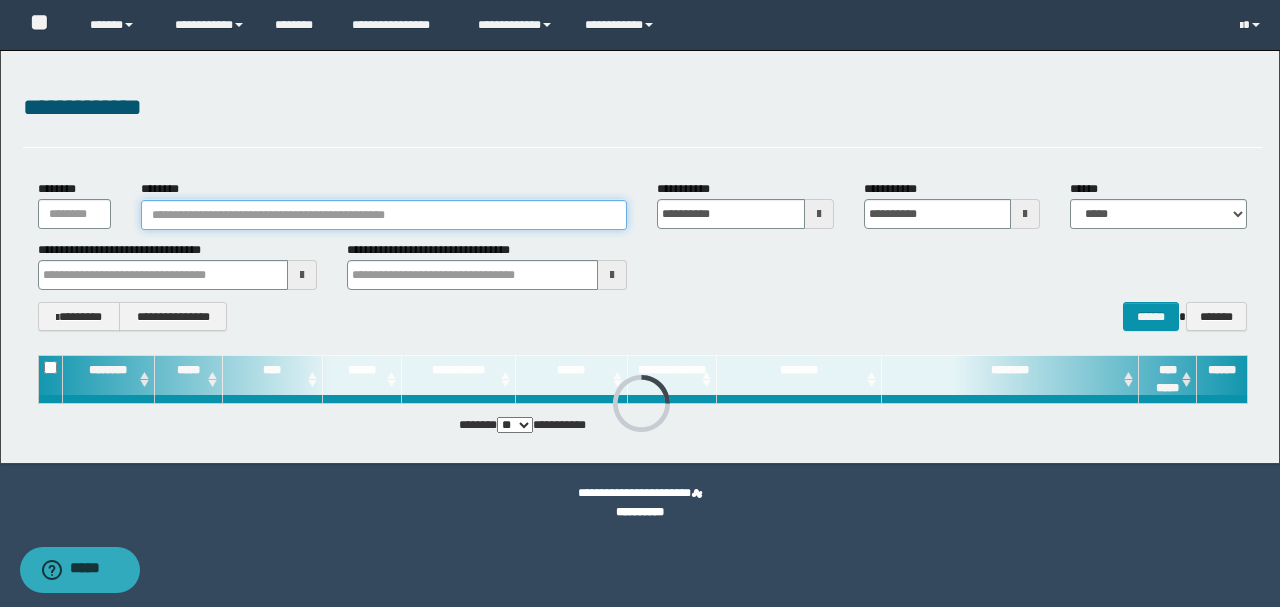 paste on "**********" 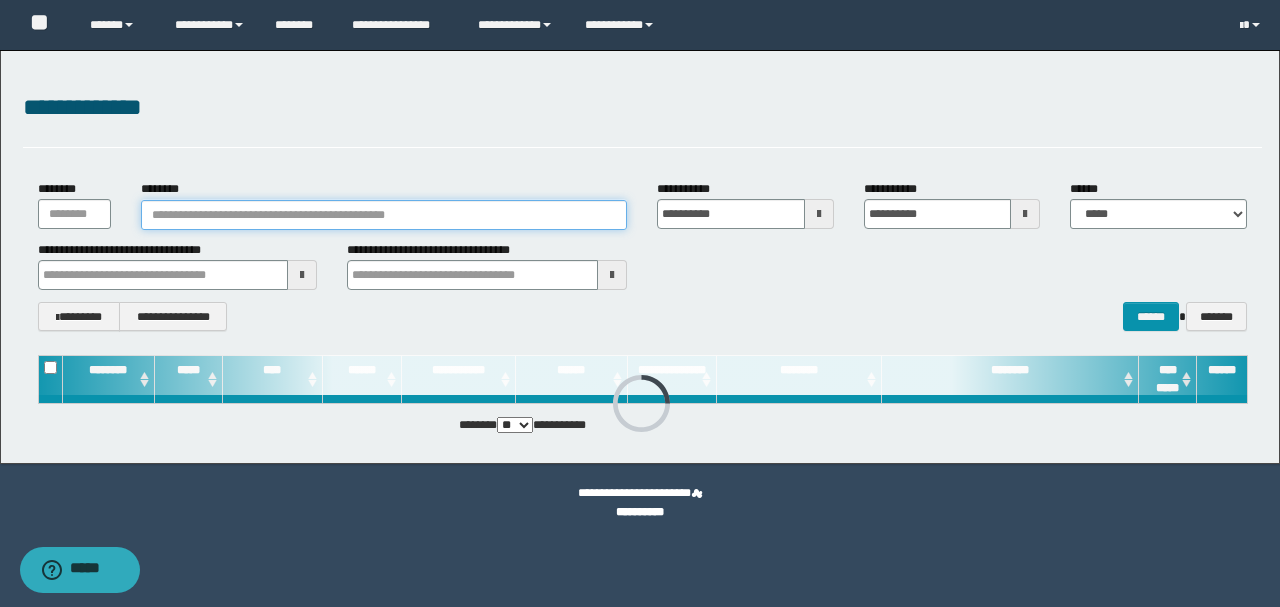 type on "**********" 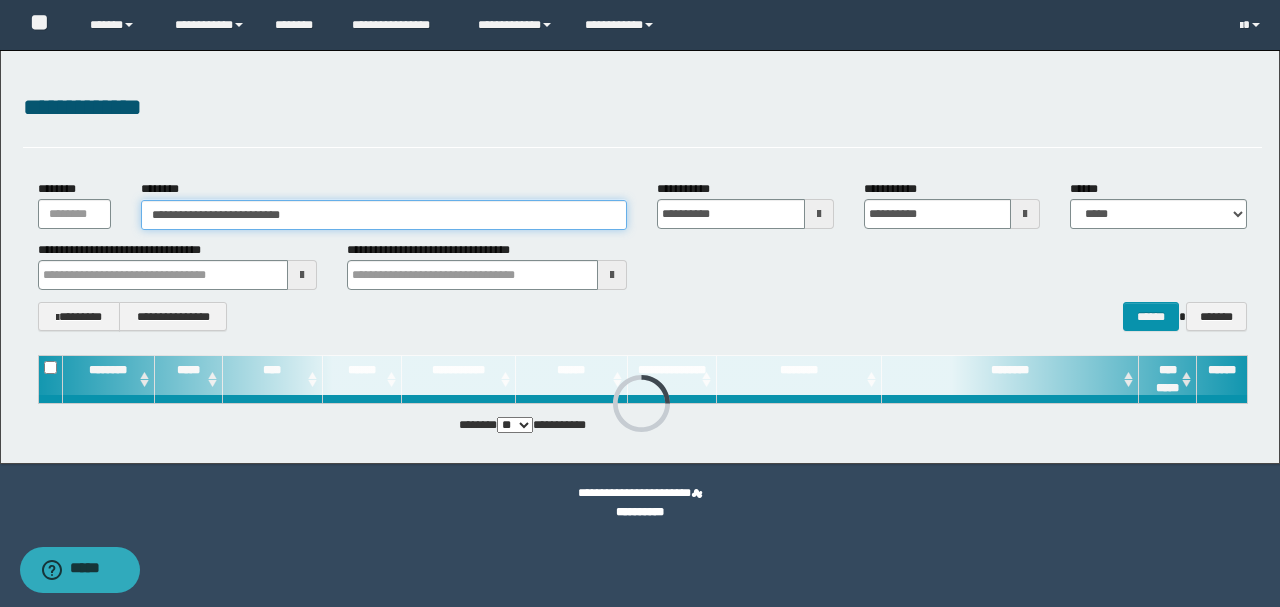 type on "**********" 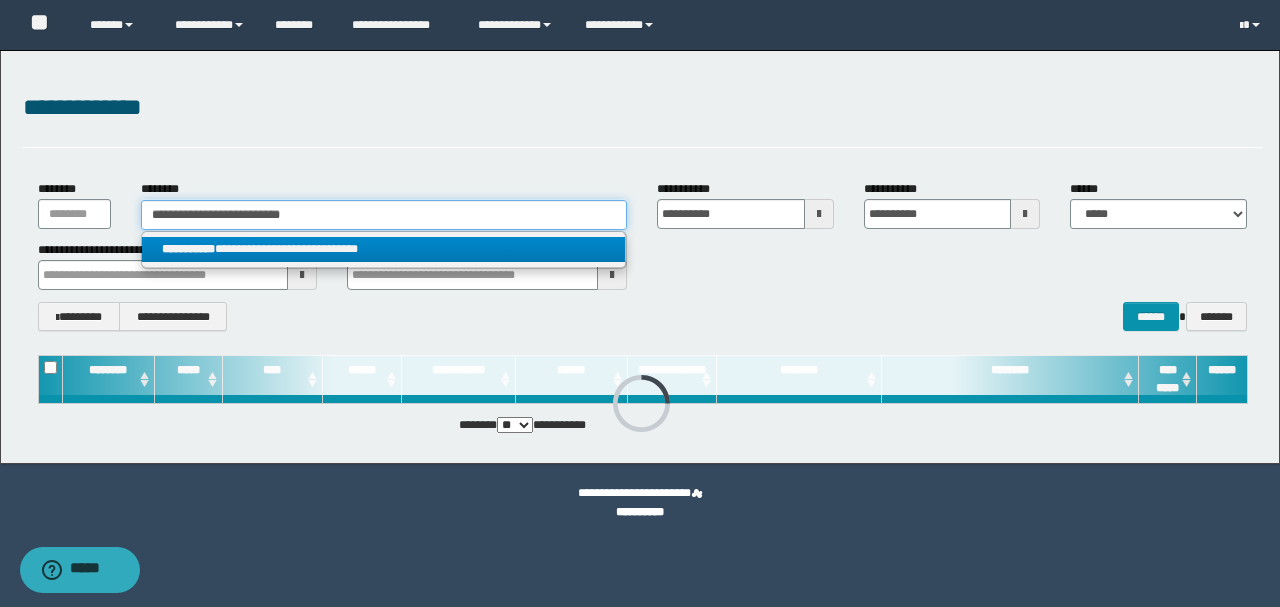type on "**********" 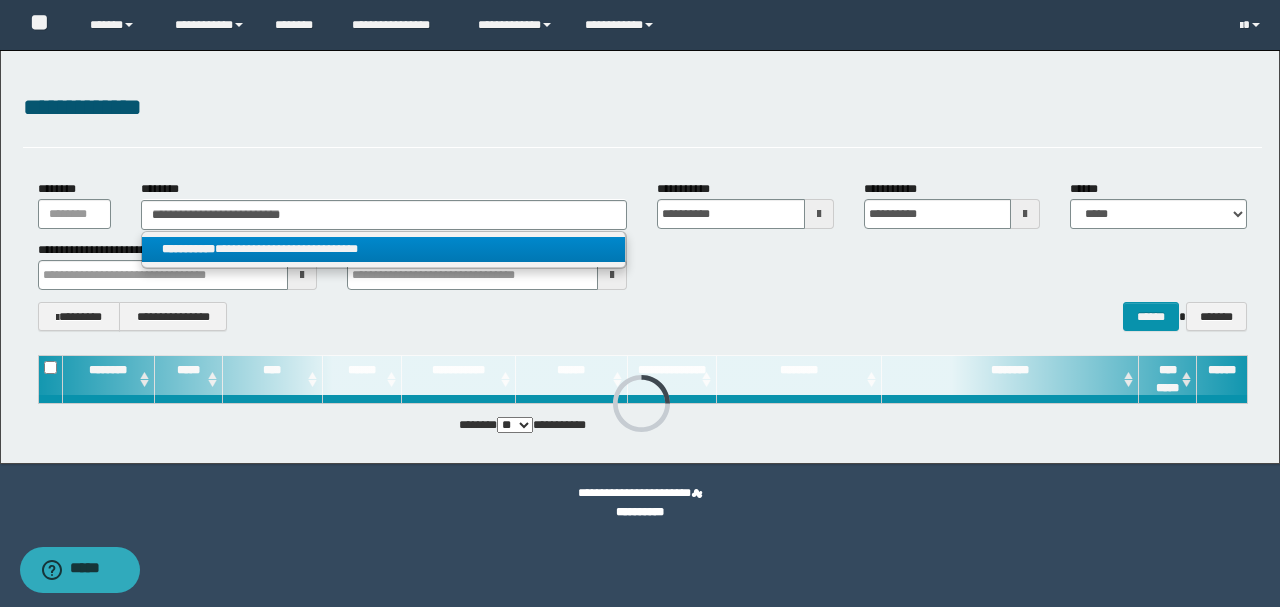 click on "**********" at bounding box center (384, 249) 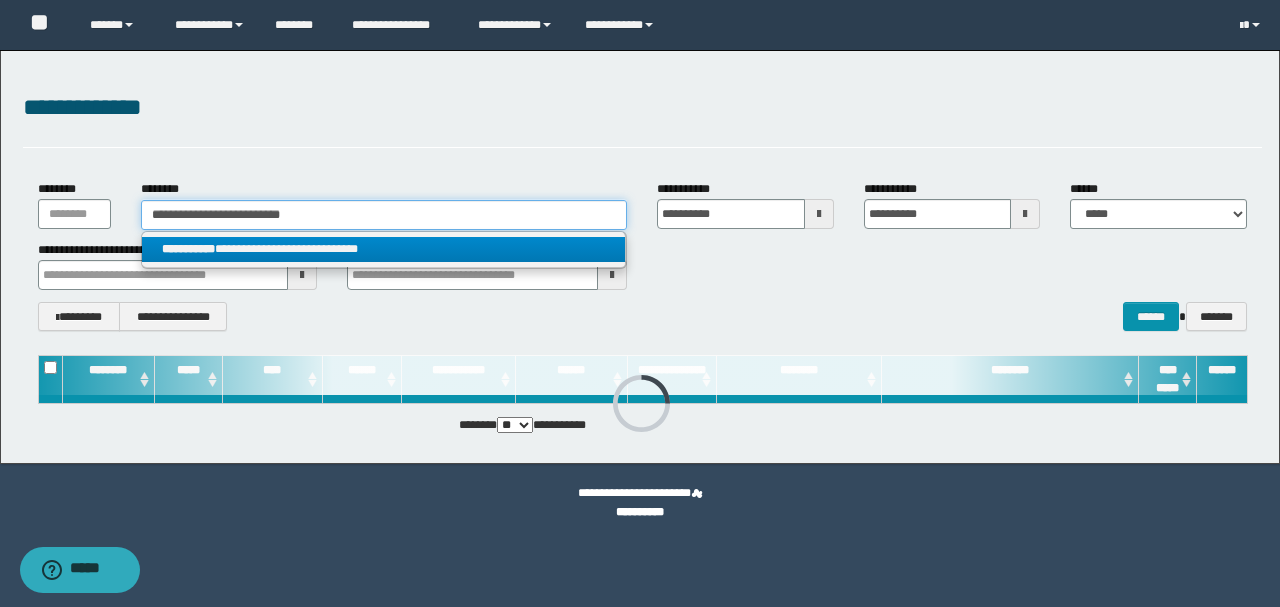 type 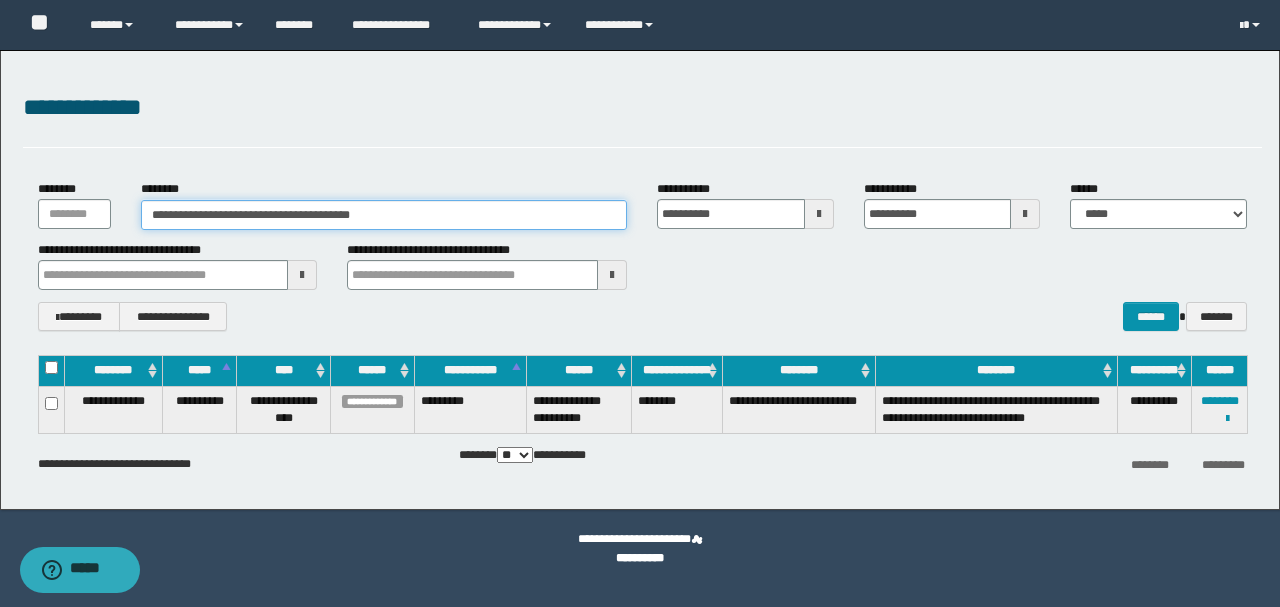 drag, startPoint x: 439, startPoint y: 214, endPoint x: 141, endPoint y: 202, distance: 298.24152 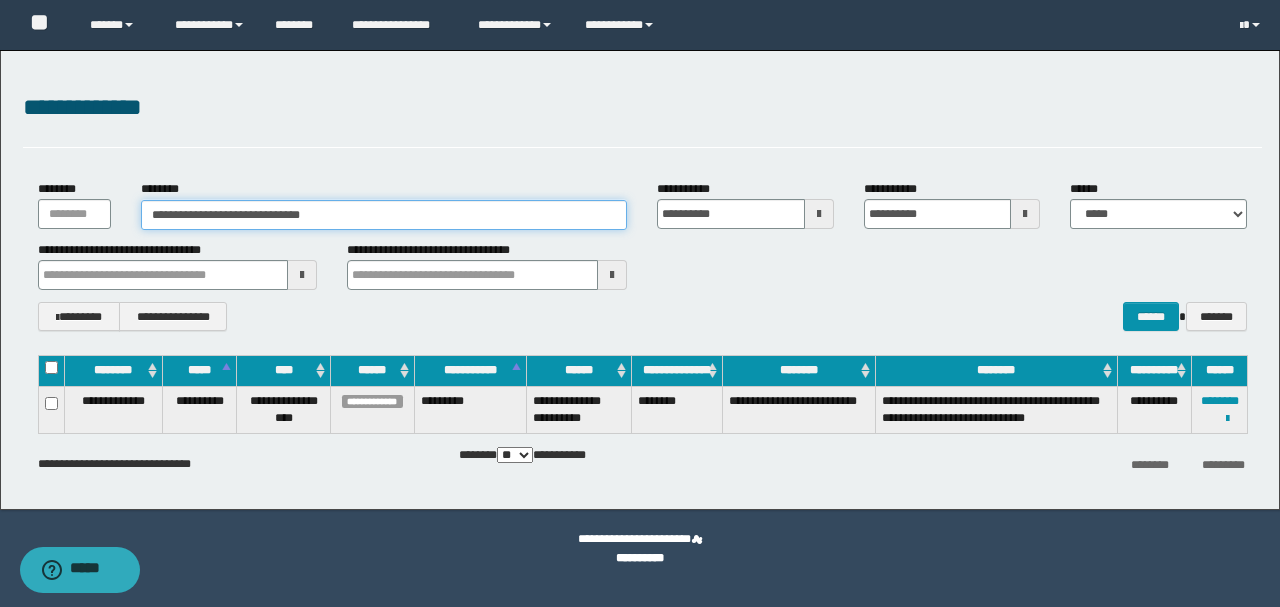 type on "**********" 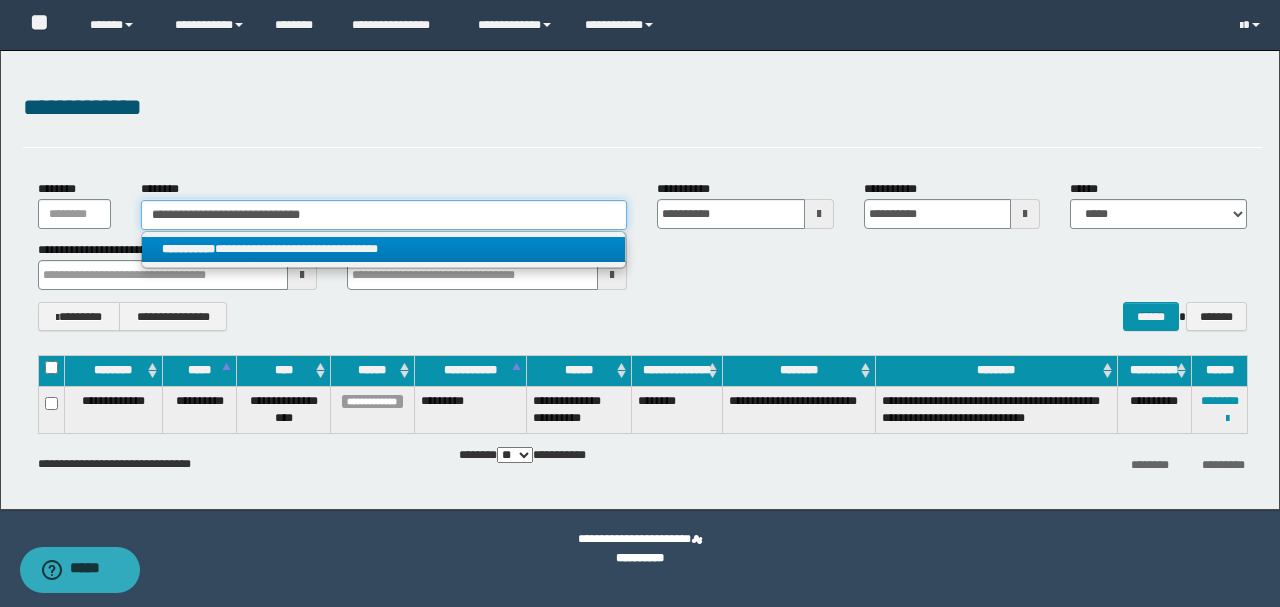 type on "**********" 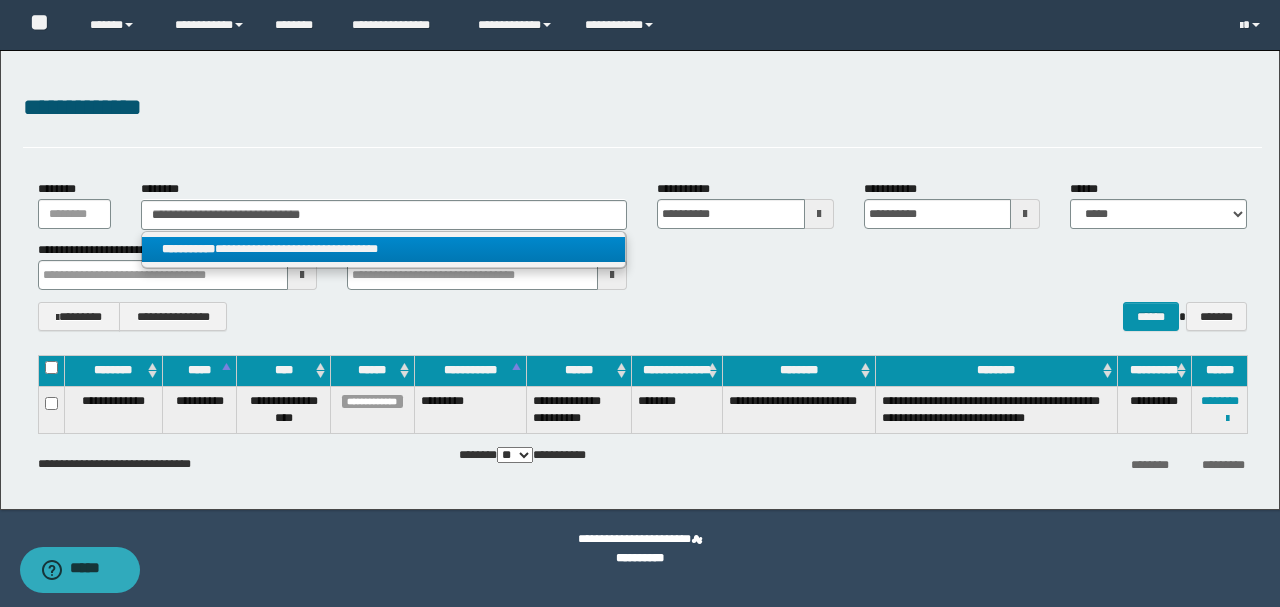 click on "**********" at bounding box center (384, 249) 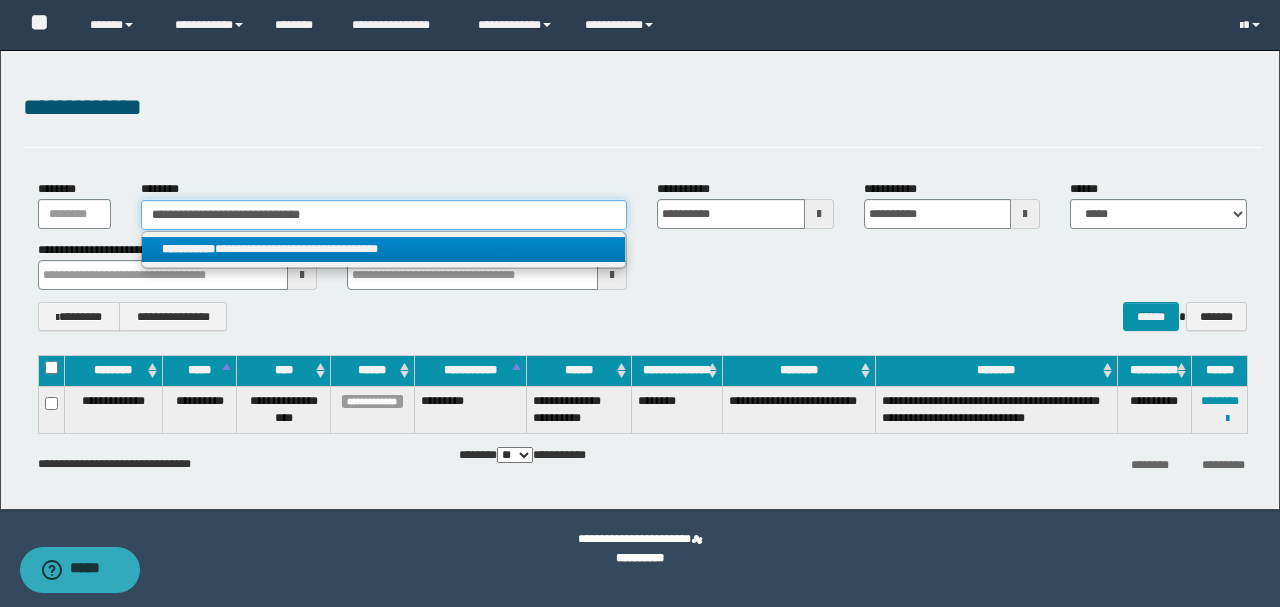 type 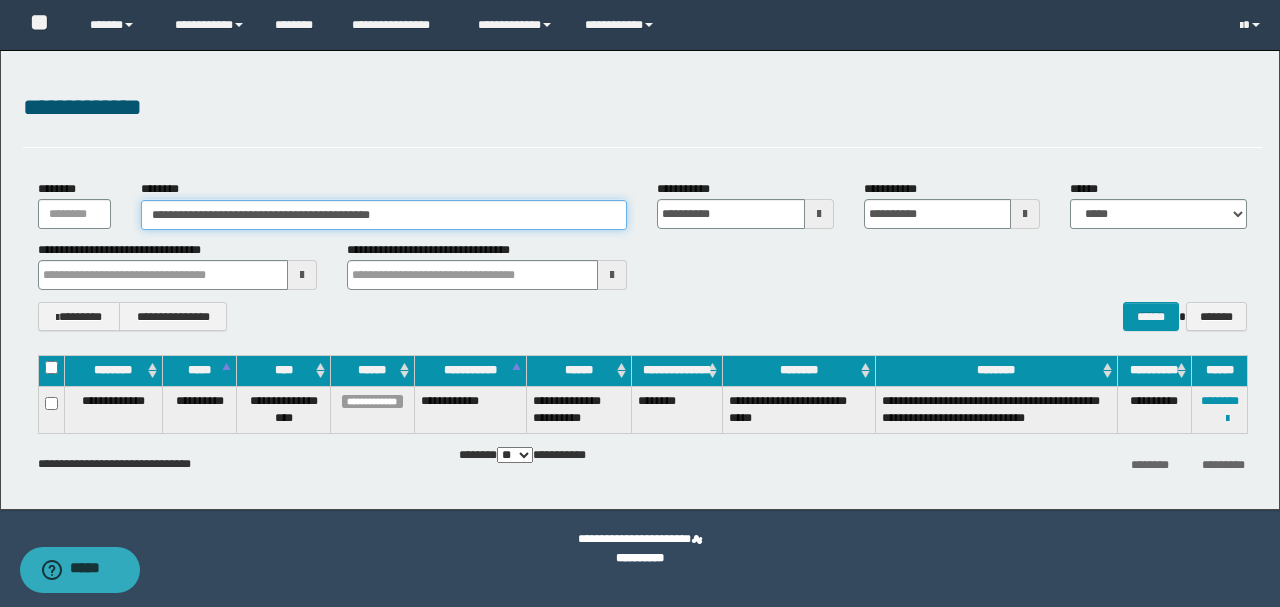 drag, startPoint x: 308, startPoint y: 210, endPoint x: 0, endPoint y: 210, distance: 308 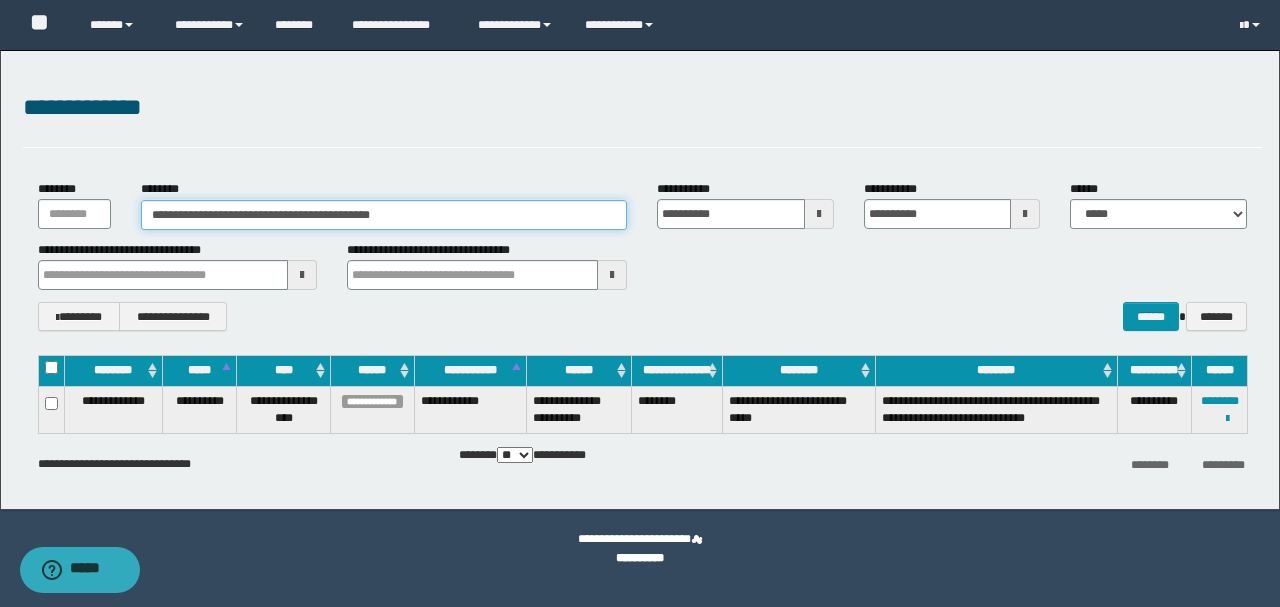 paste 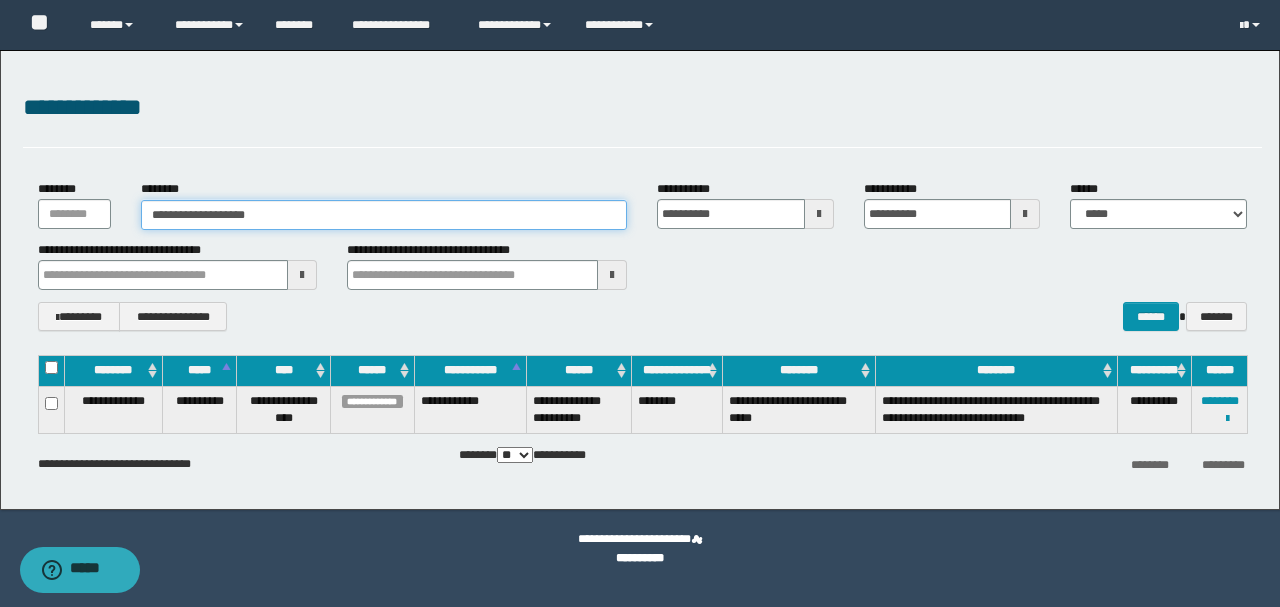 type on "**********" 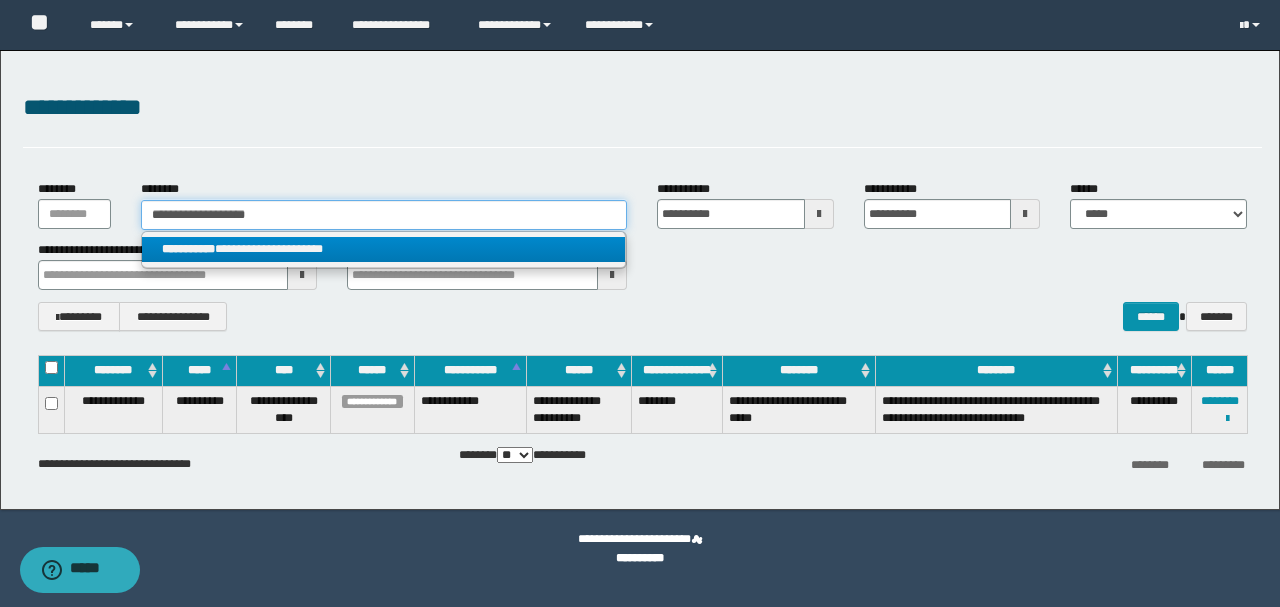 type on "**********" 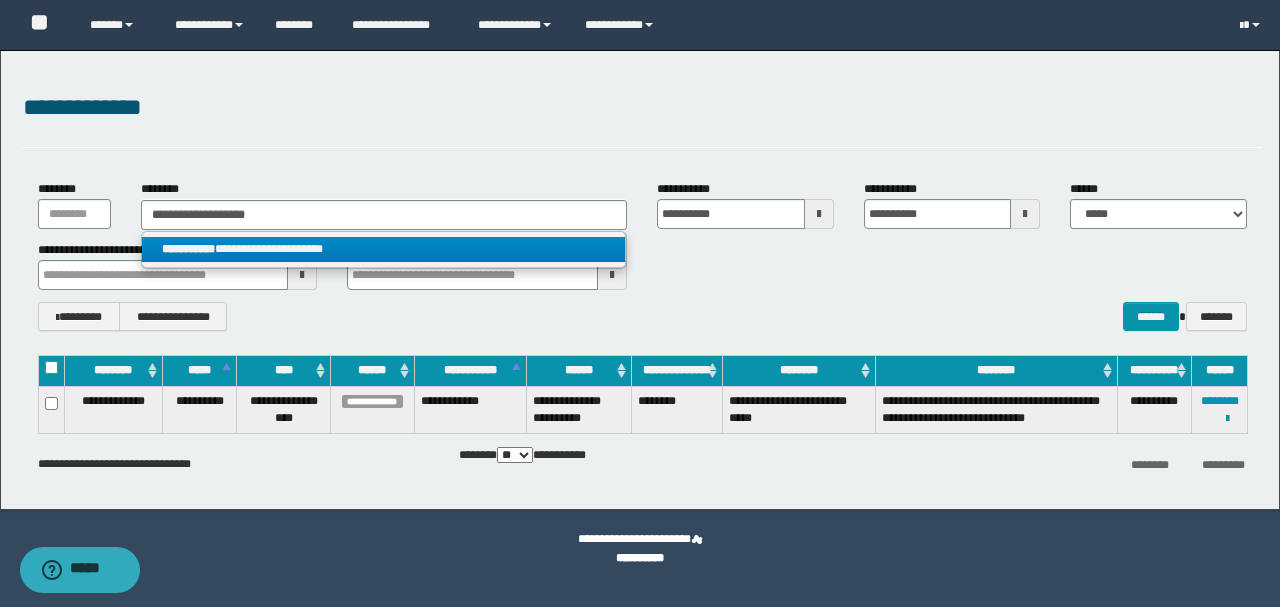 click on "**********" at bounding box center [384, 249] 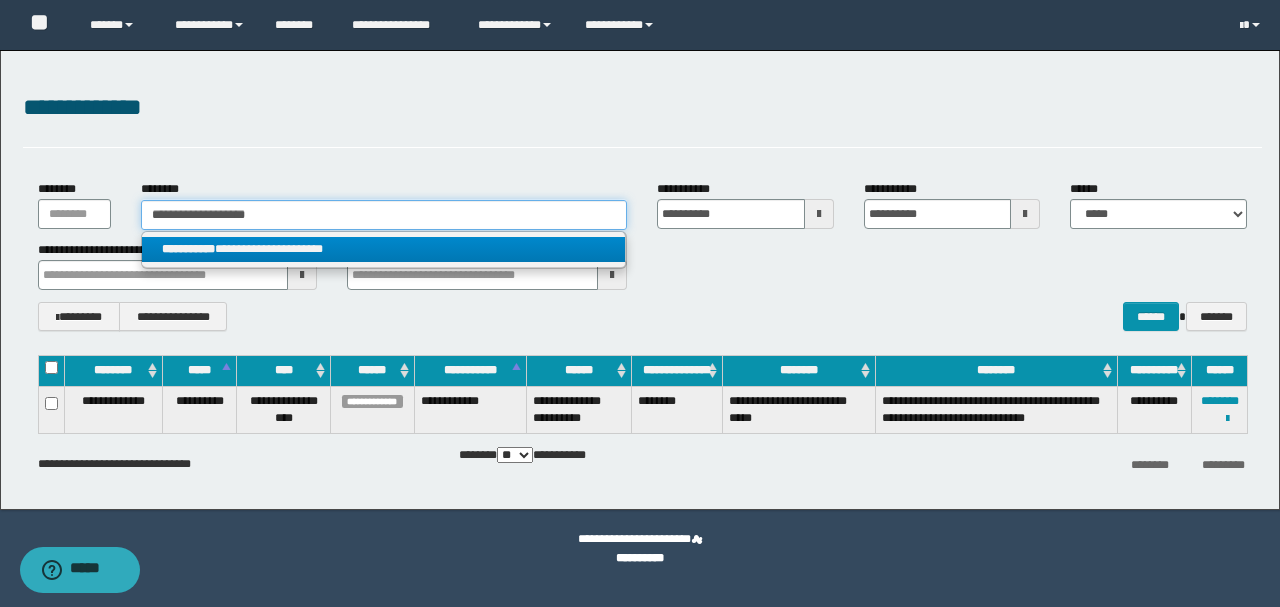 type 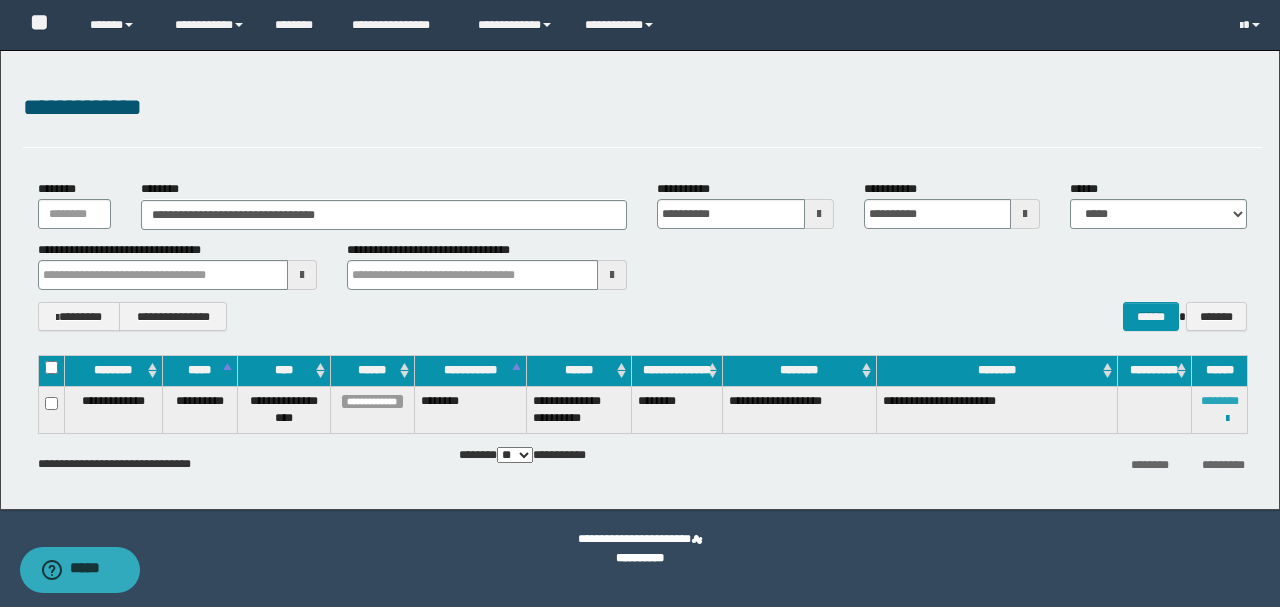 click on "********" at bounding box center (1220, 401) 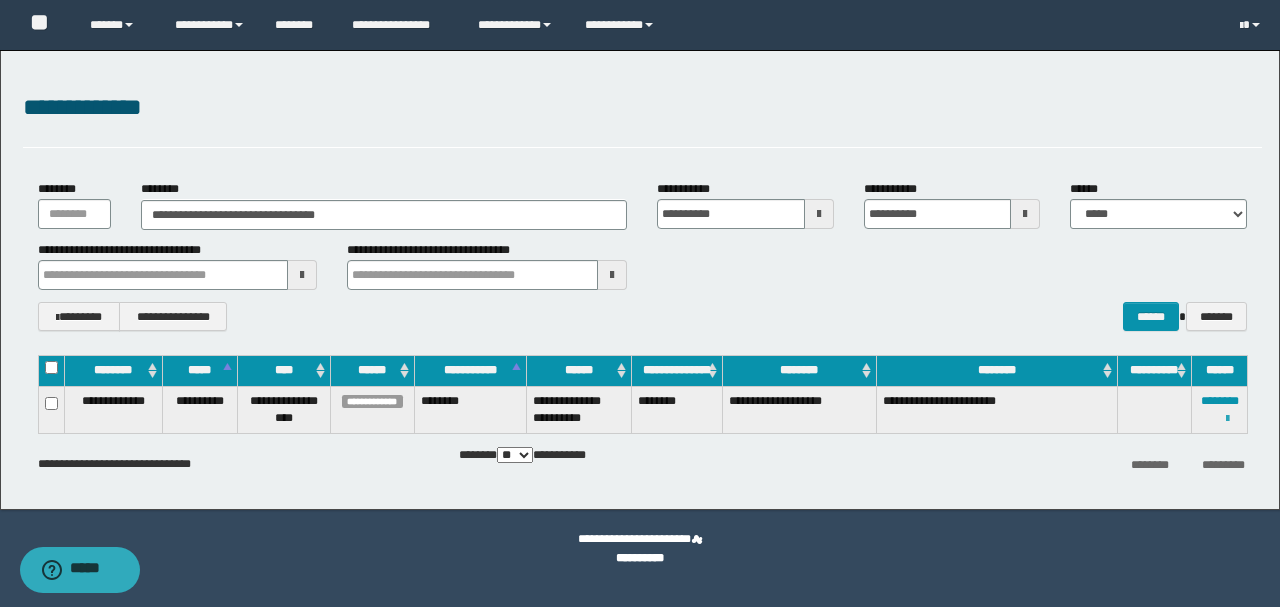 click at bounding box center (1227, 419) 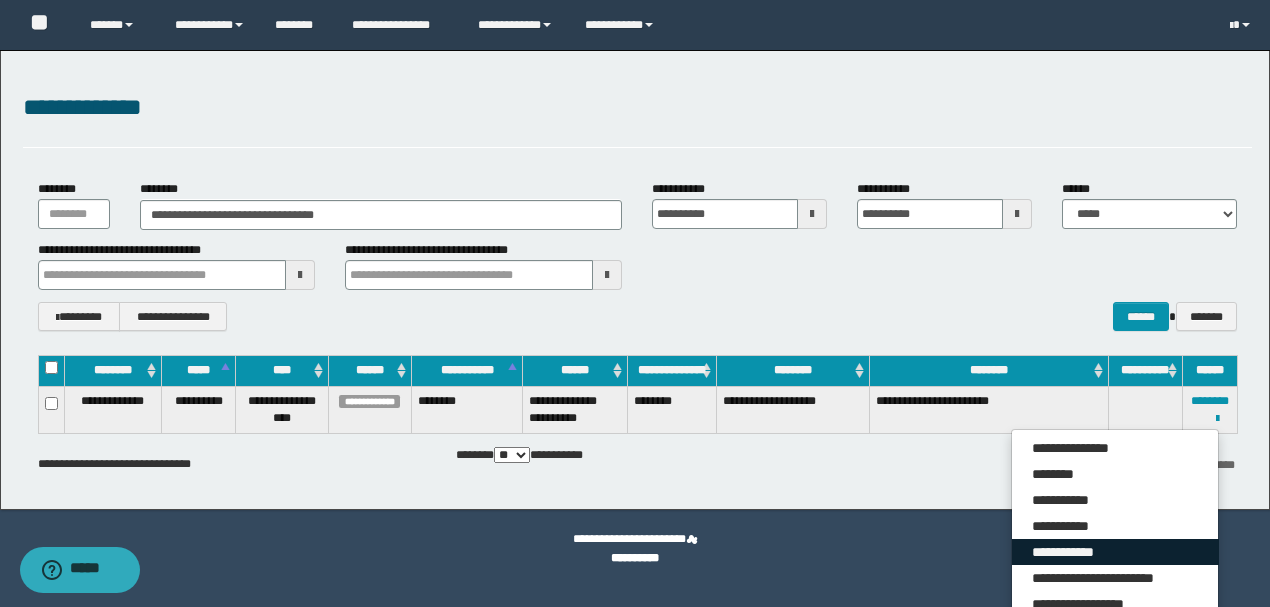 click on "**********" at bounding box center [1115, 552] 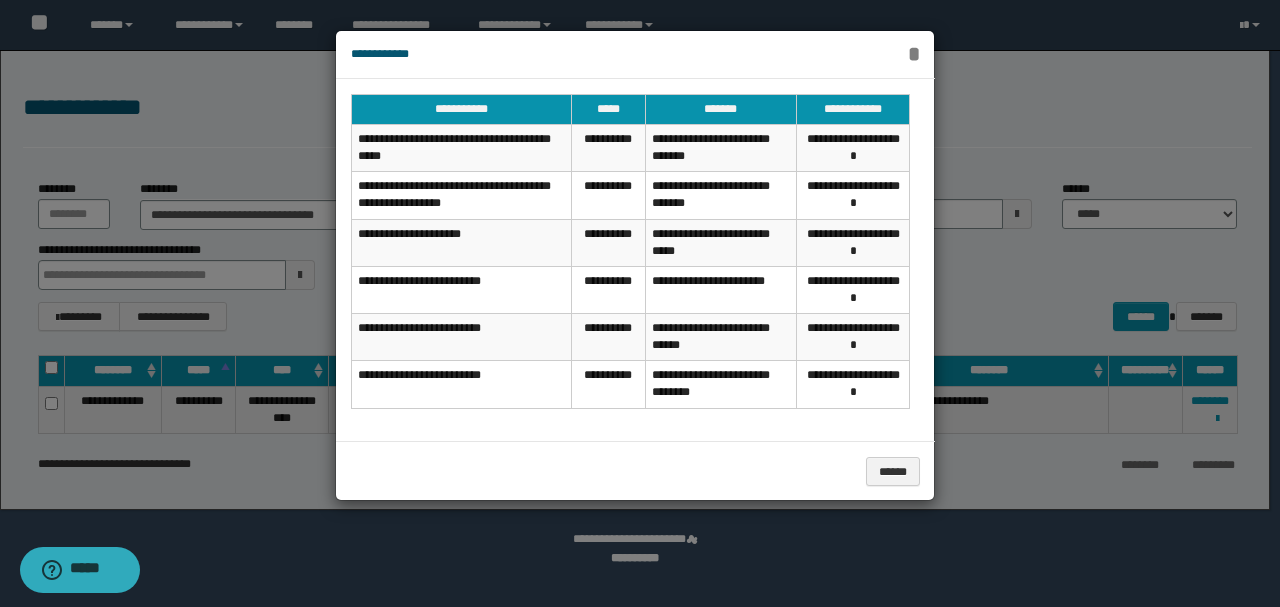 click on "*" at bounding box center (914, 54) 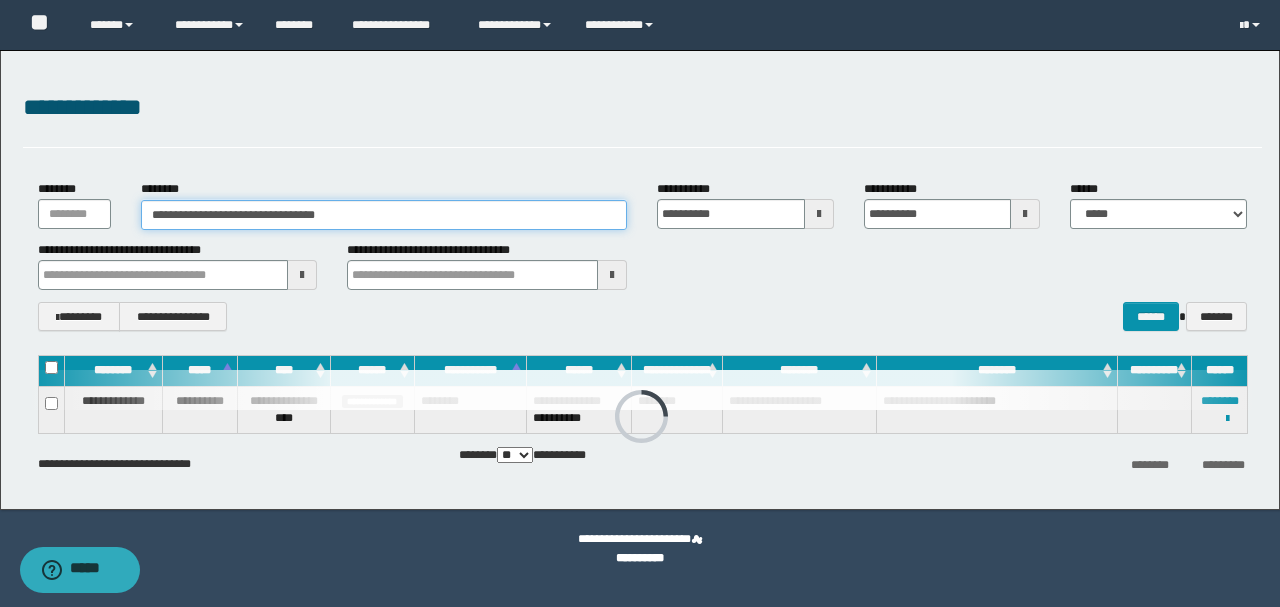 click on "**********" at bounding box center (642, 204) 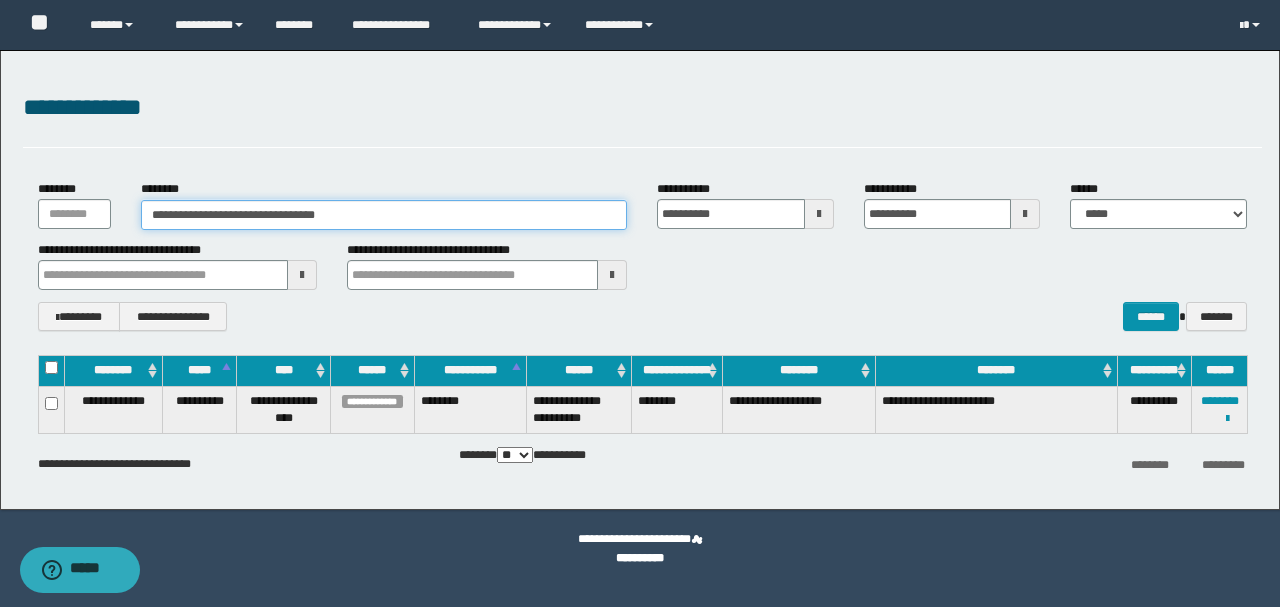 paste 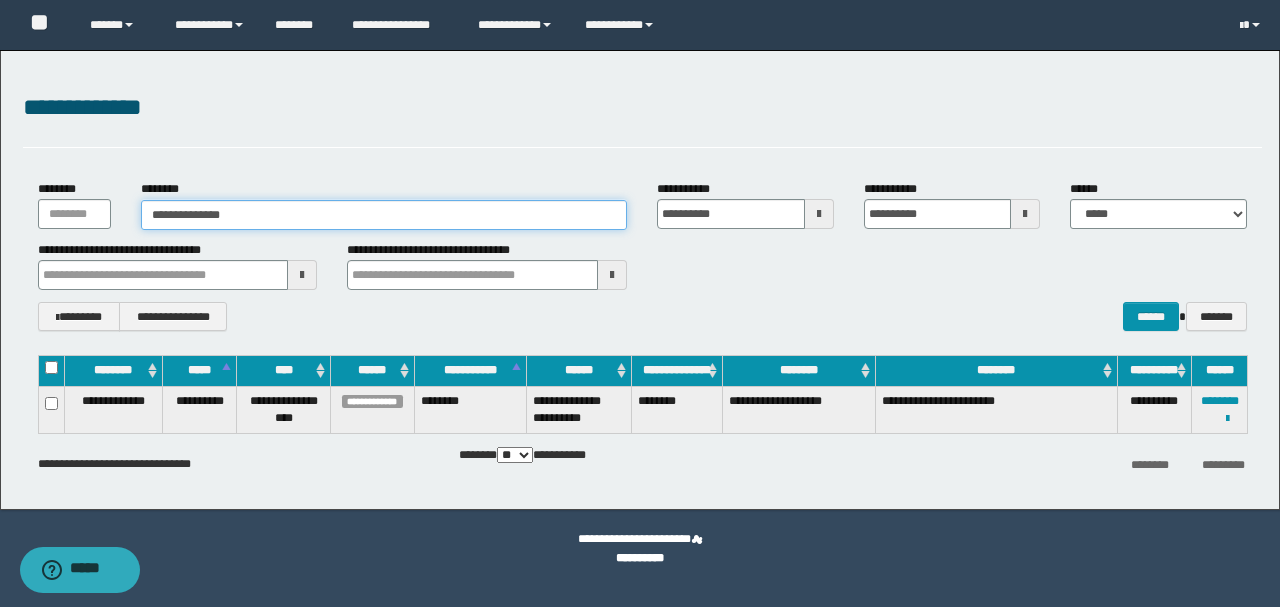 type on "**********" 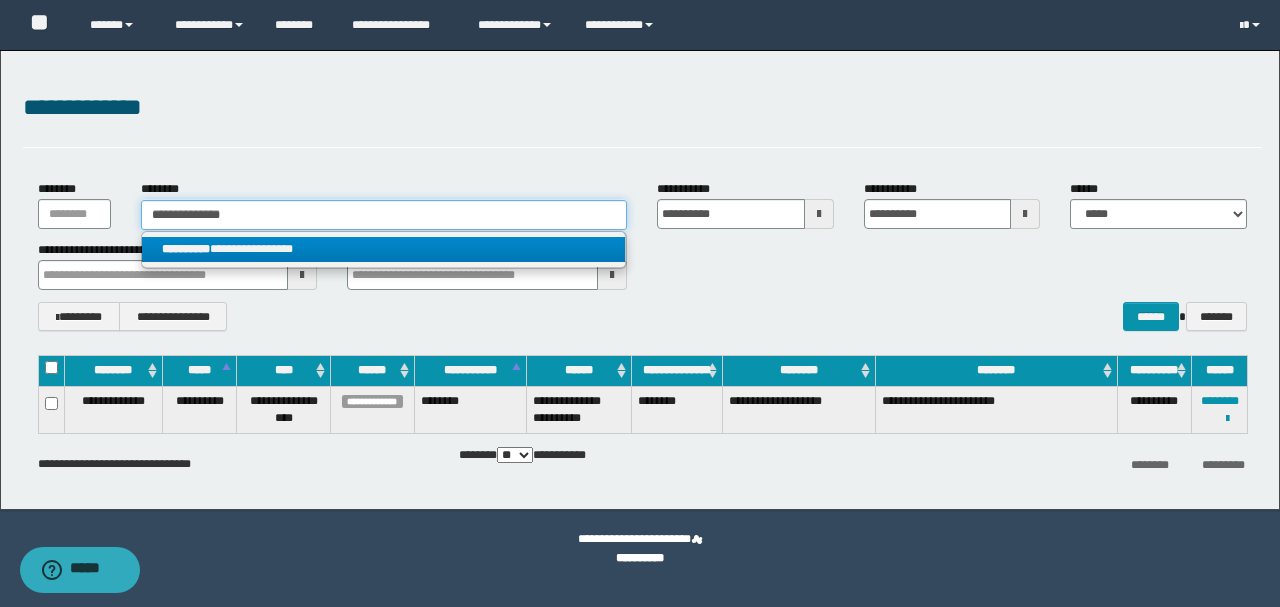 type on "**********" 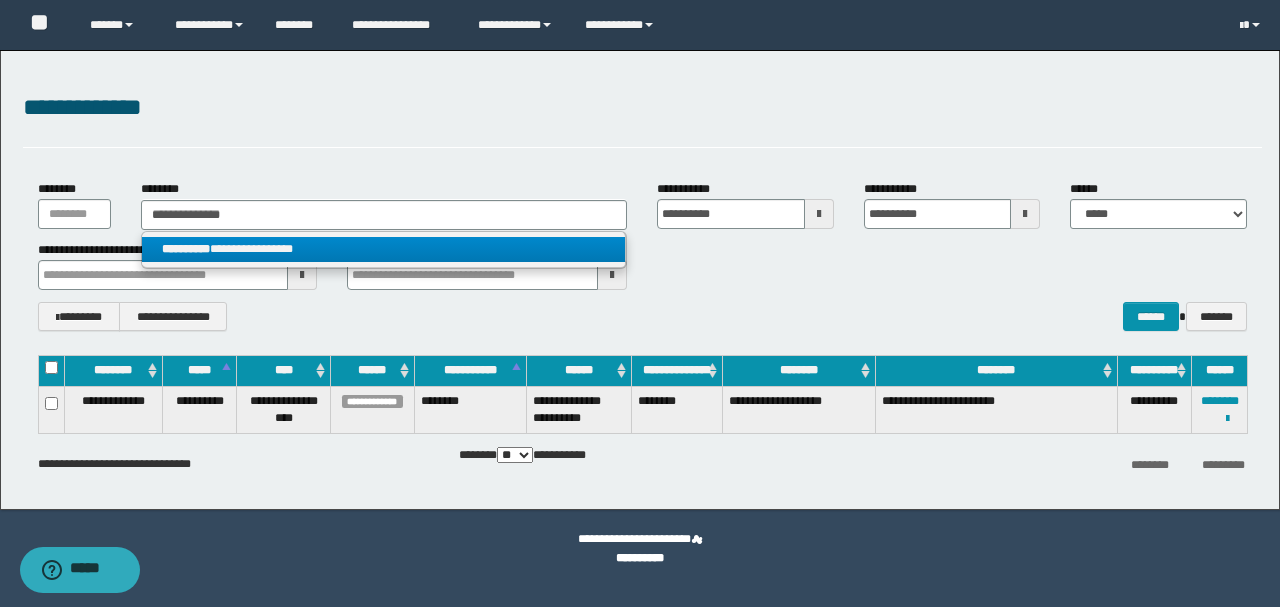 click on "**********" at bounding box center (384, 249) 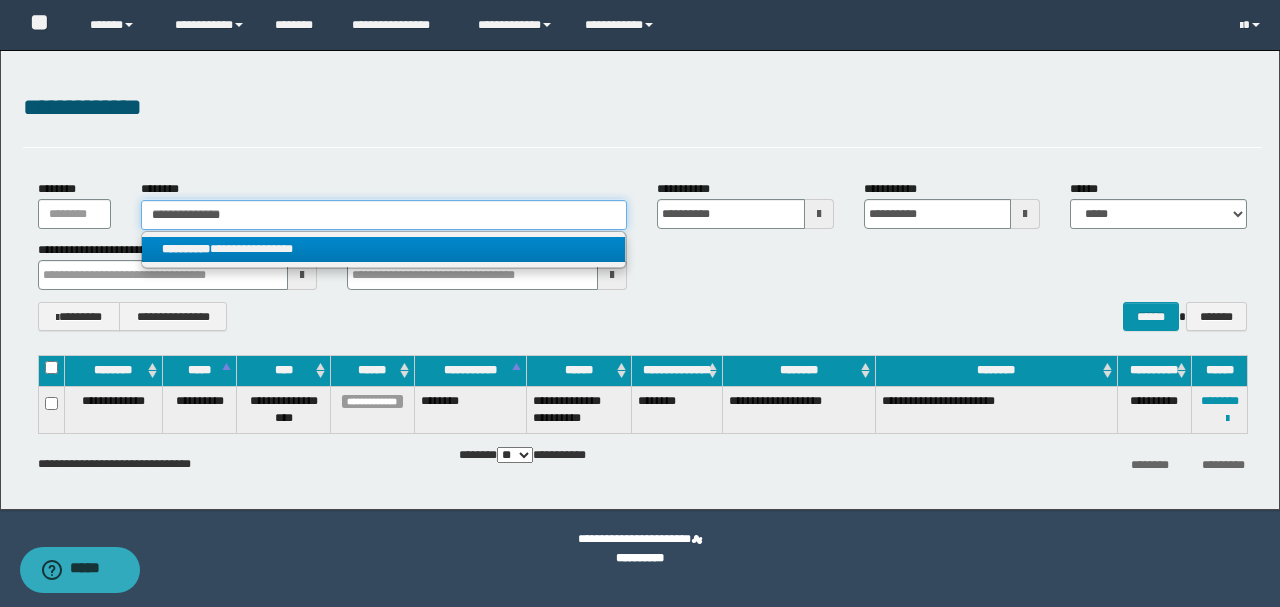 type 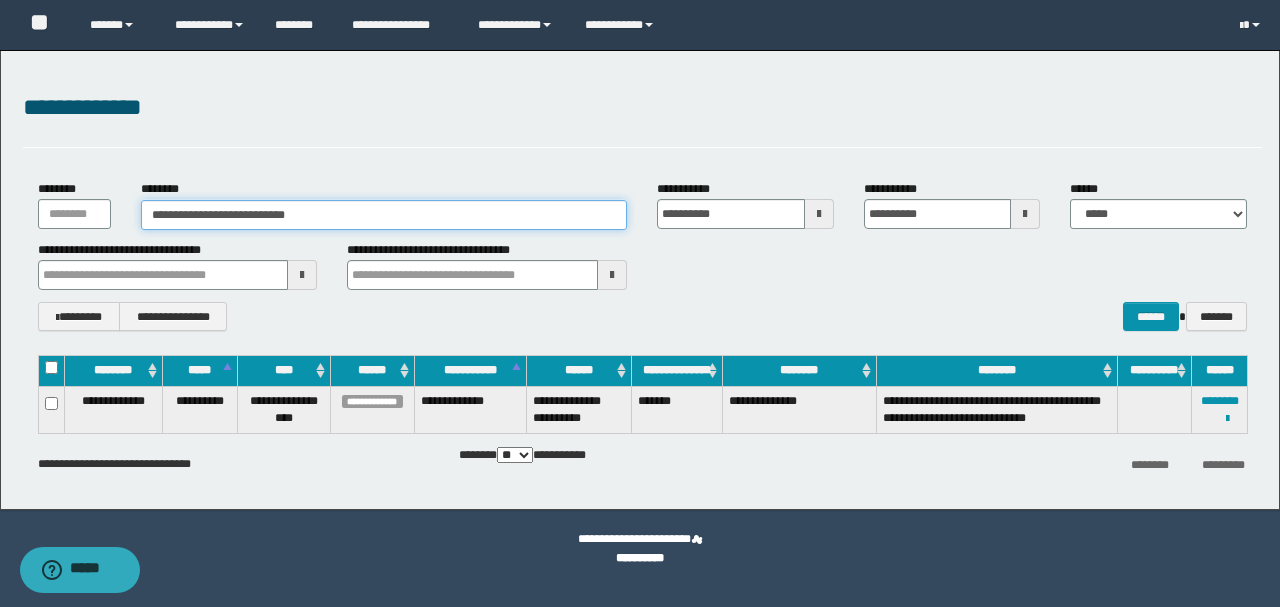 drag, startPoint x: 358, startPoint y: 210, endPoint x: 55, endPoint y: 210, distance: 303 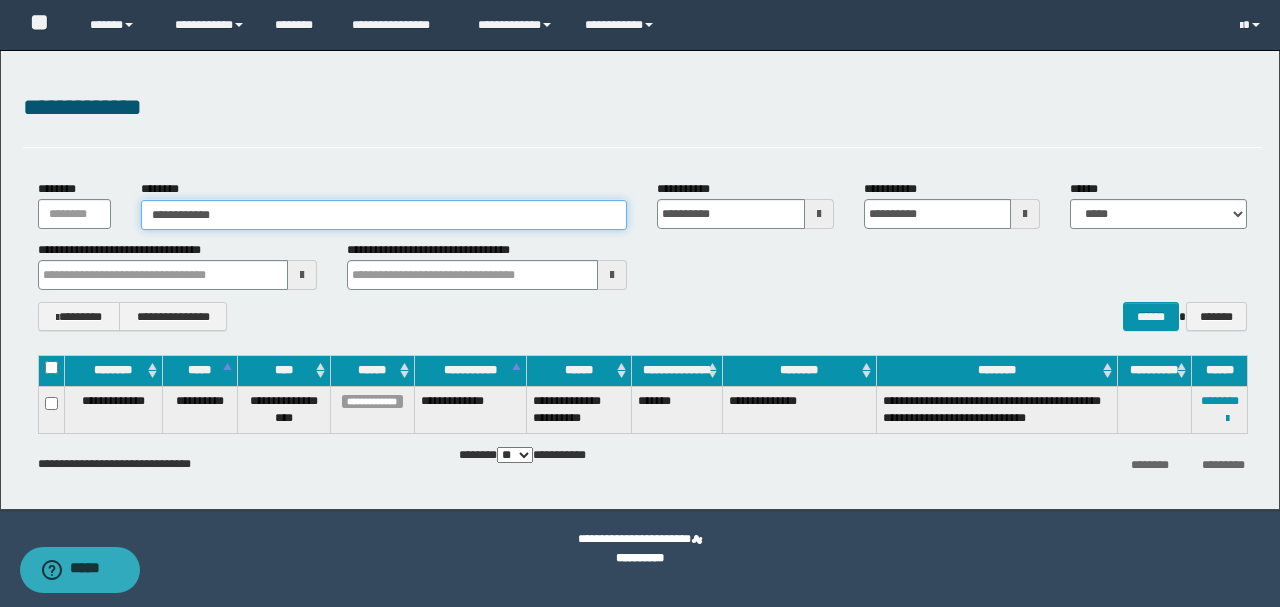 type on "**********" 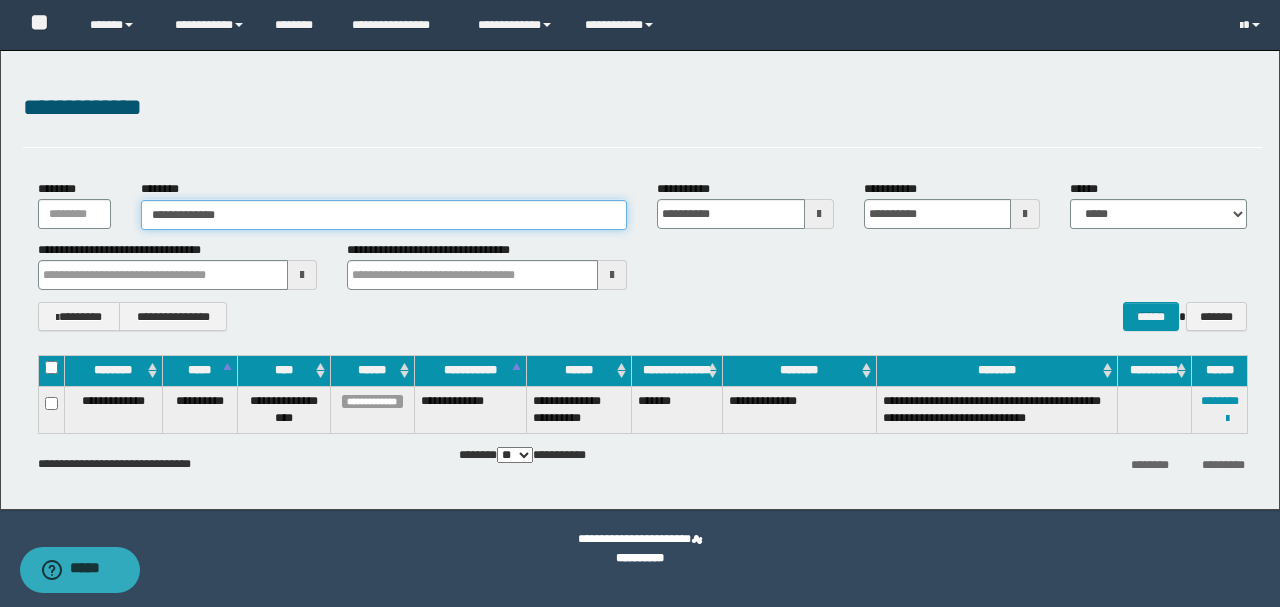 type on "**********" 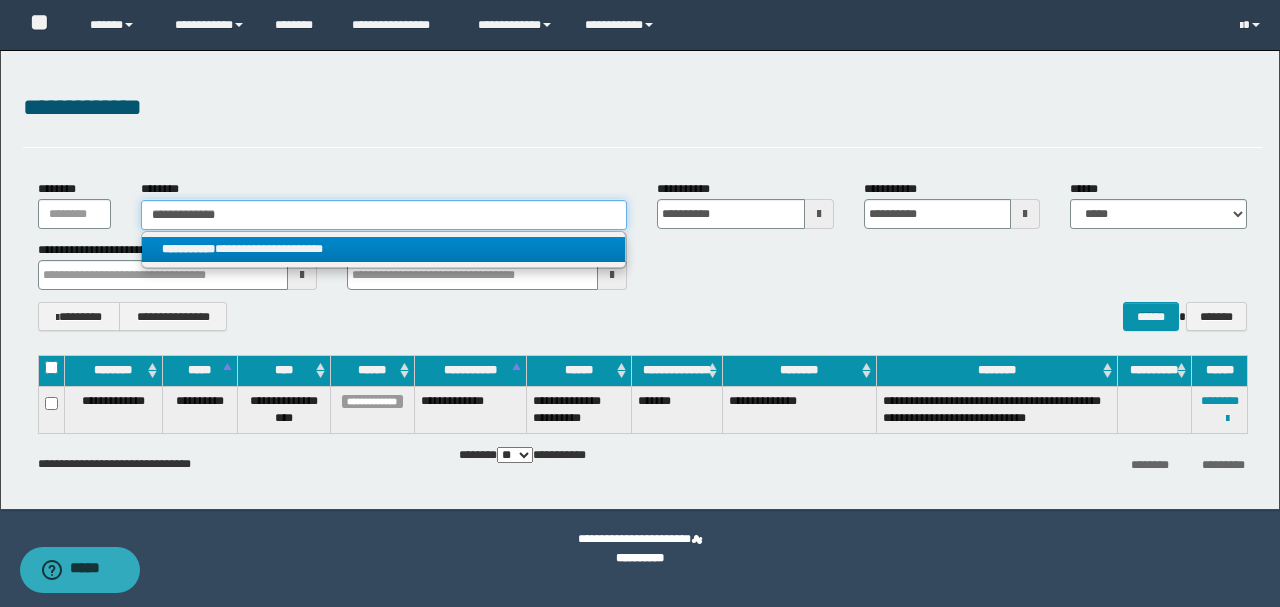 type on "**********" 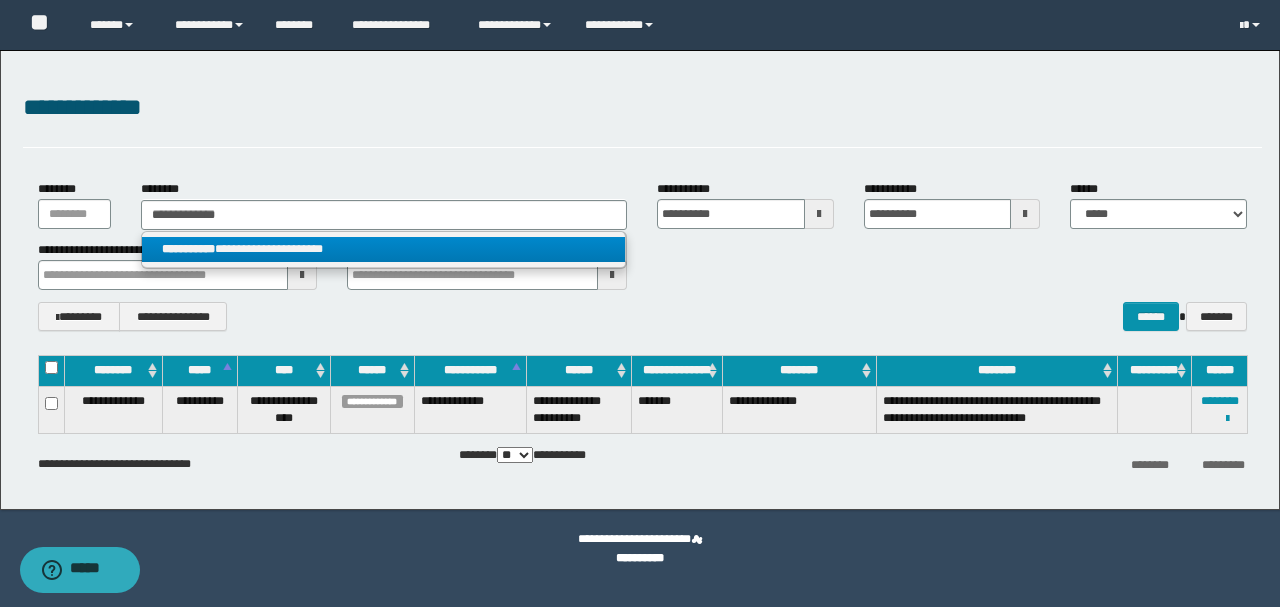 click on "**********" at bounding box center [384, 249] 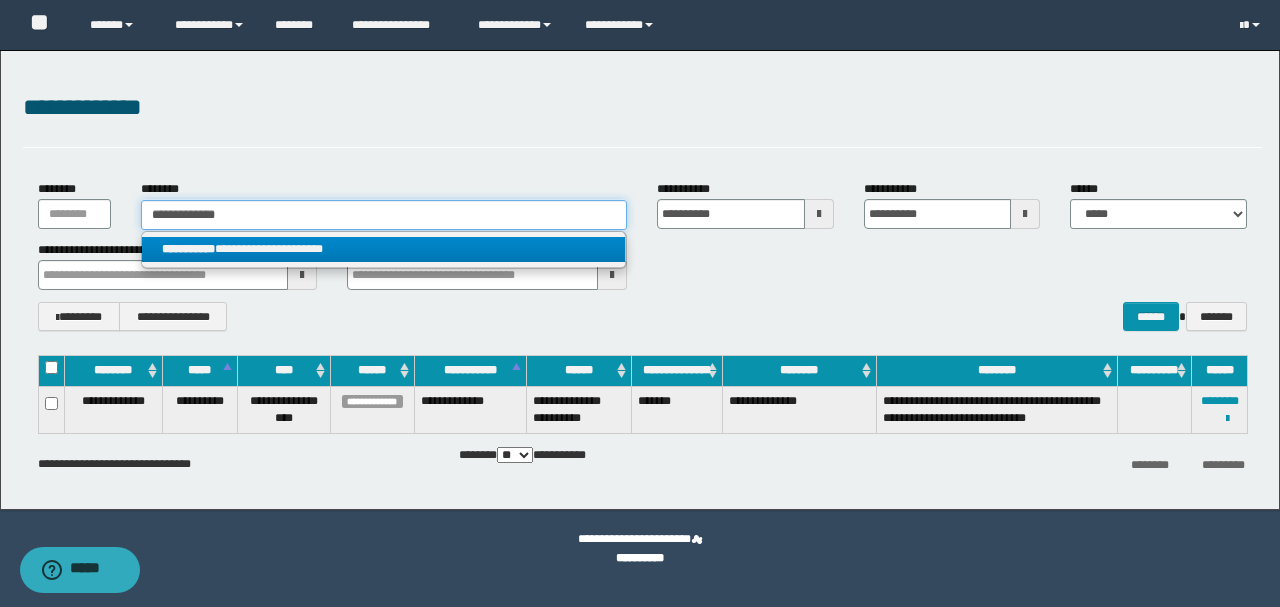 type 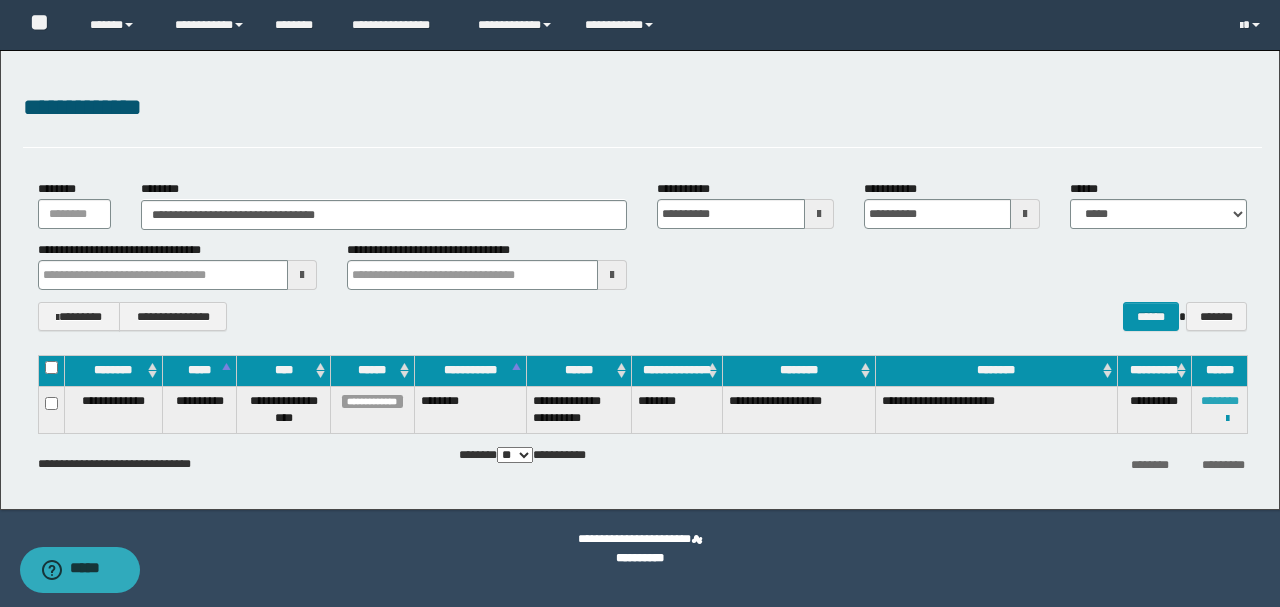 click on "********" at bounding box center [1220, 401] 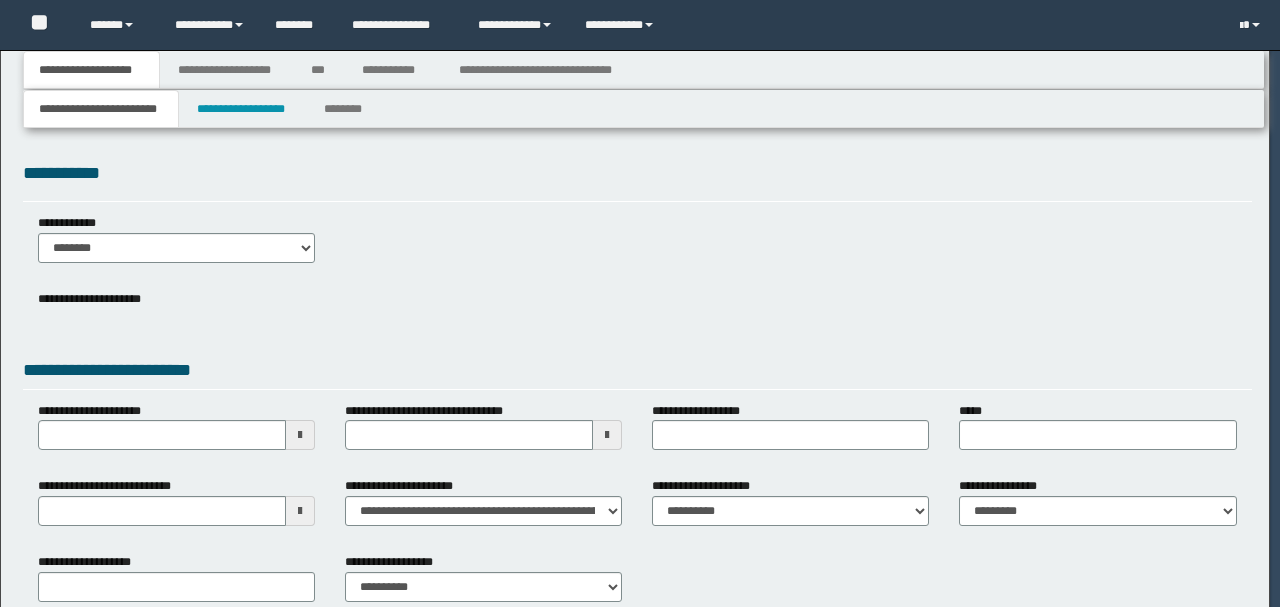 scroll, scrollTop: 0, scrollLeft: 0, axis: both 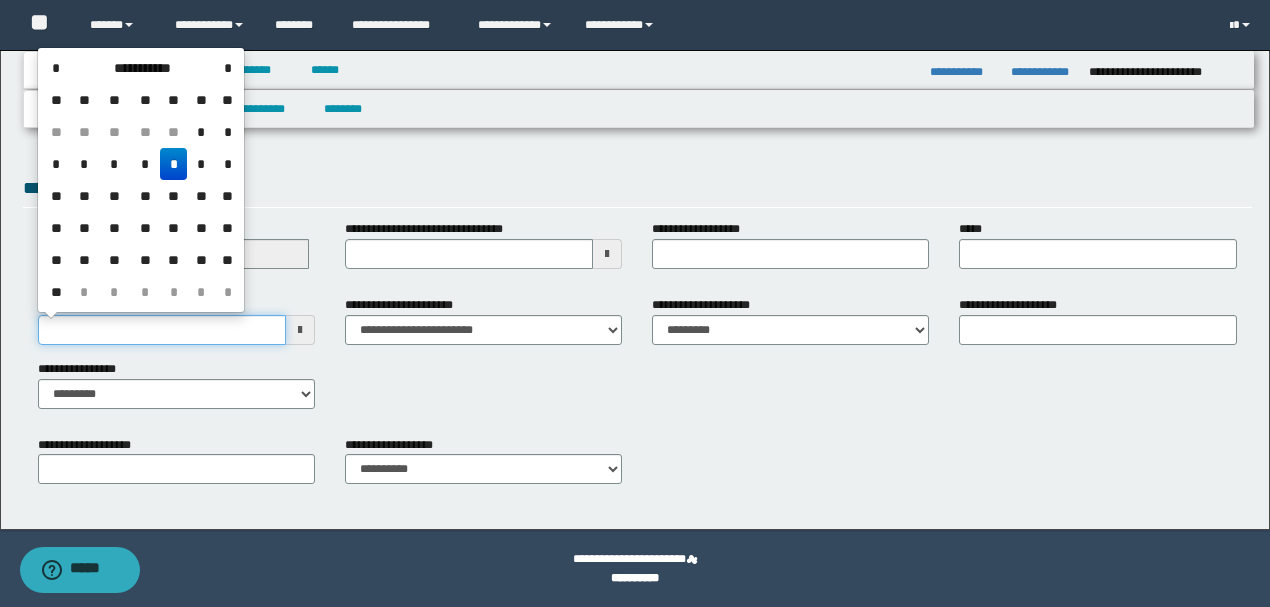 click on "**********" at bounding box center [162, 330] 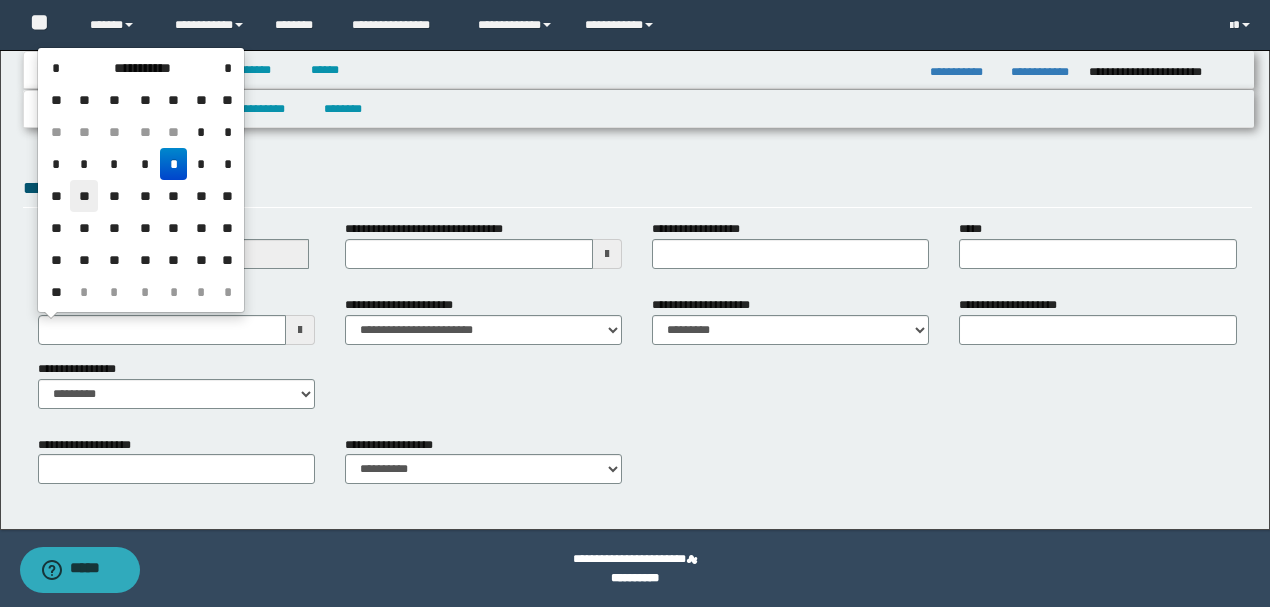 click on "**" at bounding box center [84, 196] 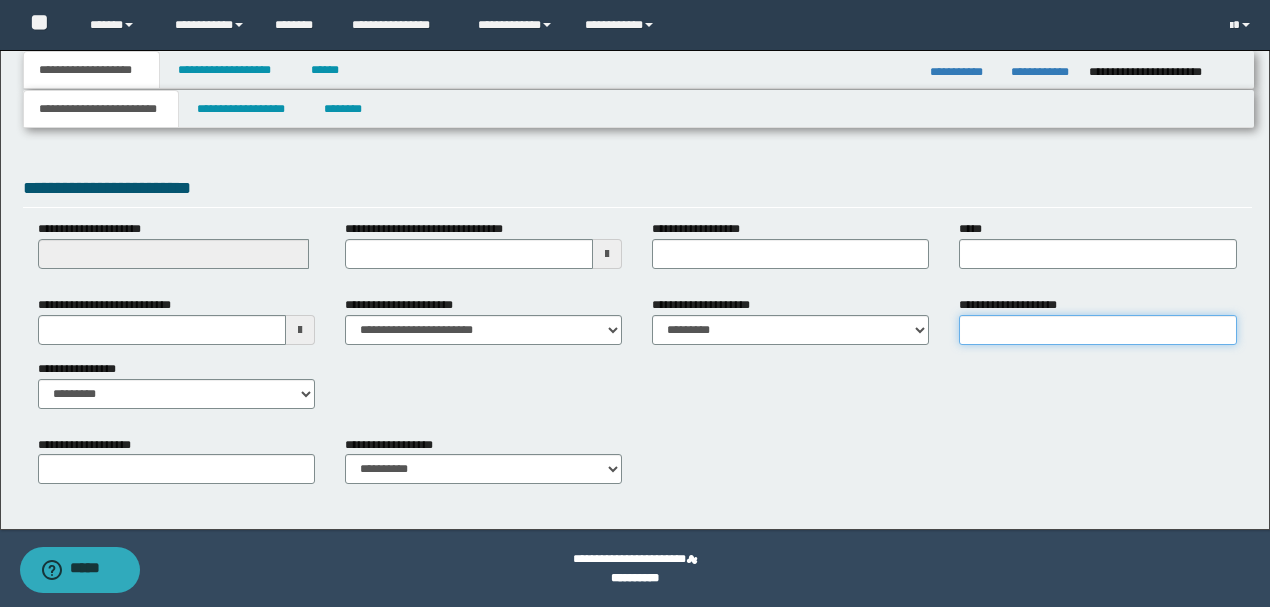 click on "**********" at bounding box center (1097, 330) 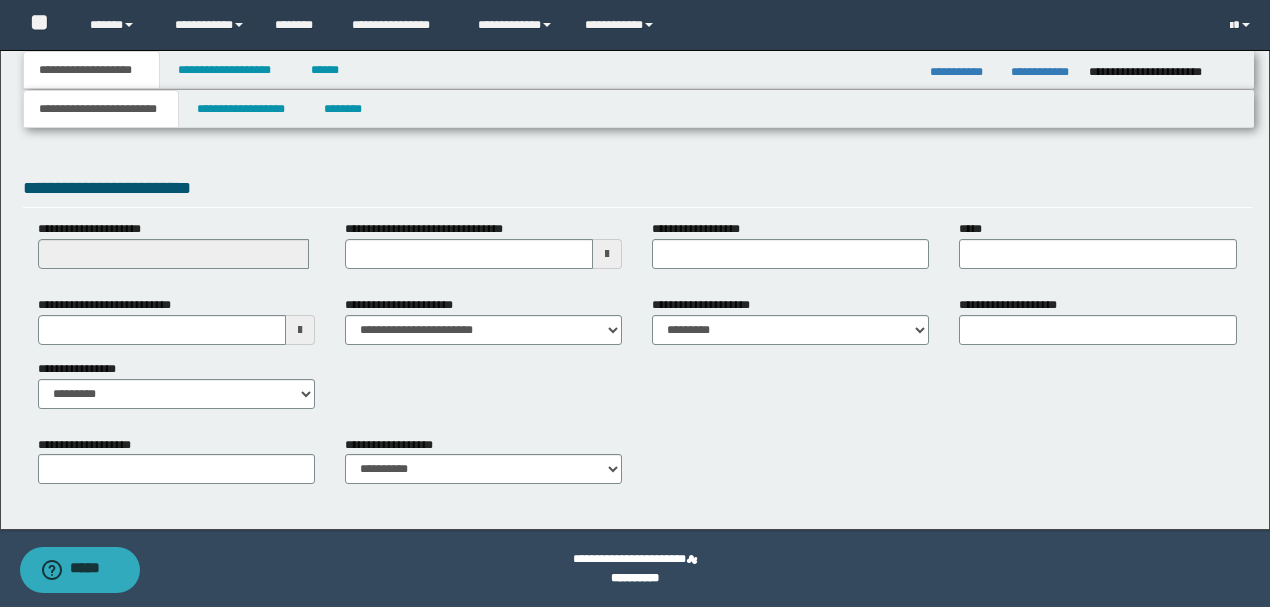 click on "**********" at bounding box center [637, 360] 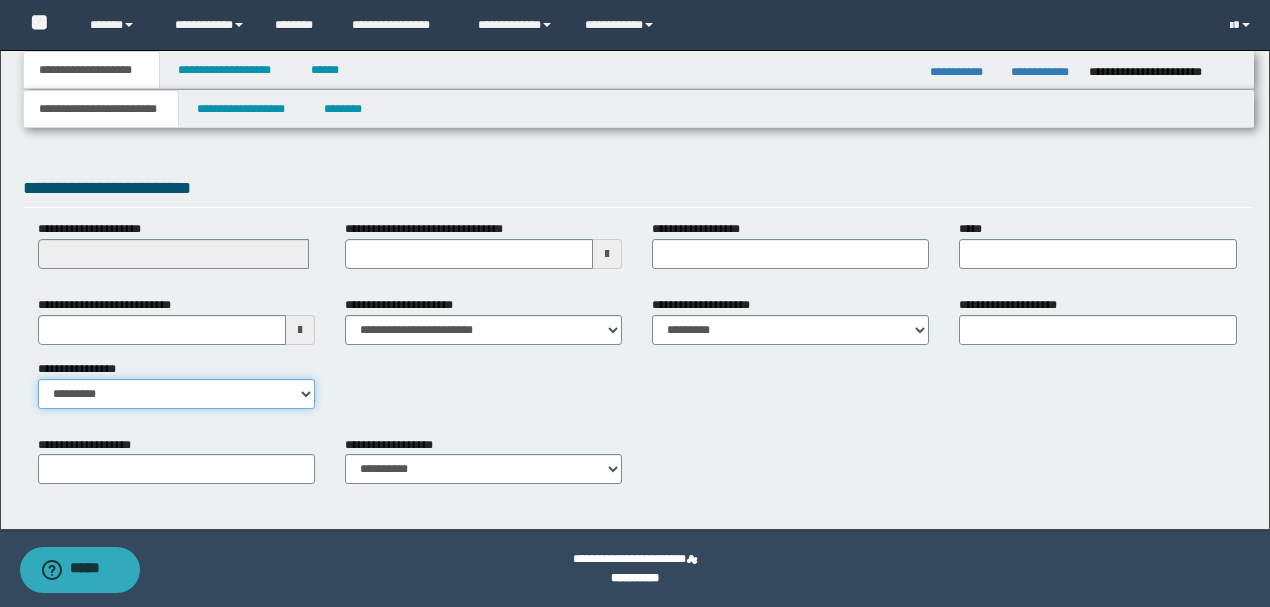 click on "**********" at bounding box center [176, 394] 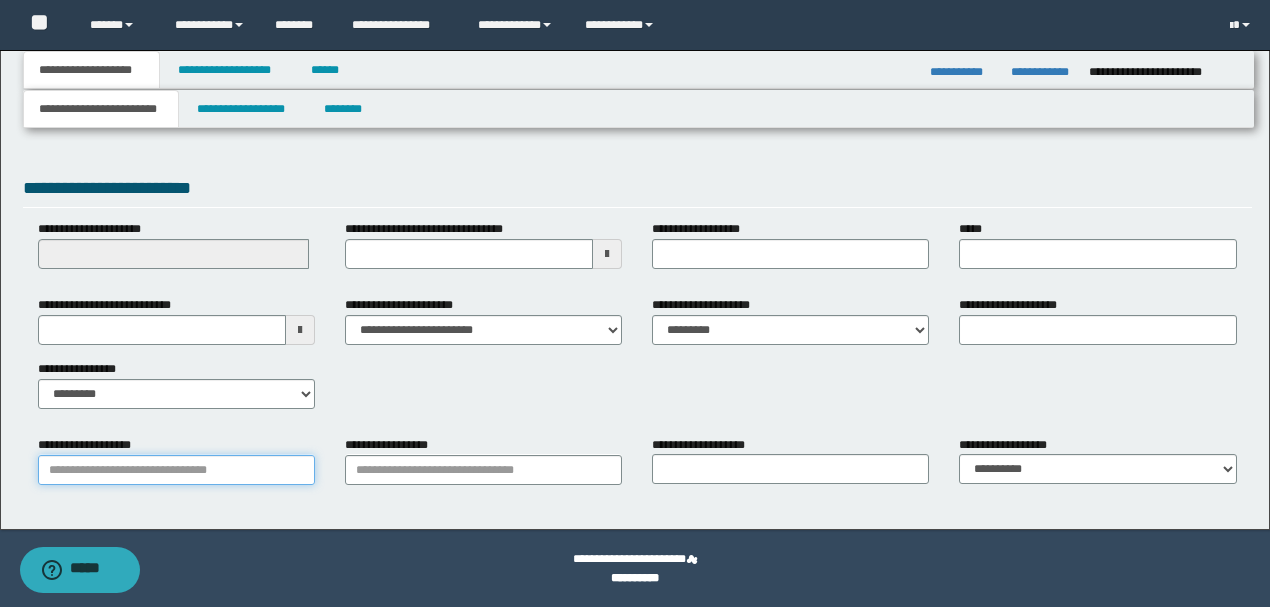click on "**********" at bounding box center (176, 470) 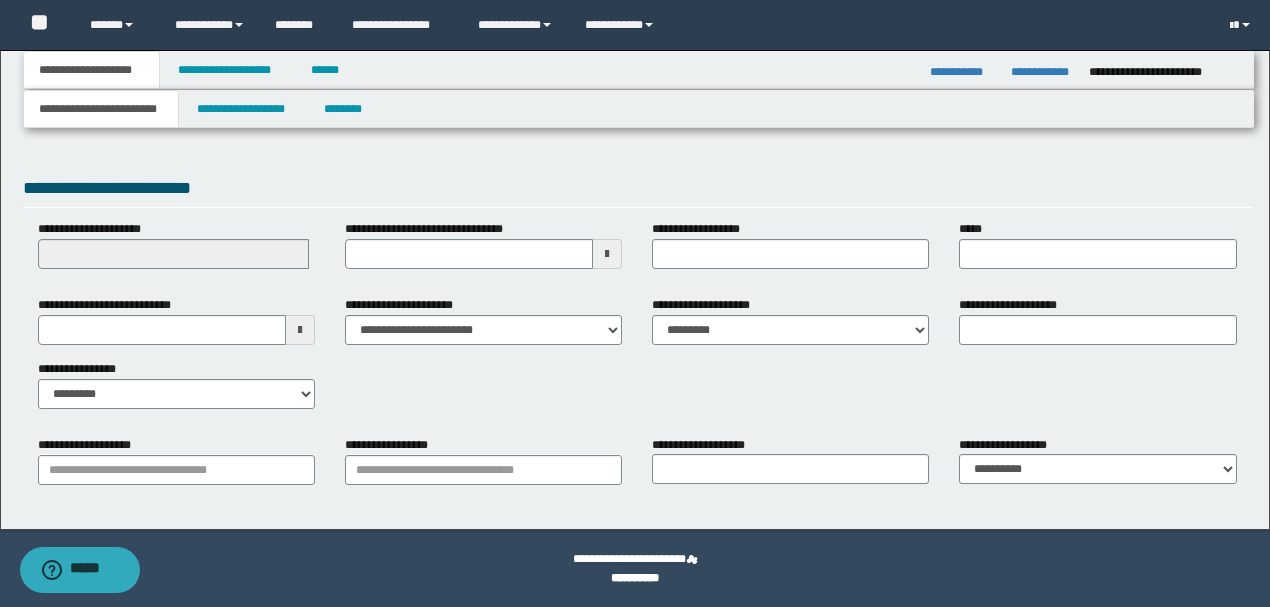click on "**********" at bounding box center (635, 120) 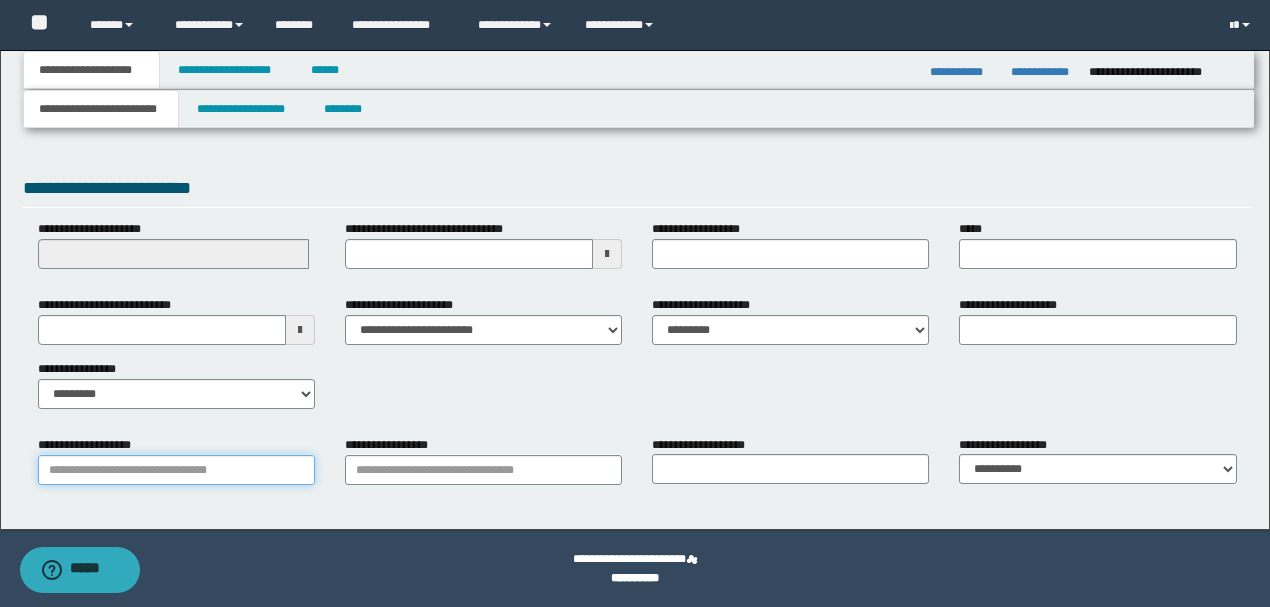 click on "**********" at bounding box center (176, 470) 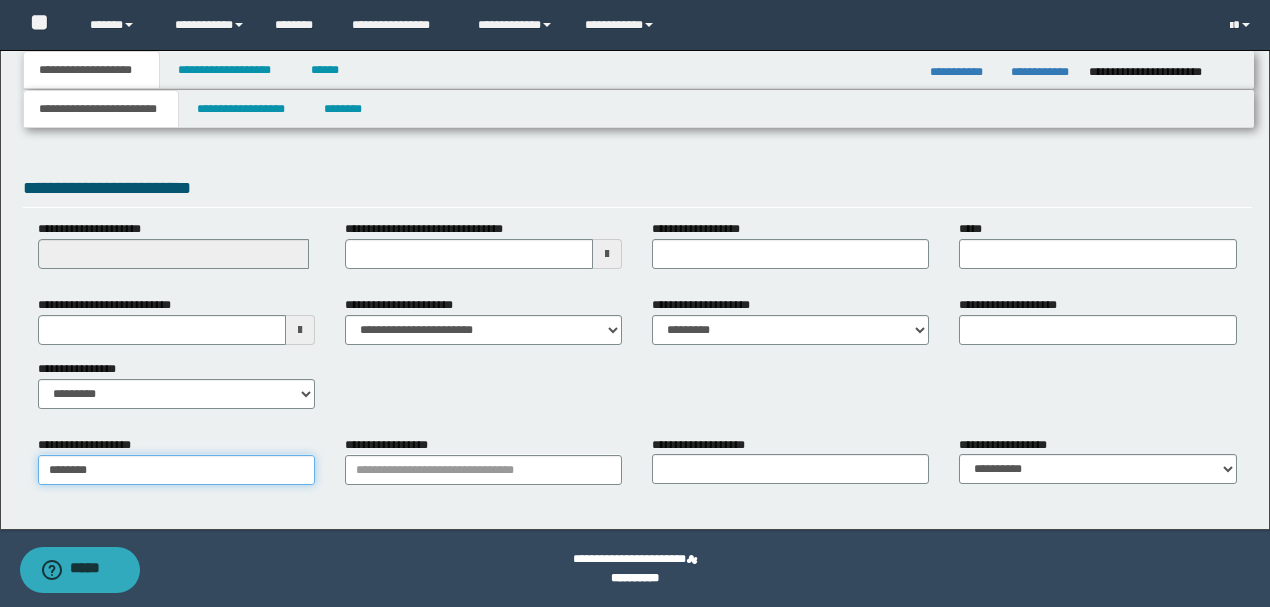 type on "*********" 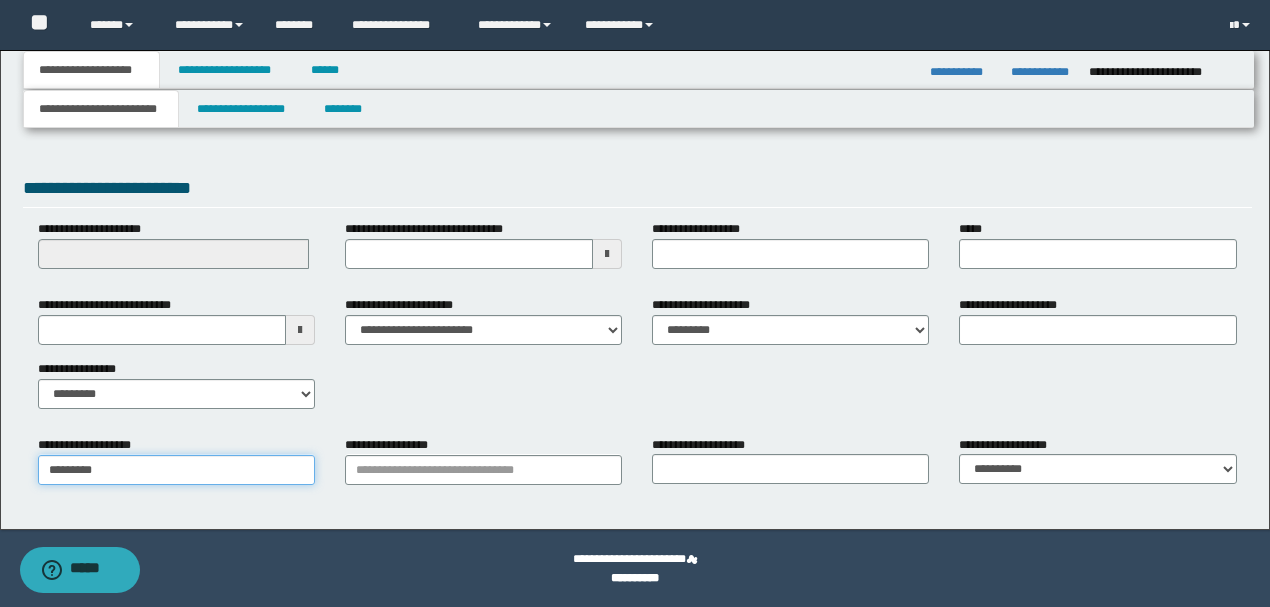type on "*********" 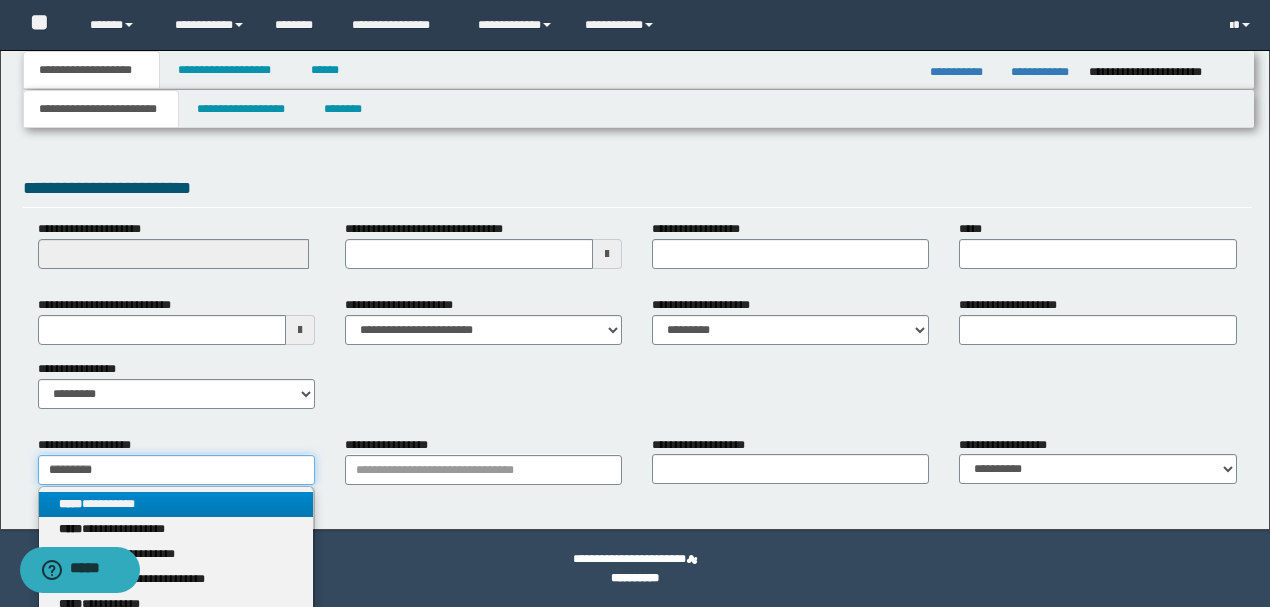 type on "*********" 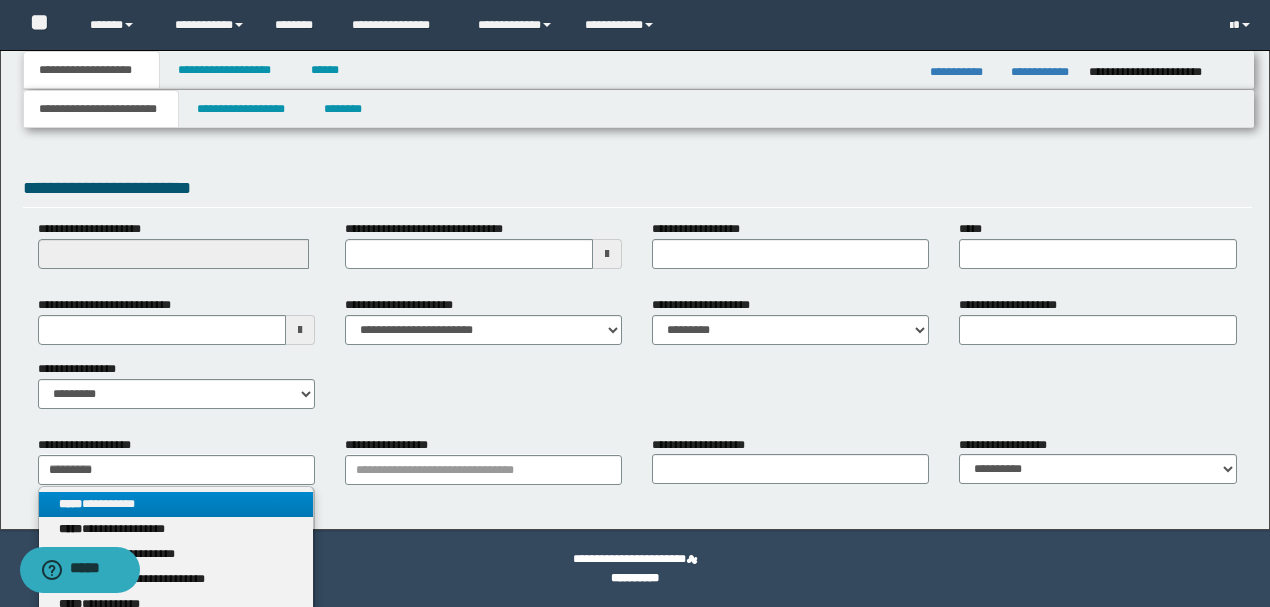 click on "**********" at bounding box center (176, 504) 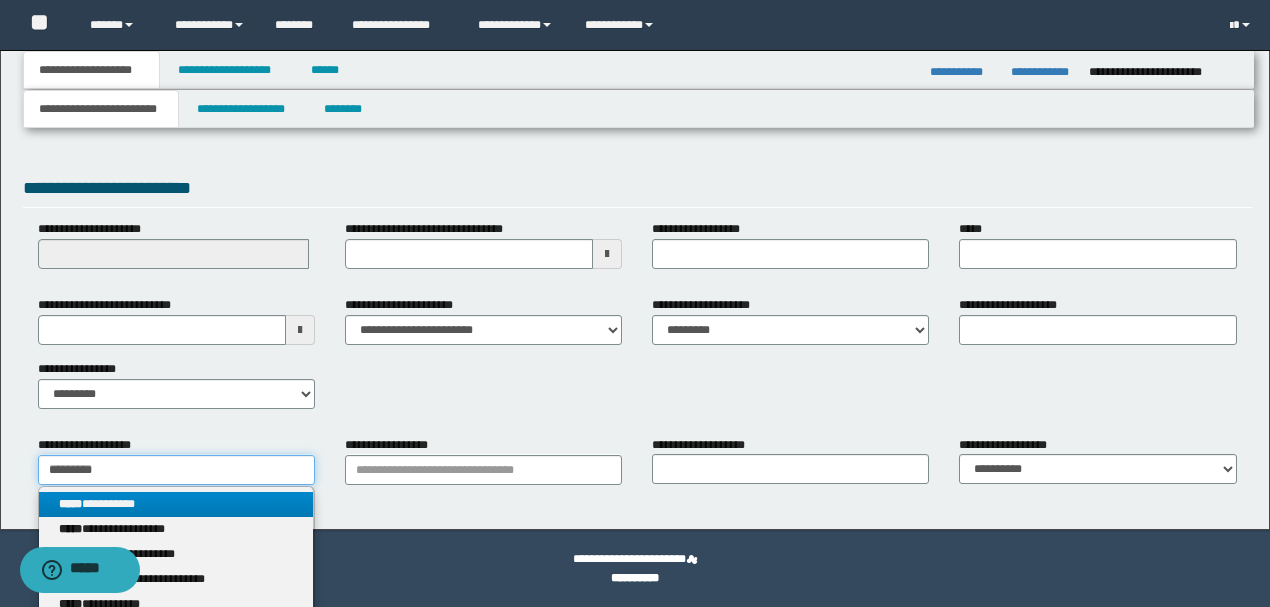 type 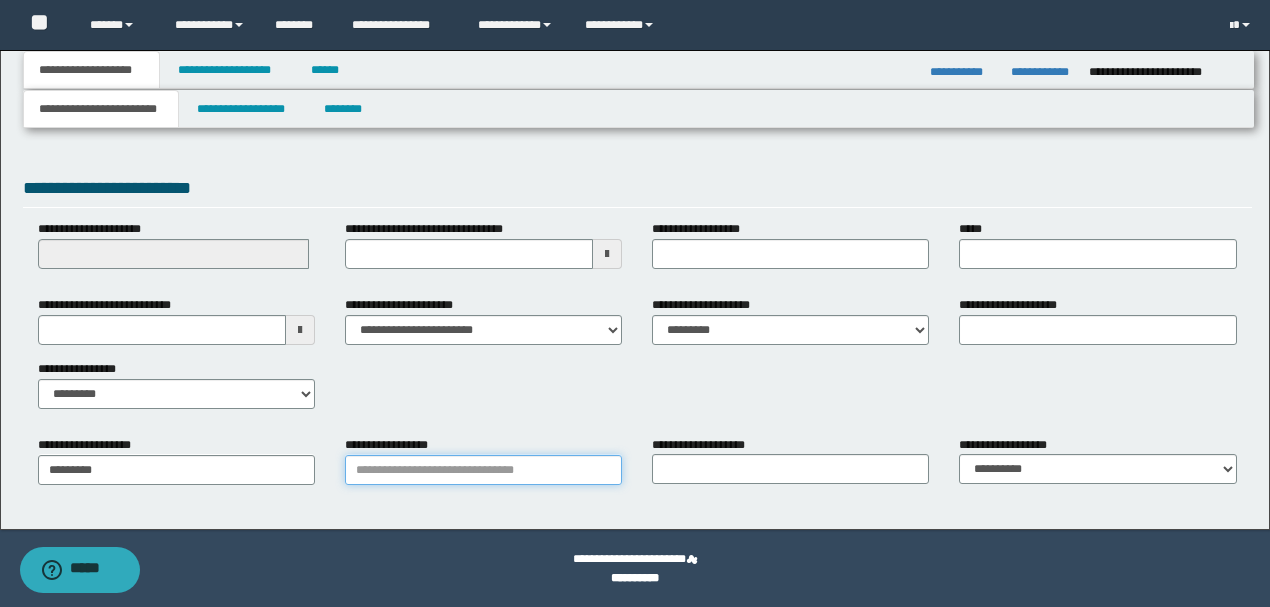 click on "**********" at bounding box center [483, 470] 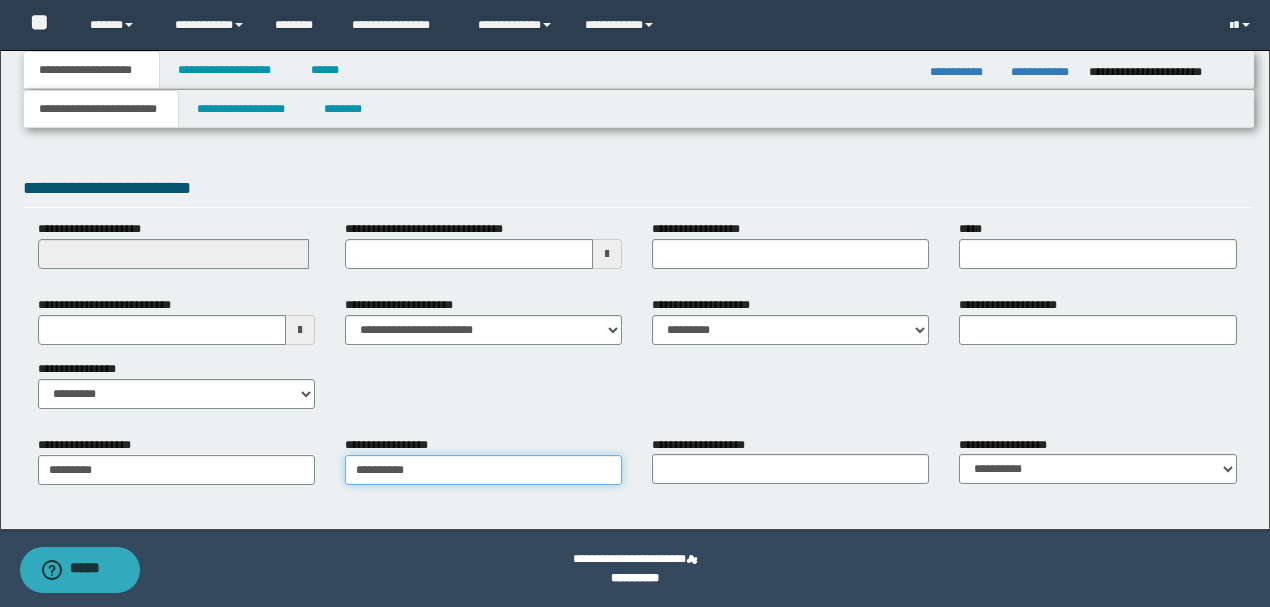 type on "**********" 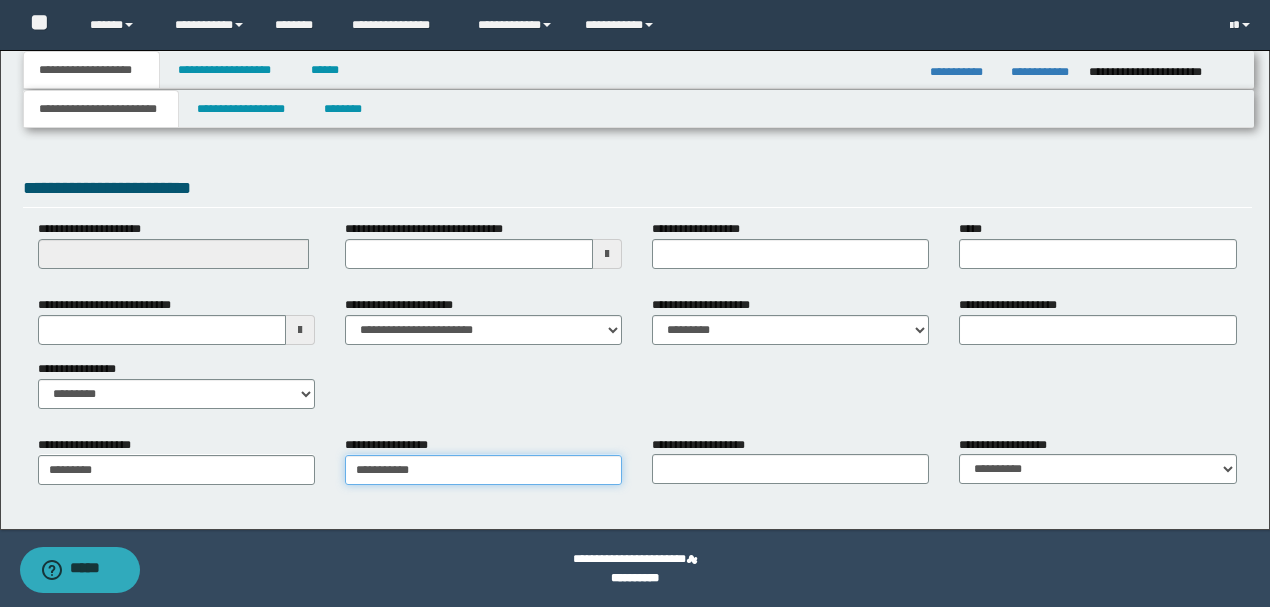 type on "**********" 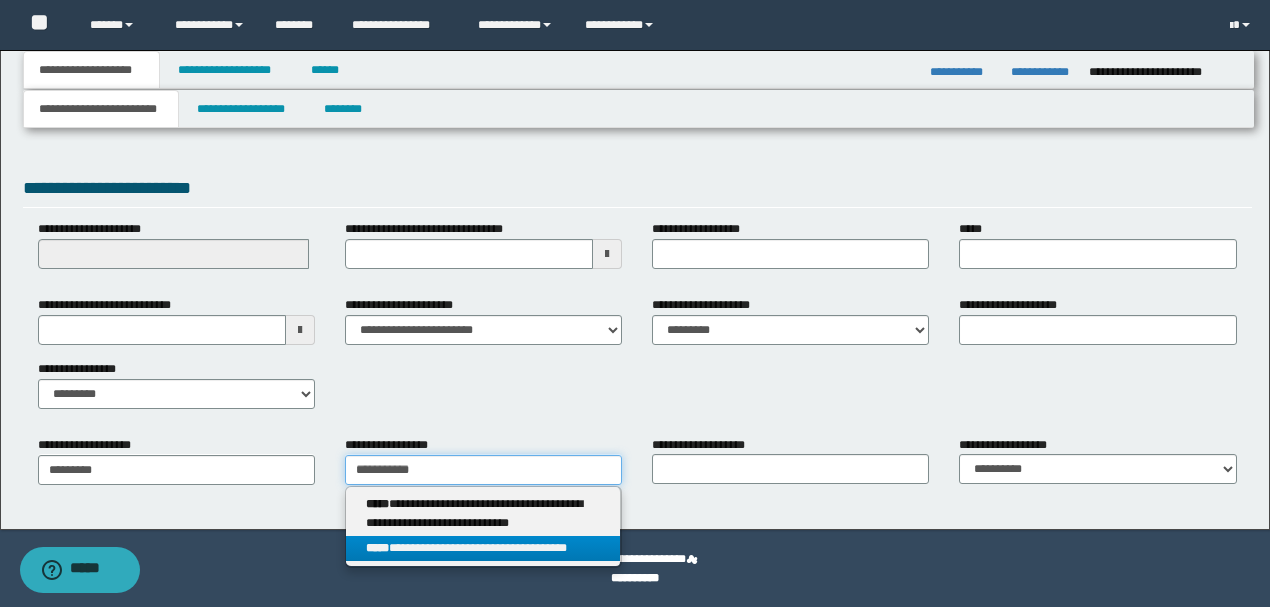 type on "**********" 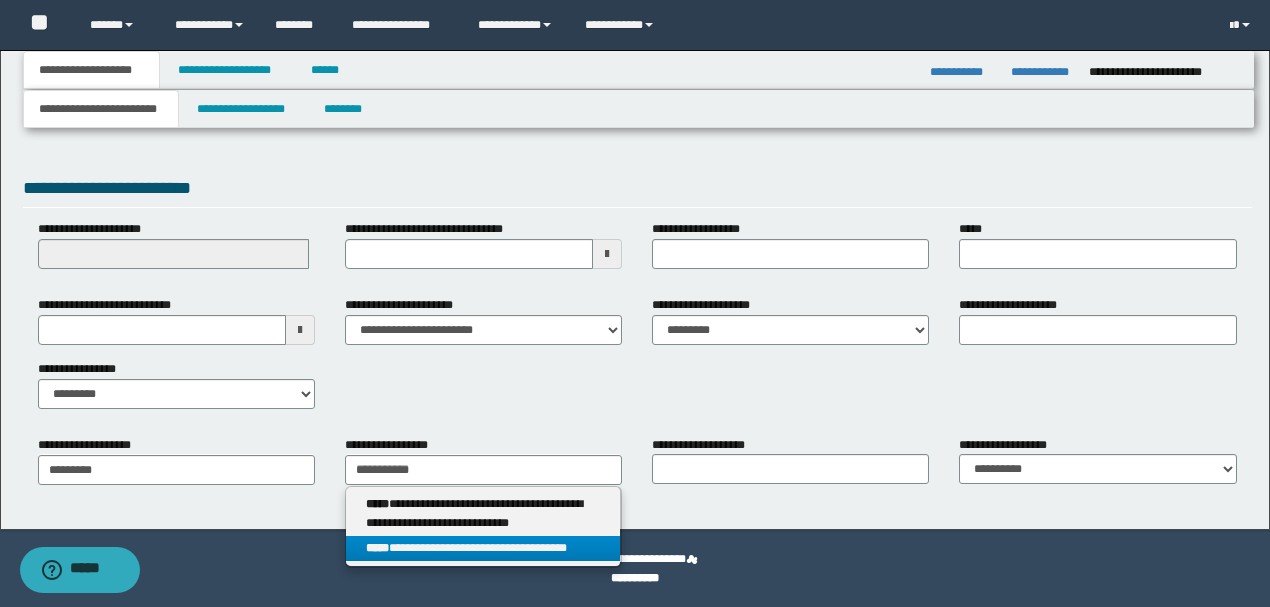 click on "**********" at bounding box center [483, 548] 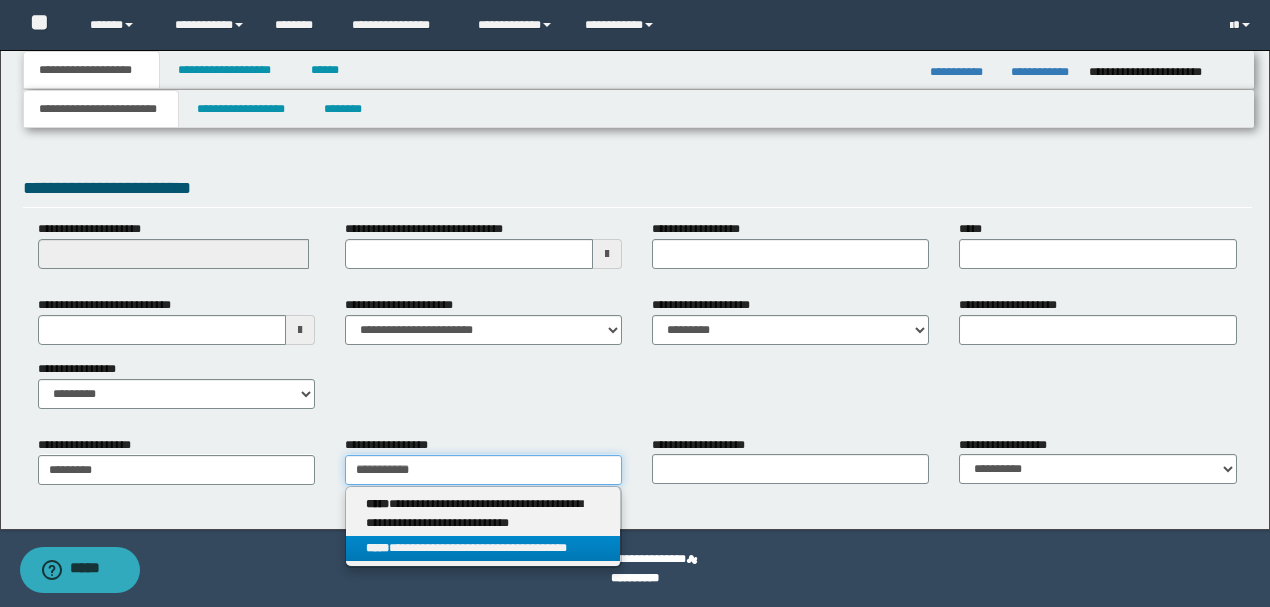 type 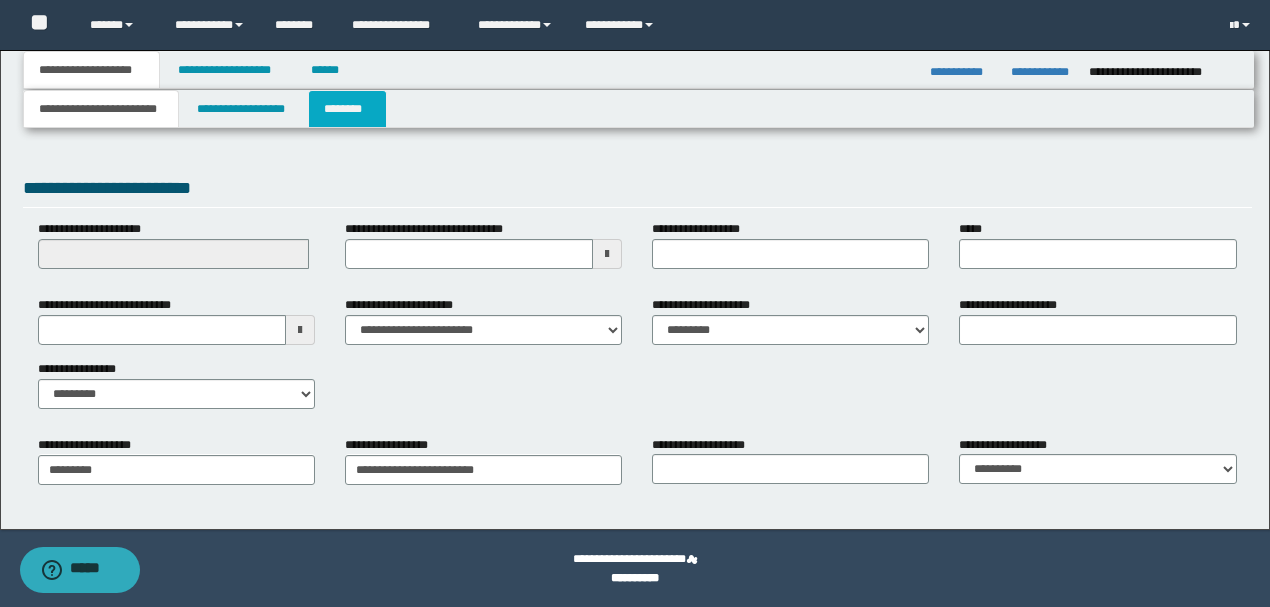 click on "********" at bounding box center [347, 109] 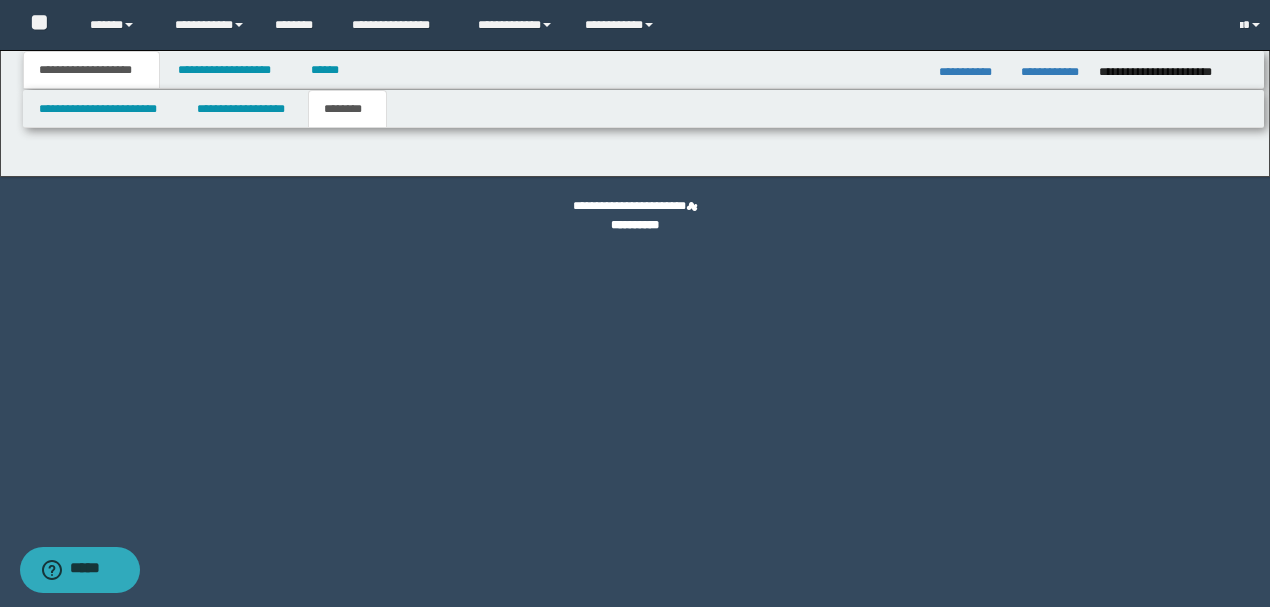 scroll, scrollTop: 0, scrollLeft: 0, axis: both 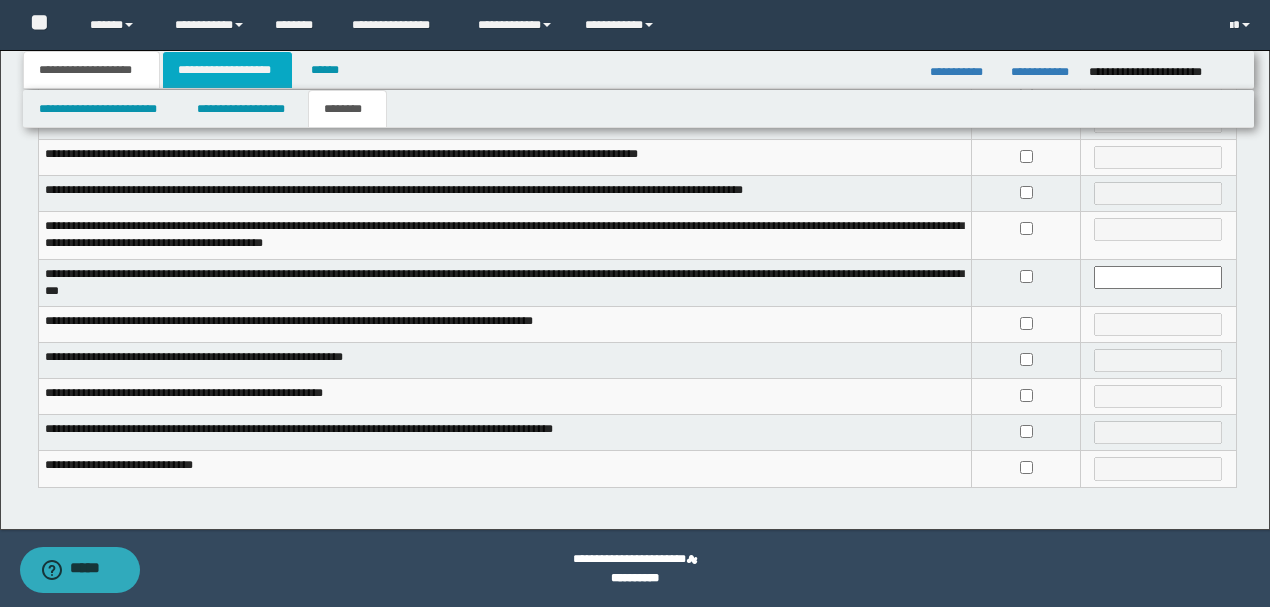 click on "**********" at bounding box center (227, 70) 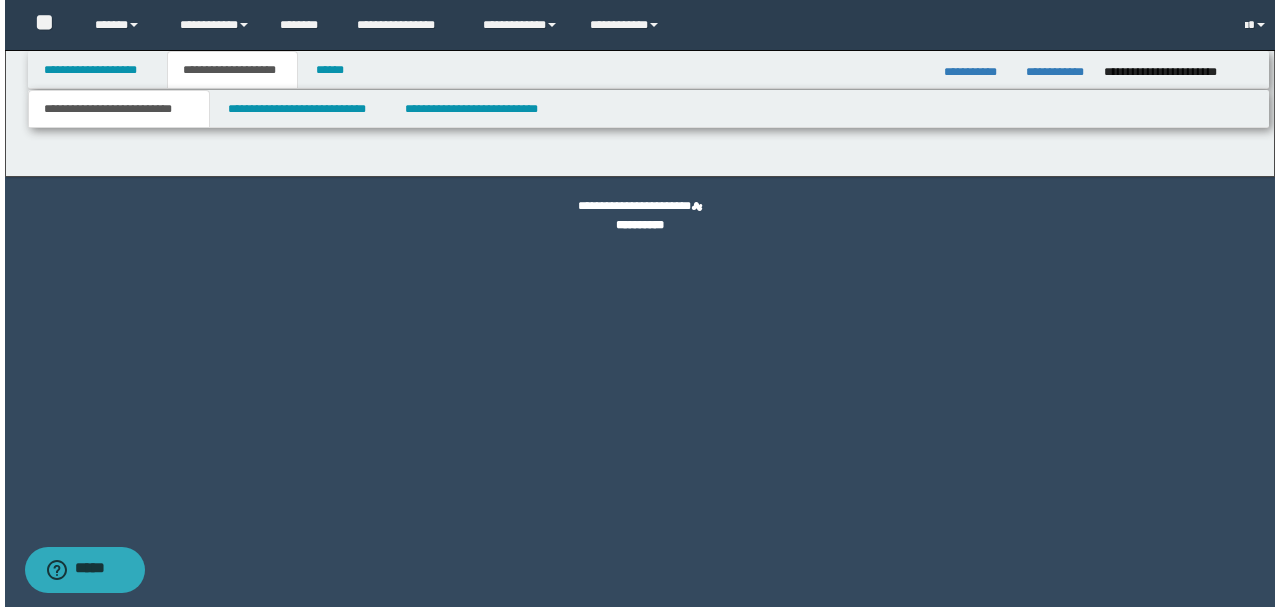 scroll, scrollTop: 0, scrollLeft: 0, axis: both 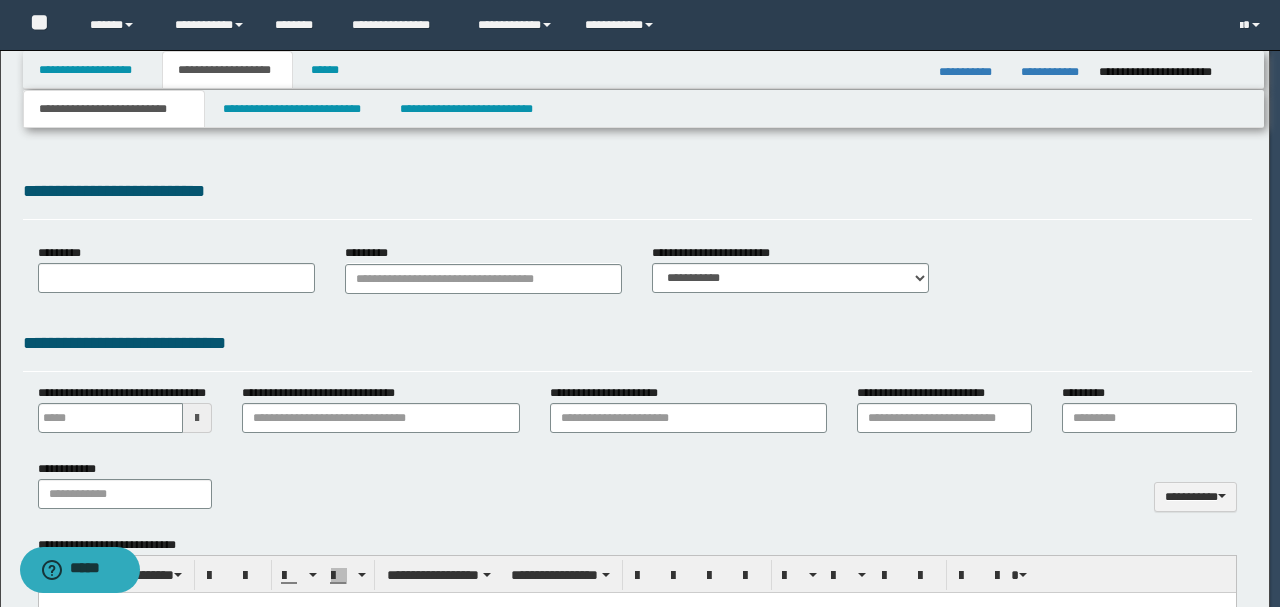 type 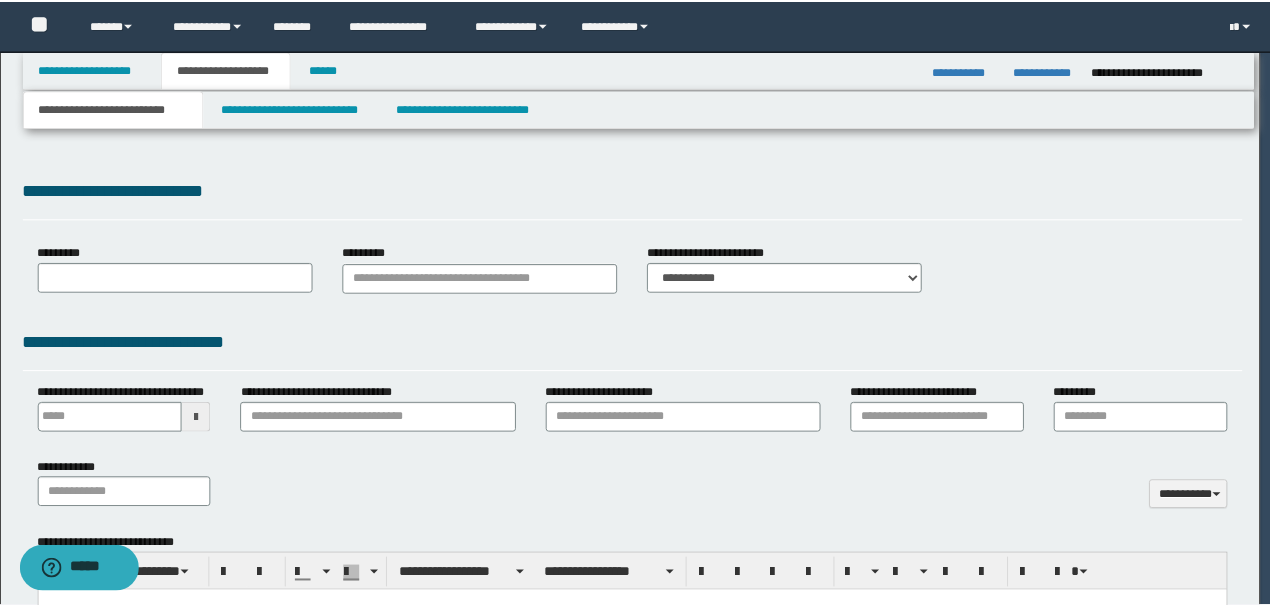 scroll, scrollTop: 0, scrollLeft: 0, axis: both 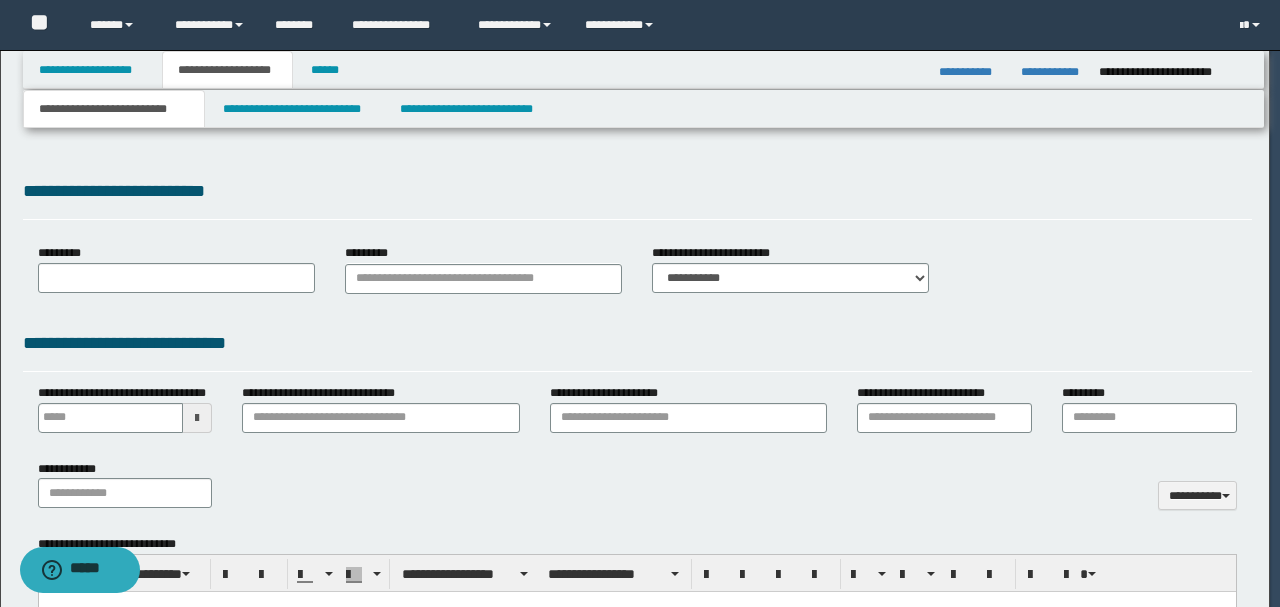select on "*" 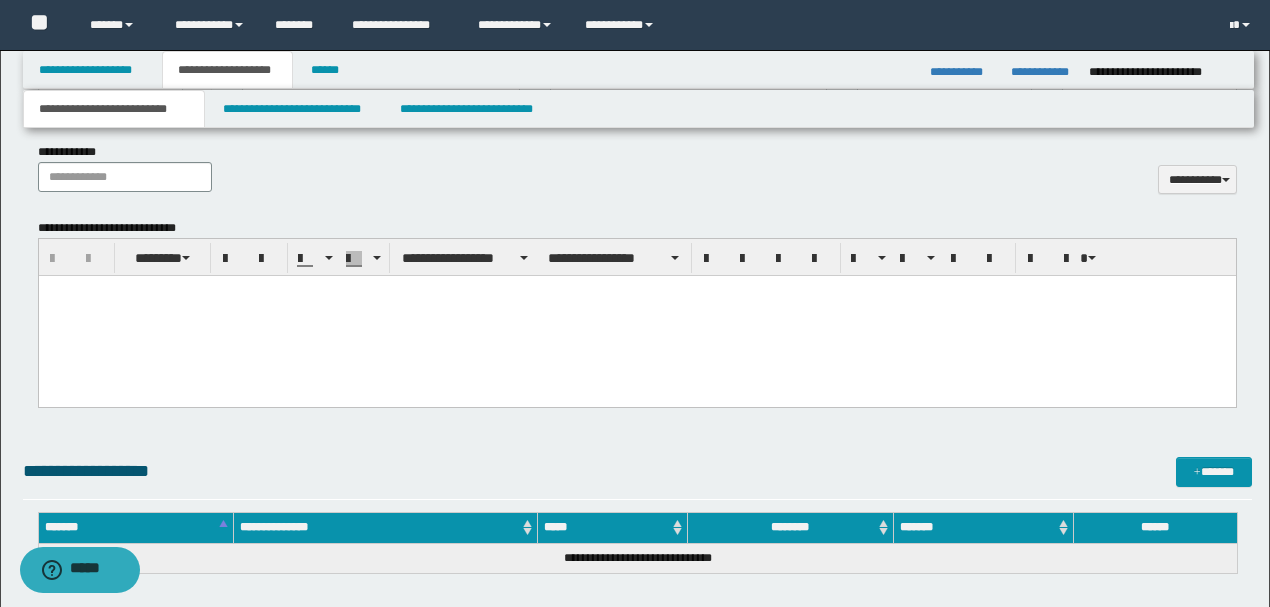 scroll, scrollTop: 866, scrollLeft: 0, axis: vertical 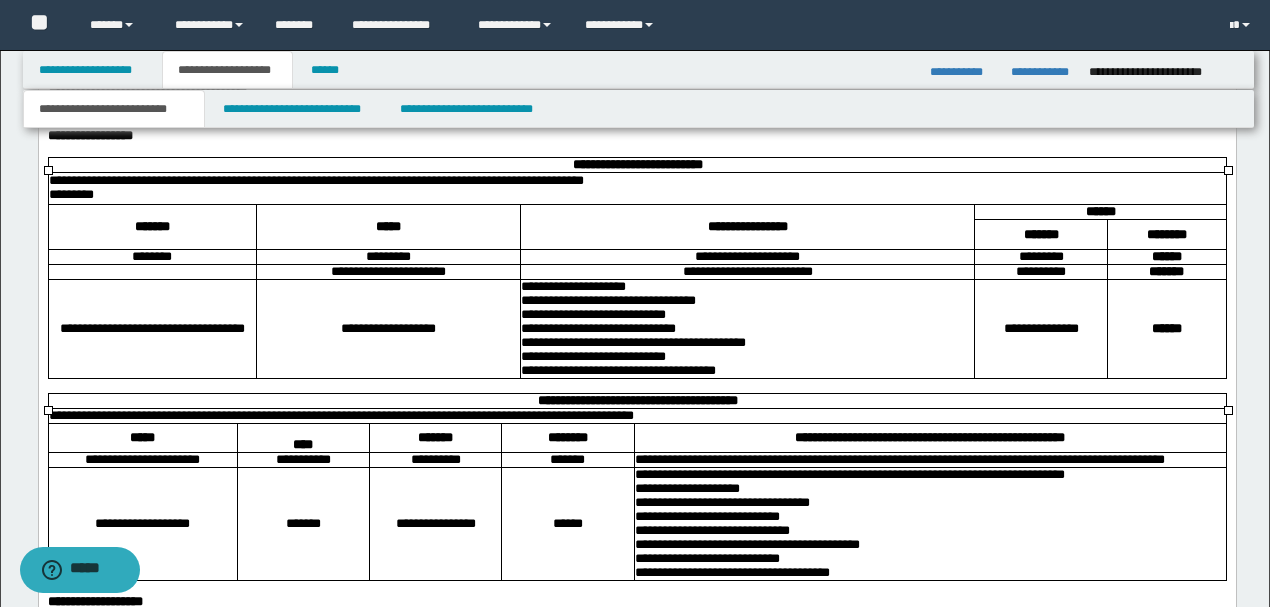 click on "**********" at bounding box center (636, 181) 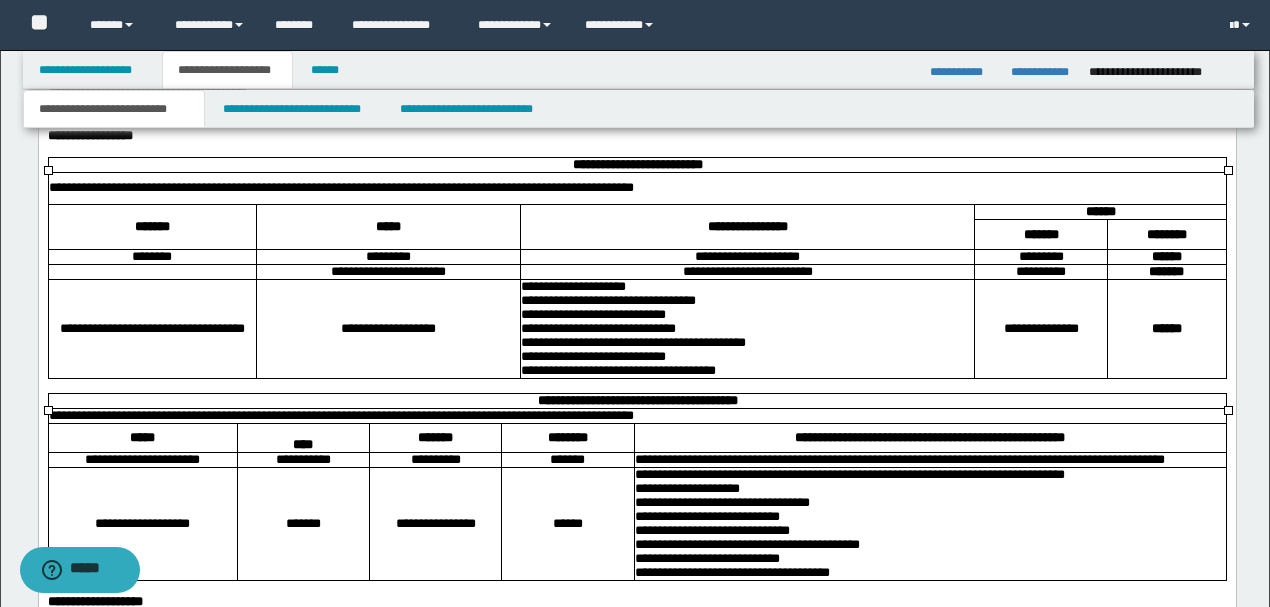 click on "**********" at bounding box center (636, 188) 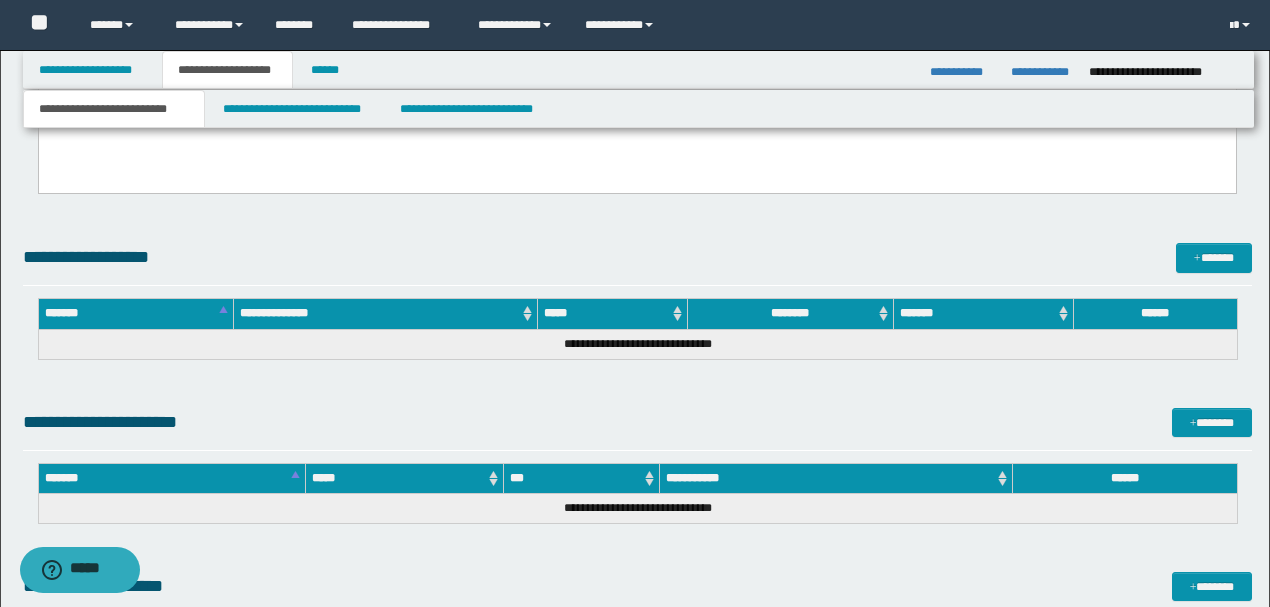 scroll, scrollTop: 2933, scrollLeft: 0, axis: vertical 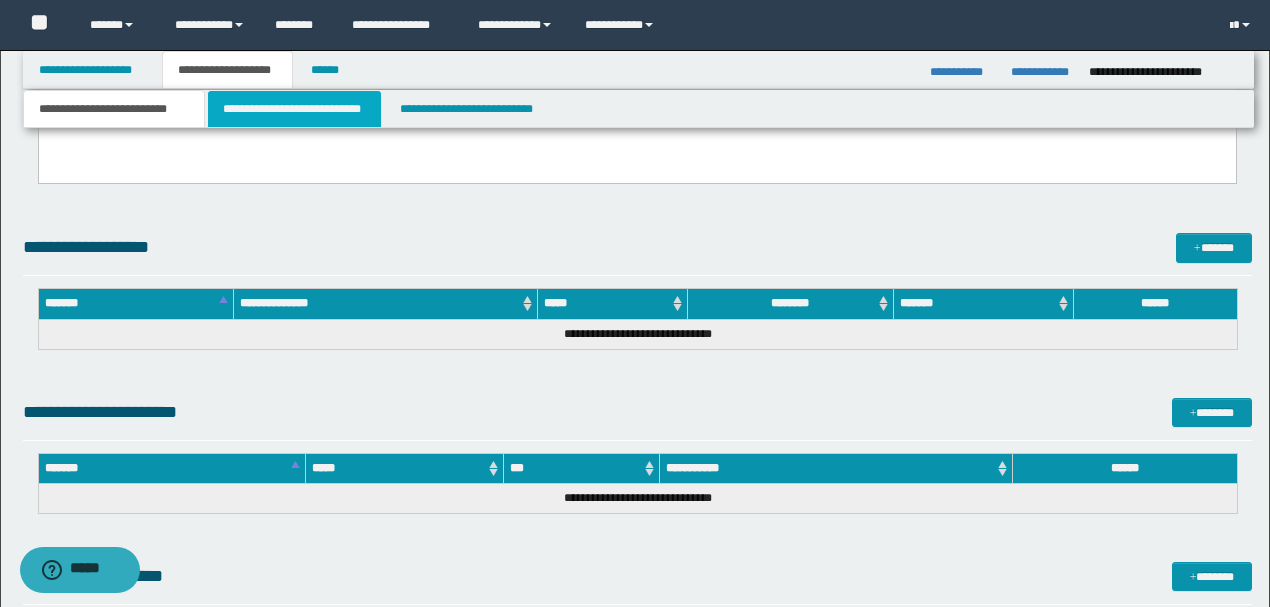 click on "**********" at bounding box center (294, 109) 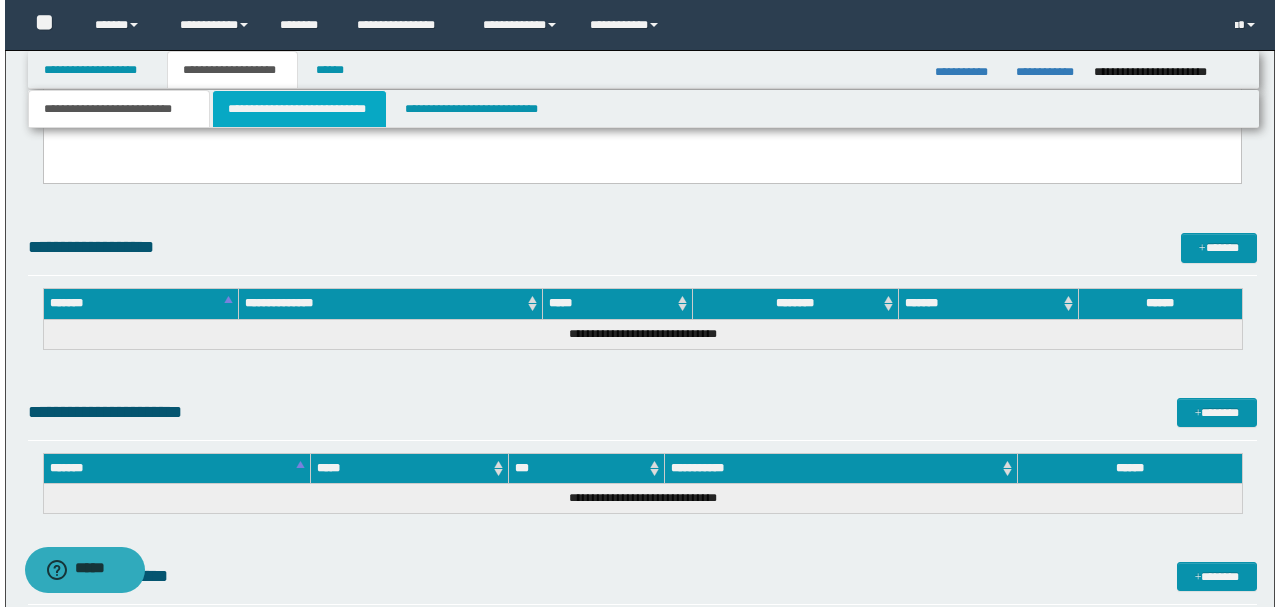 scroll, scrollTop: 0, scrollLeft: 0, axis: both 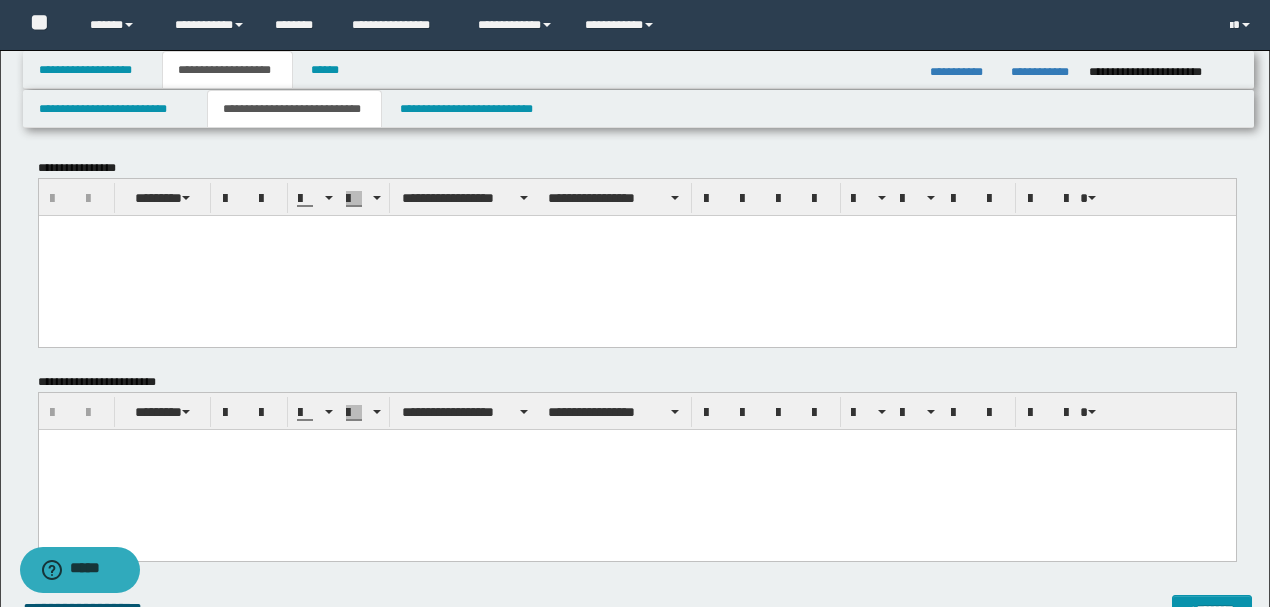 click at bounding box center [636, 255] 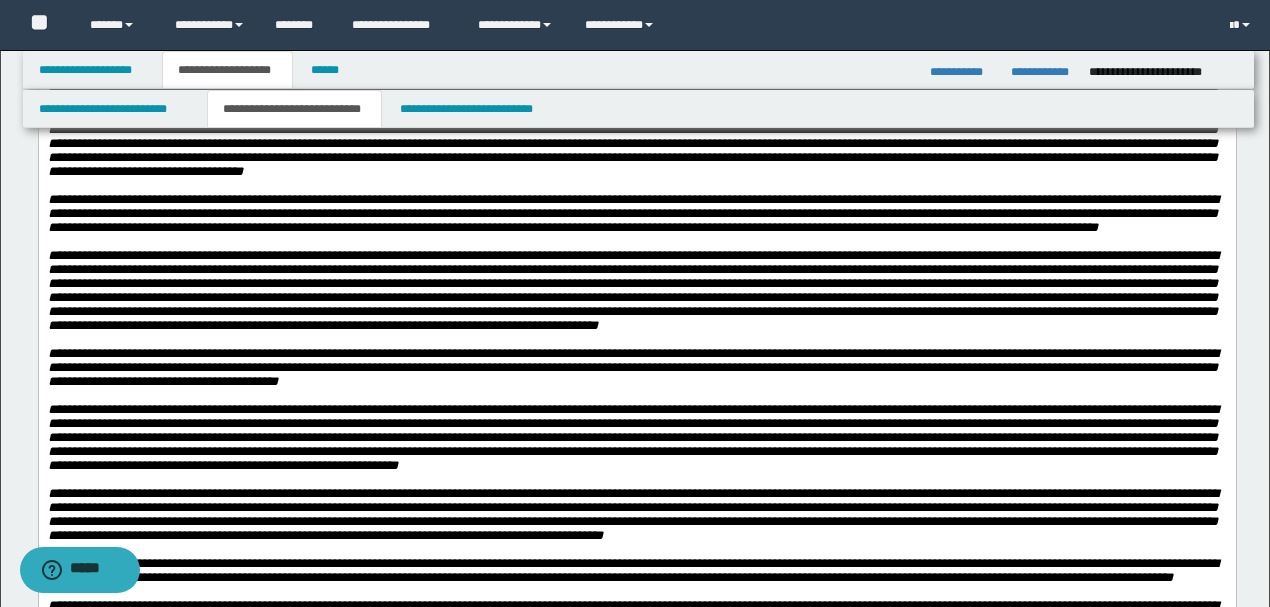 scroll, scrollTop: 1266, scrollLeft: 0, axis: vertical 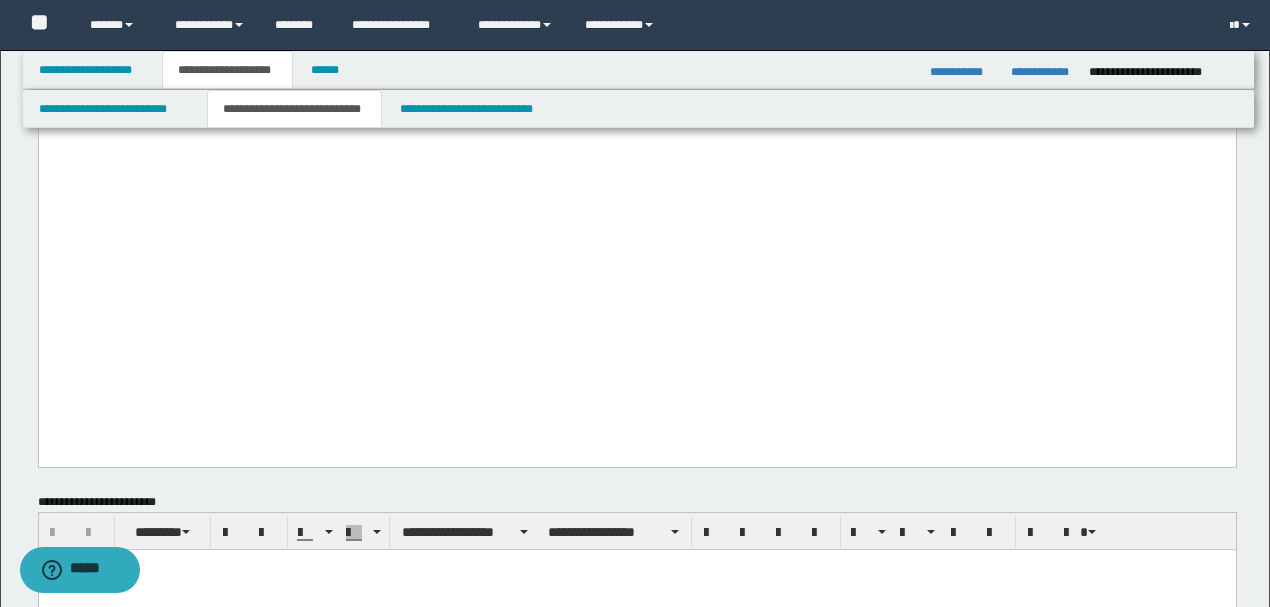 drag, startPoint x: 410, startPoint y: -875, endPoint x: 636, endPoint y: 559, distance: 1451.6997 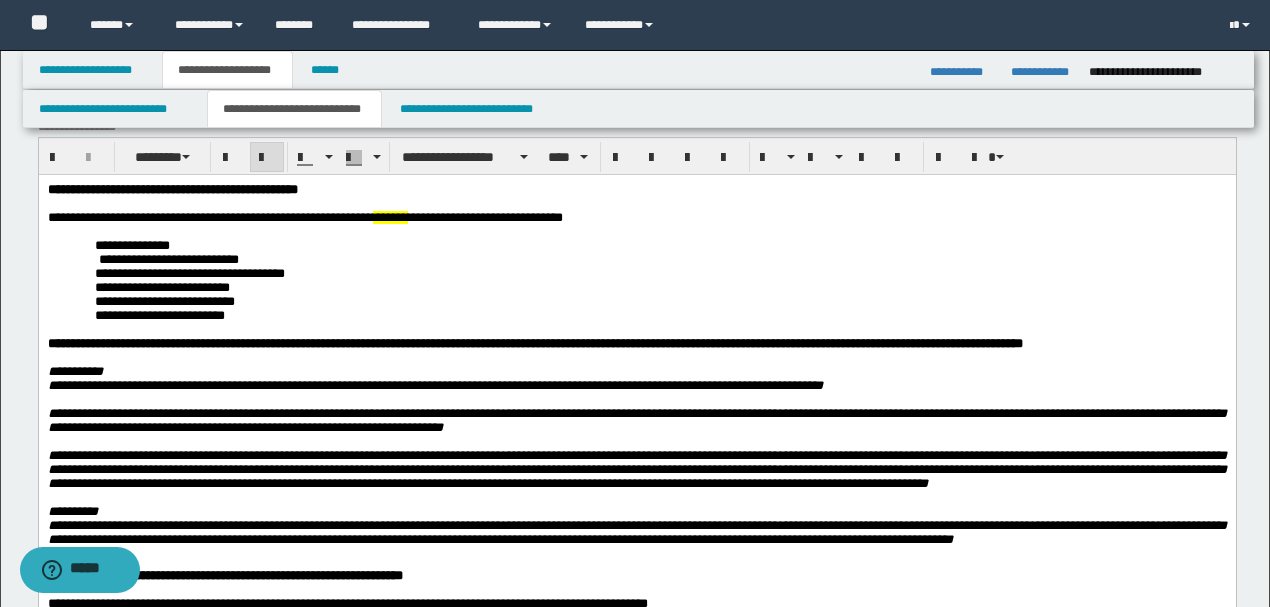 scroll, scrollTop: 0, scrollLeft: 0, axis: both 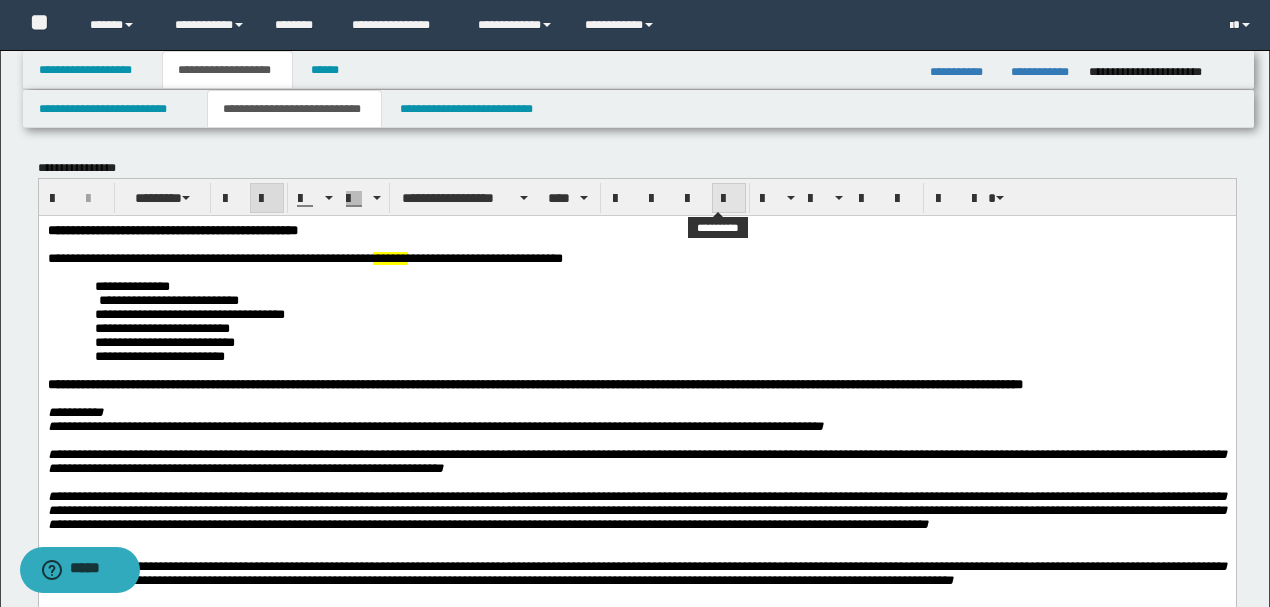 click at bounding box center (729, 198) 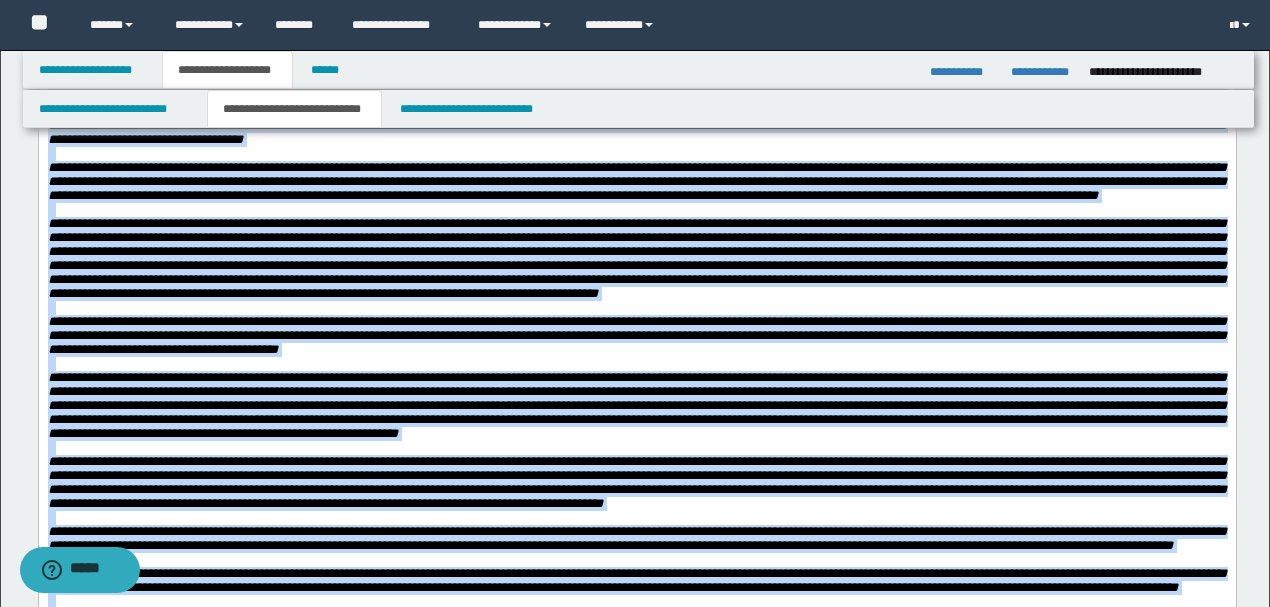 scroll, scrollTop: 1200, scrollLeft: 0, axis: vertical 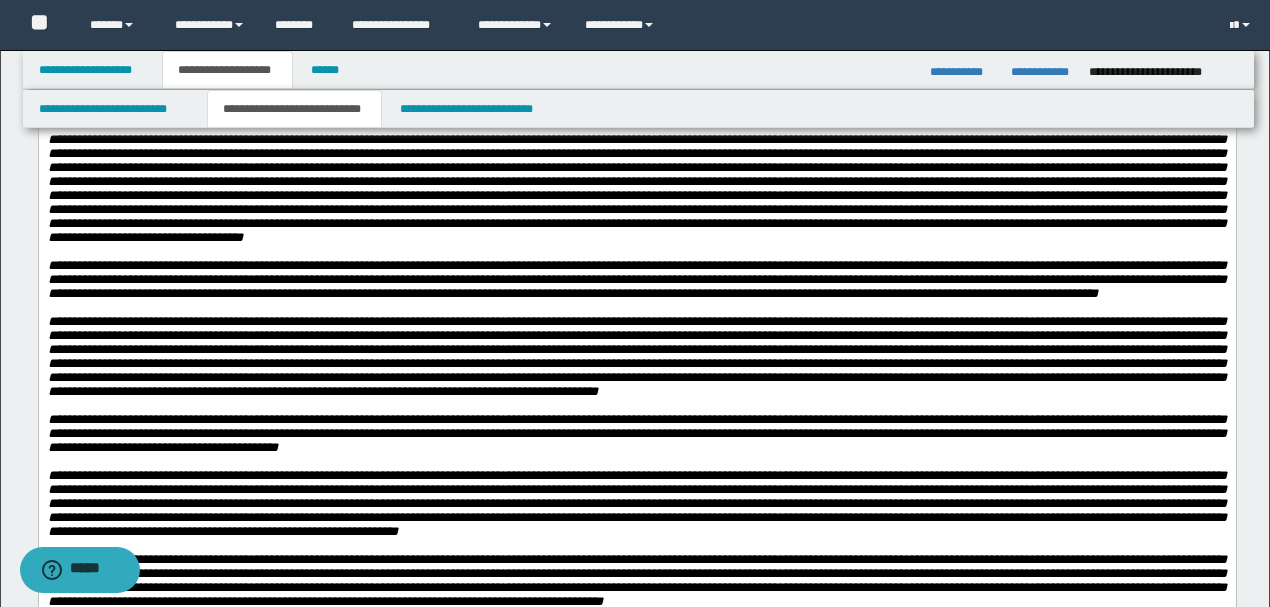 click on "**********" at bounding box center [632, 104] 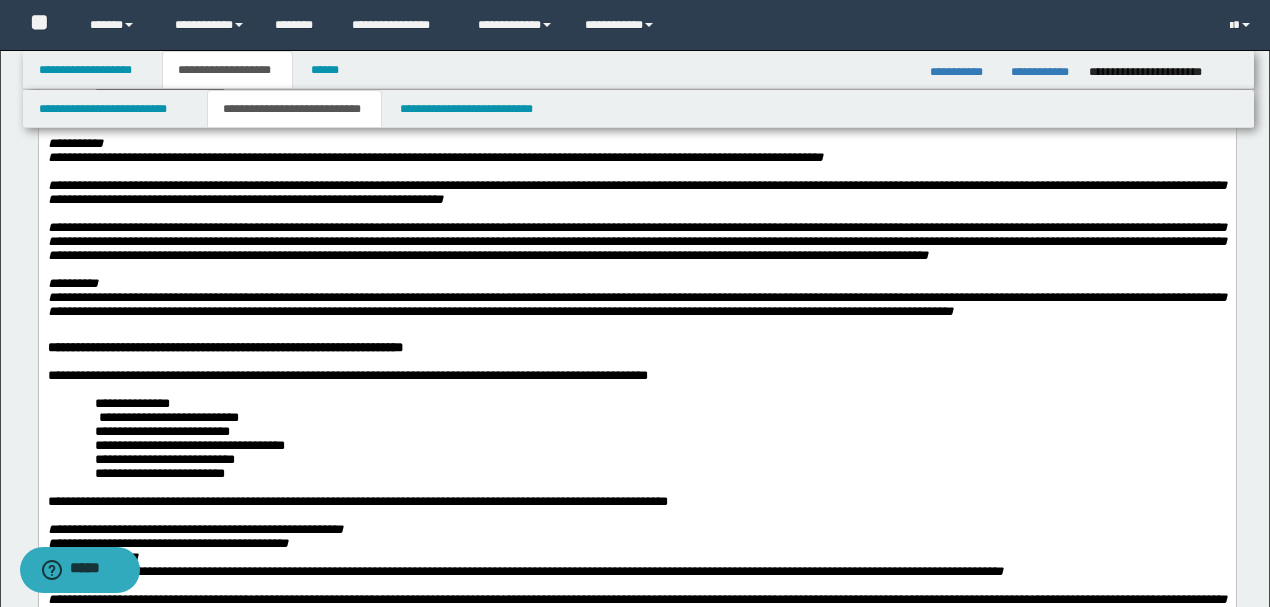 scroll, scrollTop: 0, scrollLeft: 0, axis: both 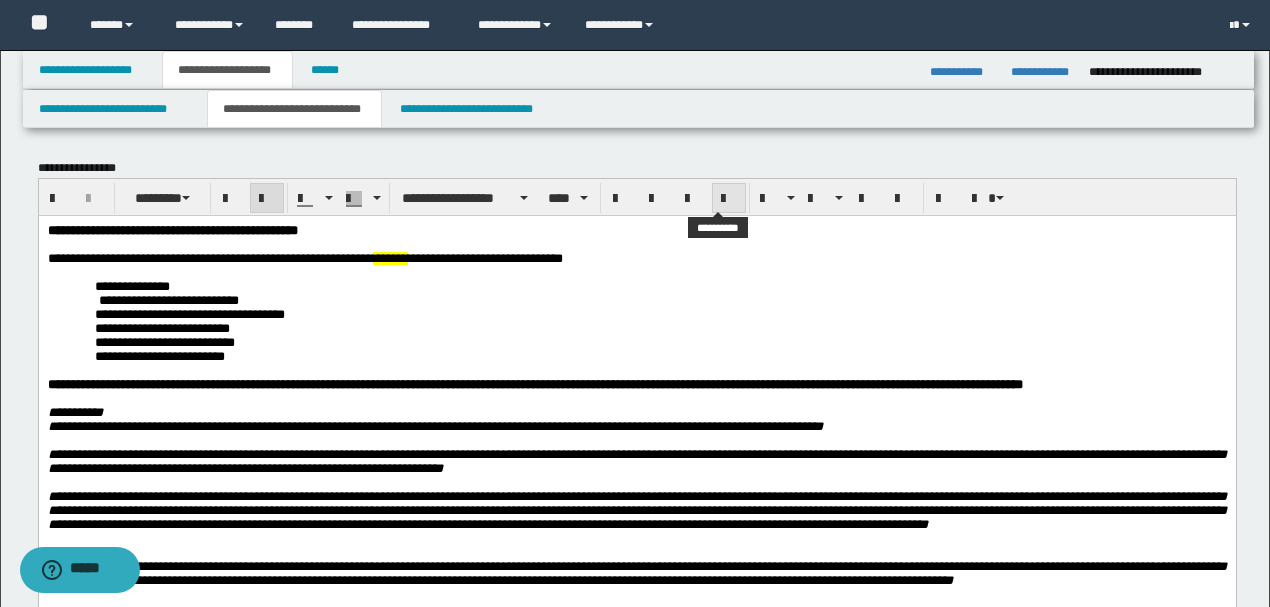 click at bounding box center (729, 199) 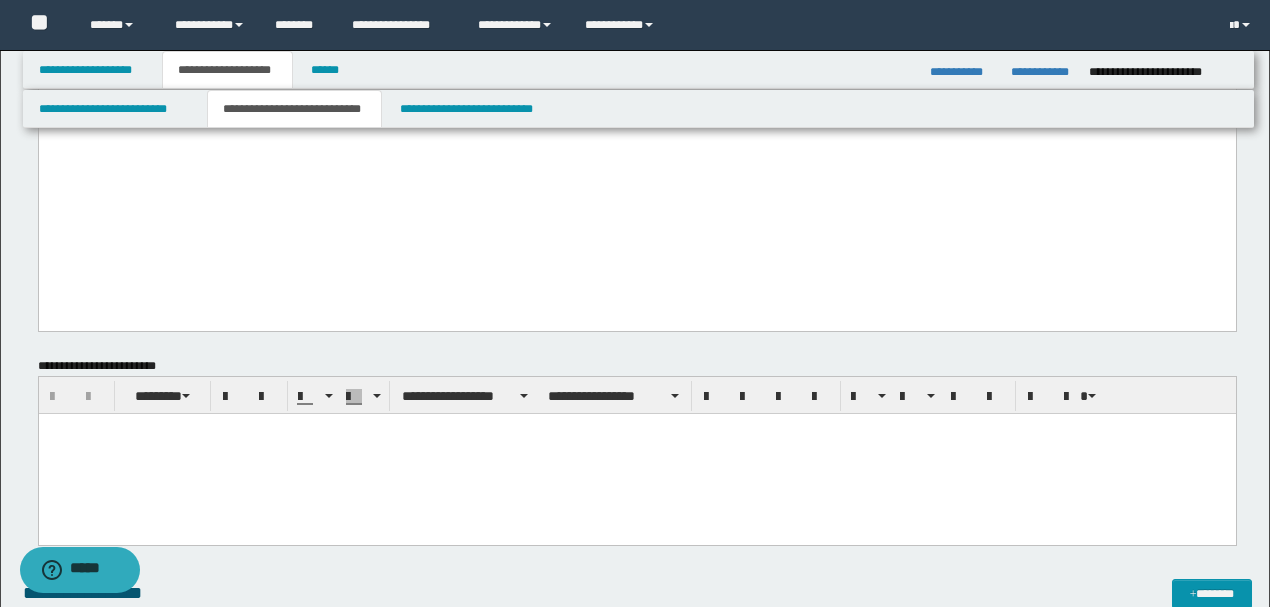 scroll, scrollTop: 2666, scrollLeft: 0, axis: vertical 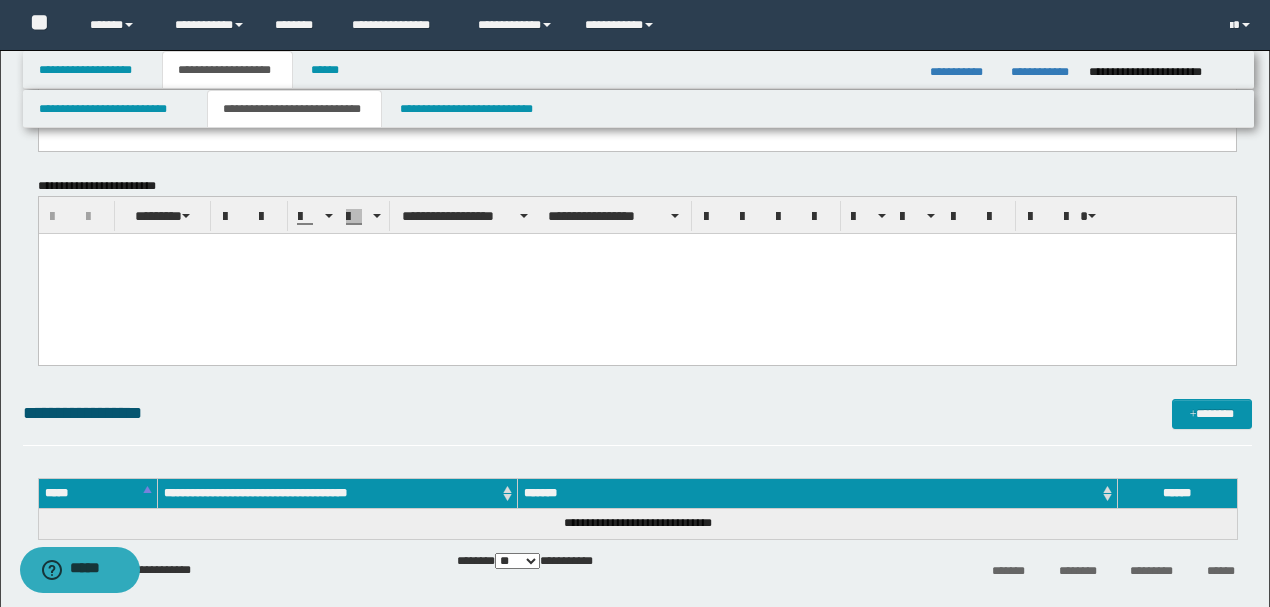 click at bounding box center (636, 274) 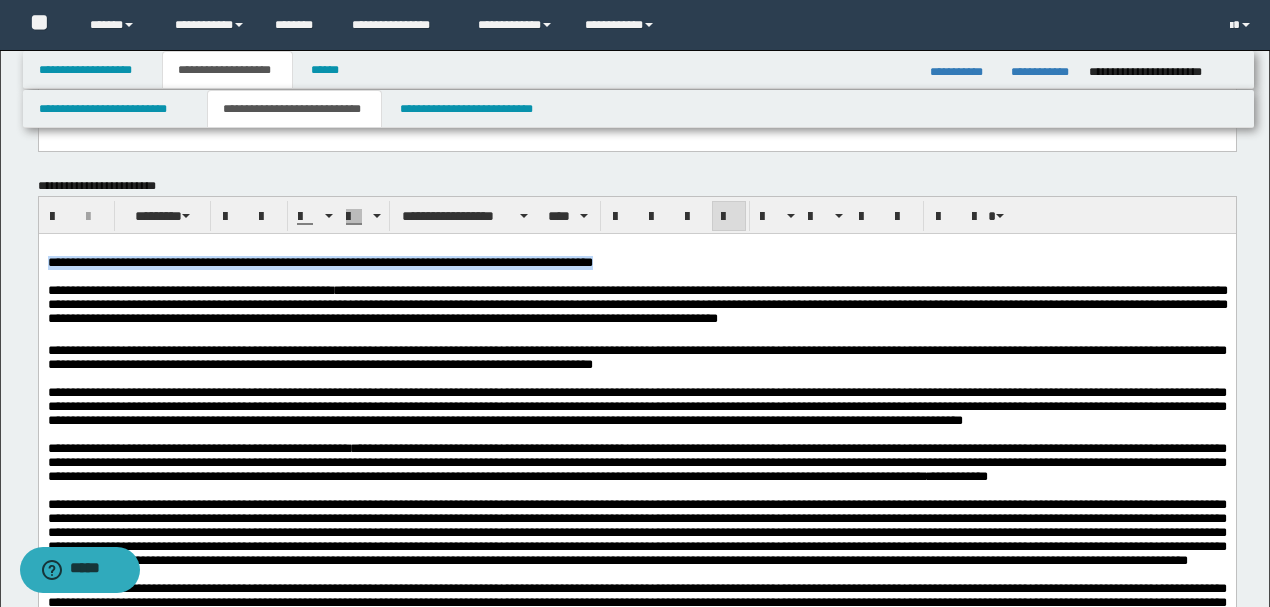 drag, startPoint x: 46, startPoint y: 264, endPoint x: 812, endPoint y: 263, distance: 766.0007 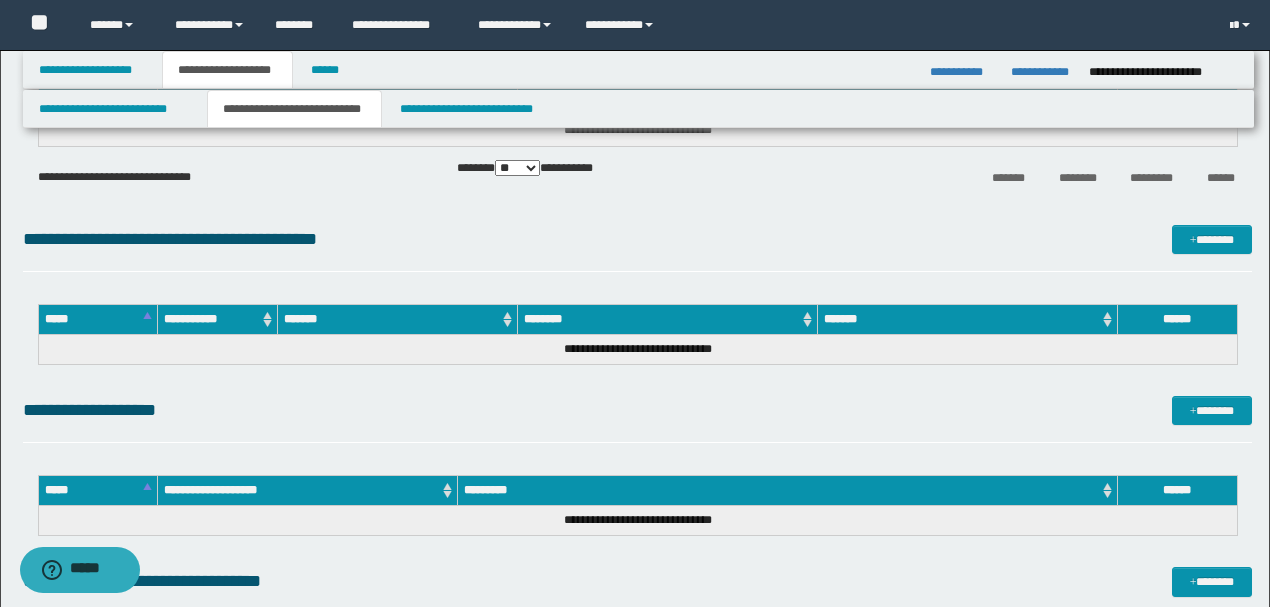 scroll, scrollTop: 4200, scrollLeft: 0, axis: vertical 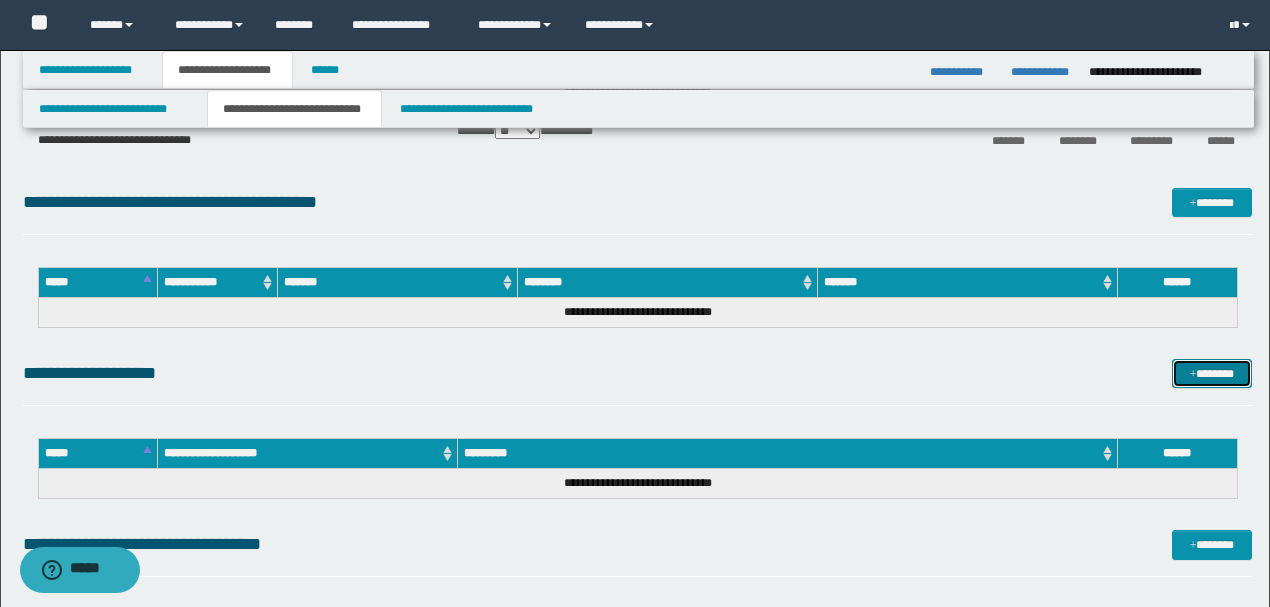 click on "*******" at bounding box center [1211, 373] 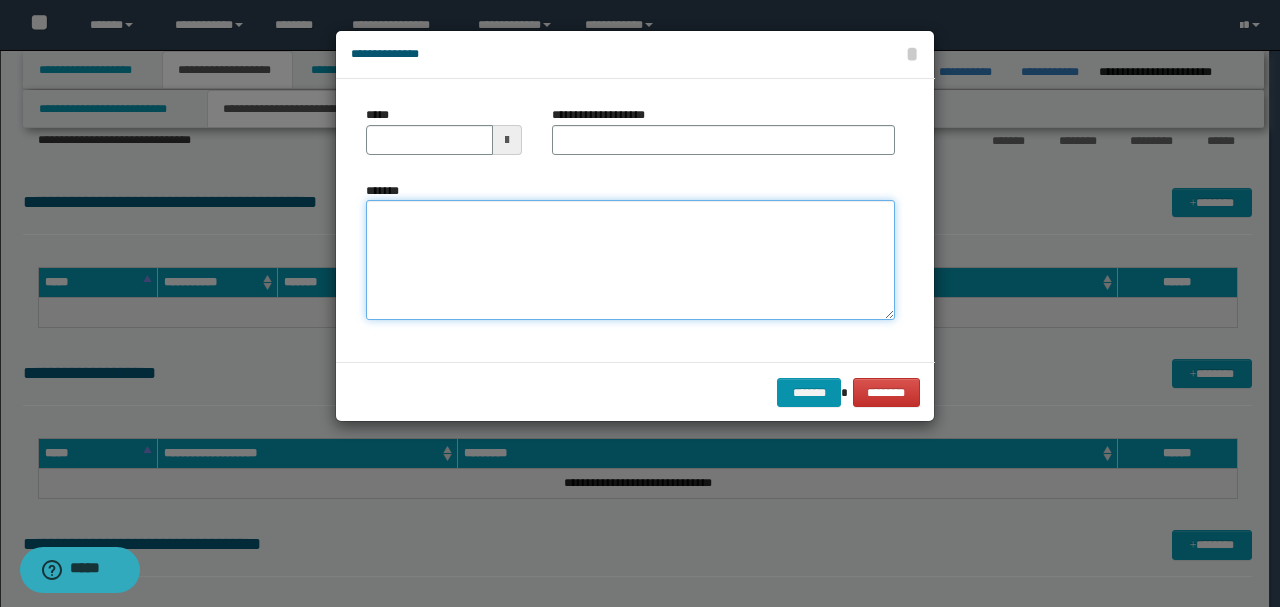 click on "*******" at bounding box center (630, 260) 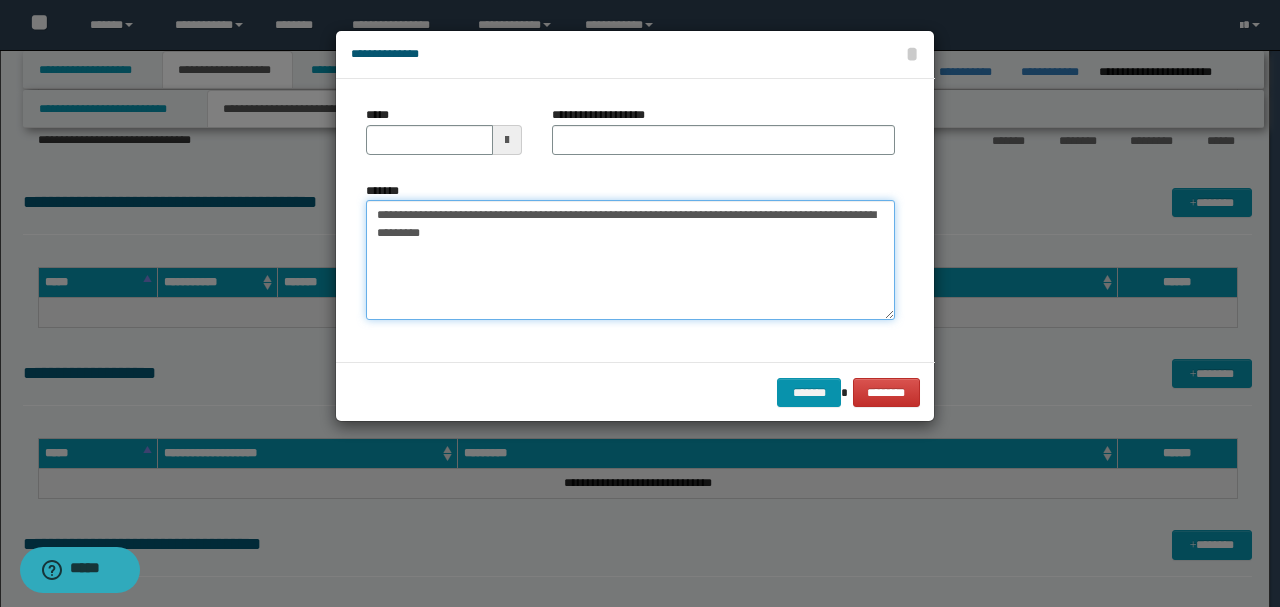 drag, startPoint x: 440, startPoint y: 217, endPoint x: 285, endPoint y: 215, distance: 155.01291 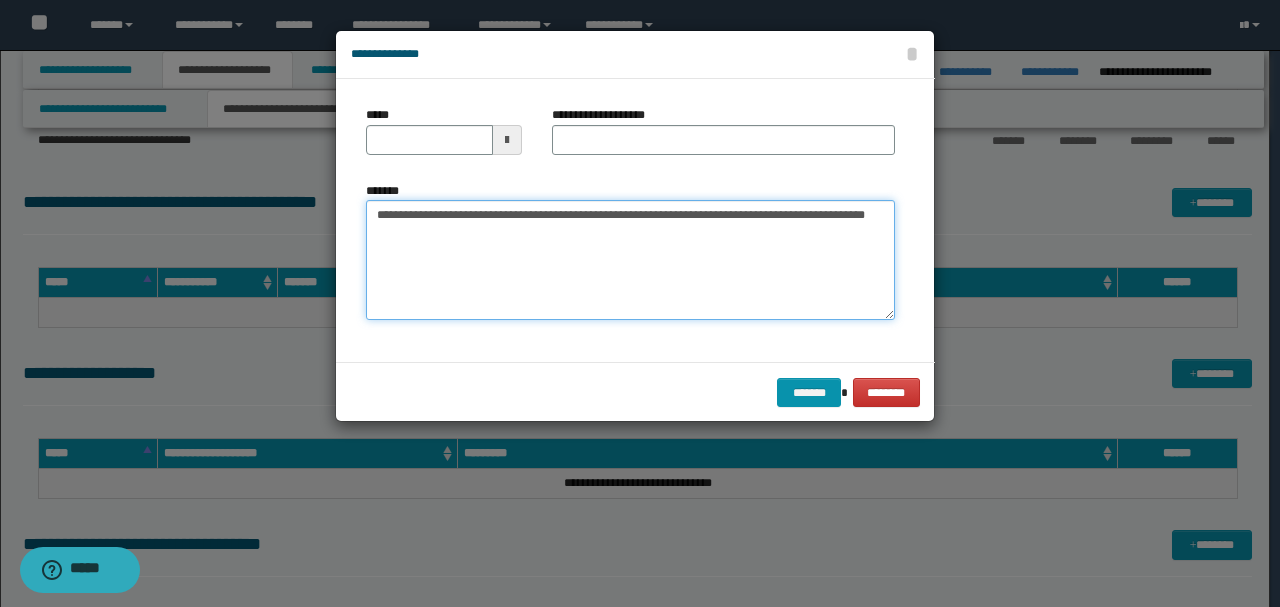 type 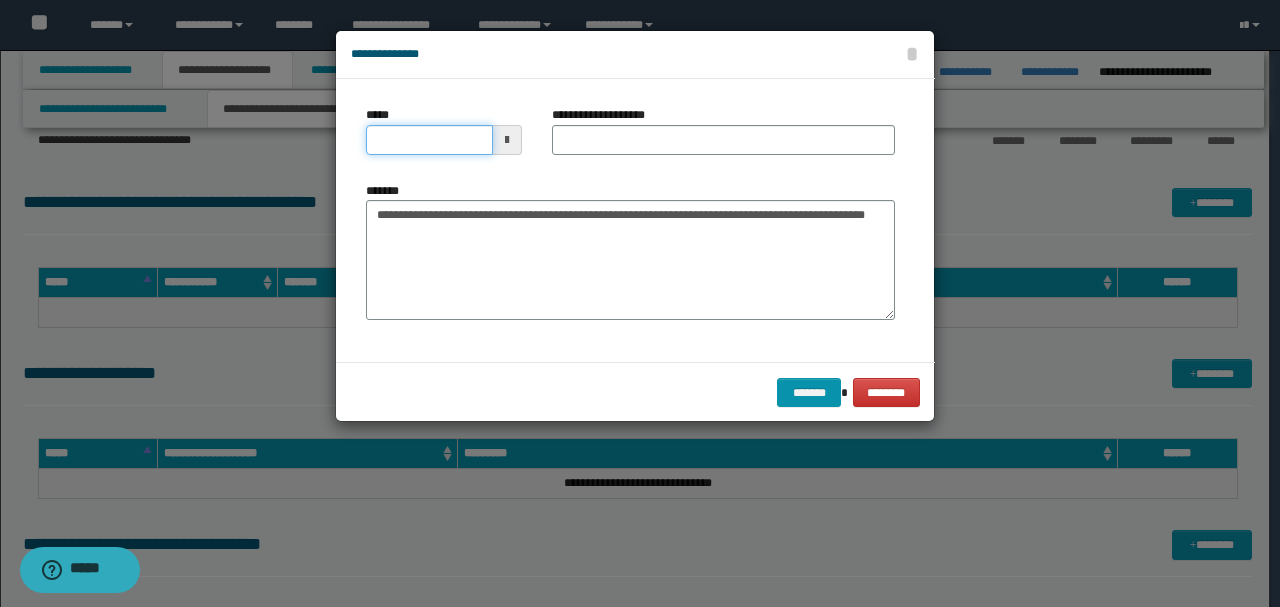click on "*****" at bounding box center [429, 140] 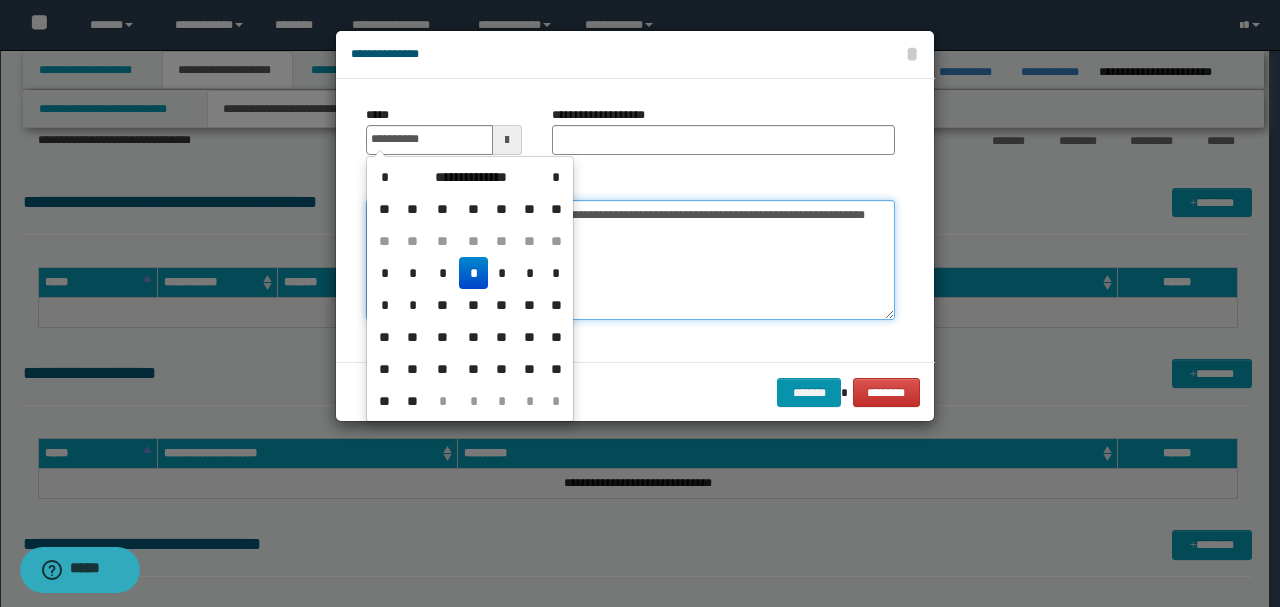 type on "**********" 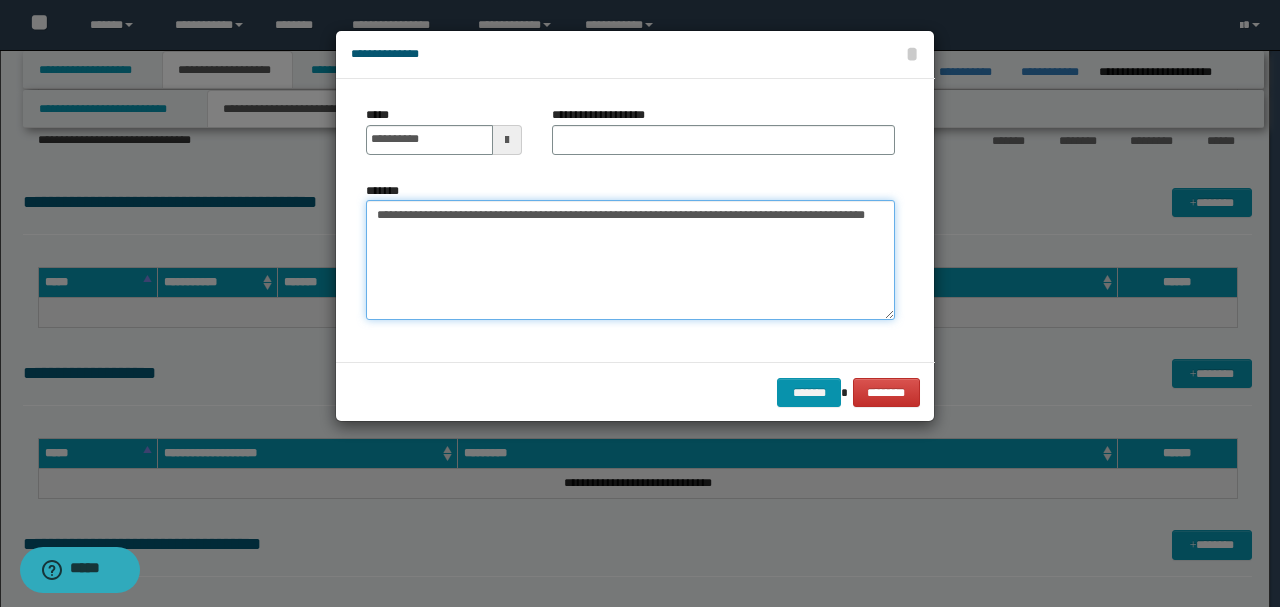 click on "**********" at bounding box center [630, 260] 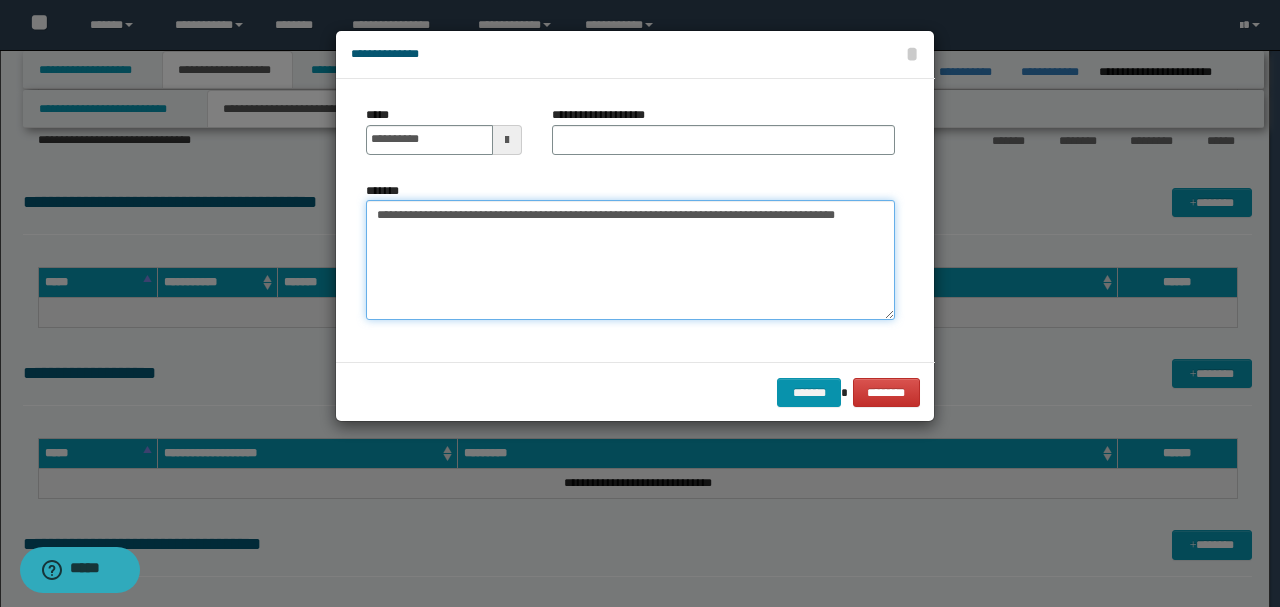 type on "**********" 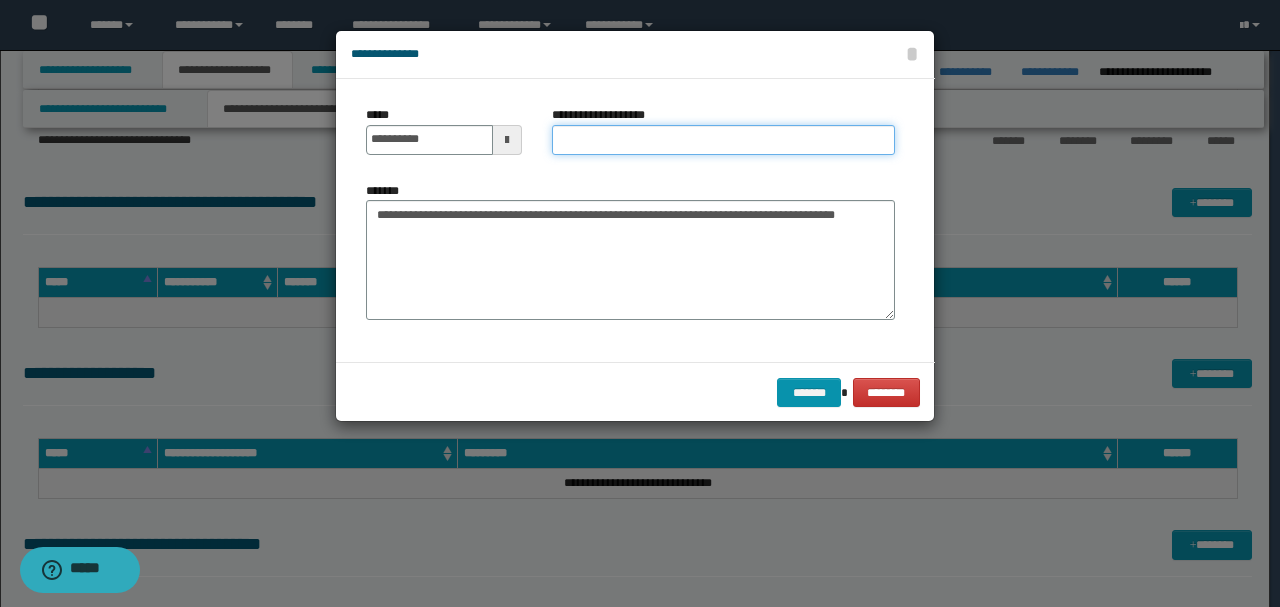 click on "**********" at bounding box center (723, 140) 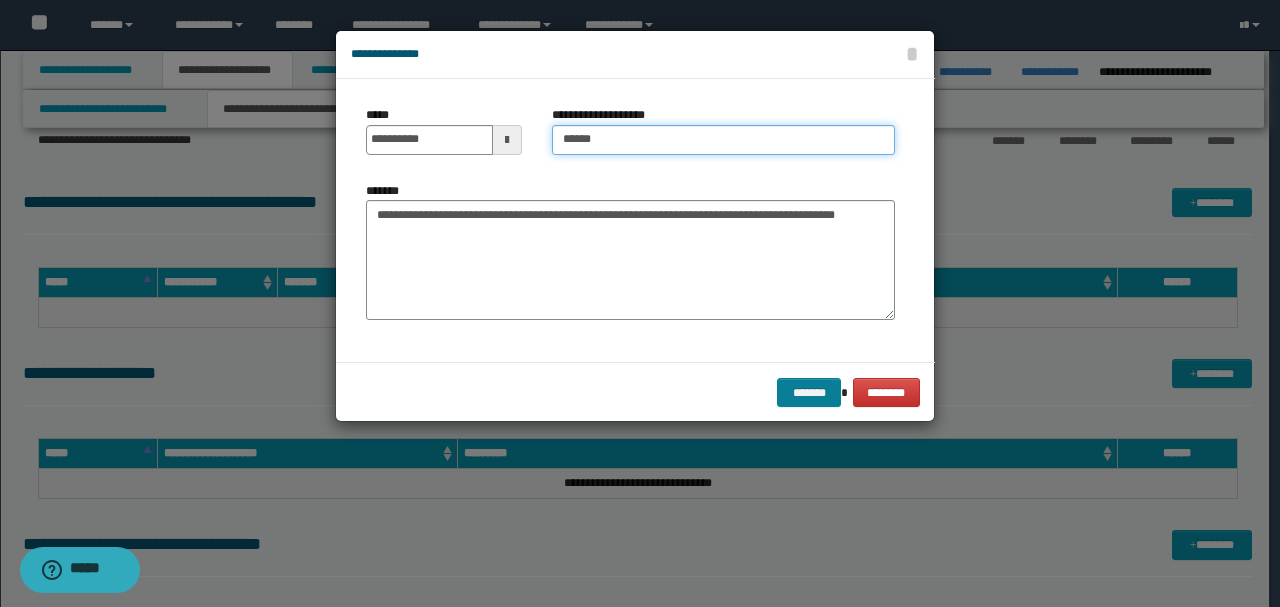 type on "*****" 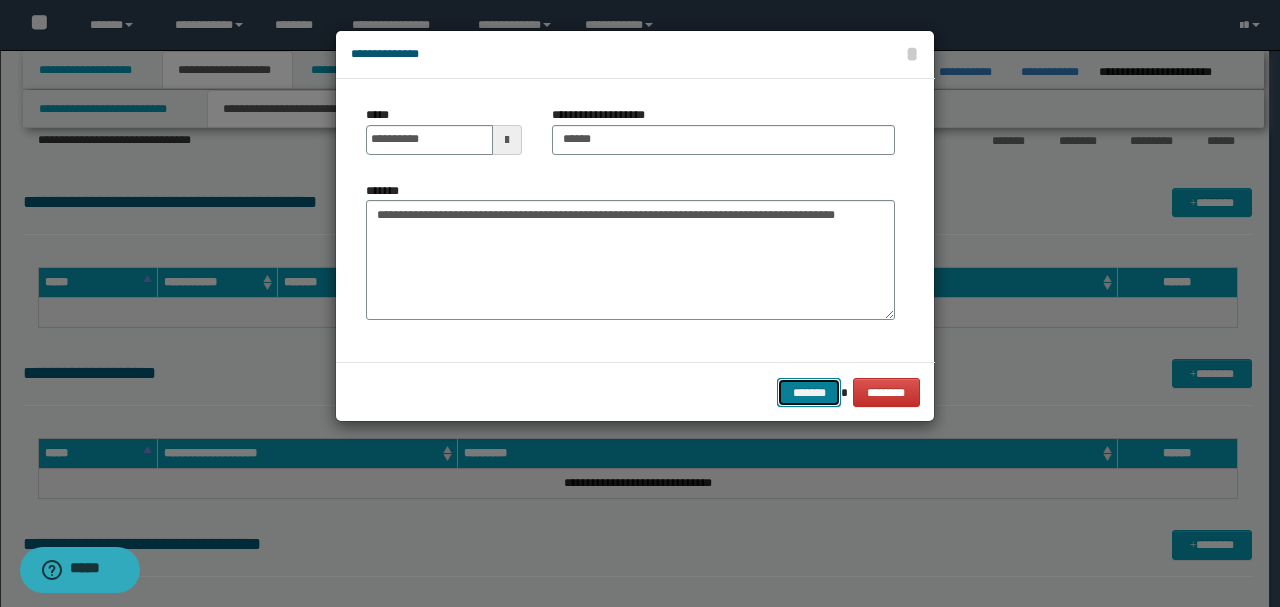 click on "*******" at bounding box center [809, 392] 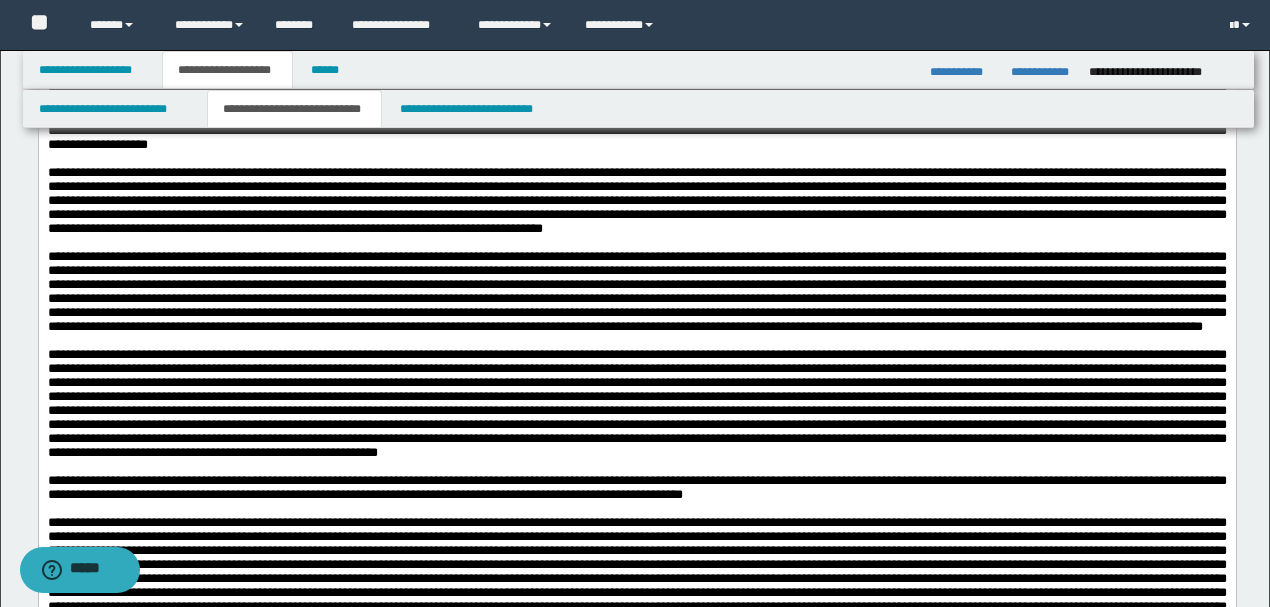 scroll, scrollTop: 3133, scrollLeft: 0, axis: vertical 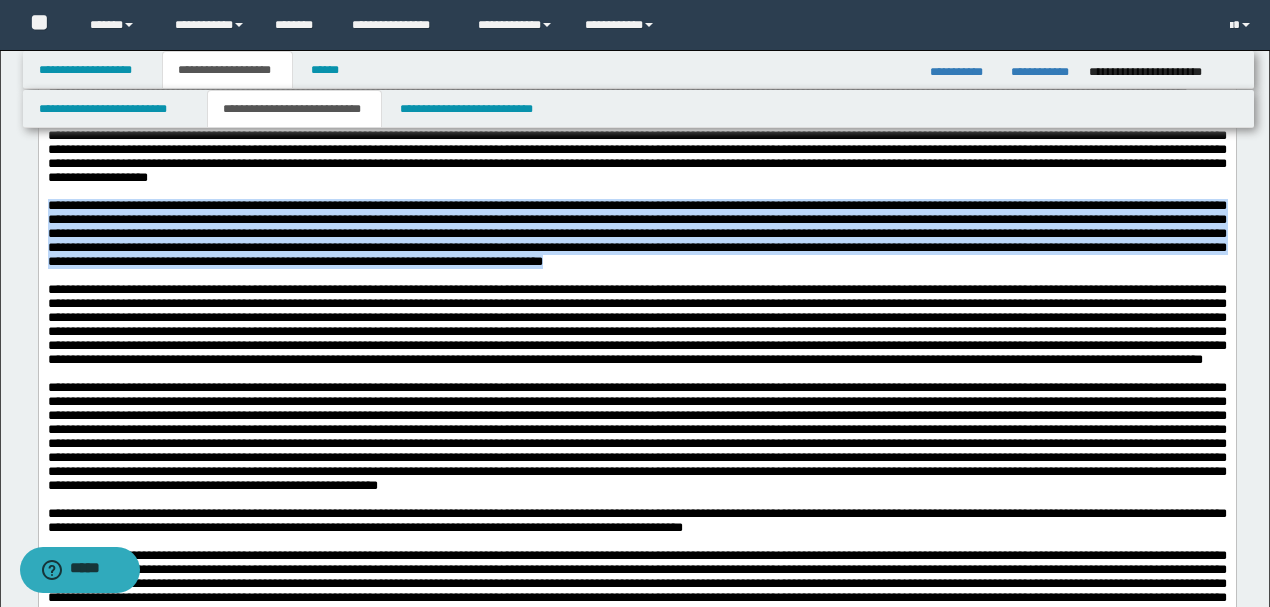 drag, startPoint x: 45, startPoint y: 288, endPoint x: 1050, endPoint y: 355, distance: 1007.23083 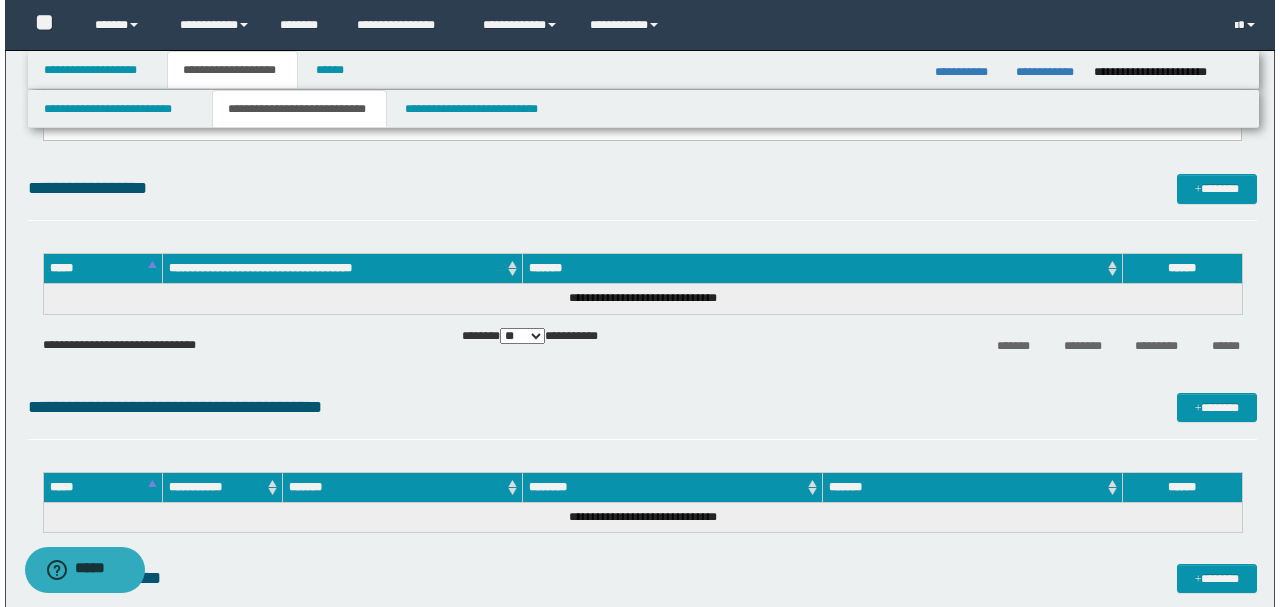scroll, scrollTop: 4200, scrollLeft: 0, axis: vertical 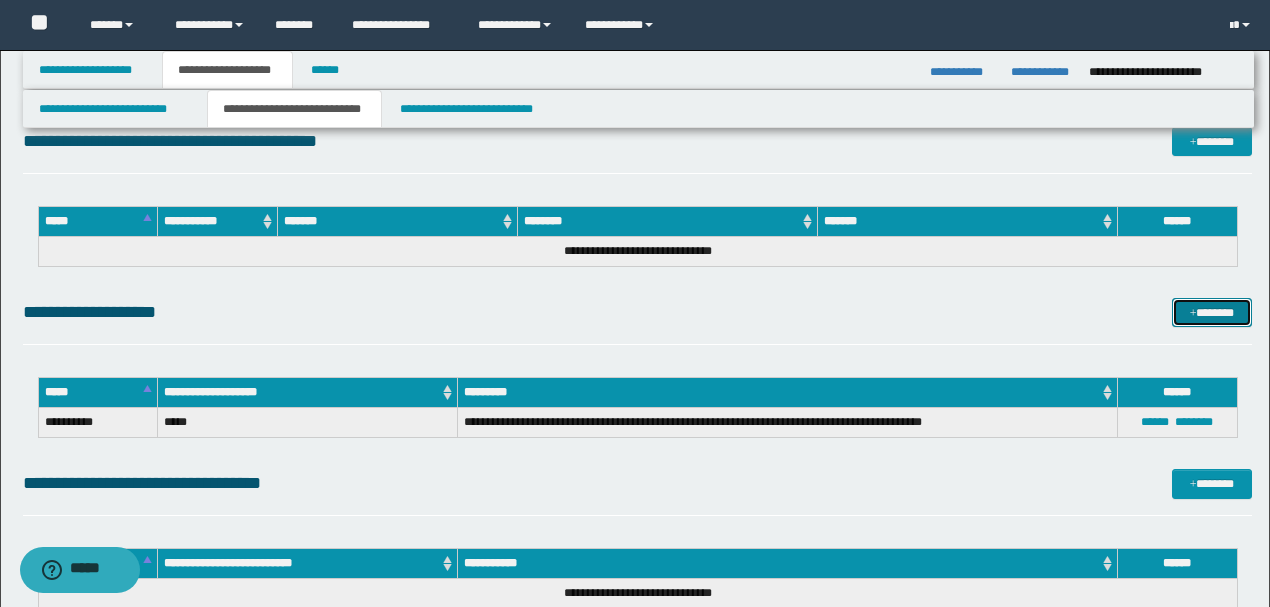 click on "*******" at bounding box center (1211, 312) 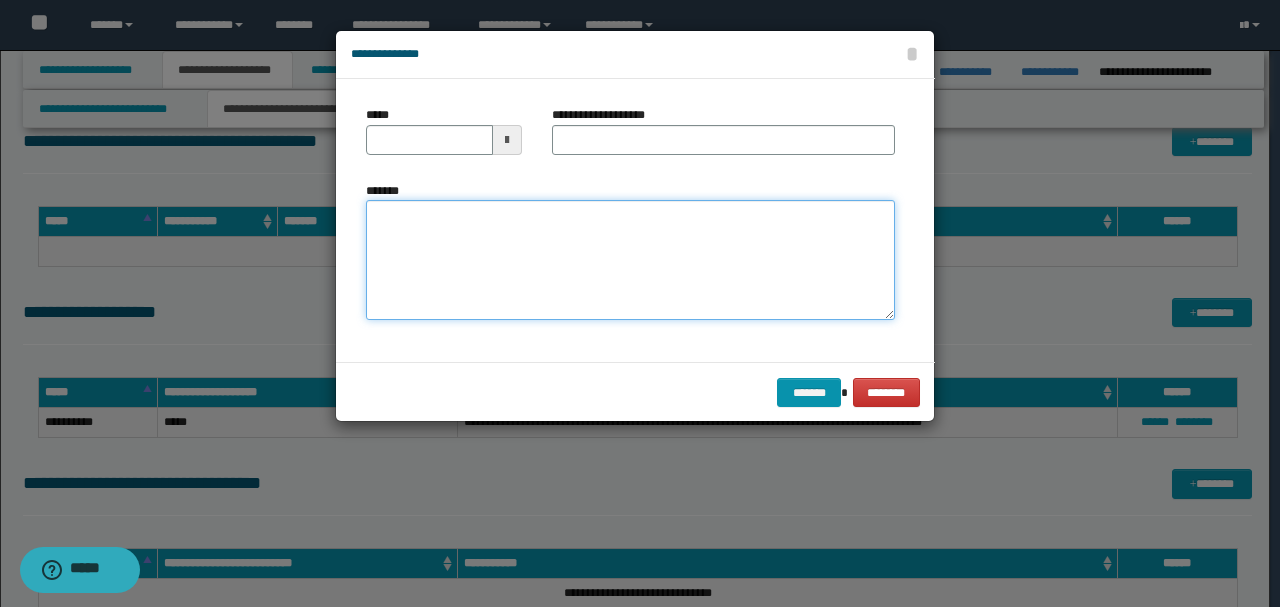 click on "*******" at bounding box center [630, 260] 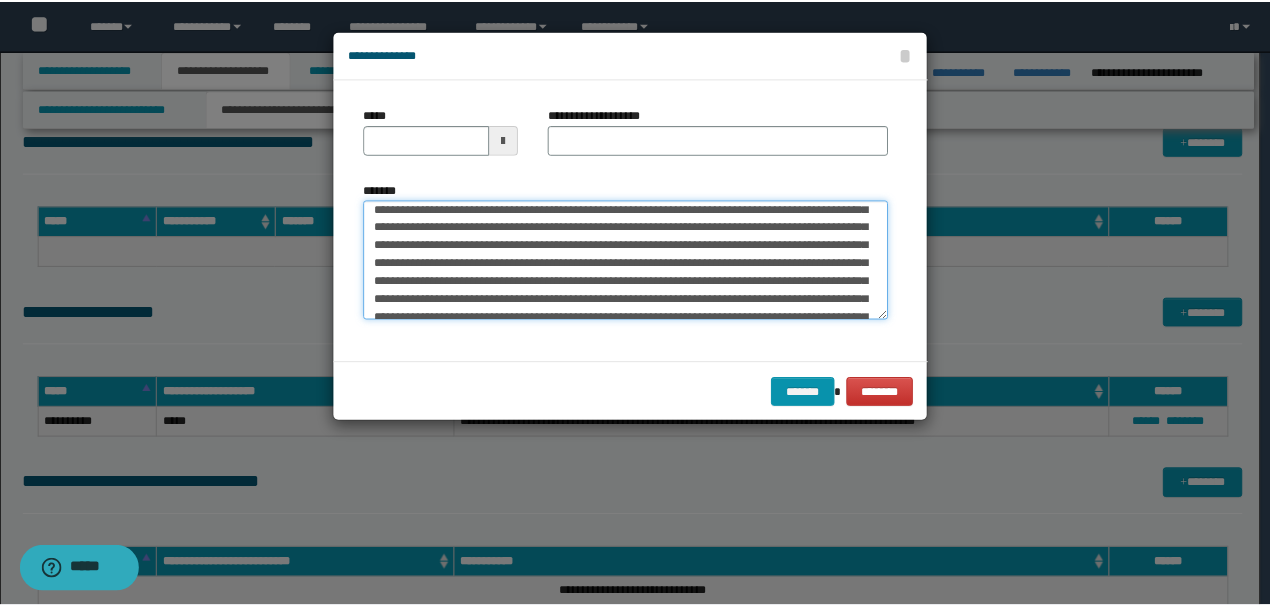 scroll, scrollTop: 0, scrollLeft: 0, axis: both 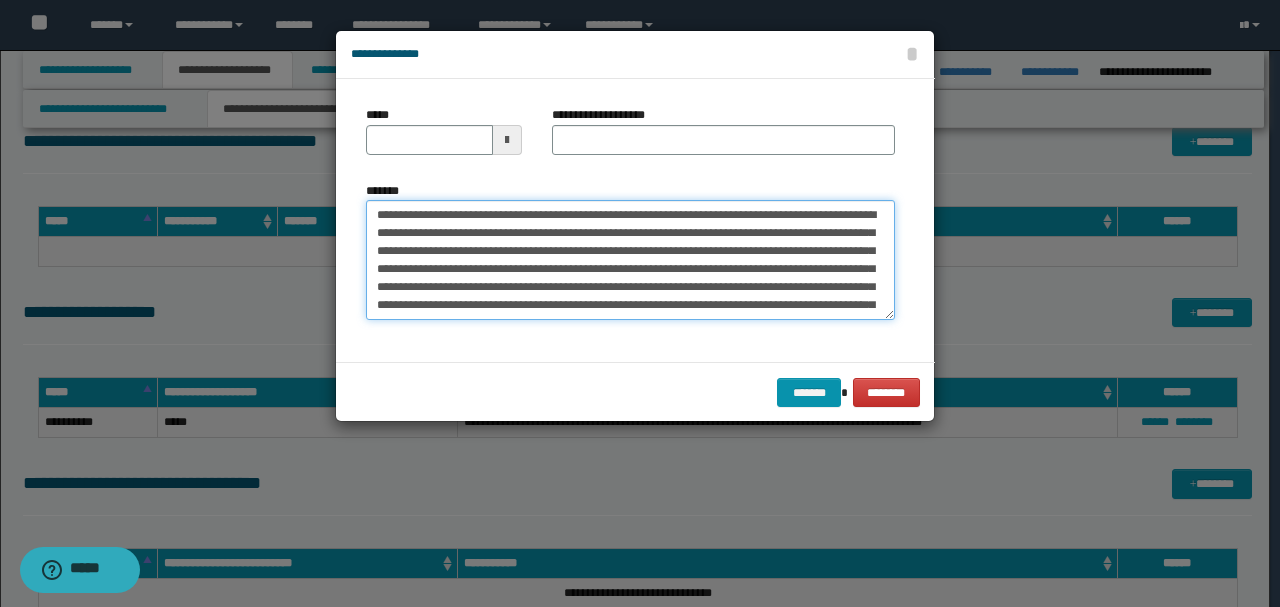drag, startPoint x: 439, startPoint y: 211, endPoint x: 286, endPoint y: 210, distance: 153.00327 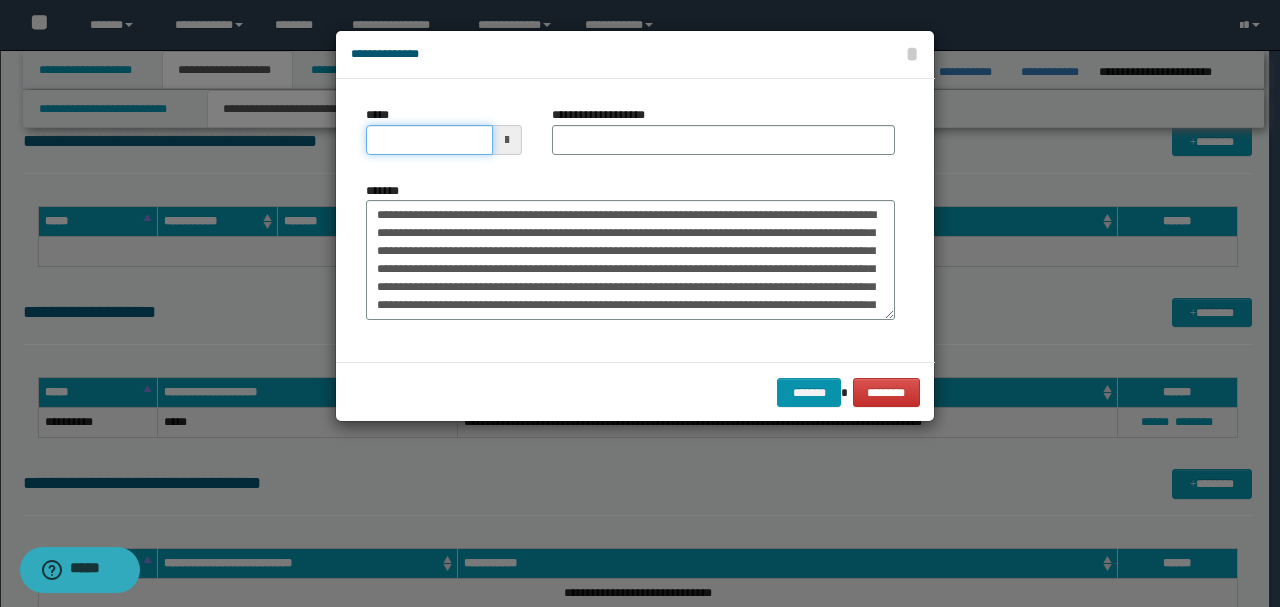 click on "*****" at bounding box center [429, 140] 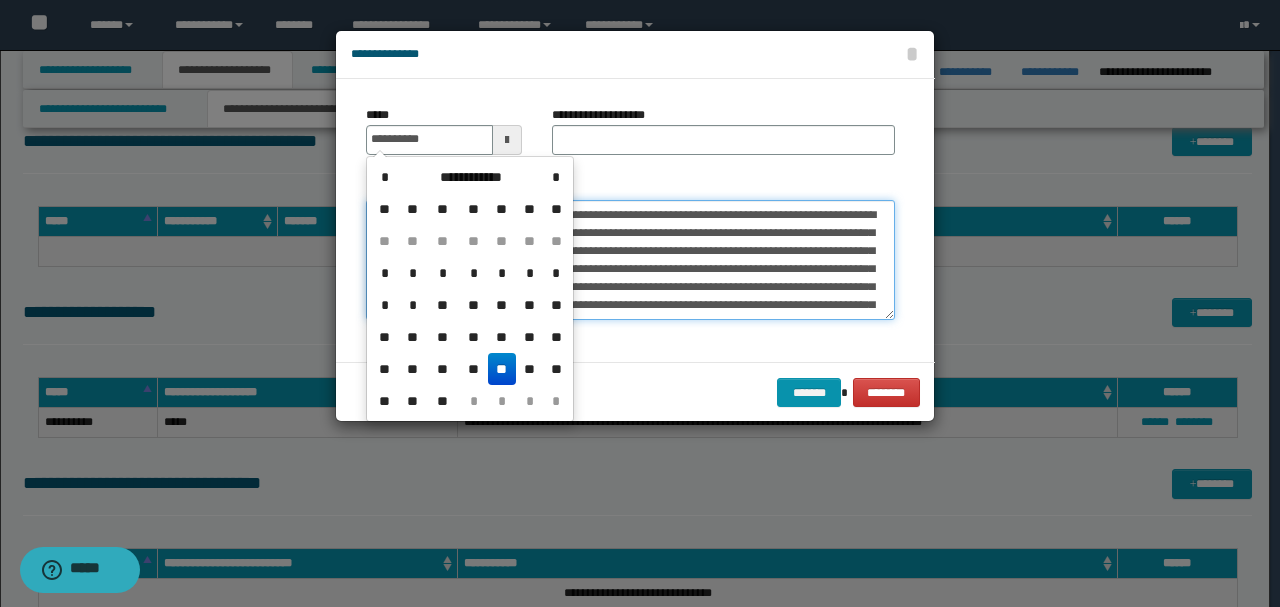 type on "**********" 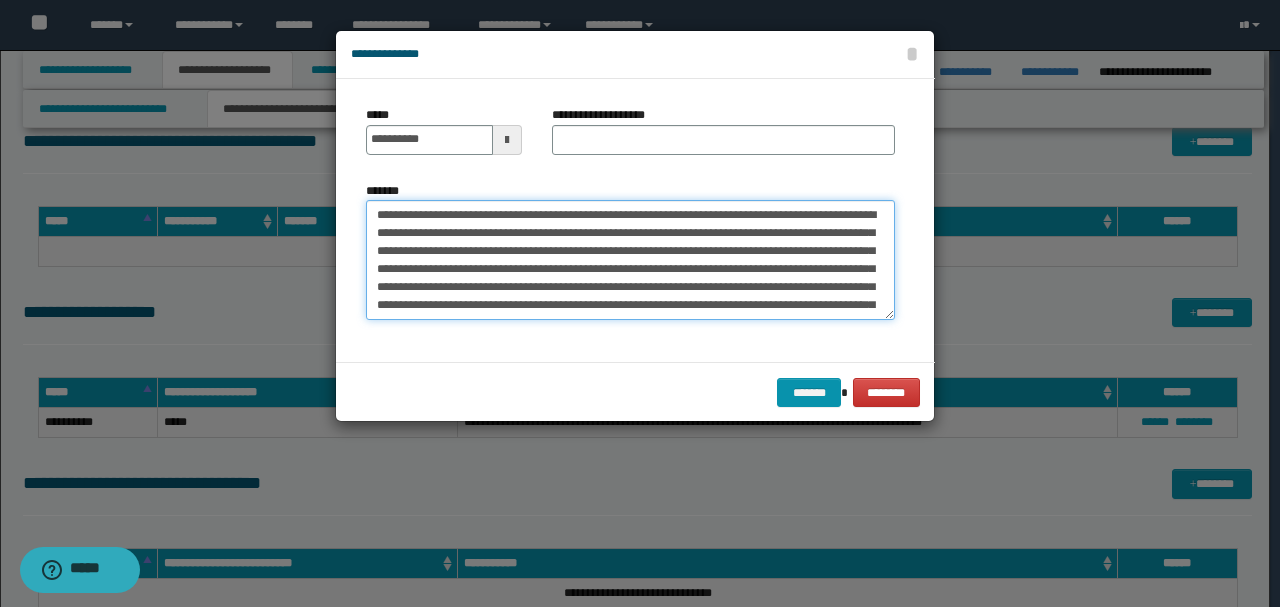 click on "*******" at bounding box center (630, 259) 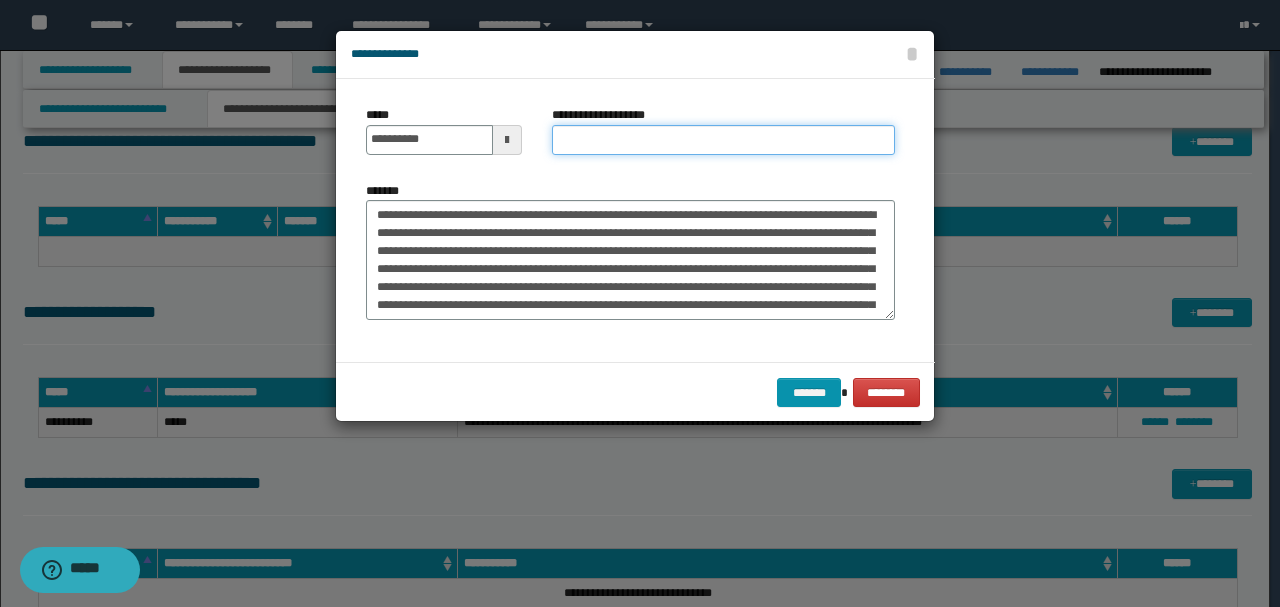click on "**********" at bounding box center (723, 140) 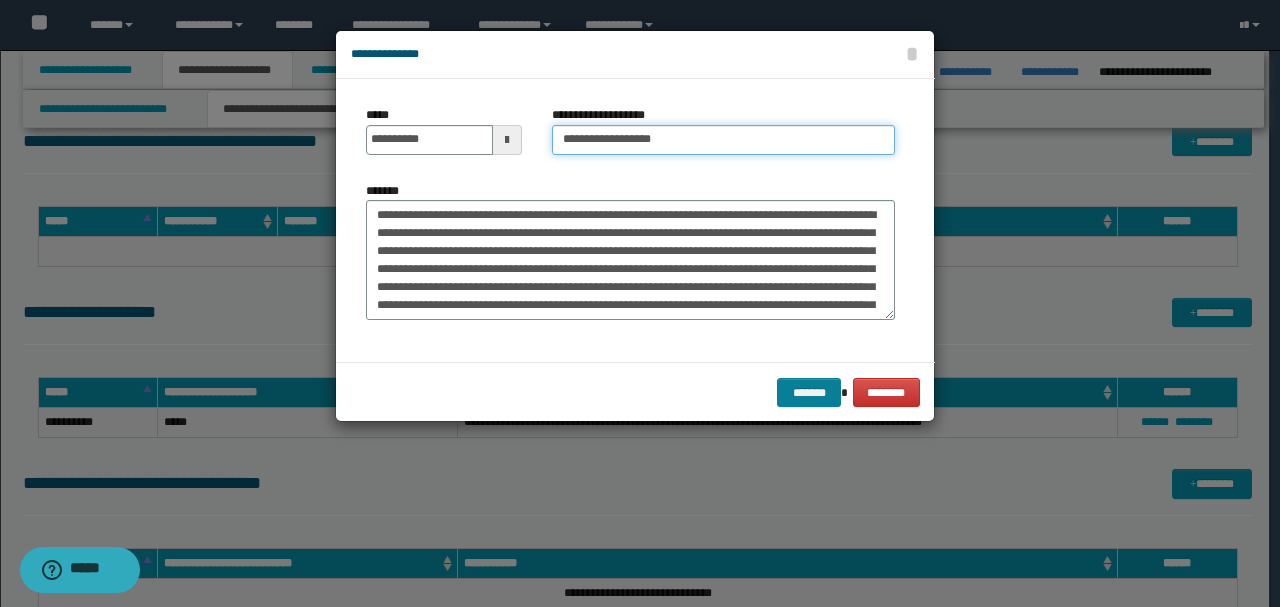 type on "**********" 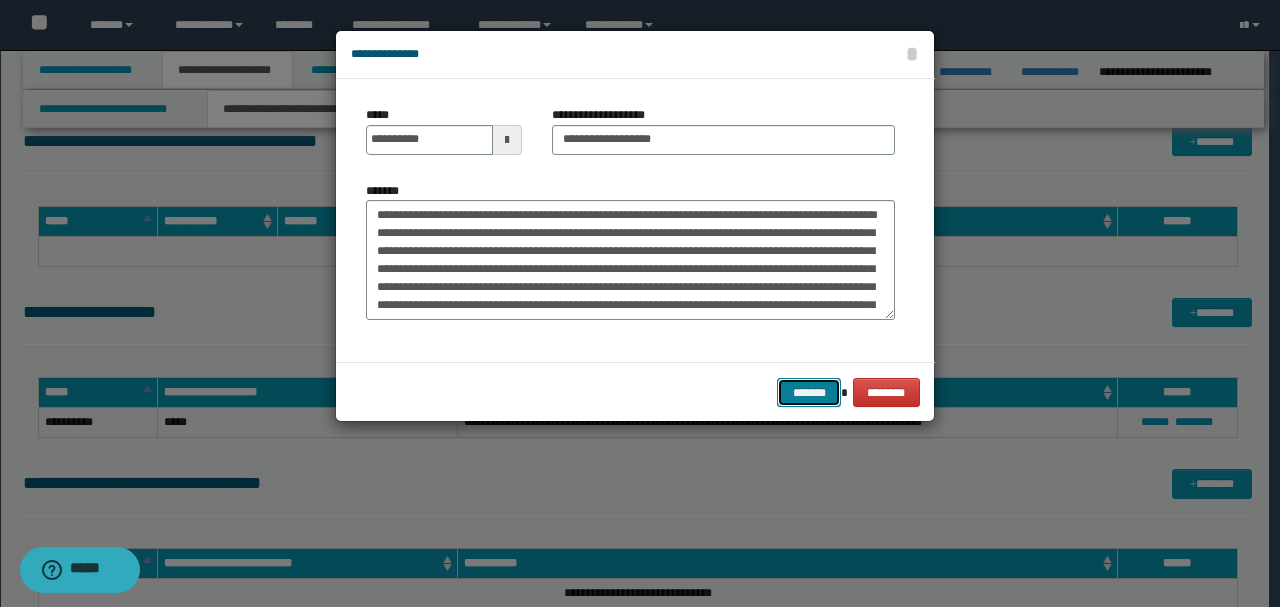 click on "*******" at bounding box center [809, 392] 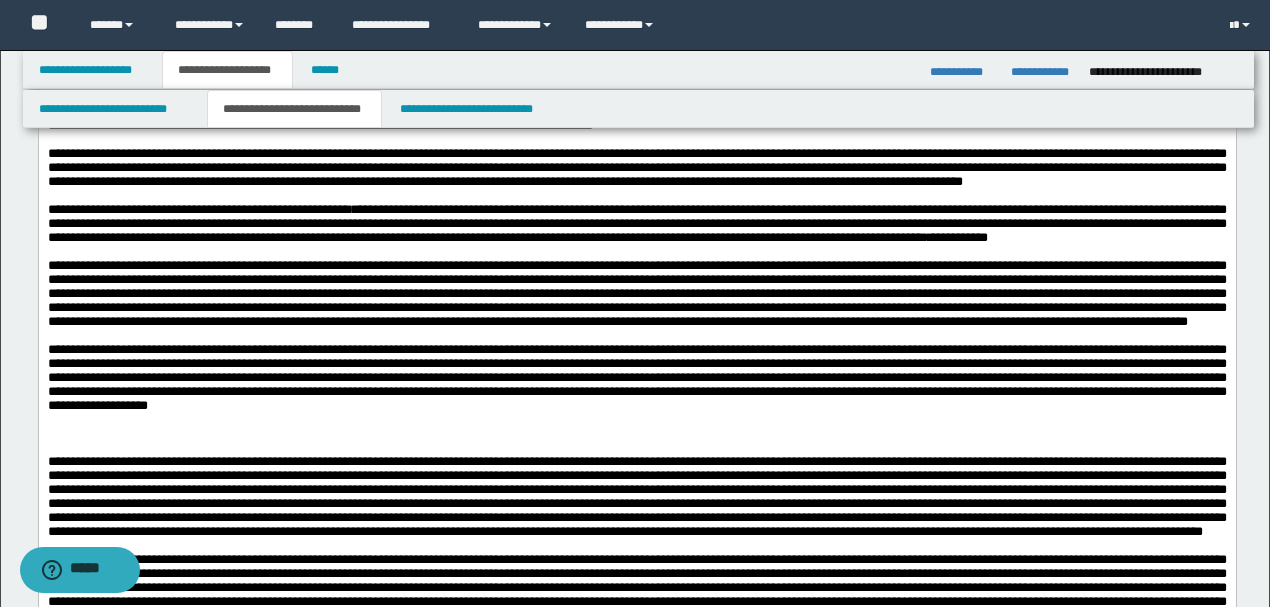 scroll, scrollTop: 2866, scrollLeft: 0, axis: vertical 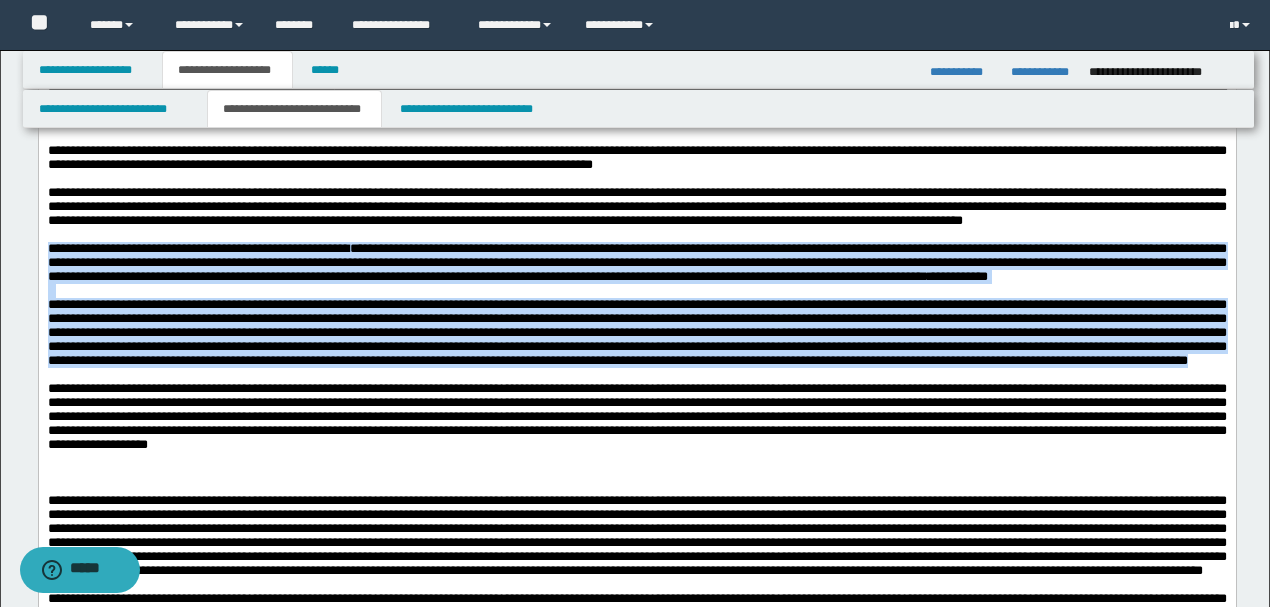 drag, startPoint x: 46, startPoint y: 280, endPoint x: 543, endPoint y: 436, distance: 520.90784 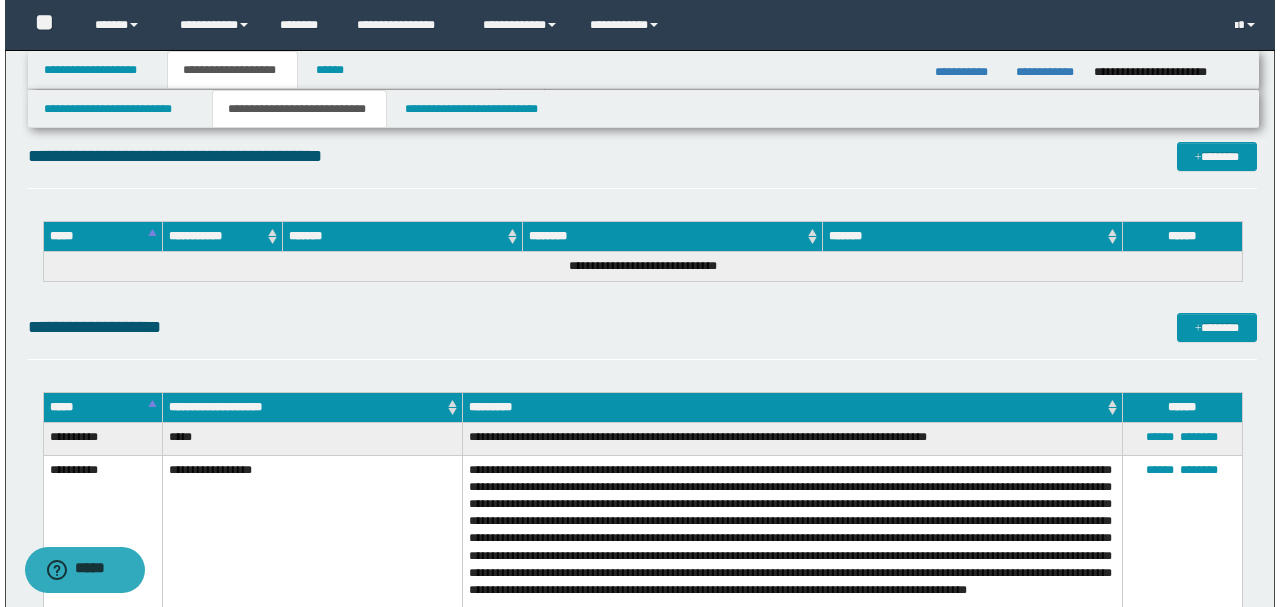 scroll, scrollTop: 4000, scrollLeft: 0, axis: vertical 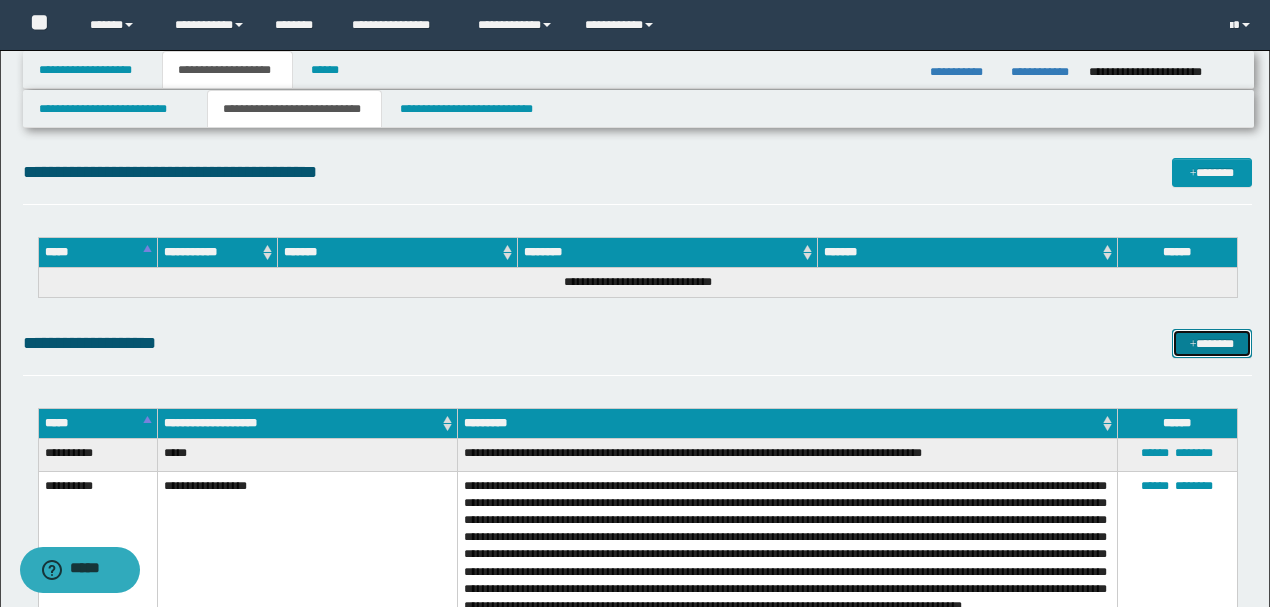 click on "*******" at bounding box center (1211, 343) 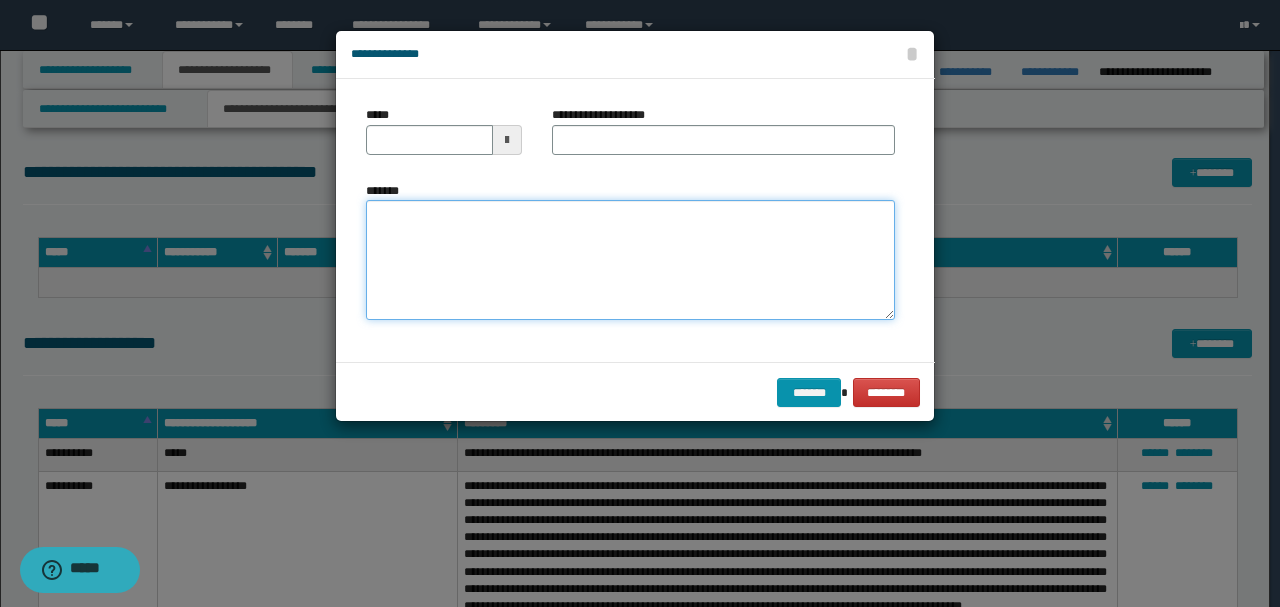 click on "*******" at bounding box center (630, 259) 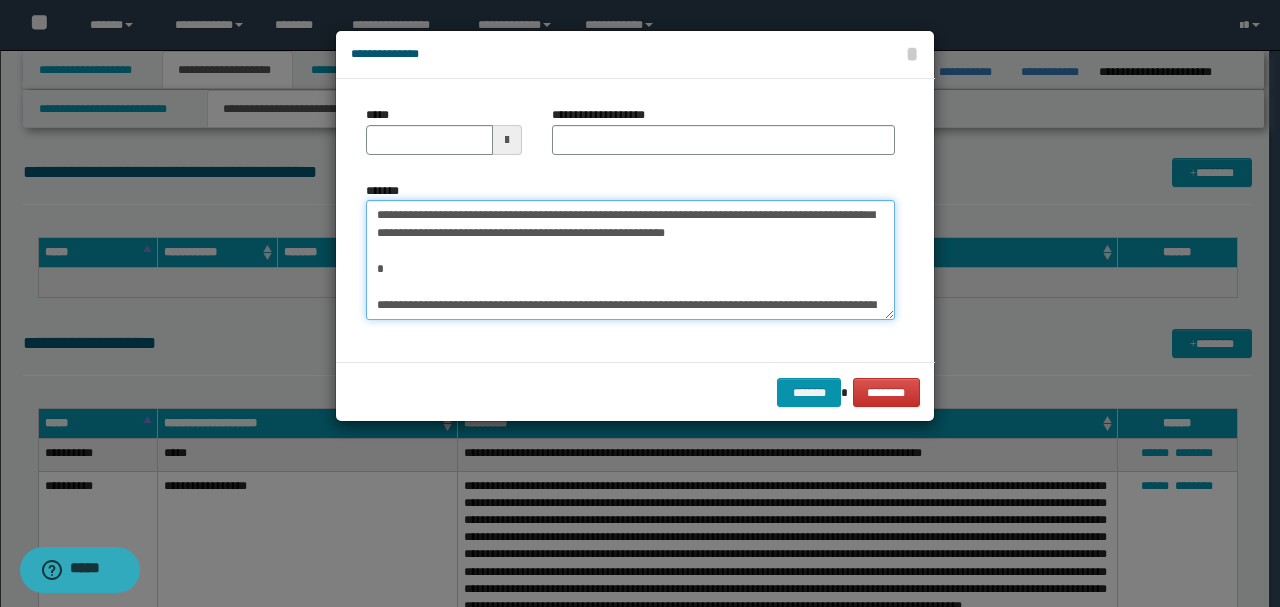scroll, scrollTop: 0, scrollLeft: 0, axis: both 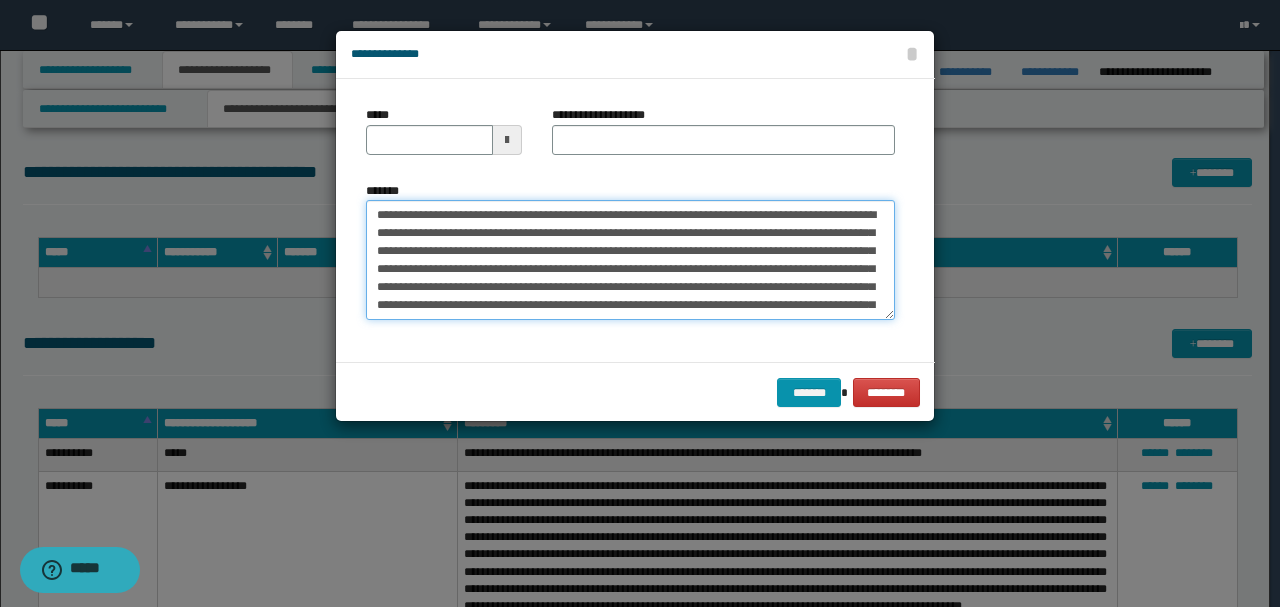 drag, startPoint x: 440, startPoint y: 211, endPoint x: 296, endPoint y: 210, distance: 144.00348 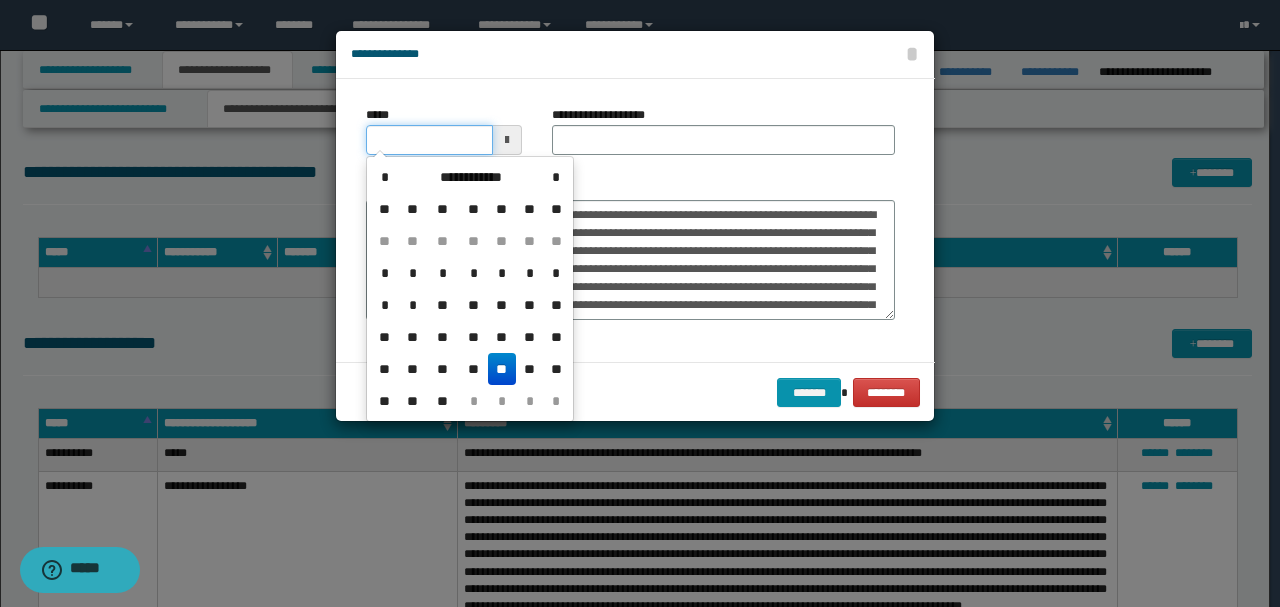 click on "*****" at bounding box center (429, 140) 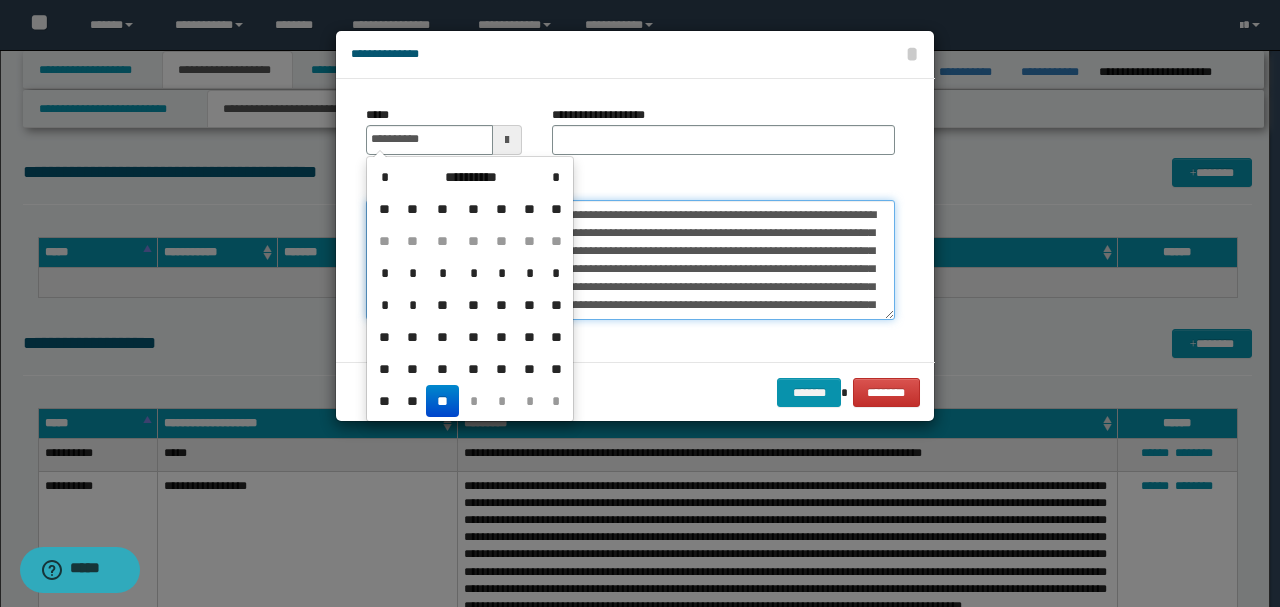 type on "**********" 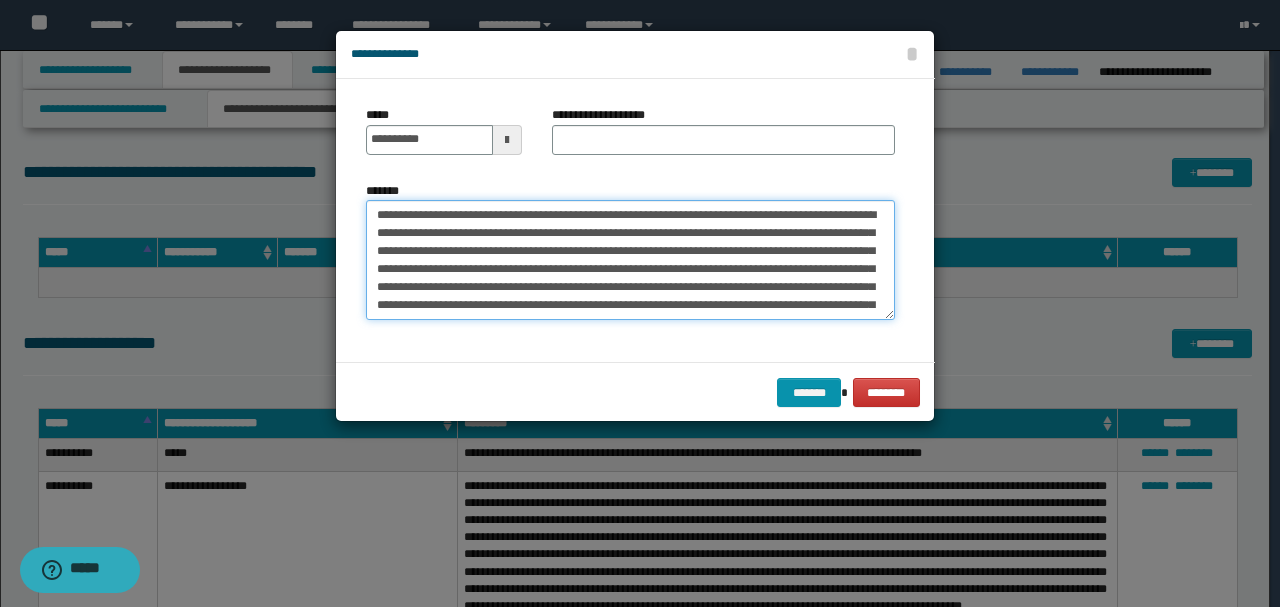 drag, startPoint x: 567, startPoint y: 211, endPoint x: 260, endPoint y: 210, distance: 307.00162 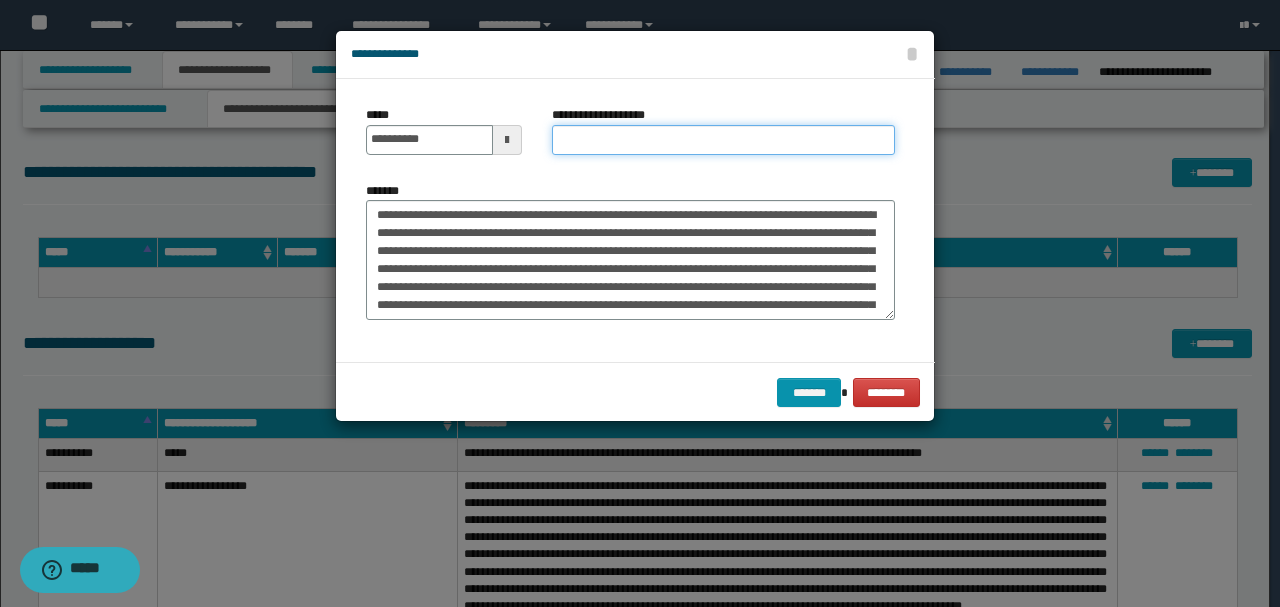 click on "**********" at bounding box center [723, 140] 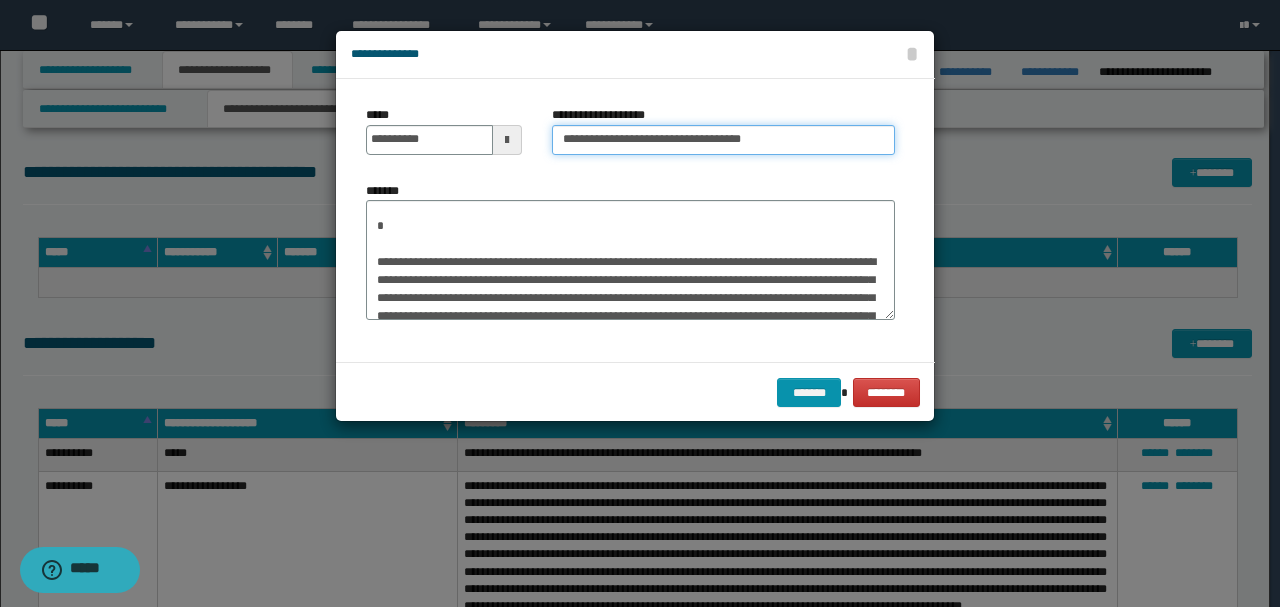 type on "**********" 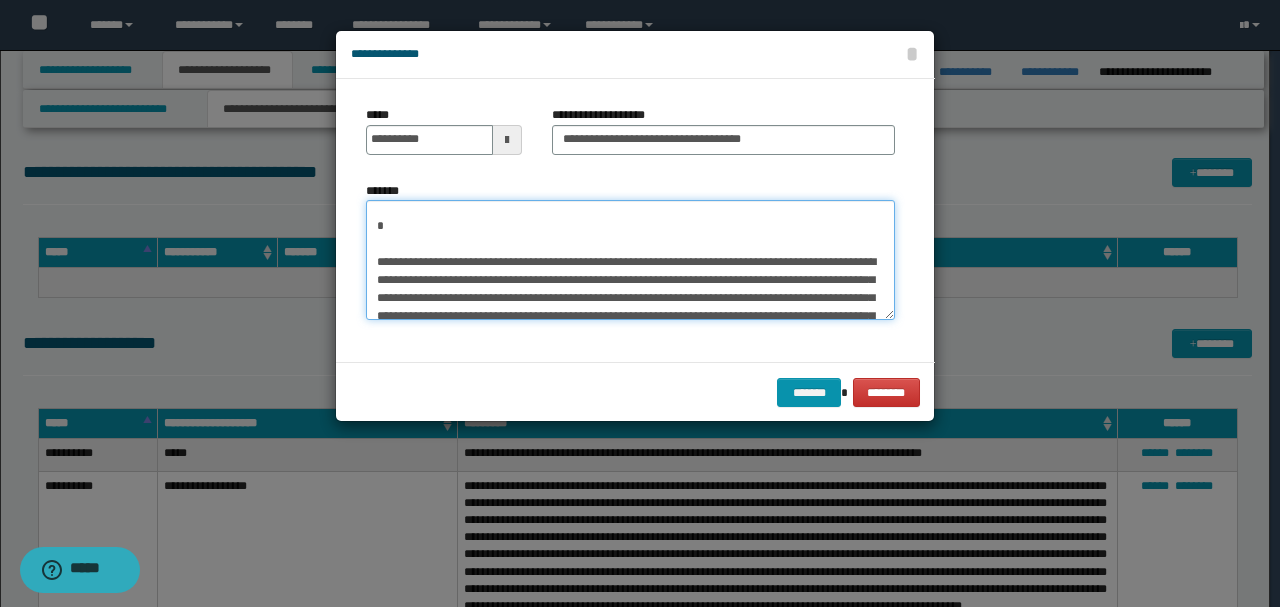 scroll, scrollTop: 306, scrollLeft: 0, axis: vertical 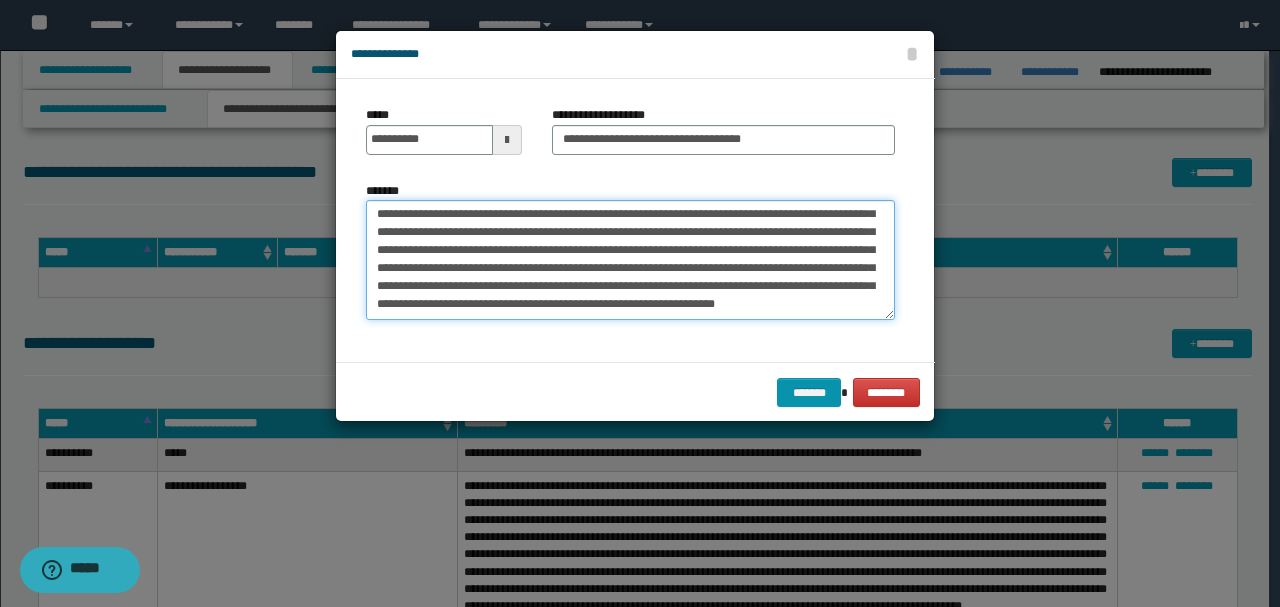 drag, startPoint x: 455, startPoint y: 240, endPoint x: 922, endPoint y: 321, distance: 473.97256 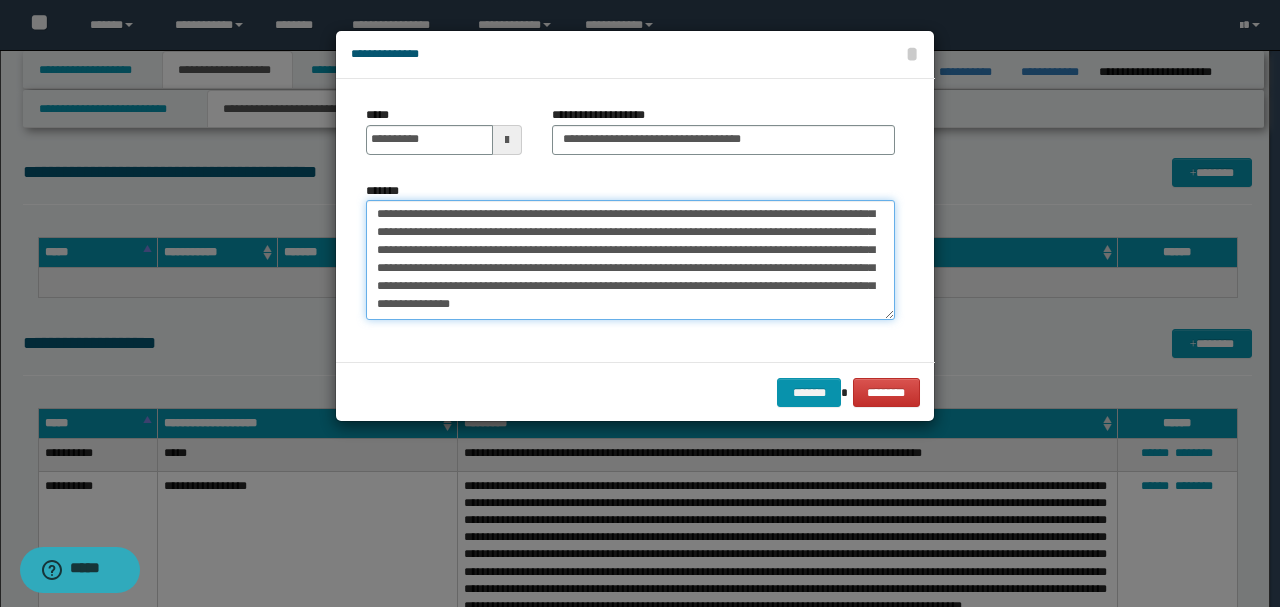 scroll, scrollTop: 72, scrollLeft: 0, axis: vertical 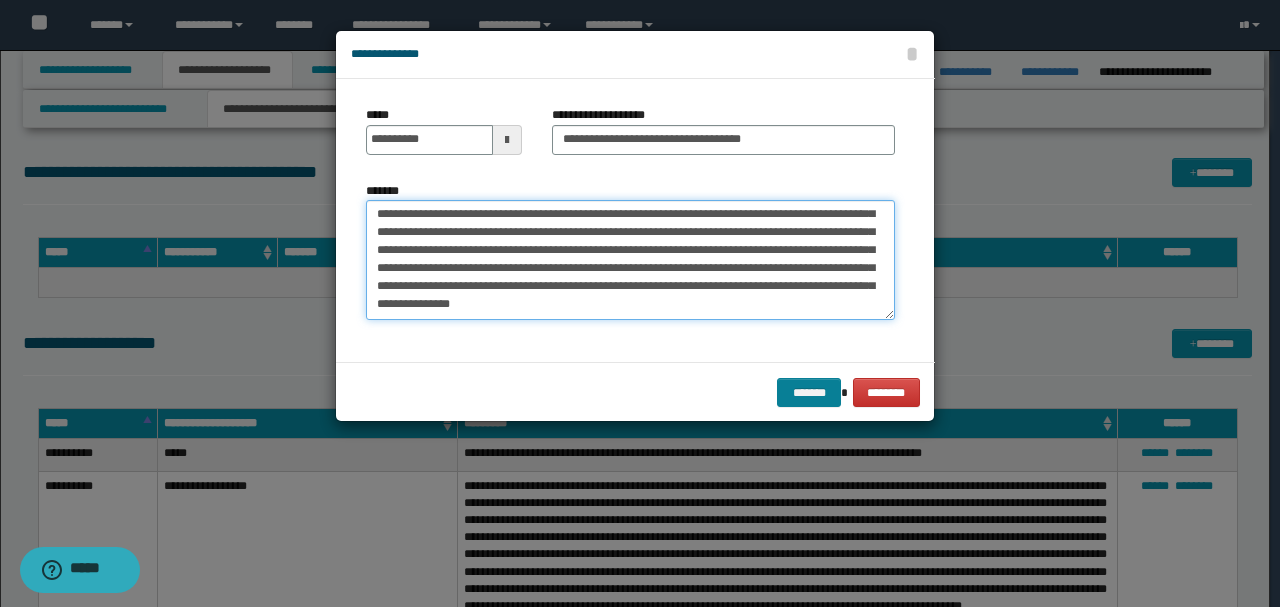 type on "**********" 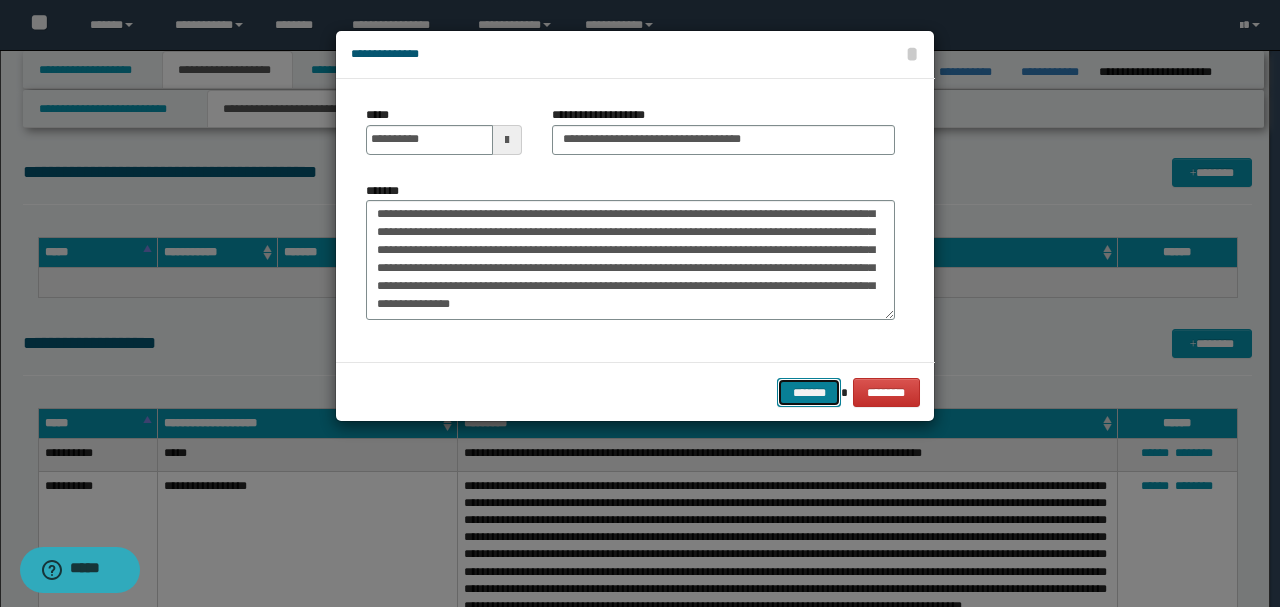 click on "*******" at bounding box center (809, 392) 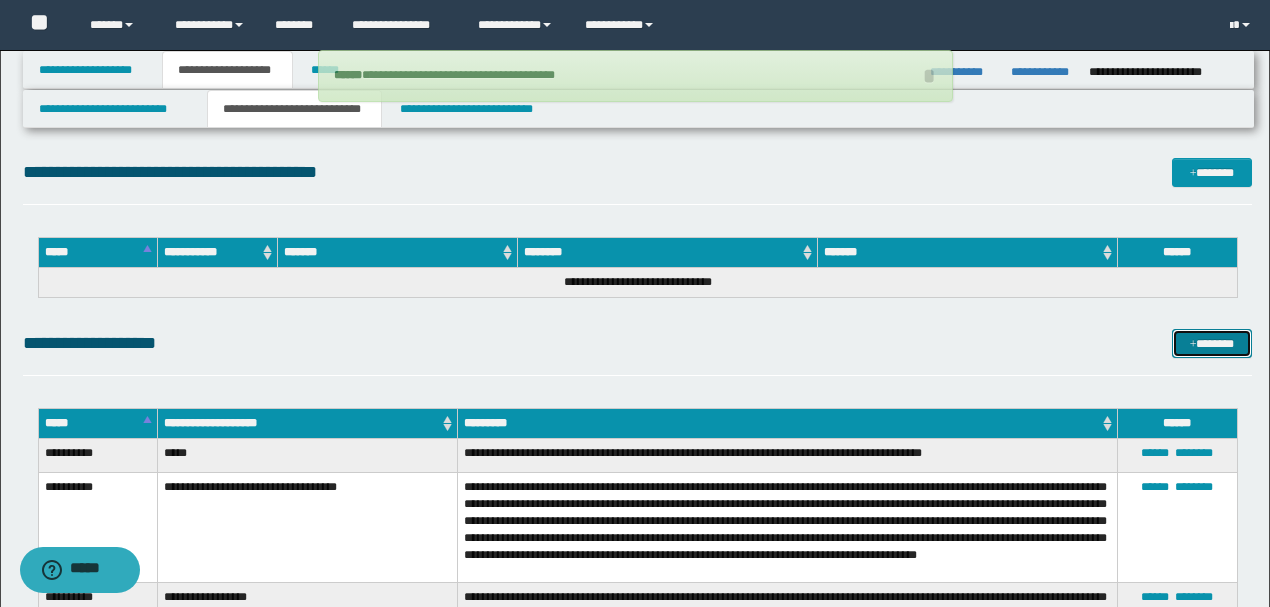 type 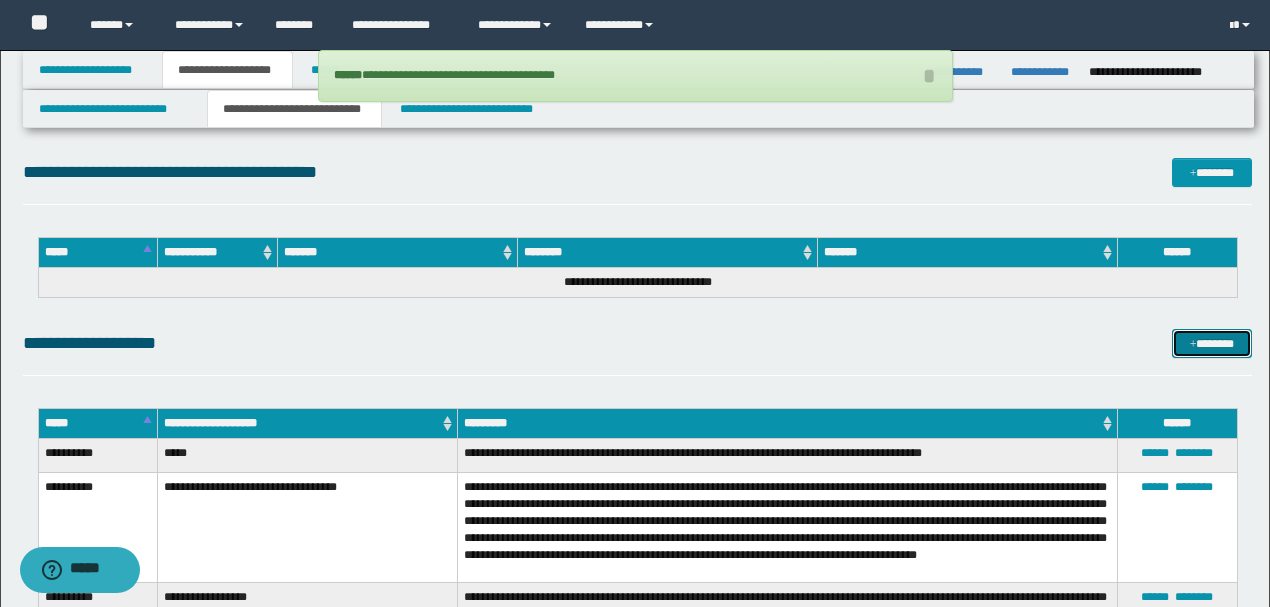 click on "*******" at bounding box center (1211, 343) 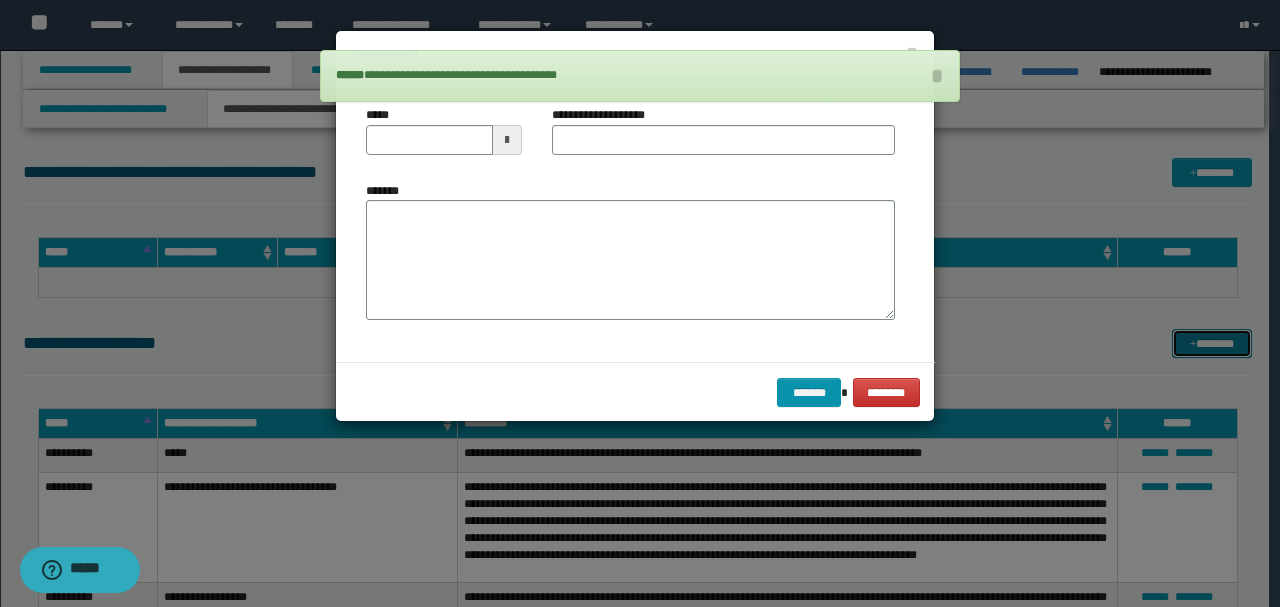 scroll, scrollTop: 0, scrollLeft: 0, axis: both 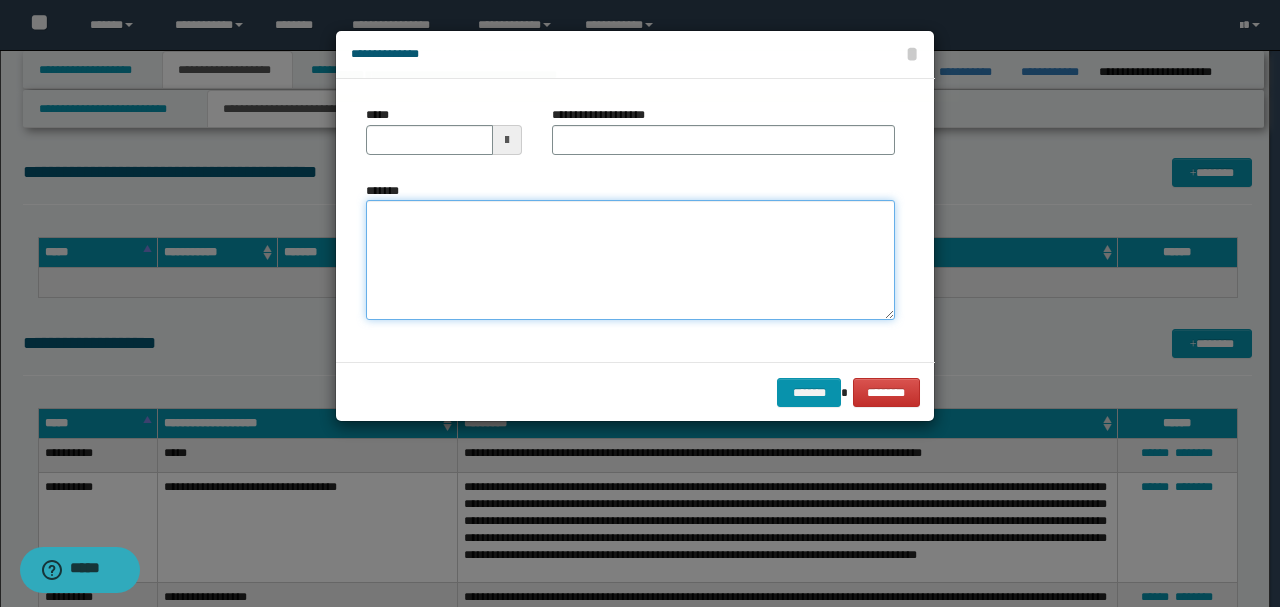 click on "*******" at bounding box center [630, 259] 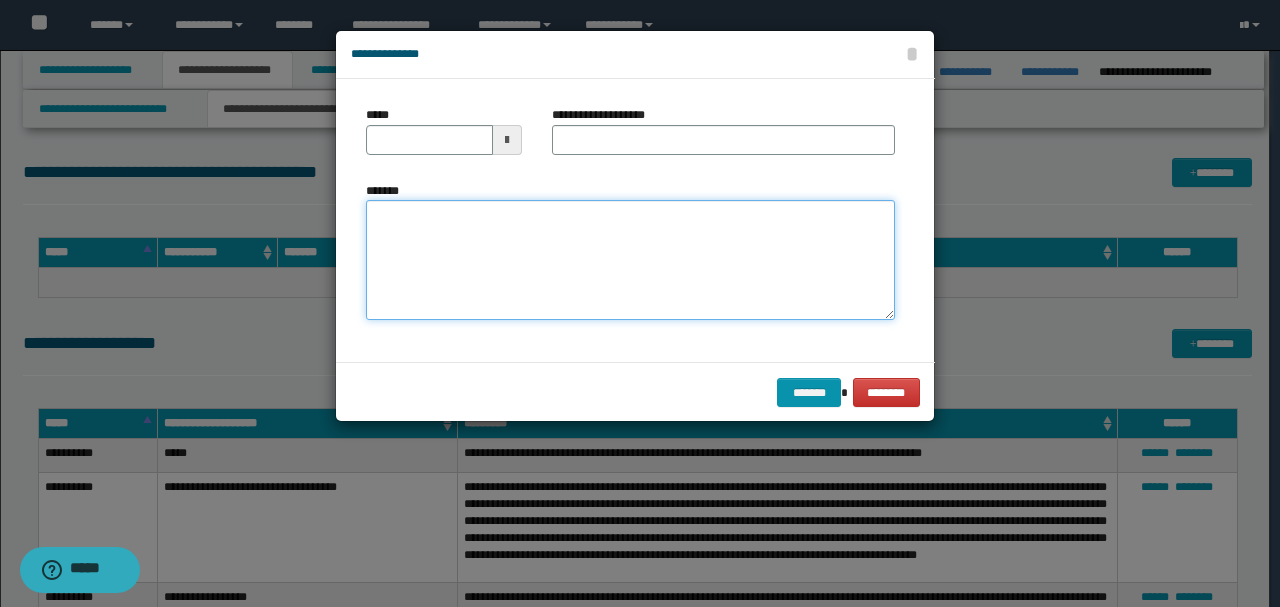 paste on "**********" 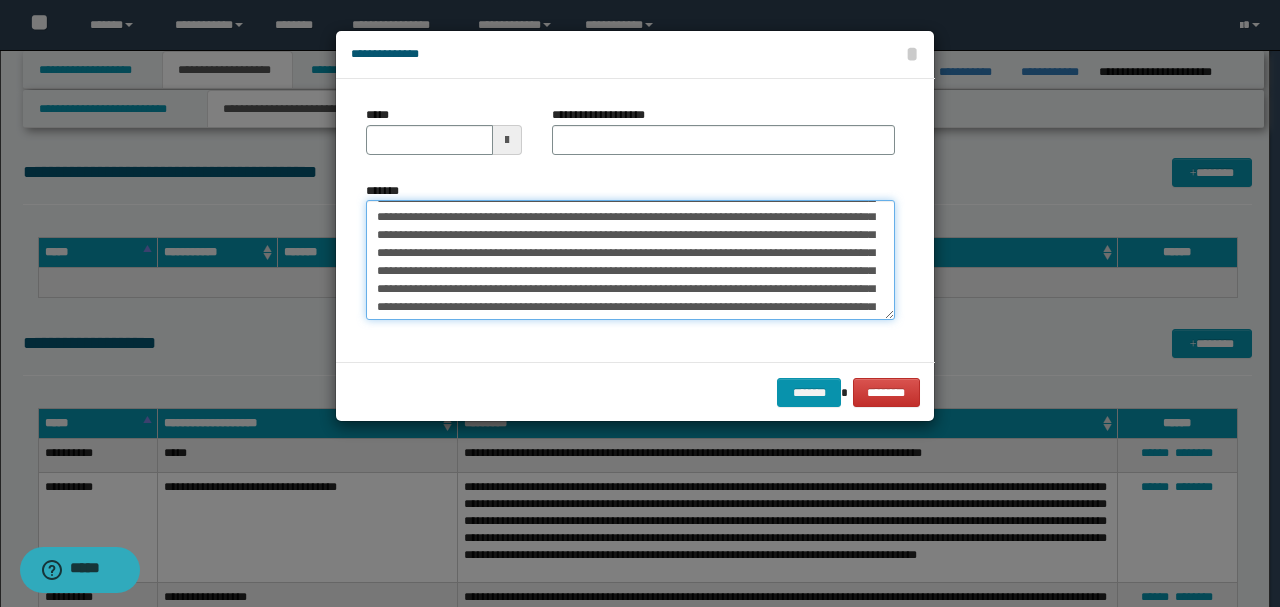 scroll, scrollTop: 0, scrollLeft: 0, axis: both 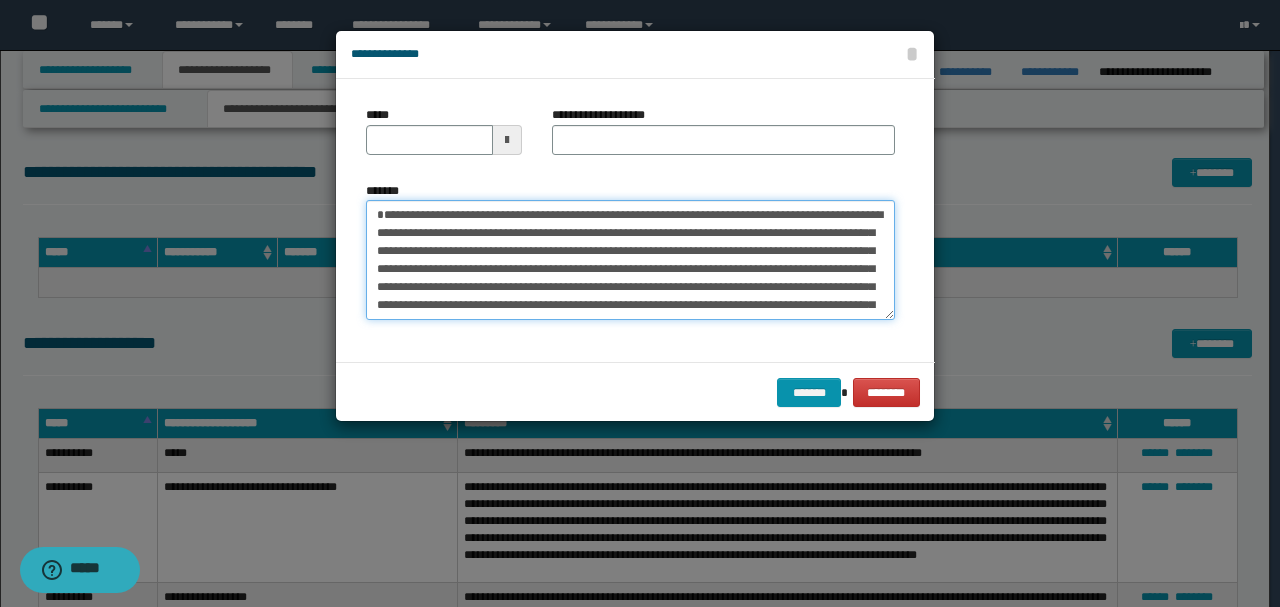 drag, startPoint x: 420, startPoint y: 225, endPoint x: 311, endPoint y: 186, distance: 115.767006 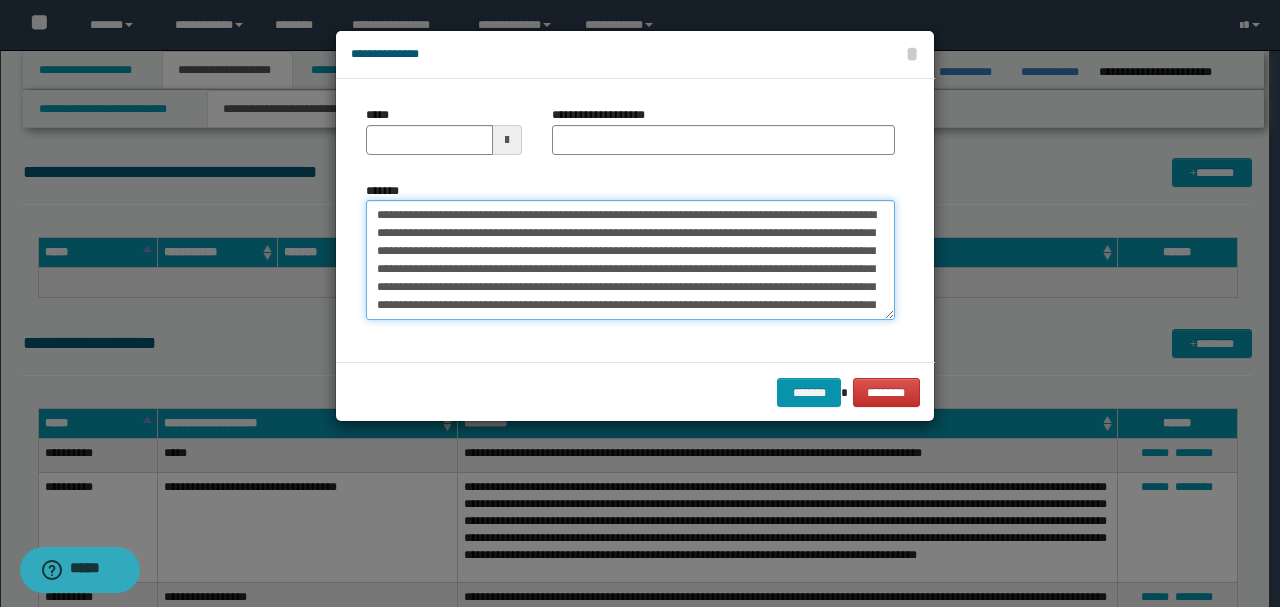 type 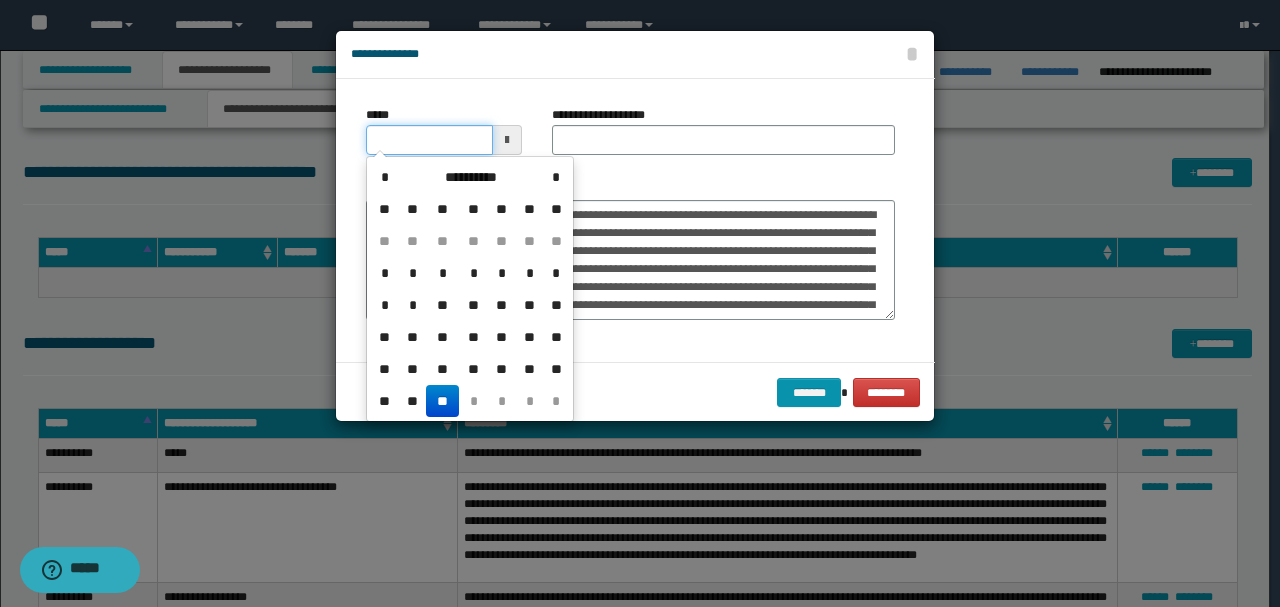 click on "*****" at bounding box center (429, 140) 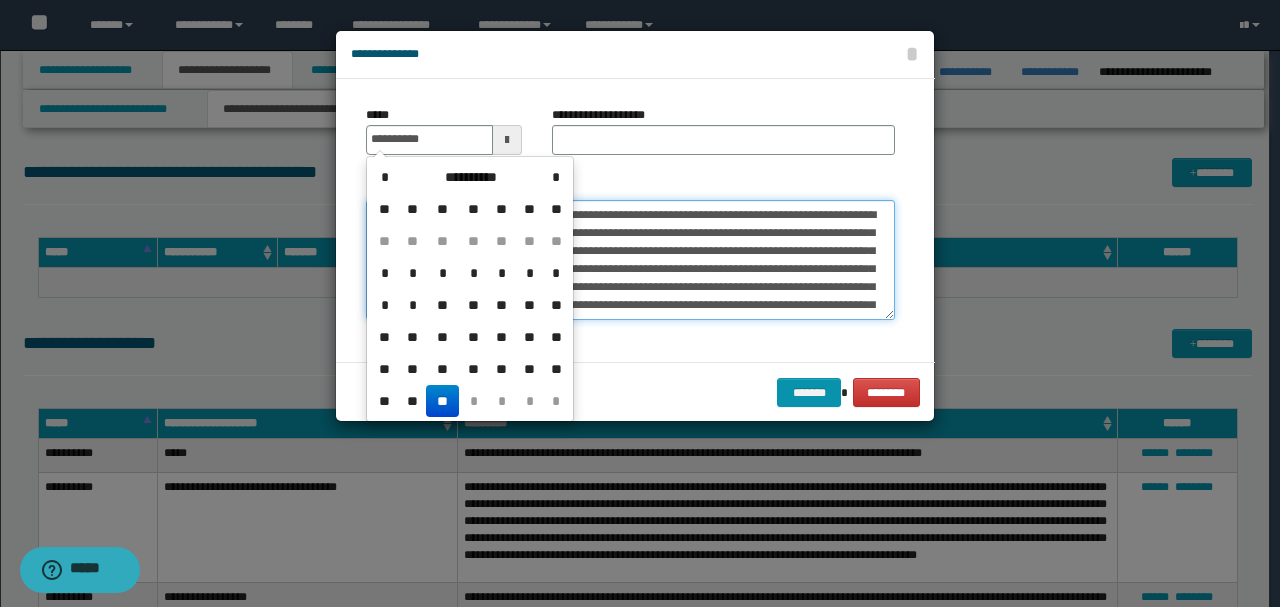 type on "**********" 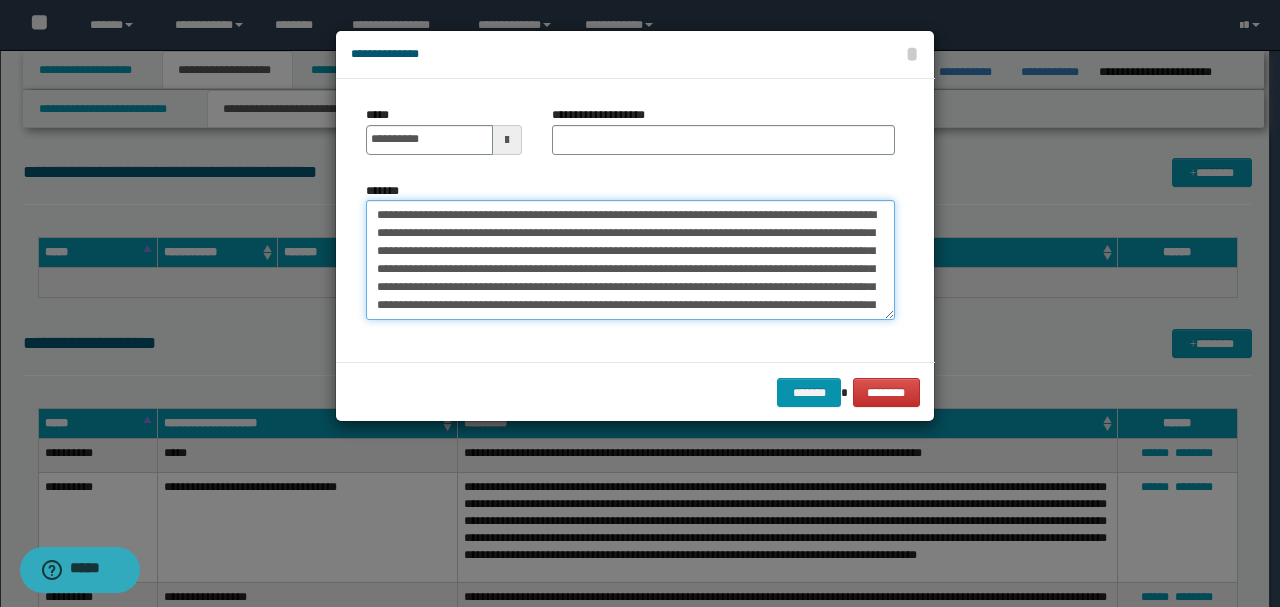 drag, startPoint x: 583, startPoint y: 213, endPoint x: 242, endPoint y: 210, distance: 341.01318 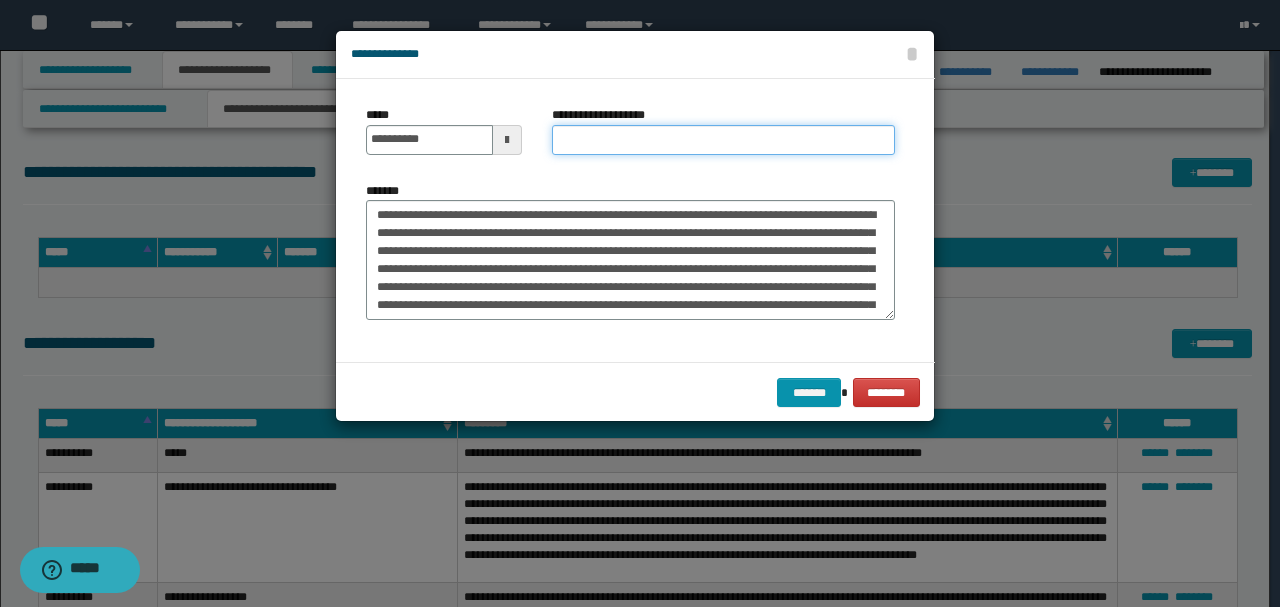click on "**********" at bounding box center (723, 140) 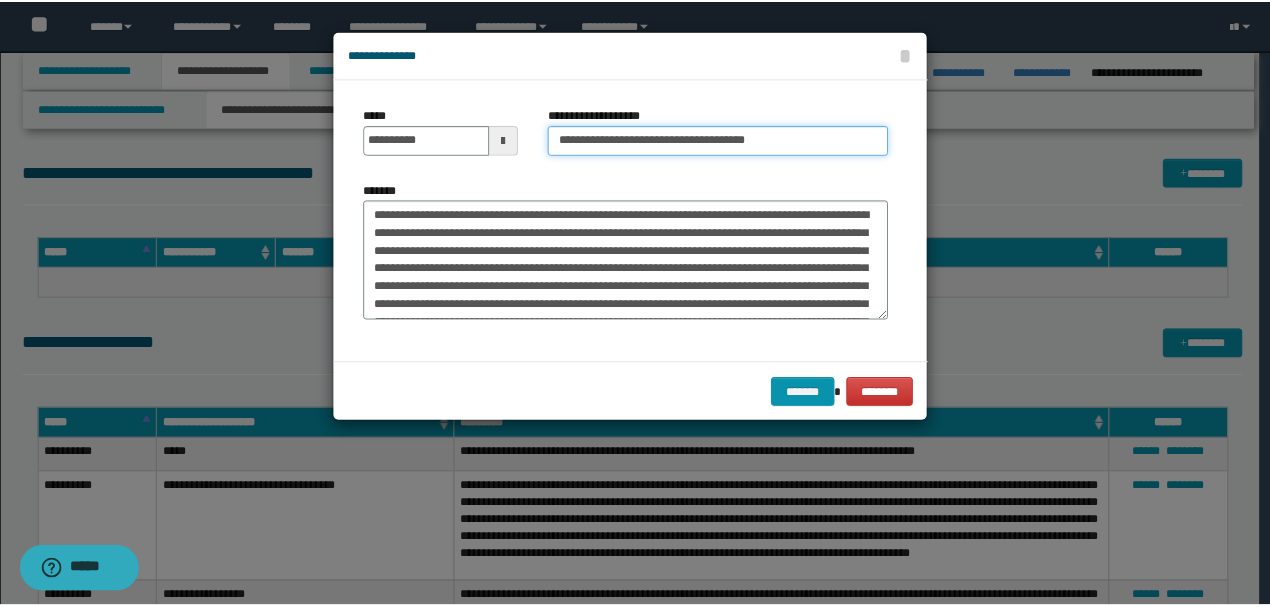 scroll, scrollTop: 126, scrollLeft: 0, axis: vertical 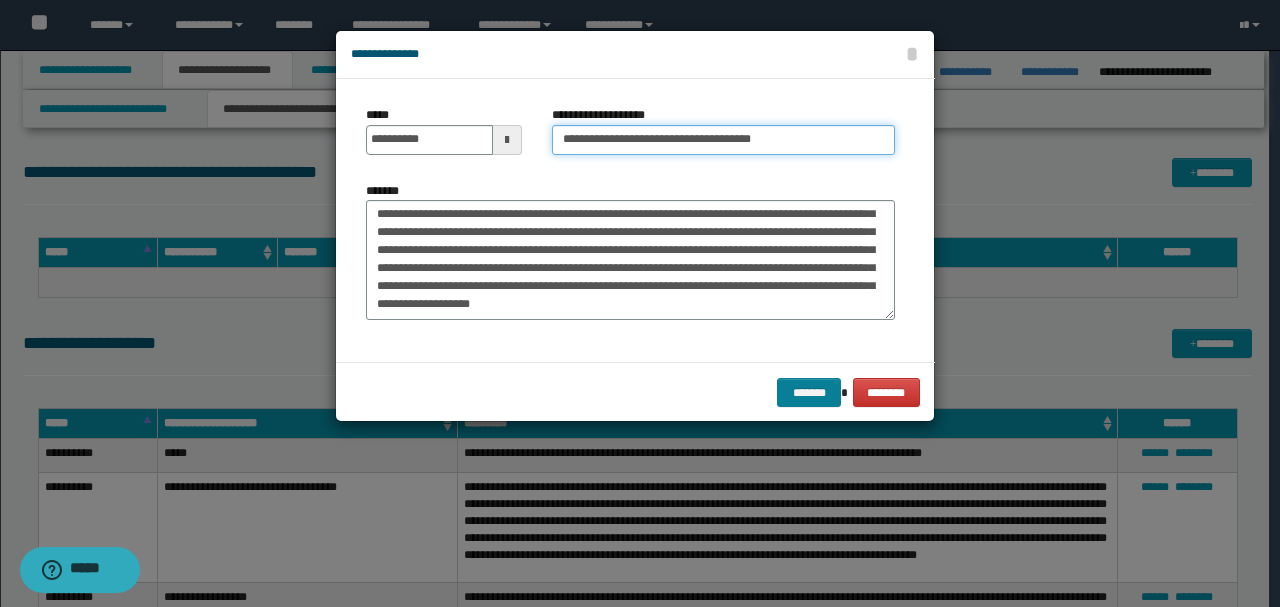 type on "**********" 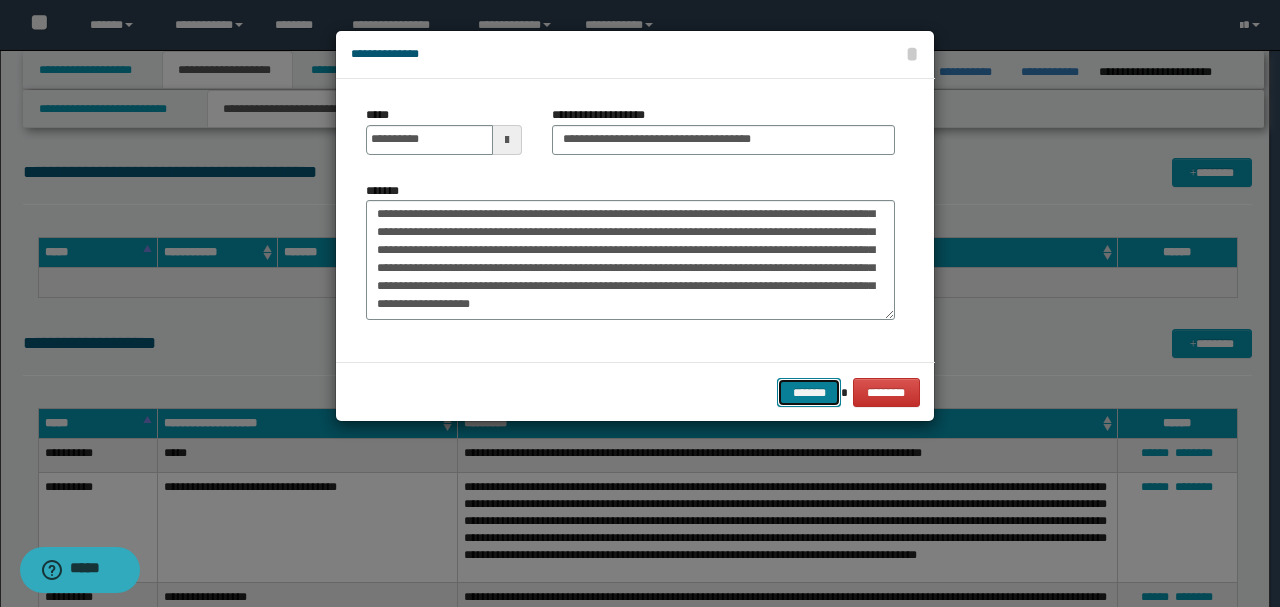 click on "*******" at bounding box center [809, 392] 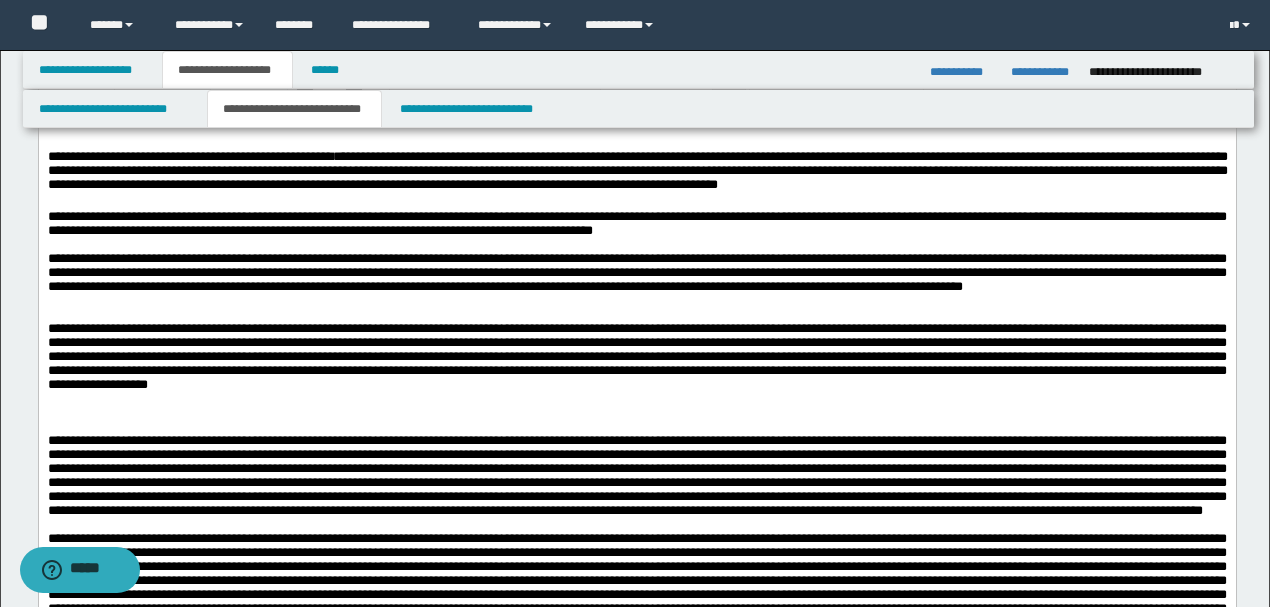 scroll, scrollTop: 2733, scrollLeft: 0, axis: vertical 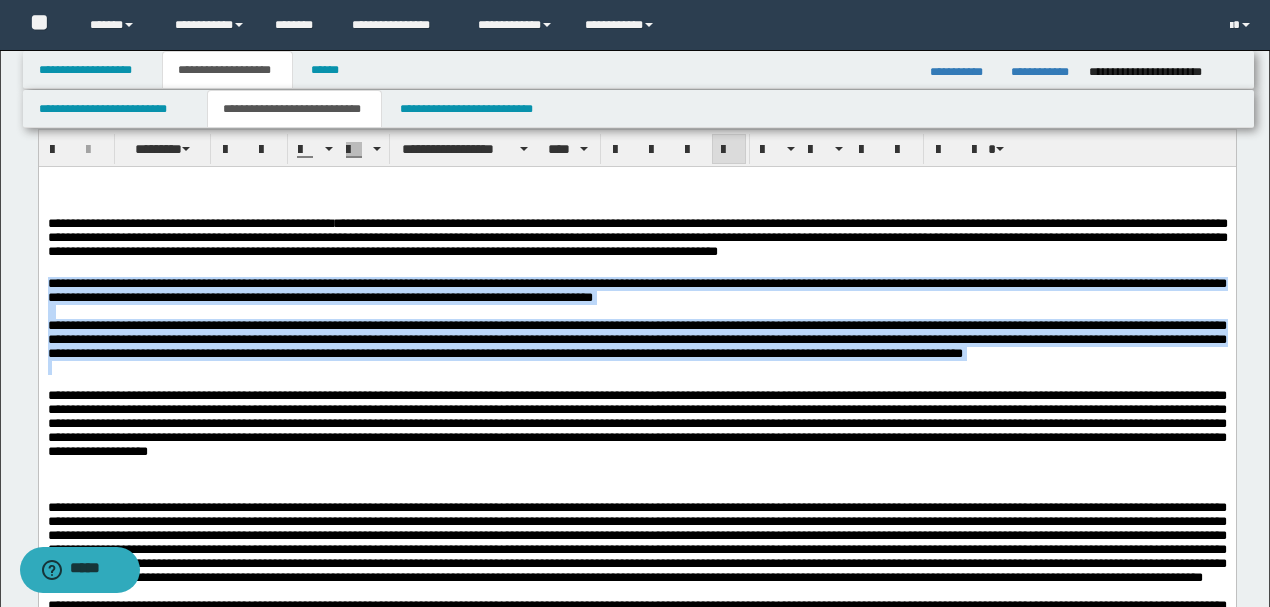 drag, startPoint x: 46, startPoint y: 291, endPoint x: 187, endPoint y: 399, distance: 177.60912 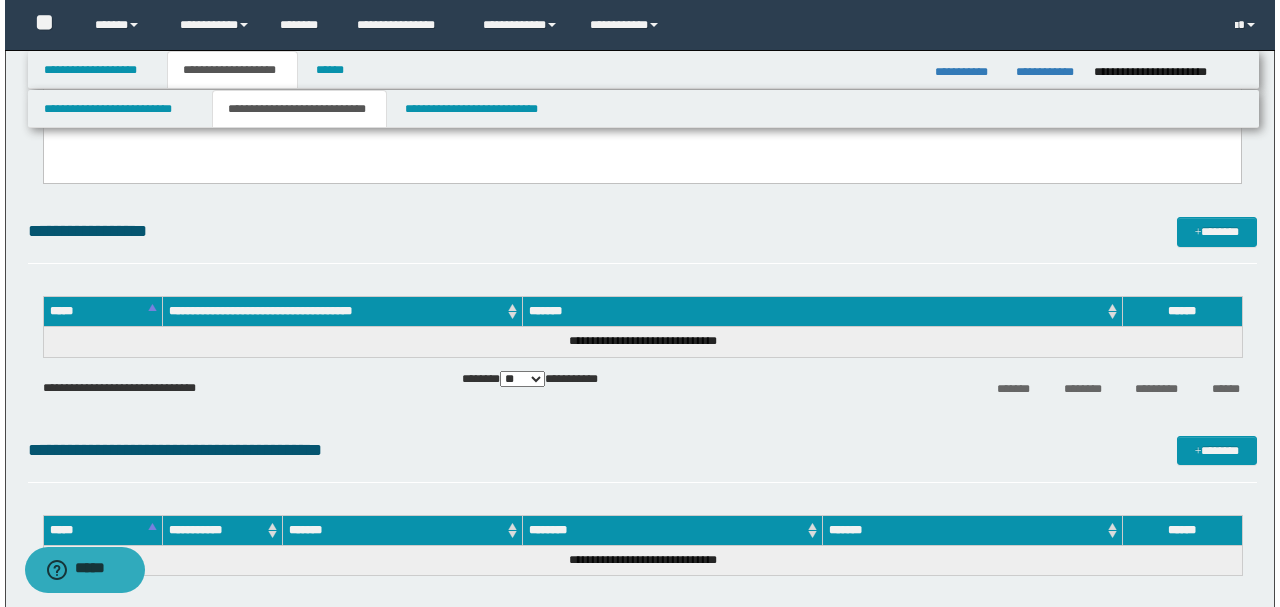 scroll, scrollTop: 3866, scrollLeft: 0, axis: vertical 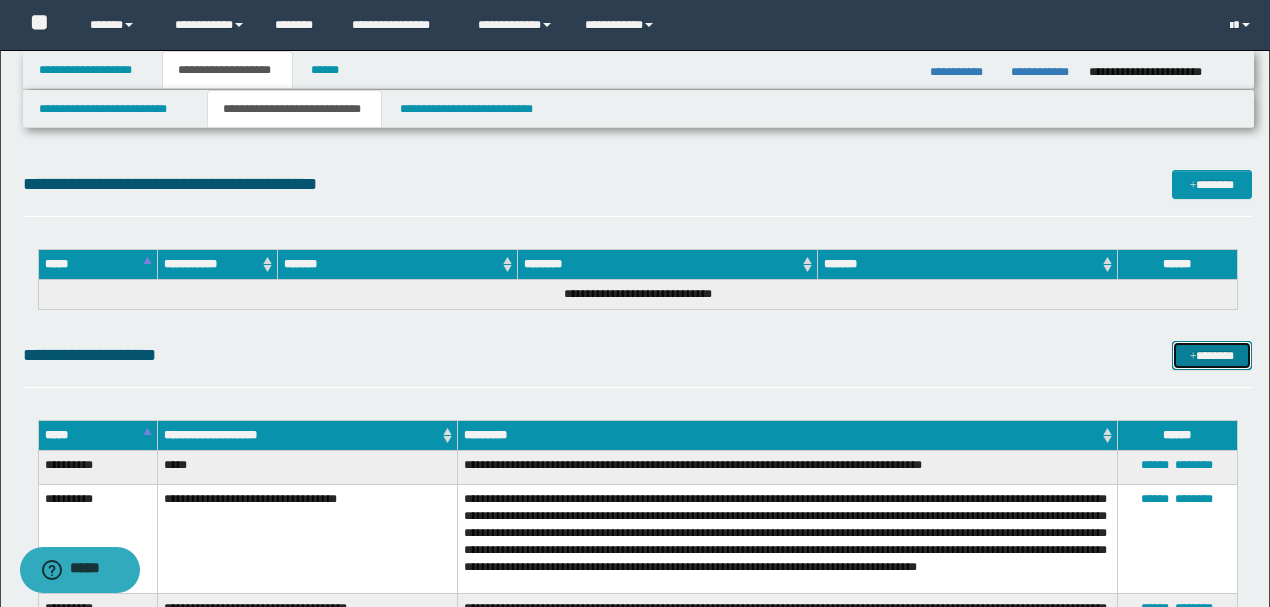 click on "*******" at bounding box center [1211, 355] 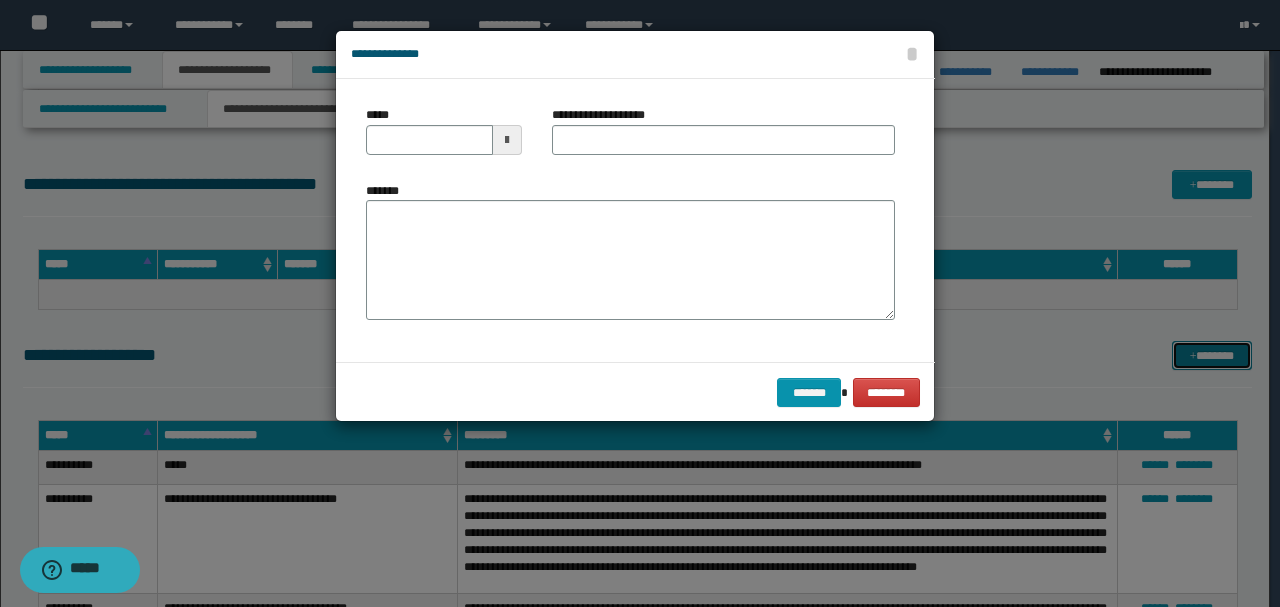scroll, scrollTop: 0, scrollLeft: 0, axis: both 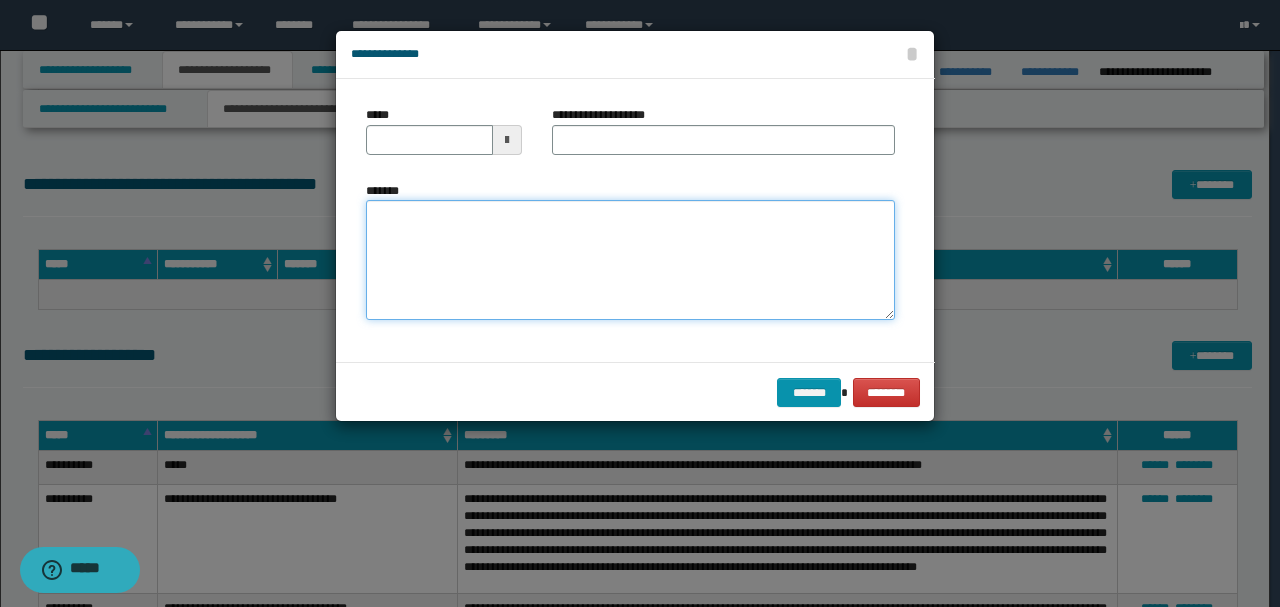 click on "*******" at bounding box center [630, 259] 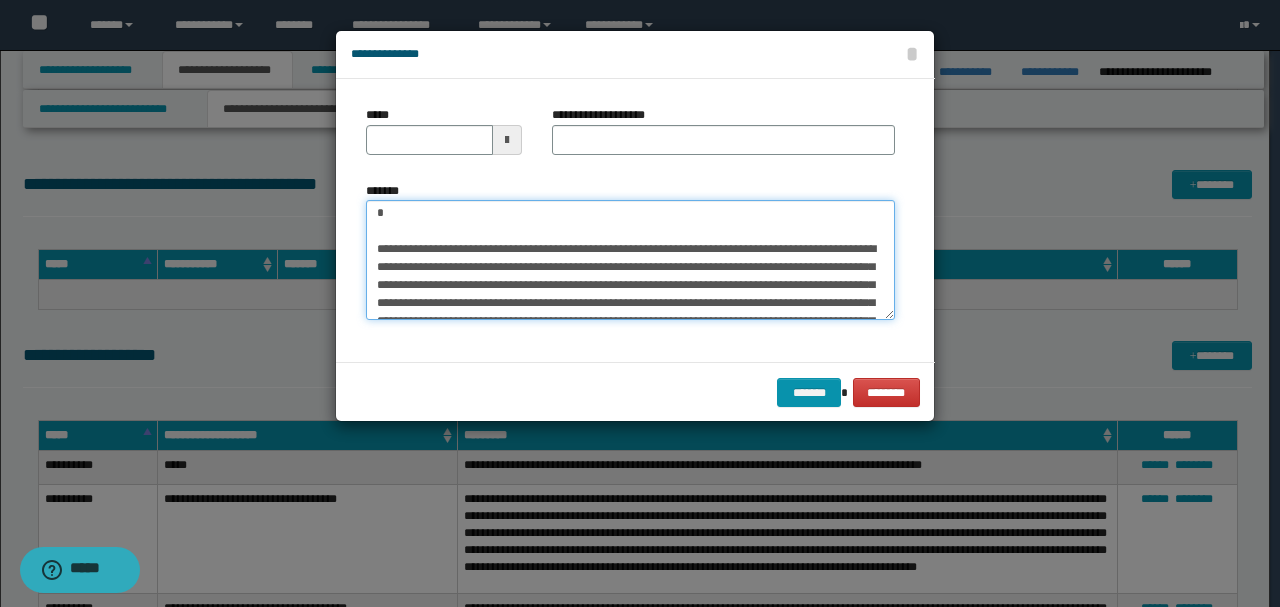 scroll, scrollTop: 0, scrollLeft: 0, axis: both 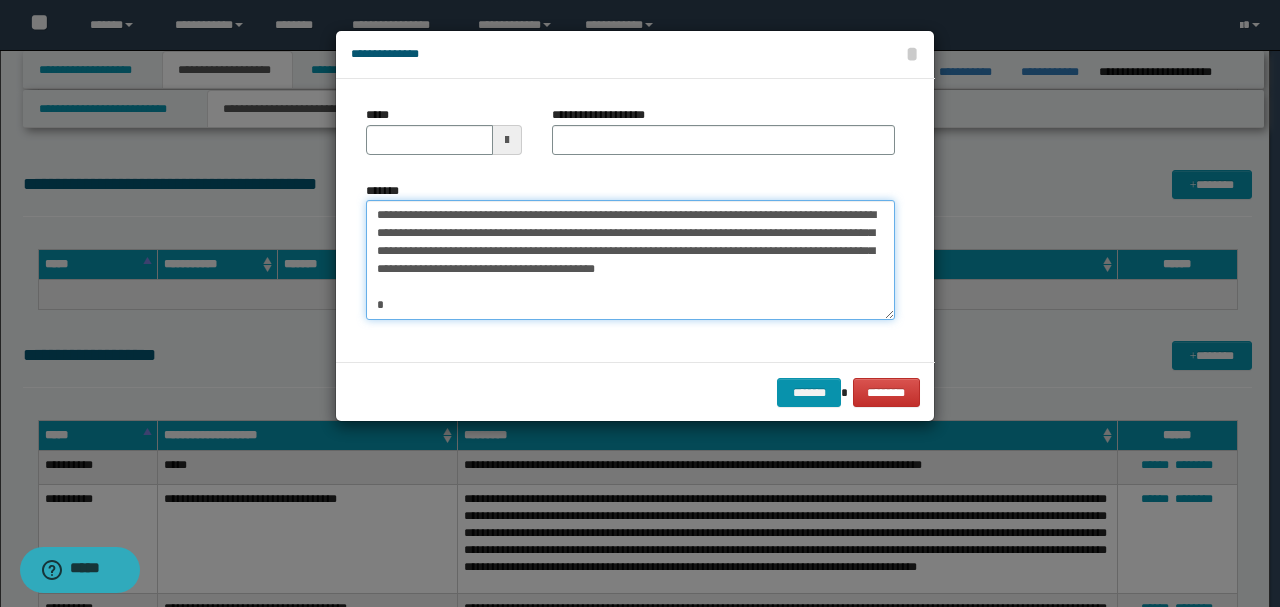 drag, startPoint x: 440, startPoint y: 210, endPoint x: 307, endPoint y: 203, distance: 133.18408 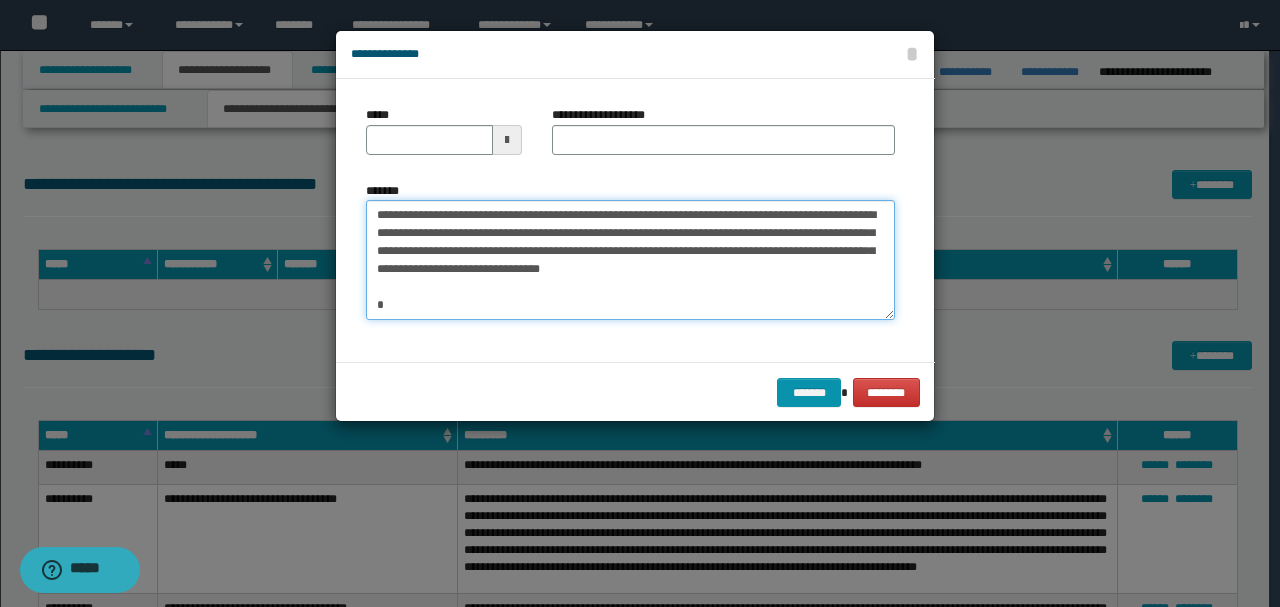 type 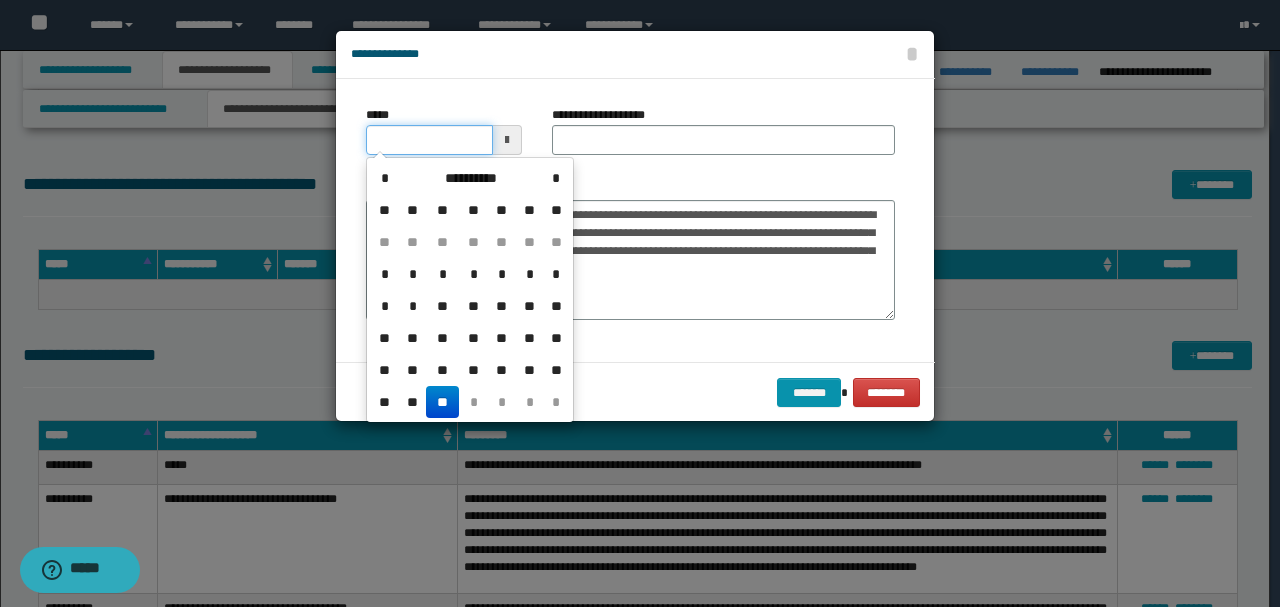 click on "*****" at bounding box center [429, 140] 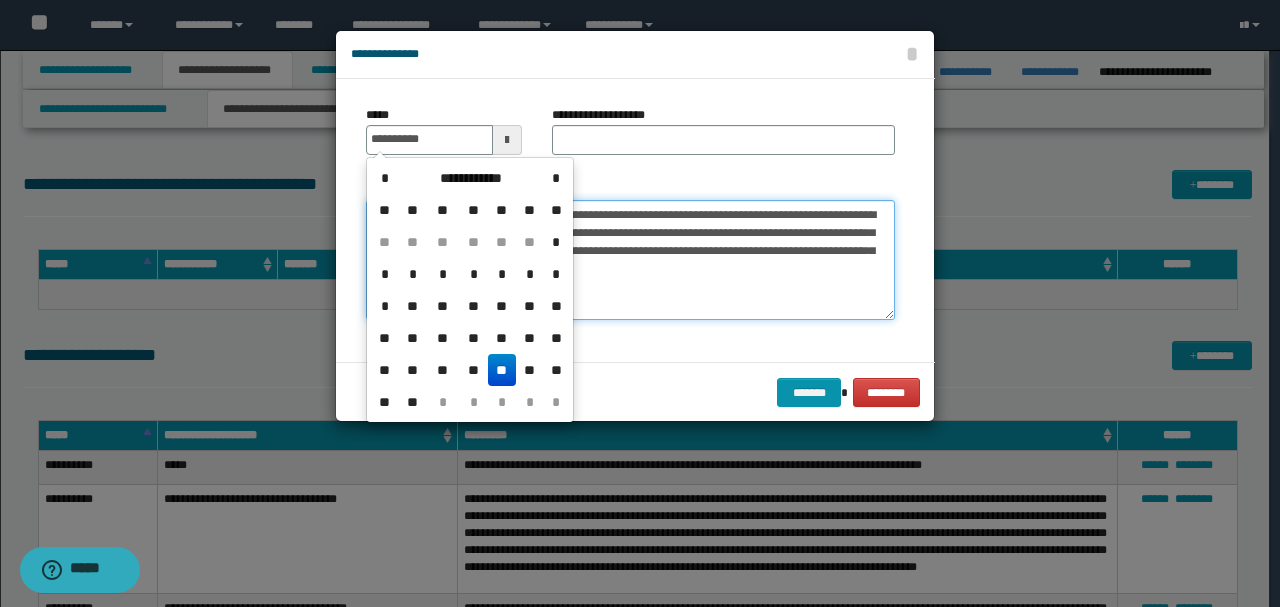 type on "**********" 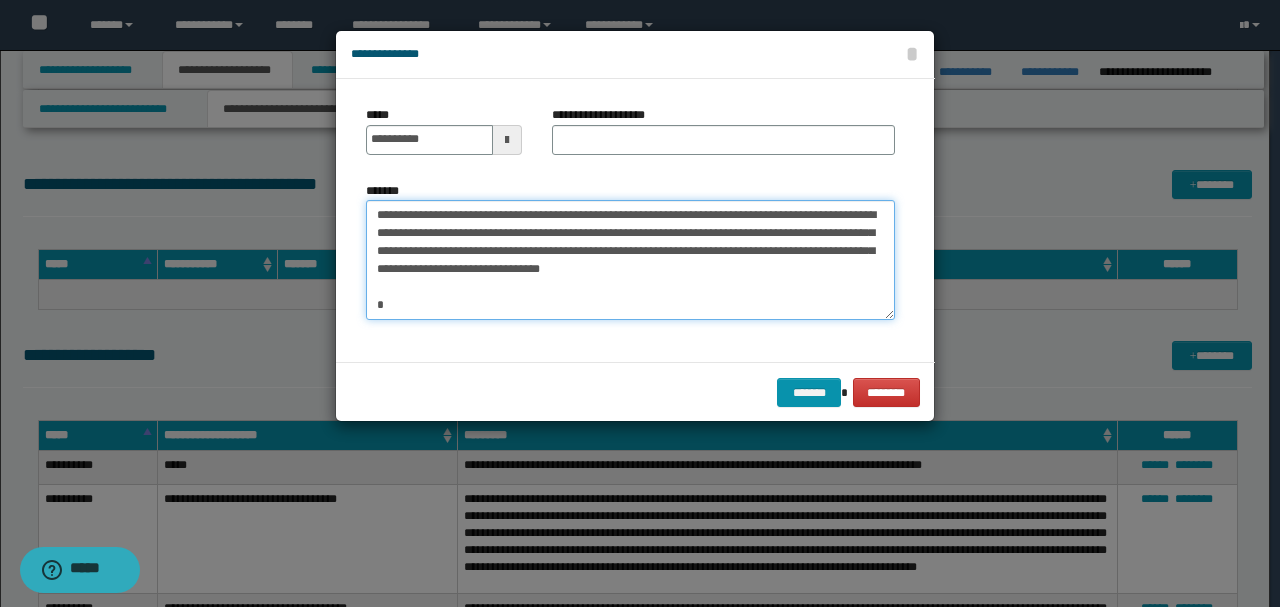 click on "**********" at bounding box center (630, 259) 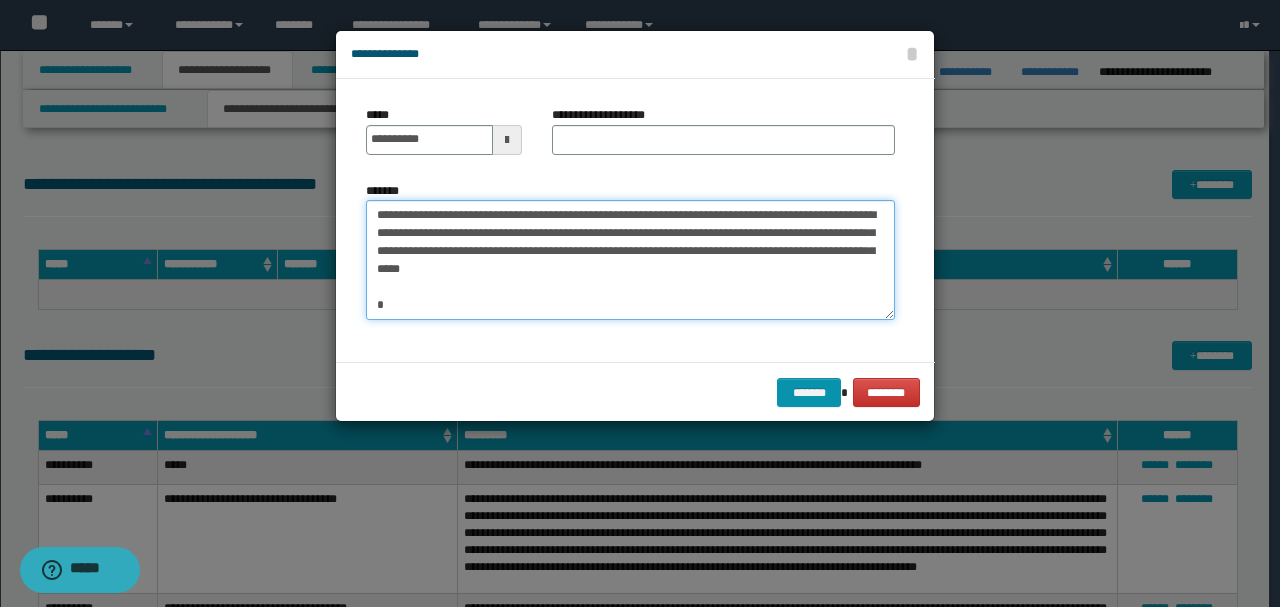 type on "**********" 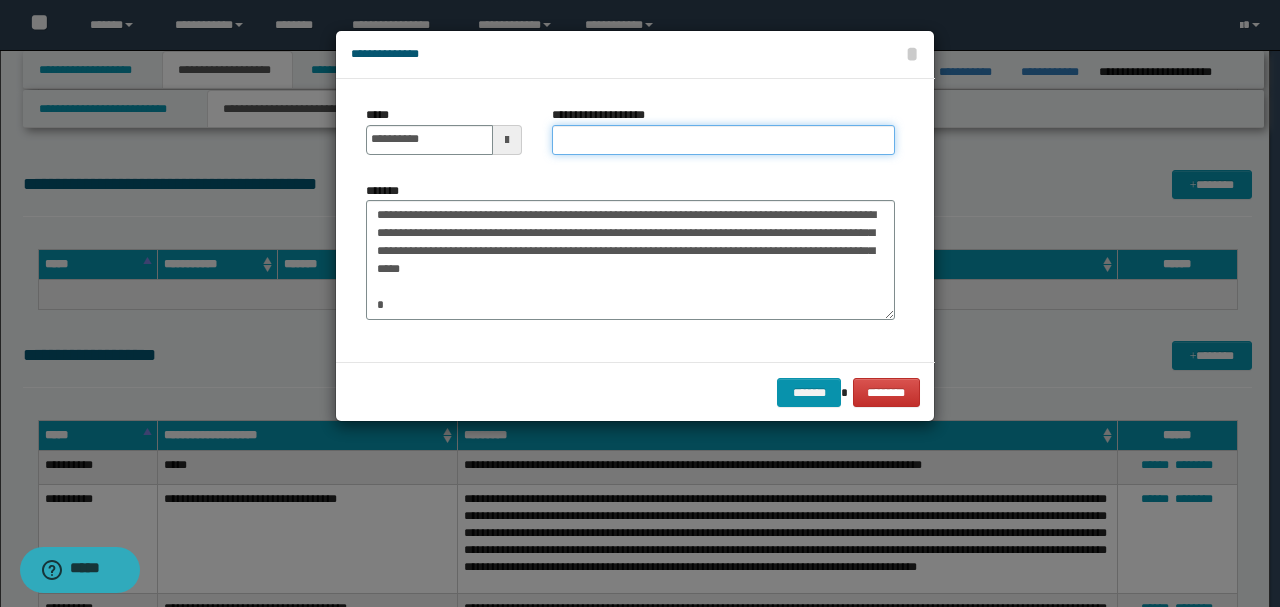 click on "**********" at bounding box center [723, 140] 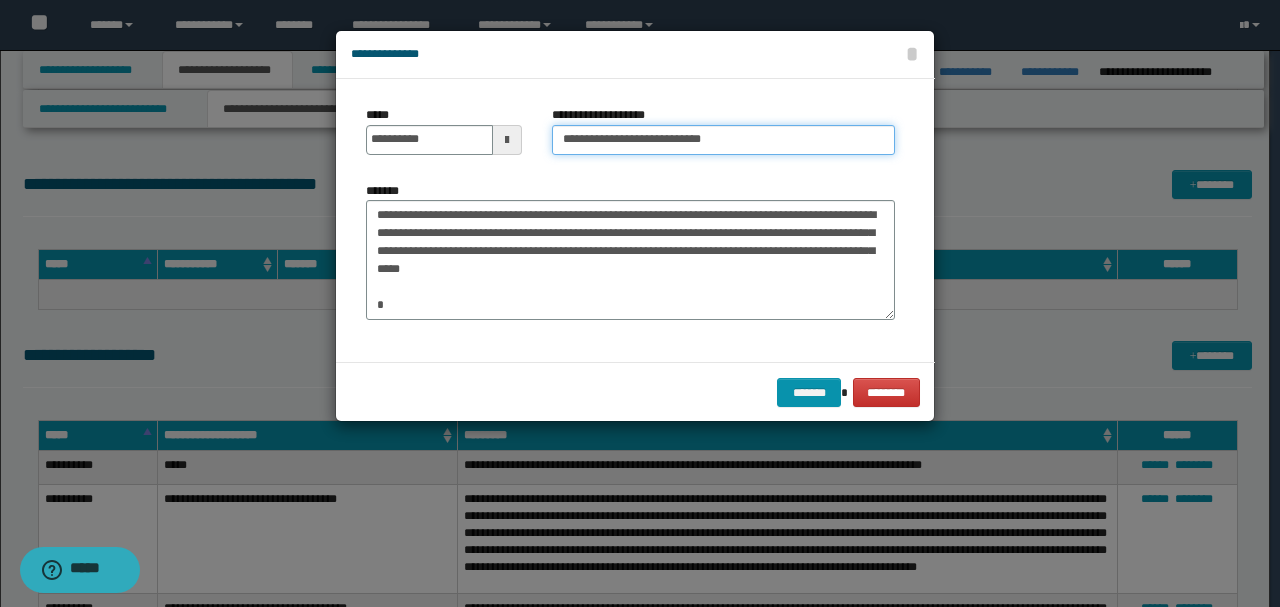 type on "**********" 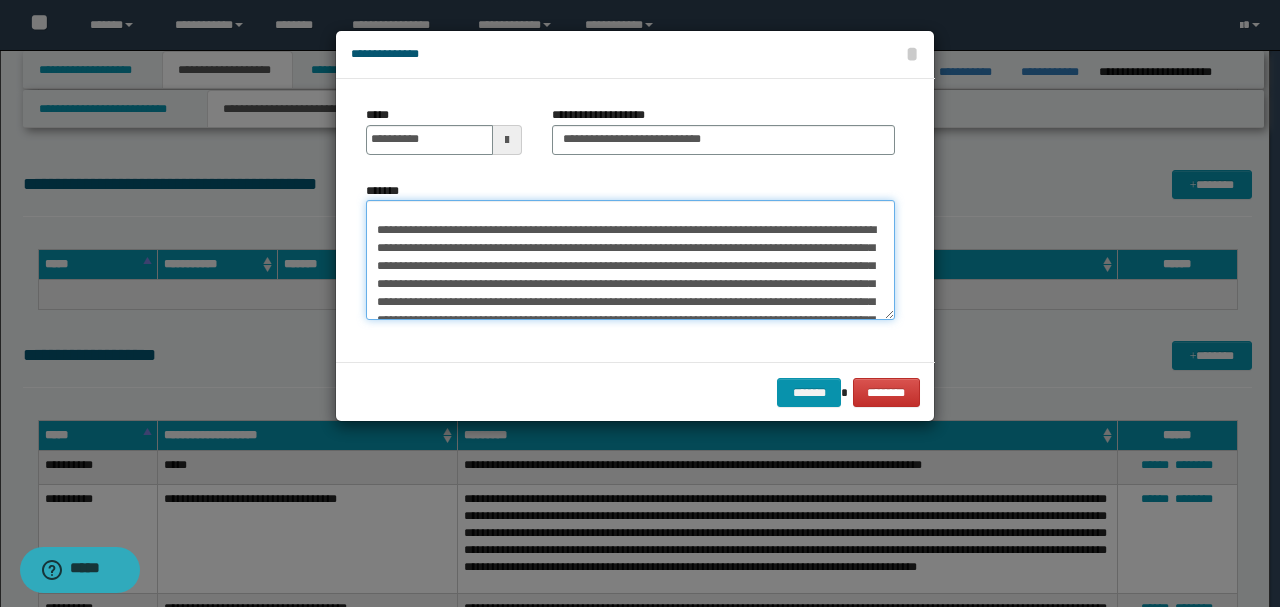 scroll, scrollTop: 198, scrollLeft: 0, axis: vertical 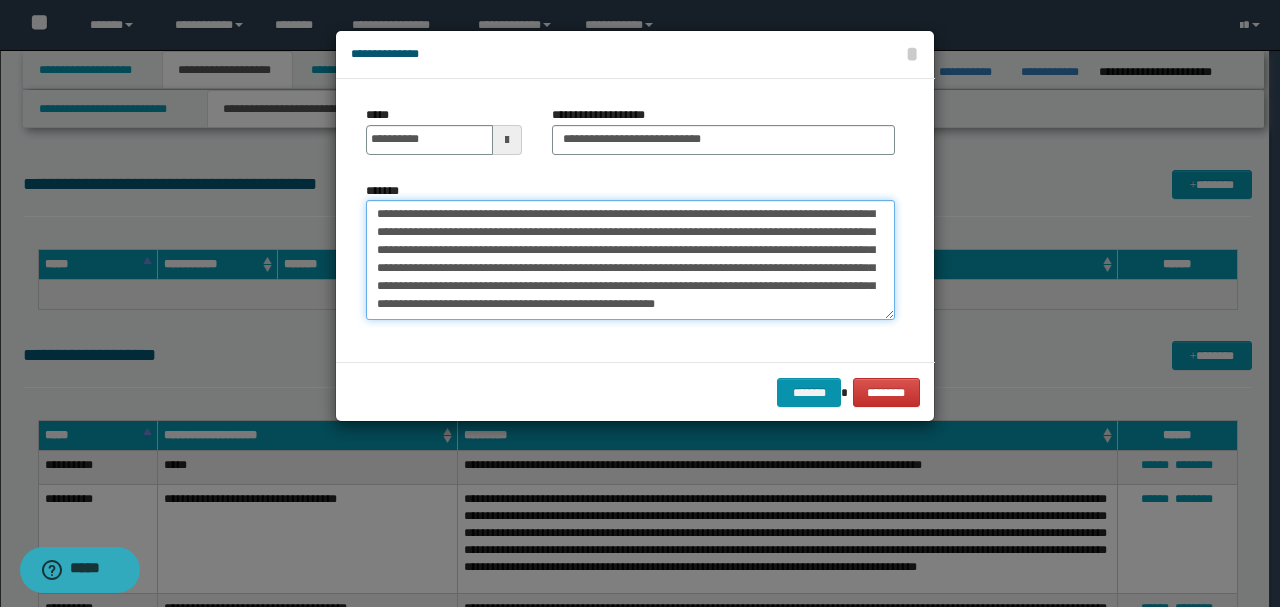 drag, startPoint x: 449, startPoint y: 306, endPoint x: 443, endPoint y: 354, distance: 48.373547 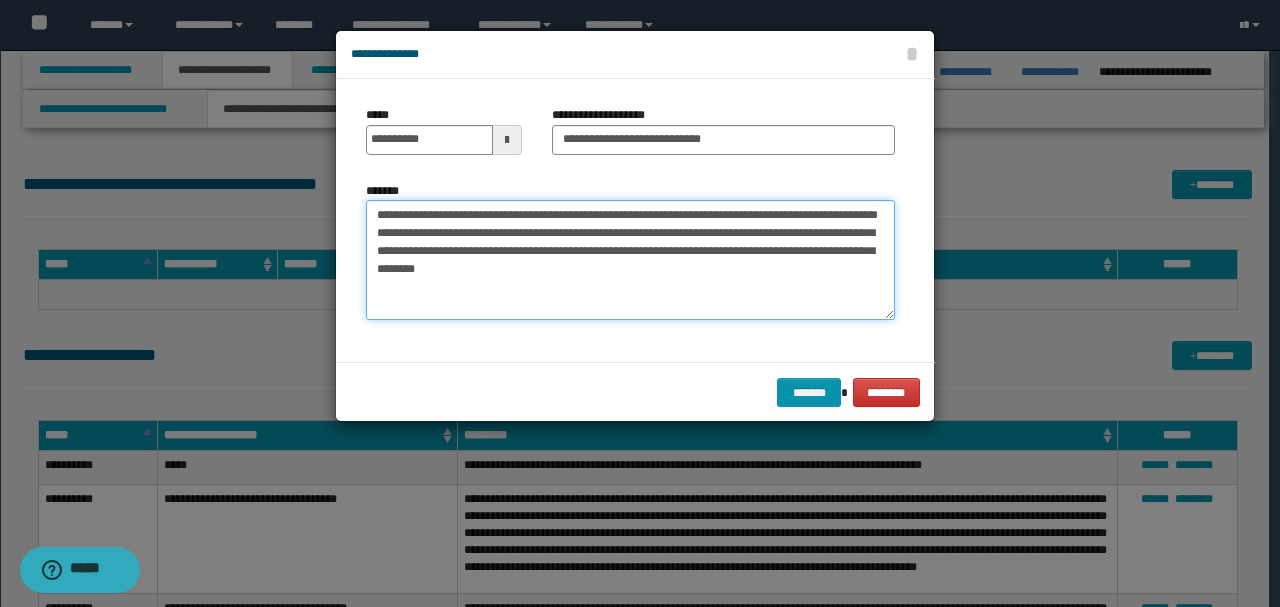 scroll, scrollTop: 0, scrollLeft: 0, axis: both 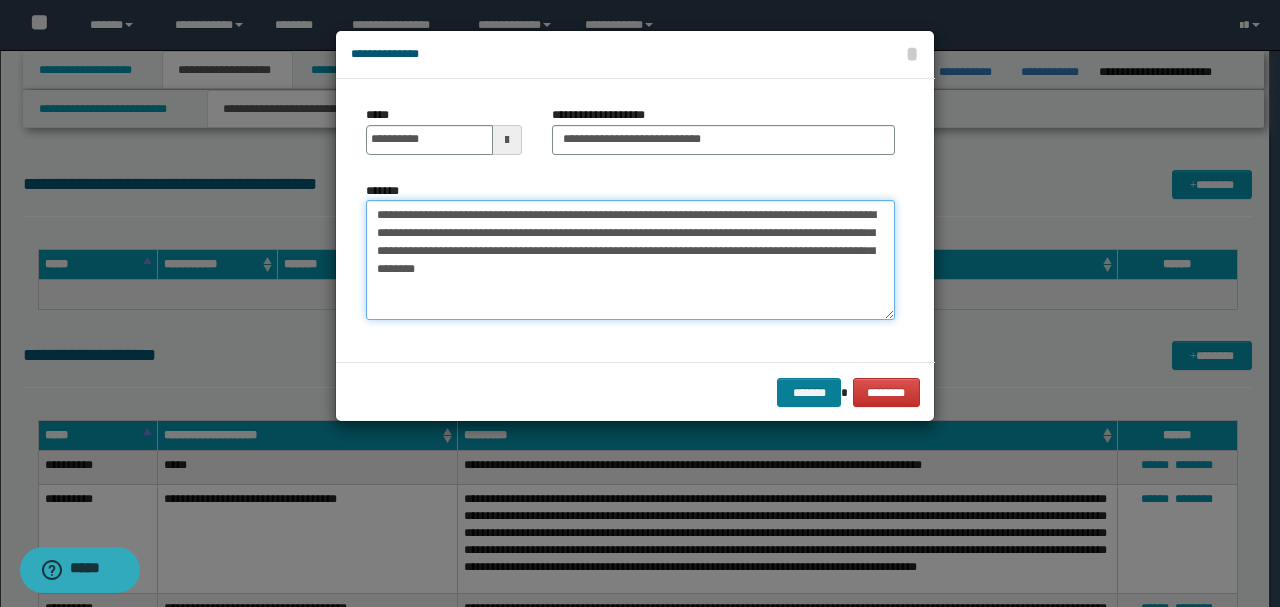 type on "**********" 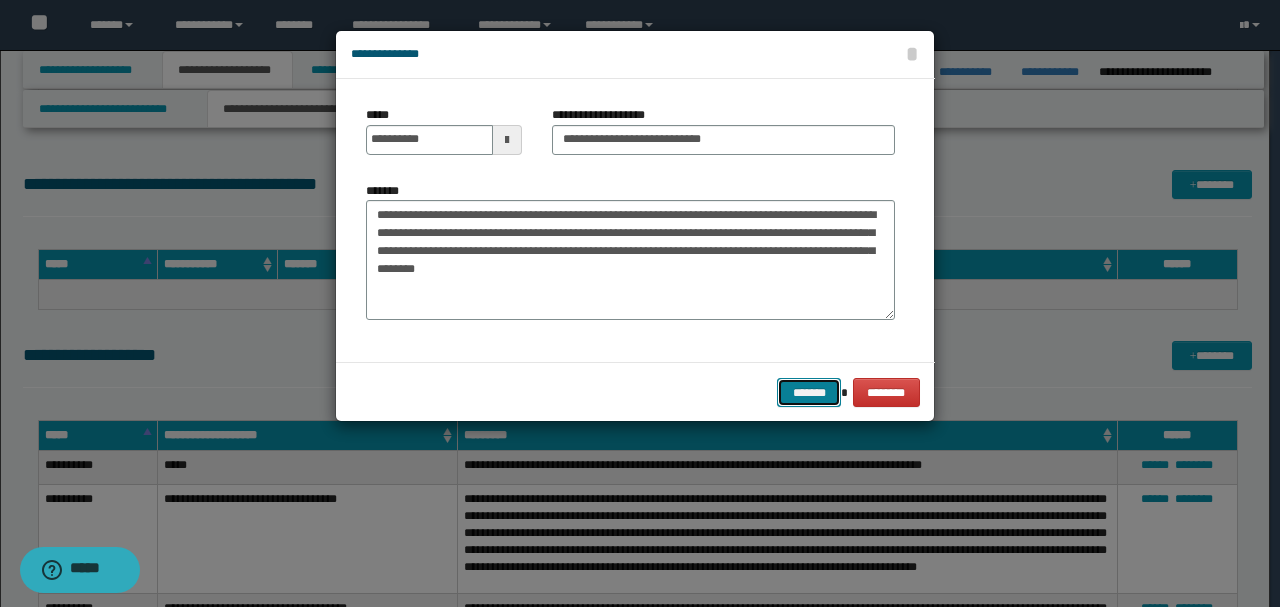 click on "*******" at bounding box center [809, 392] 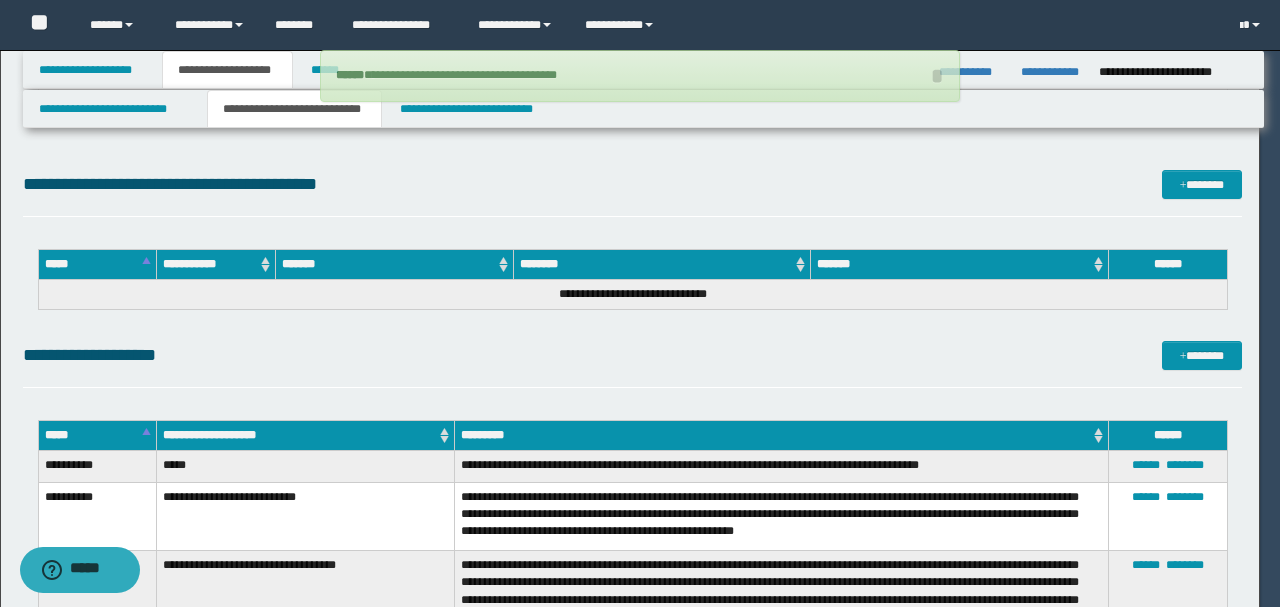 type 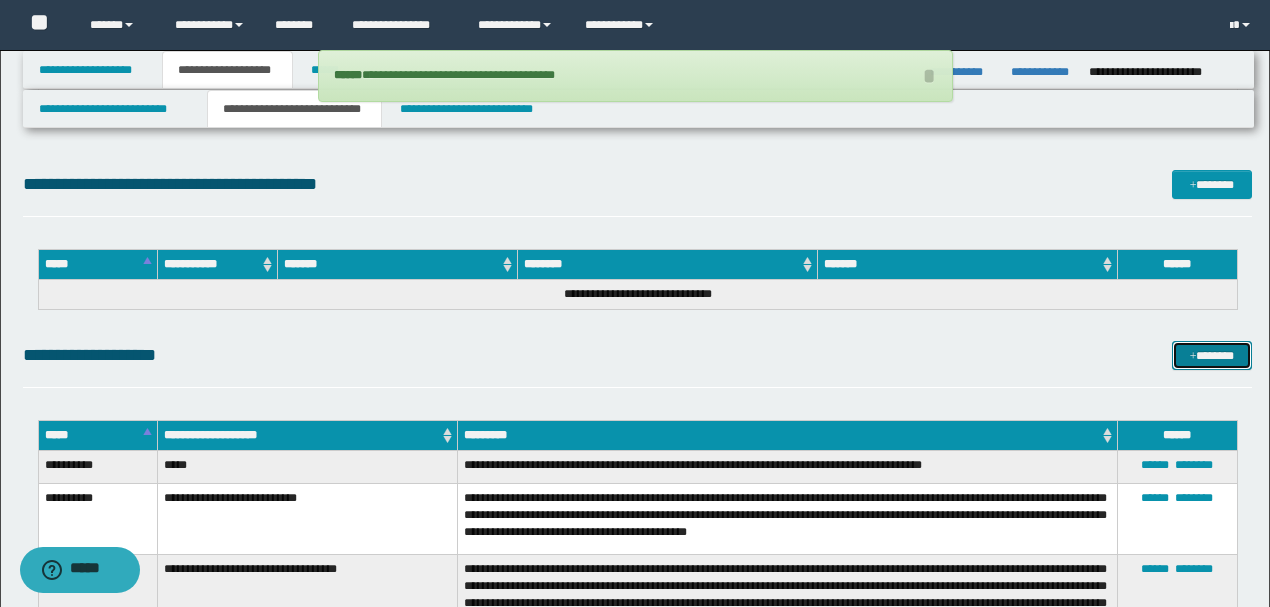 click on "*******" at bounding box center [1211, 355] 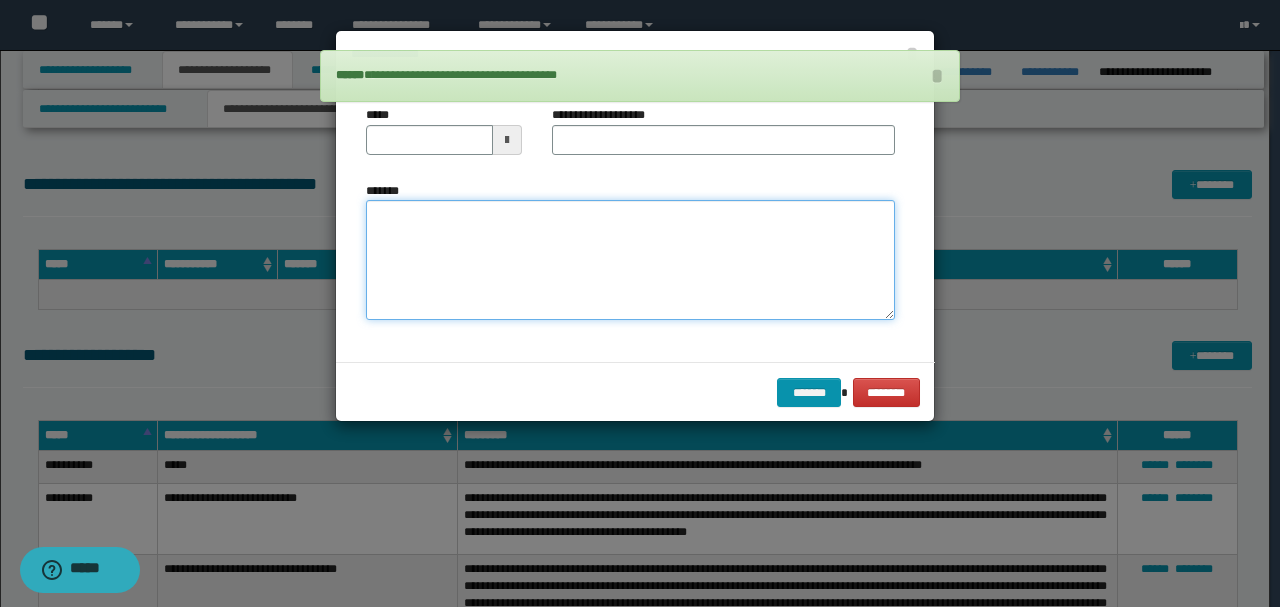 click on "*******" at bounding box center (630, 259) 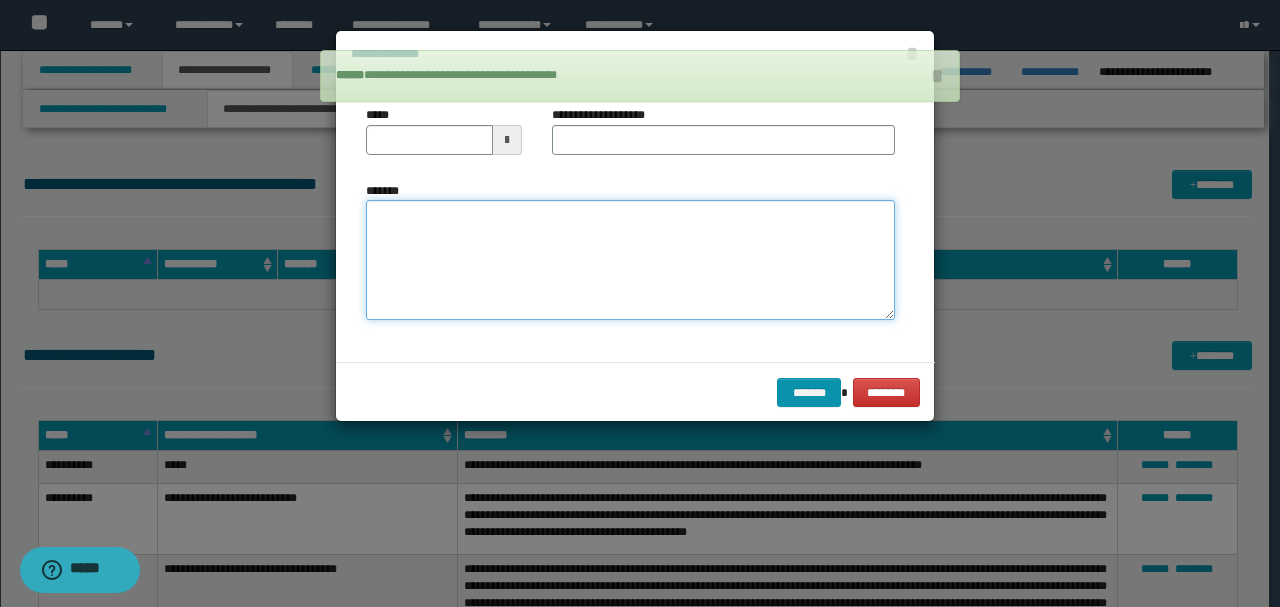 paste on "**********" 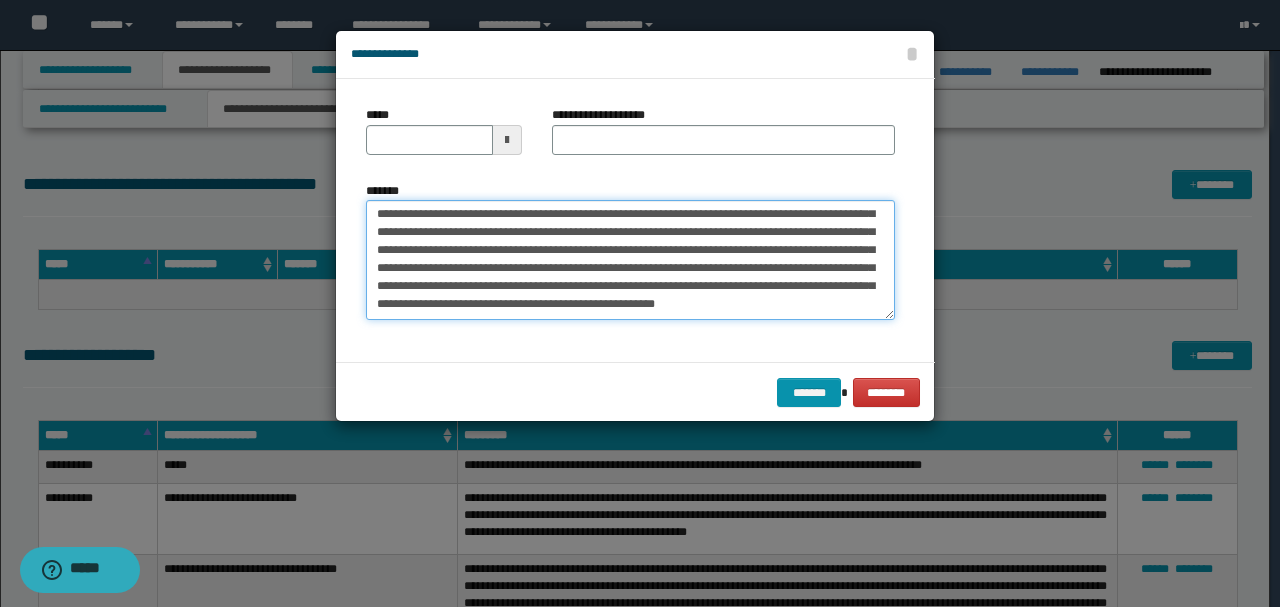 scroll, scrollTop: 0, scrollLeft: 0, axis: both 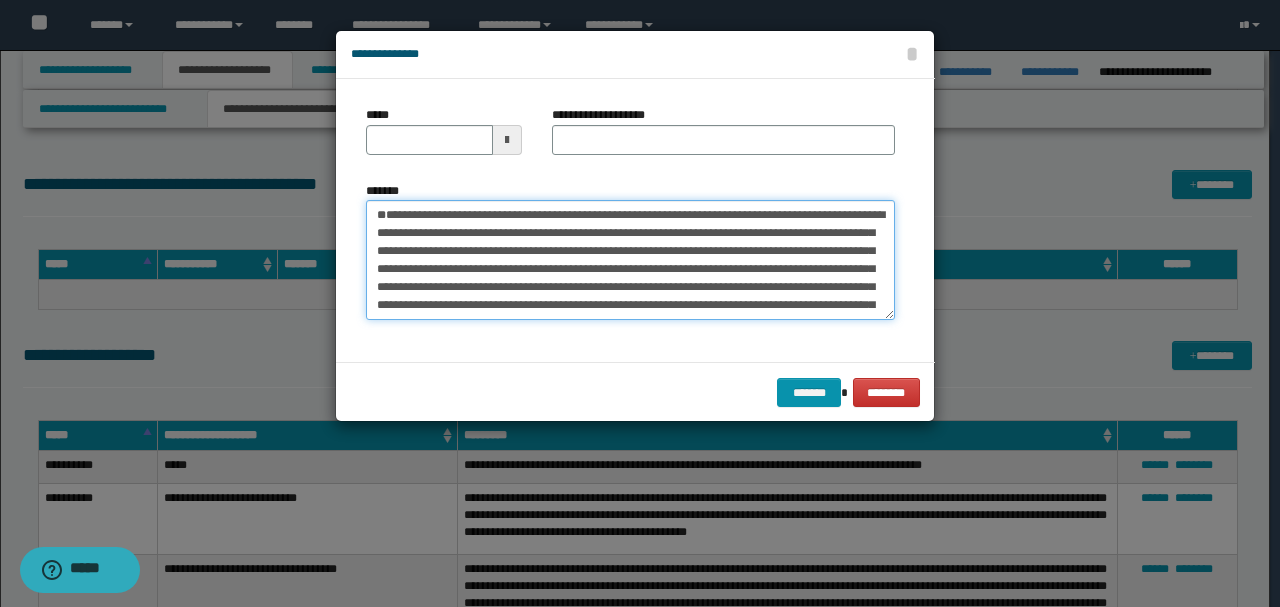 drag, startPoint x: 442, startPoint y: 251, endPoint x: 330, endPoint y: 176, distance: 134.79243 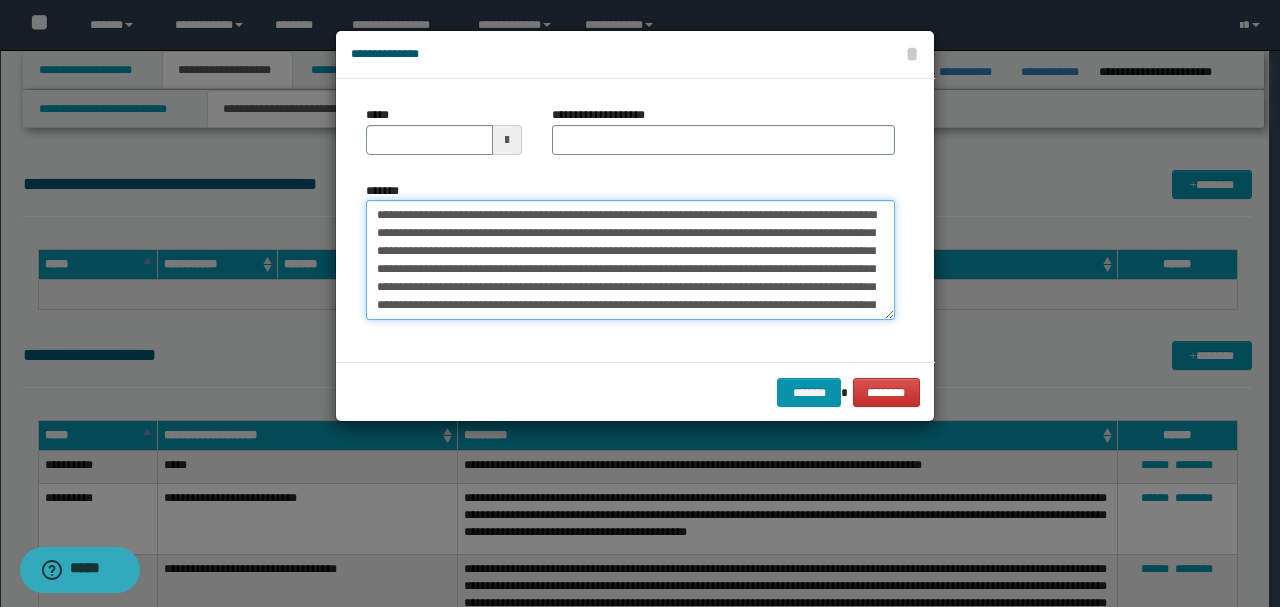 type 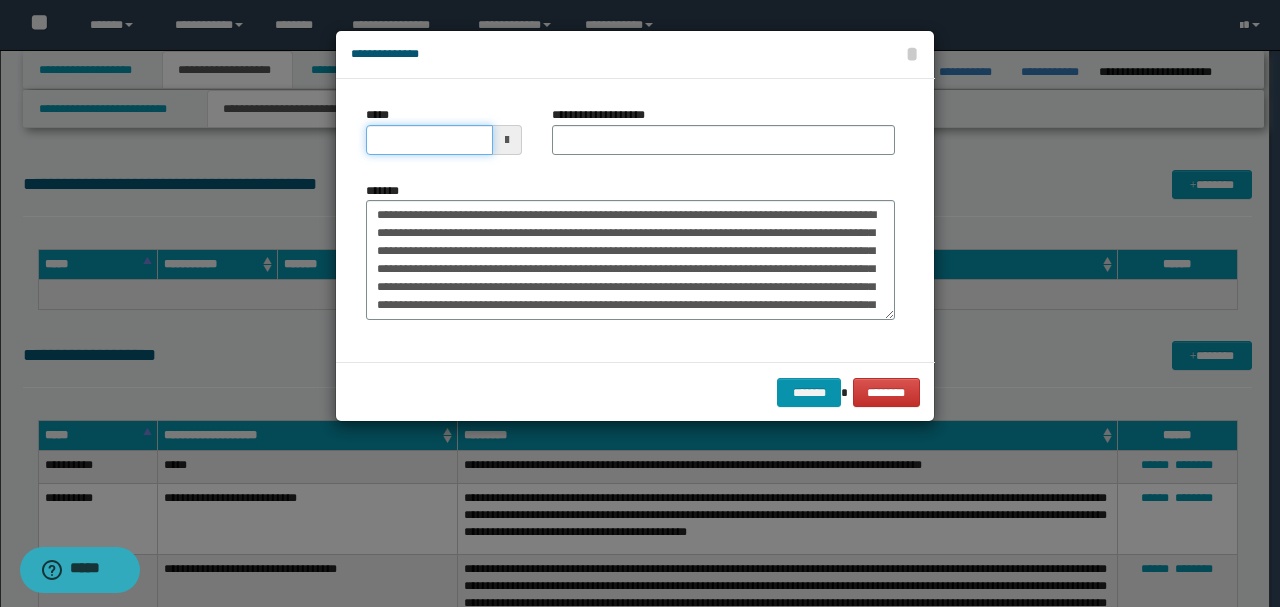 click on "*****" at bounding box center [429, 140] 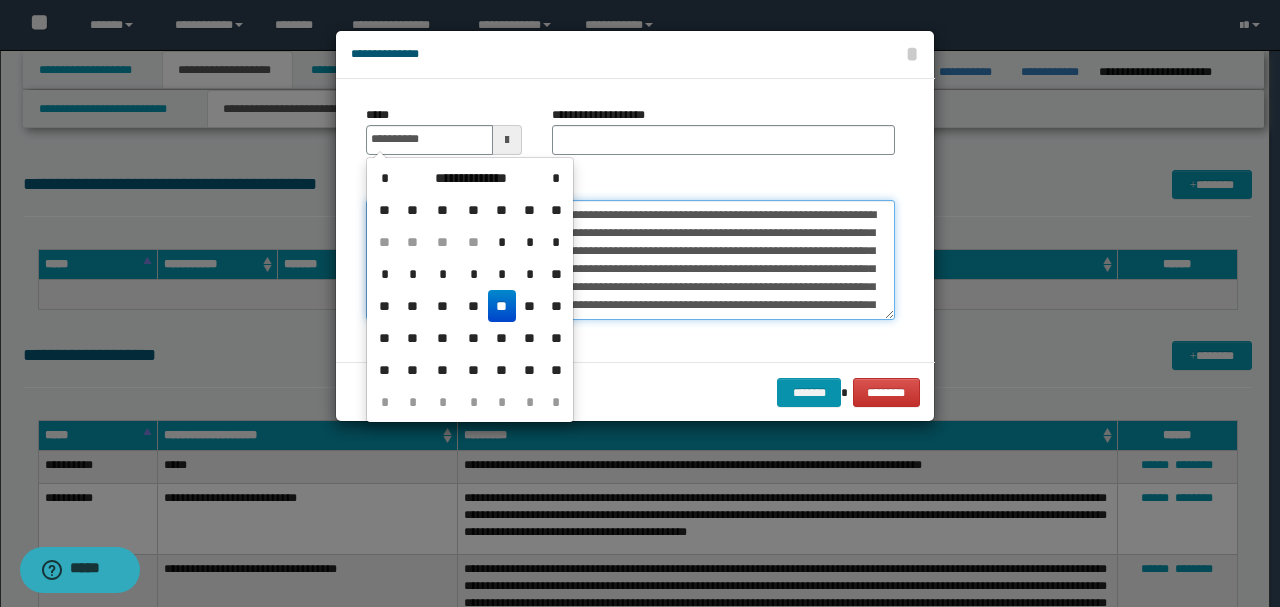 type on "**********" 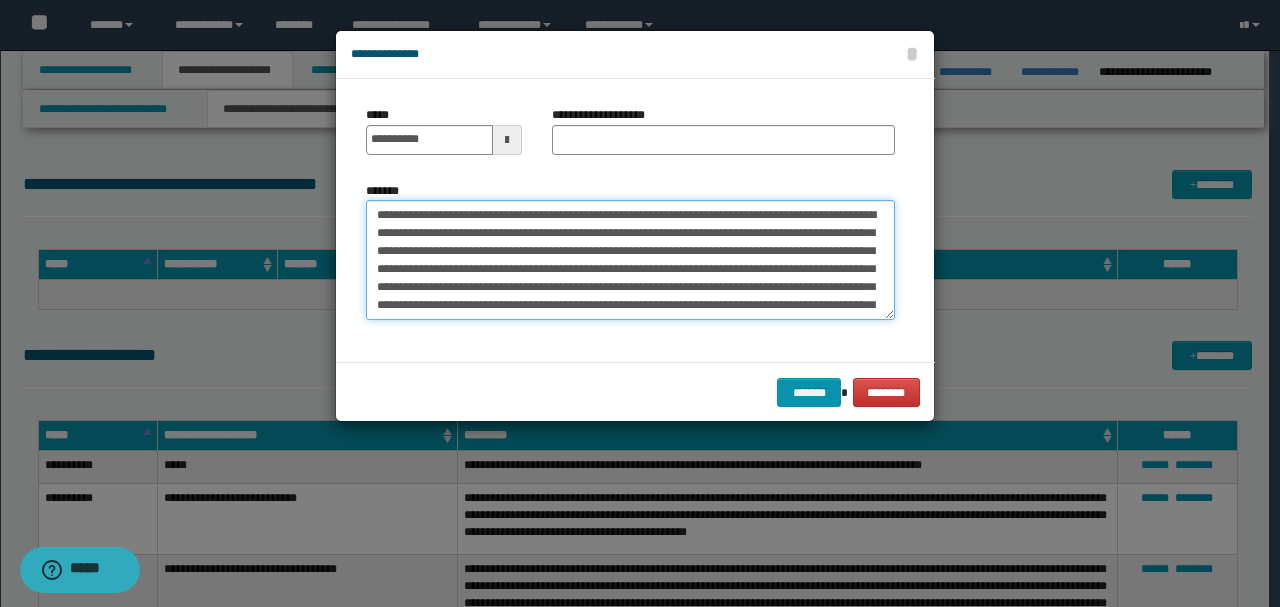 drag, startPoint x: 464, startPoint y: 214, endPoint x: 224, endPoint y: 210, distance: 240.03333 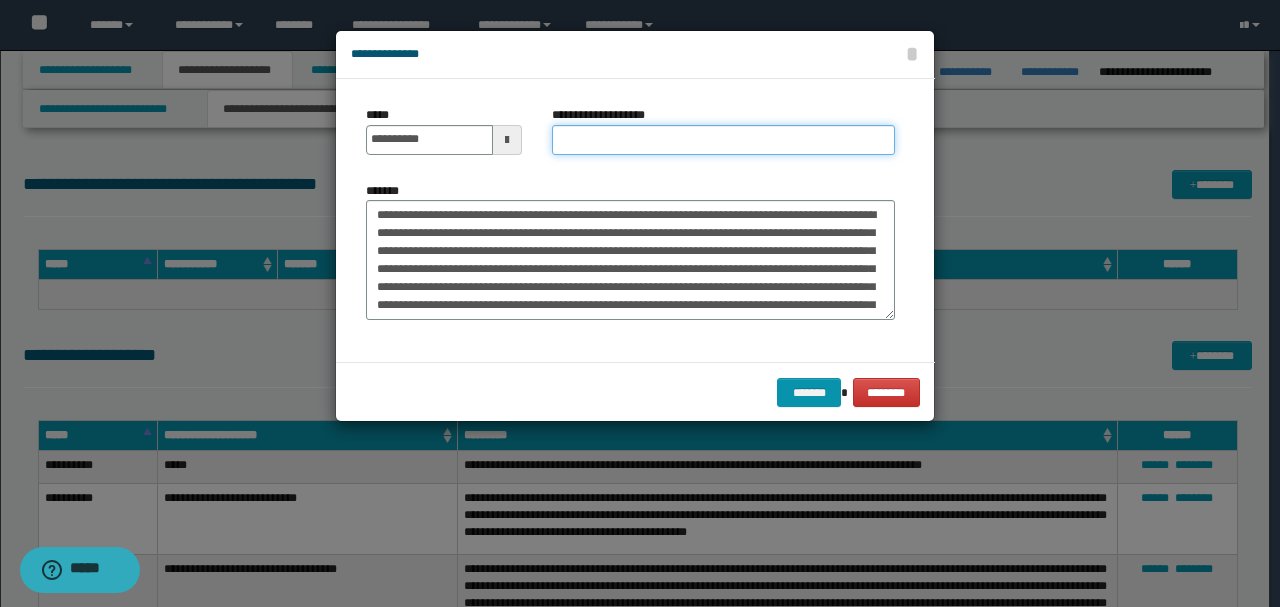 click on "**********" at bounding box center [723, 140] 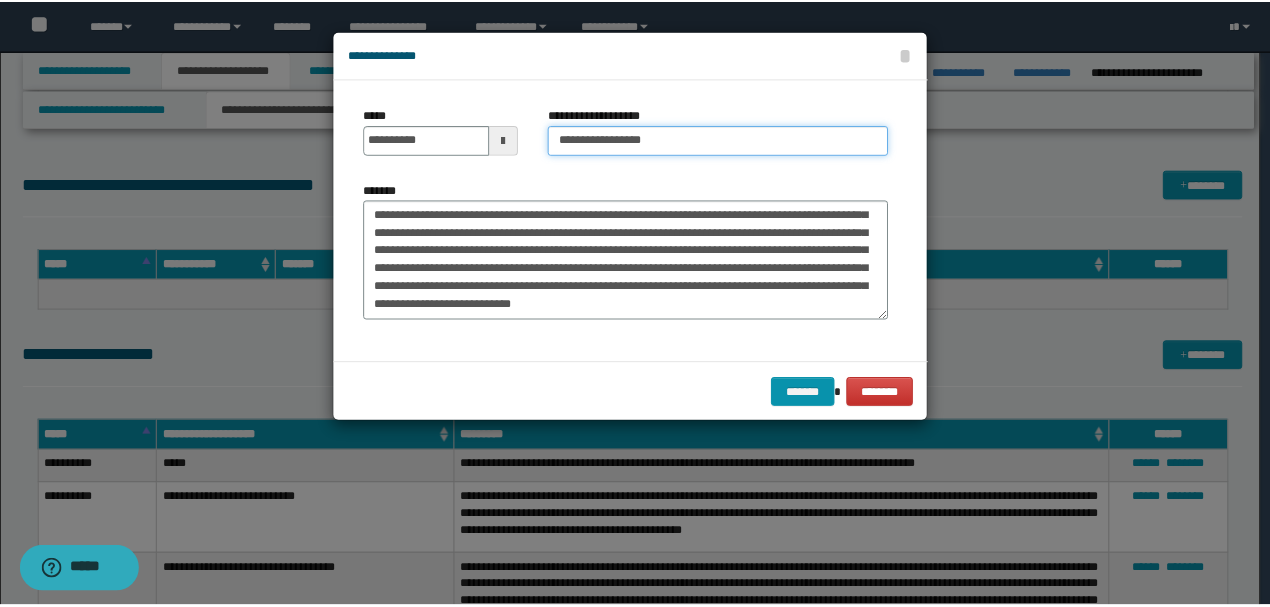 scroll, scrollTop: 72, scrollLeft: 0, axis: vertical 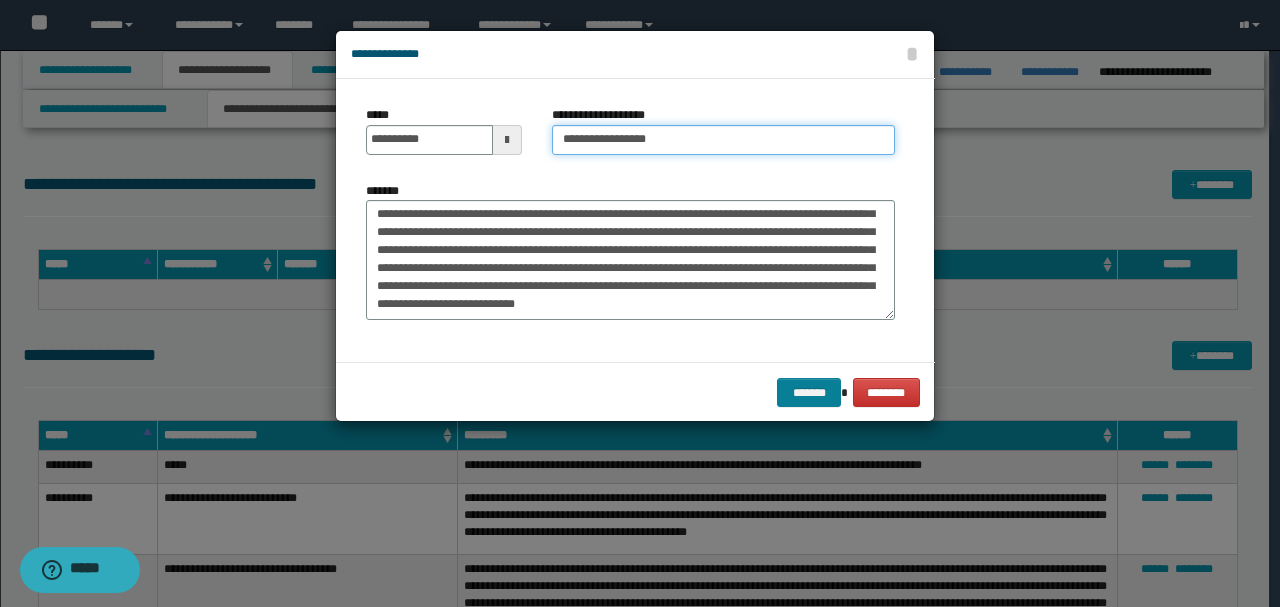 type on "**********" 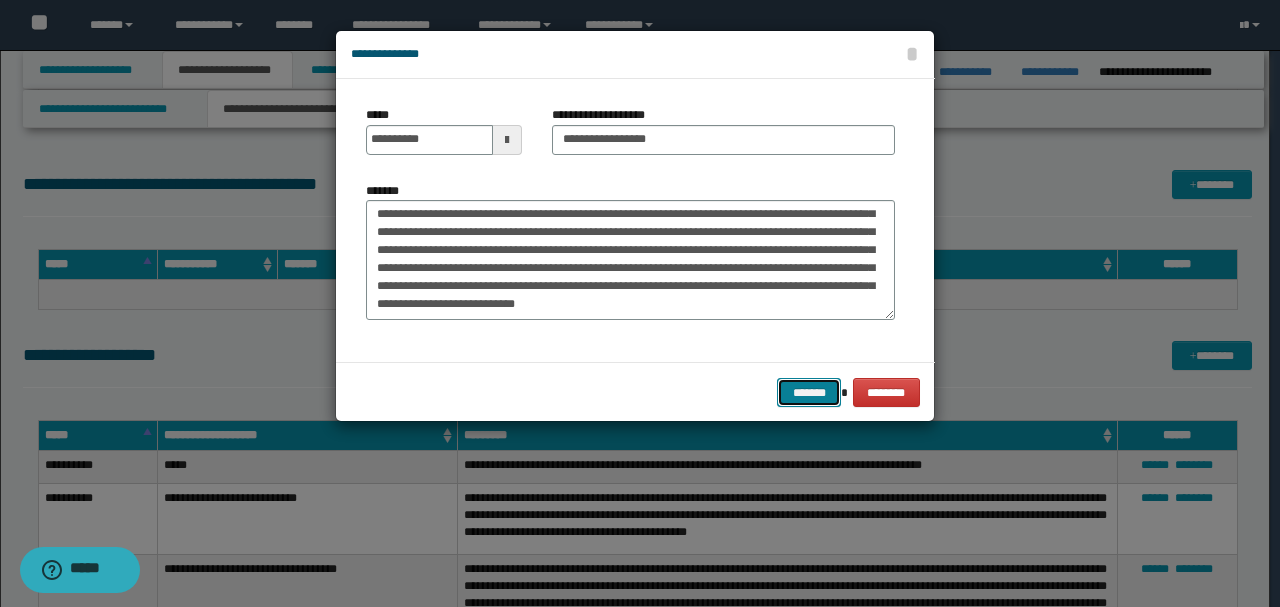 click on "*******" at bounding box center [809, 392] 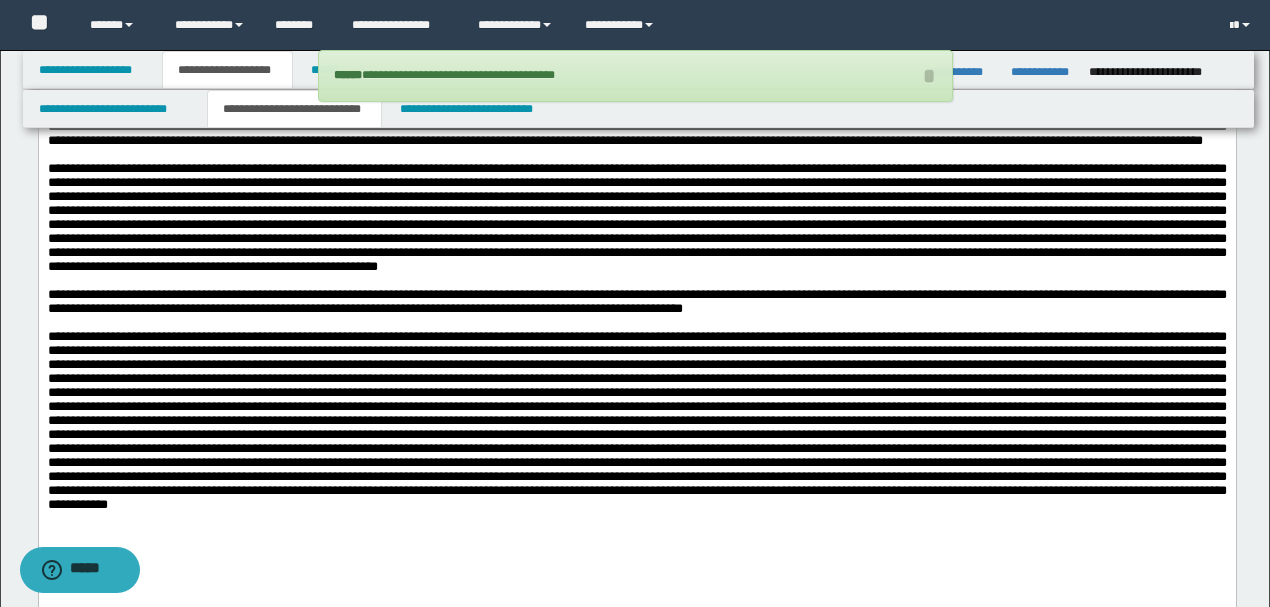 scroll, scrollTop: 3066, scrollLeft: 0, axis: vertical 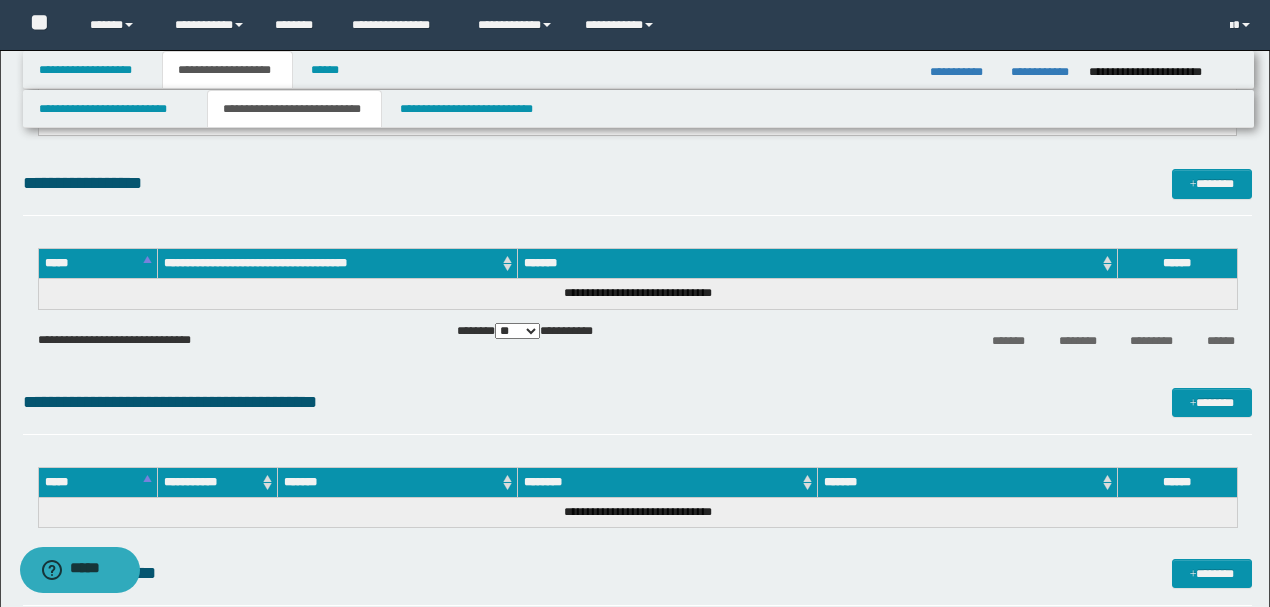drag, startPoint x: 45, startPoint y: -177, endPoint x: 465, endPoint y: 228, distance: 583.45953 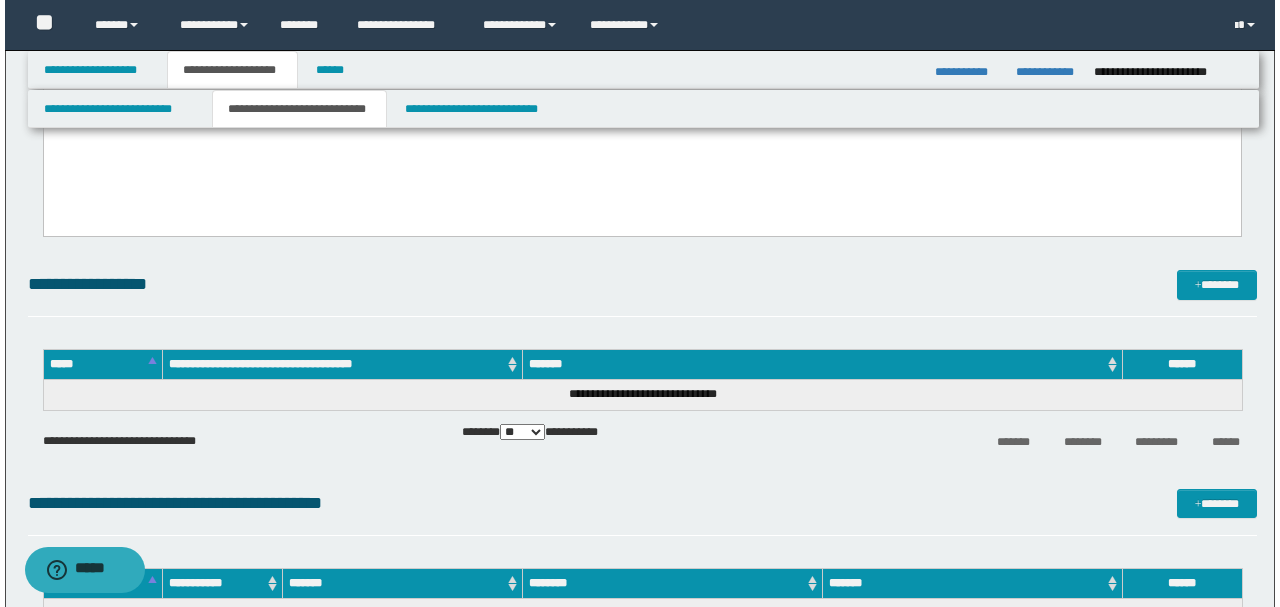 scroll, scrollTop: 3314, scrollLeft: 0, axis: vertical 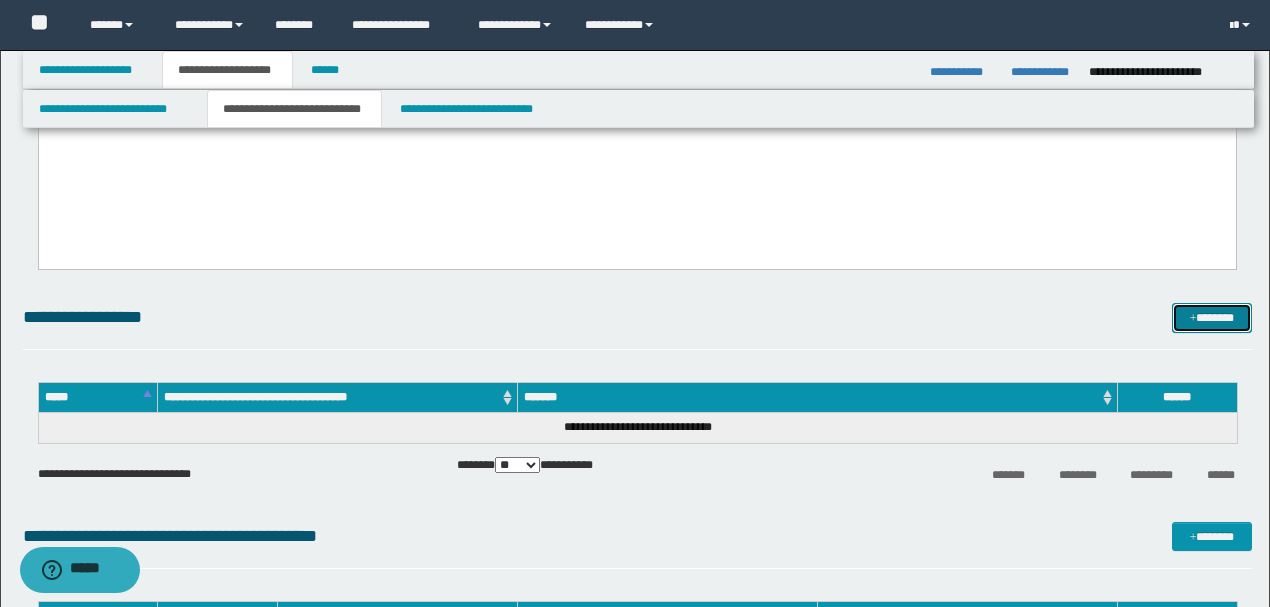 click on "*******" at bounding box center (1211, 317) 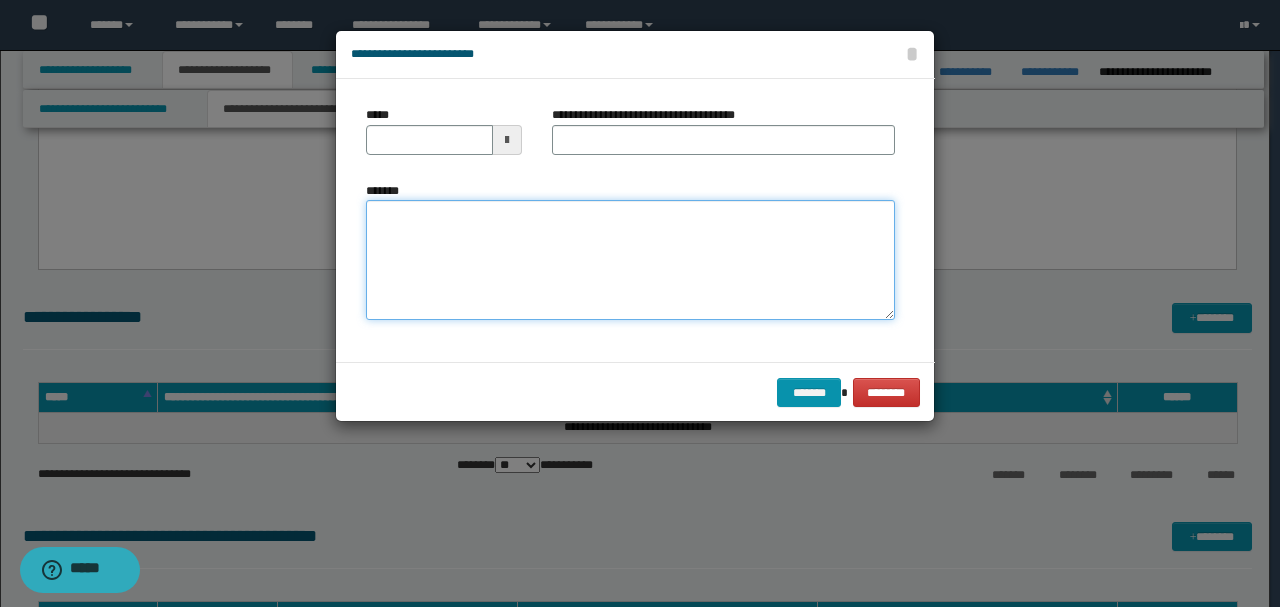 click on "*******" at bounding box center [630, 260] 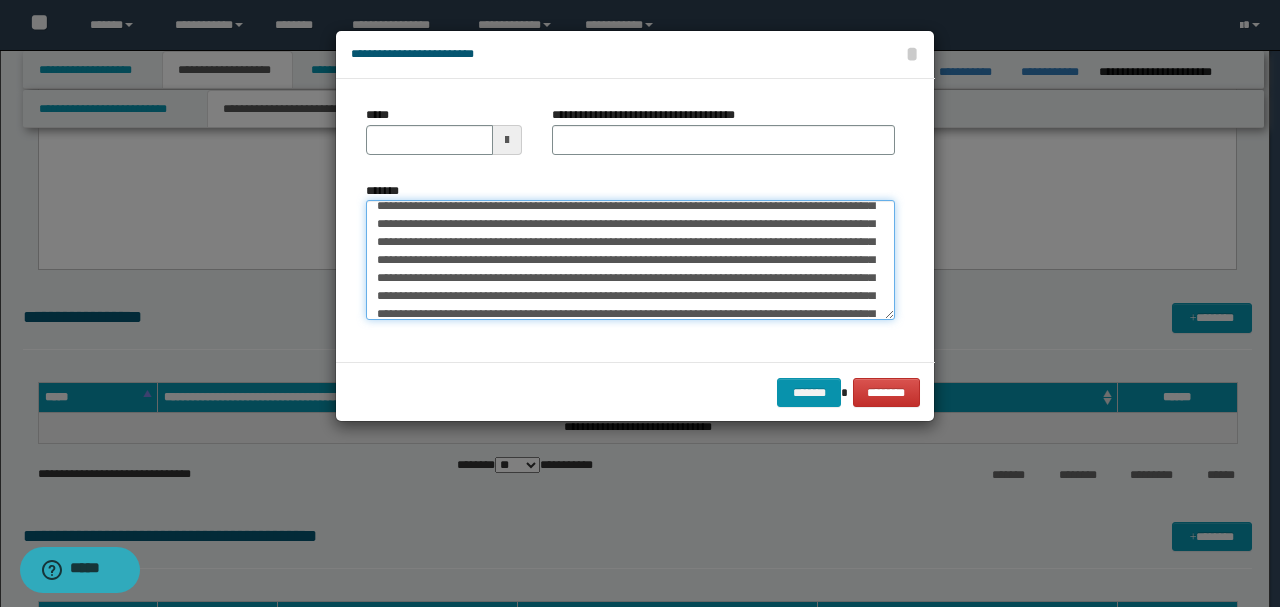 scroll, scrollTop: 0, scrollLeft: 0, axis: both 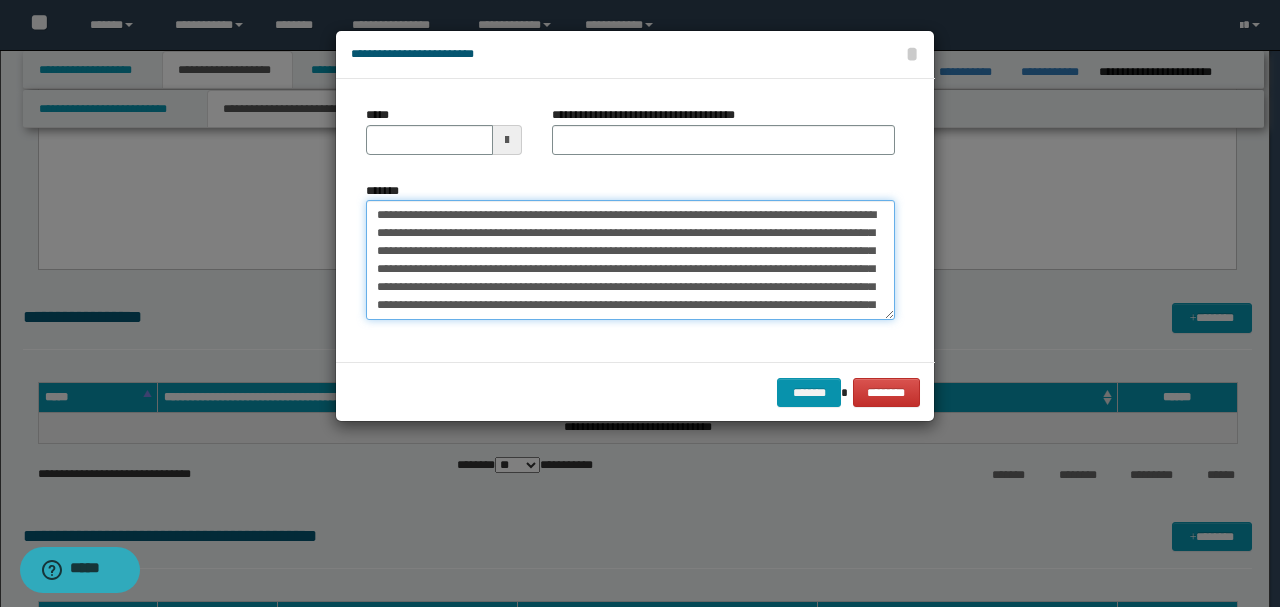 drag, startPoint x: 441, startPoint y: 214, endPoint x: 222, endPoint y: 205, distance: 219.18486 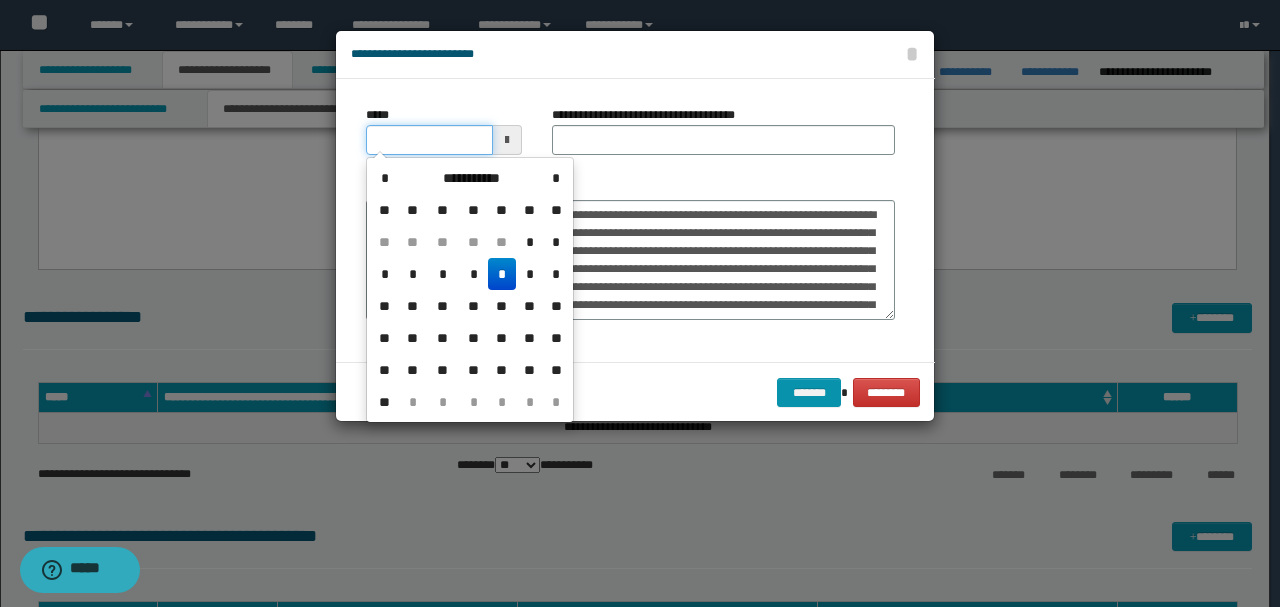 click on "*****" at bounding box center (429, 140) 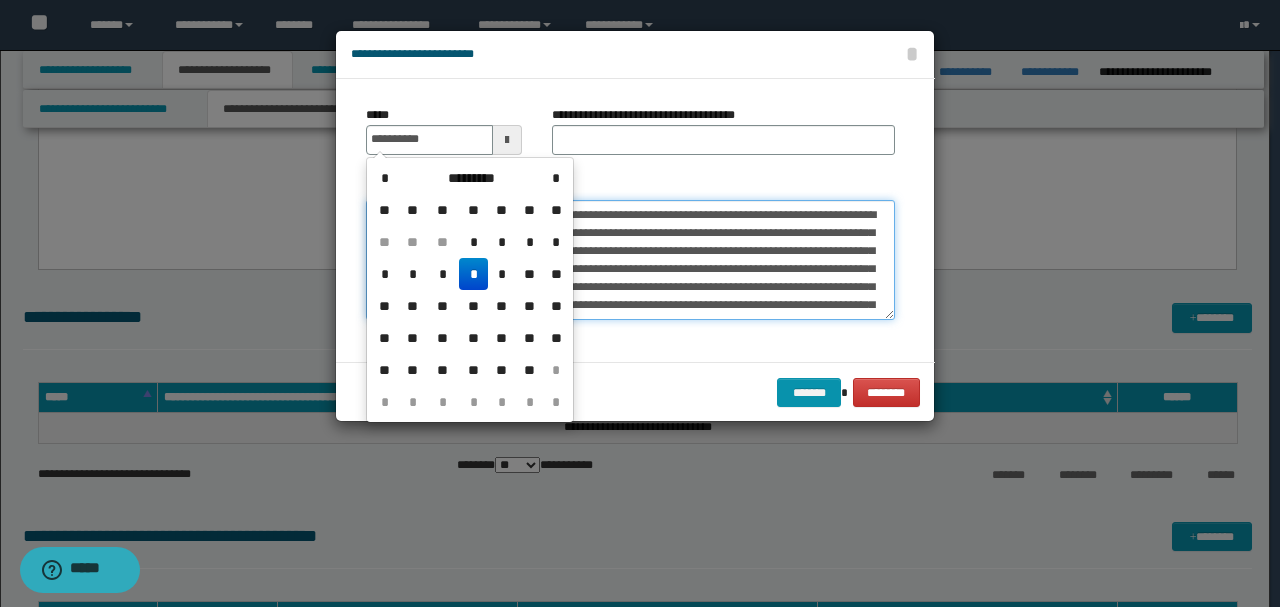 type on "**********" 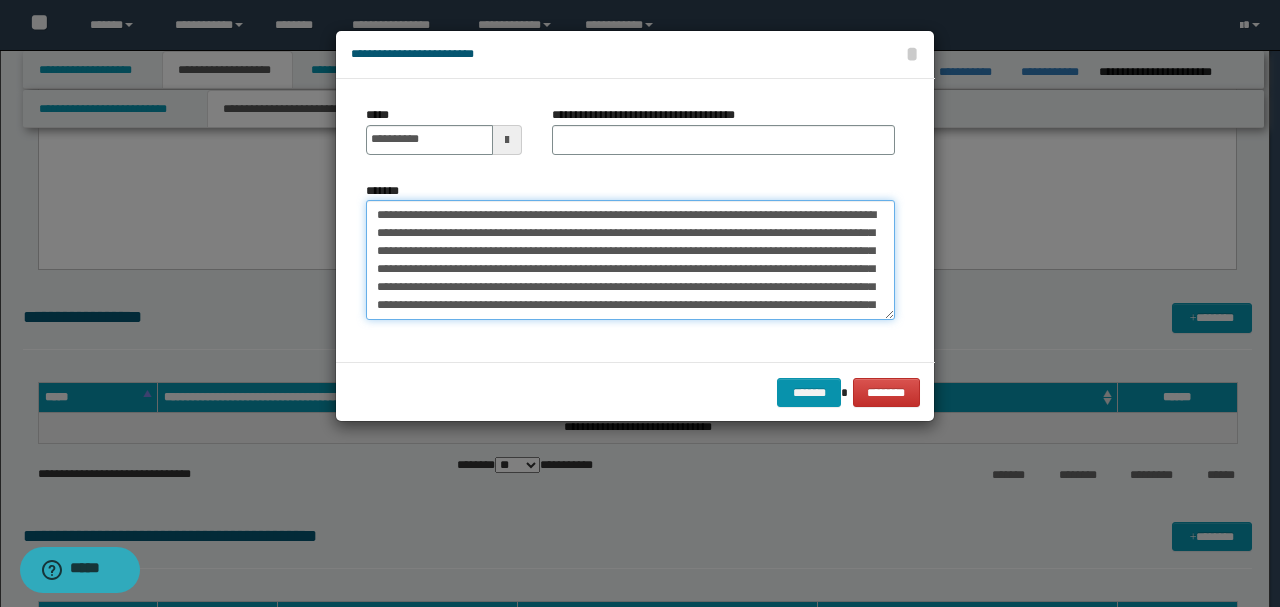 drag, startPoint x: 419, startPoint y: 214, endPoint x: 283, endPoint y: 213, distance: 136.00368 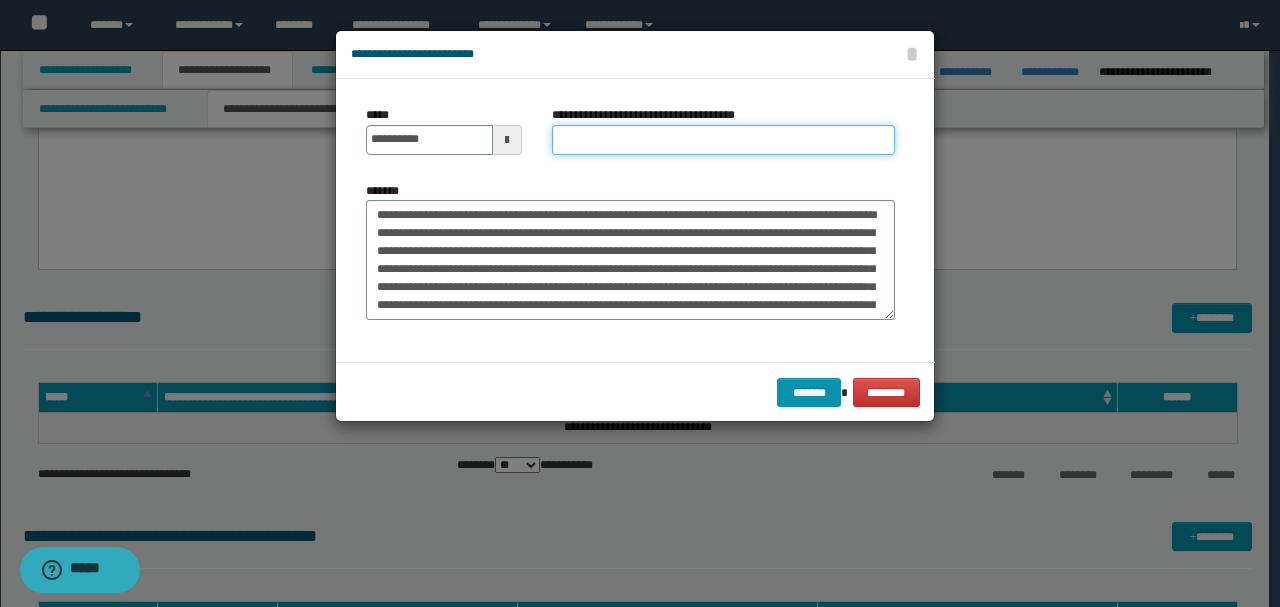 click on "**********" at bounding box center [723, 140] 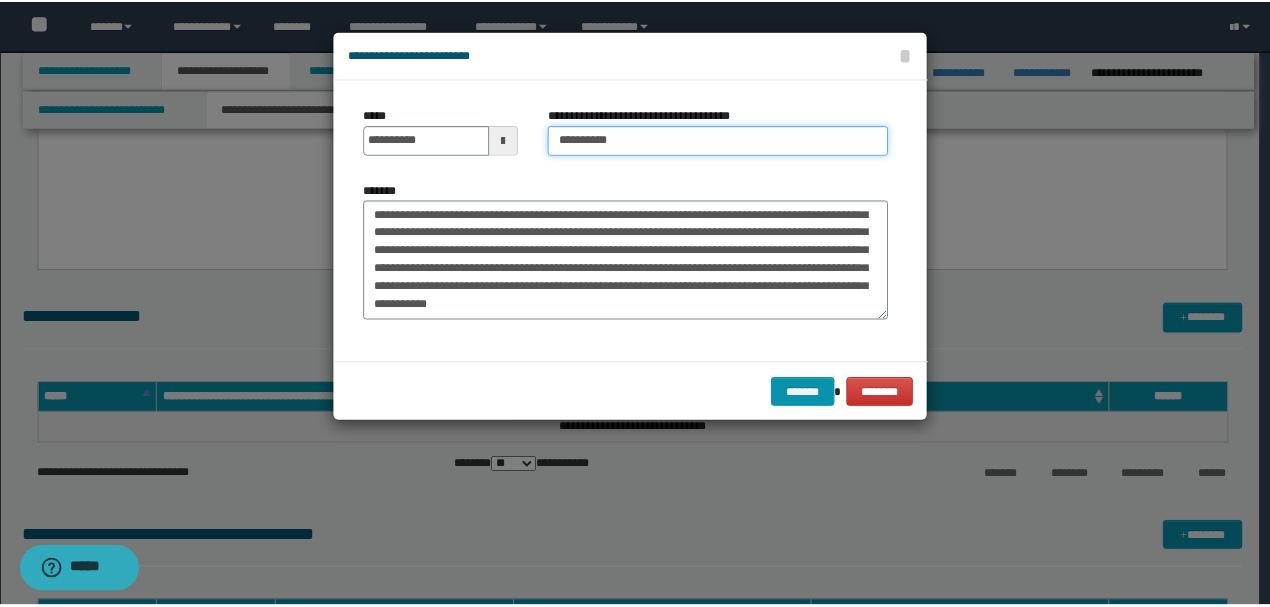 scroll, scrollTop: 468, scrollLeft: 0, axis: vertical 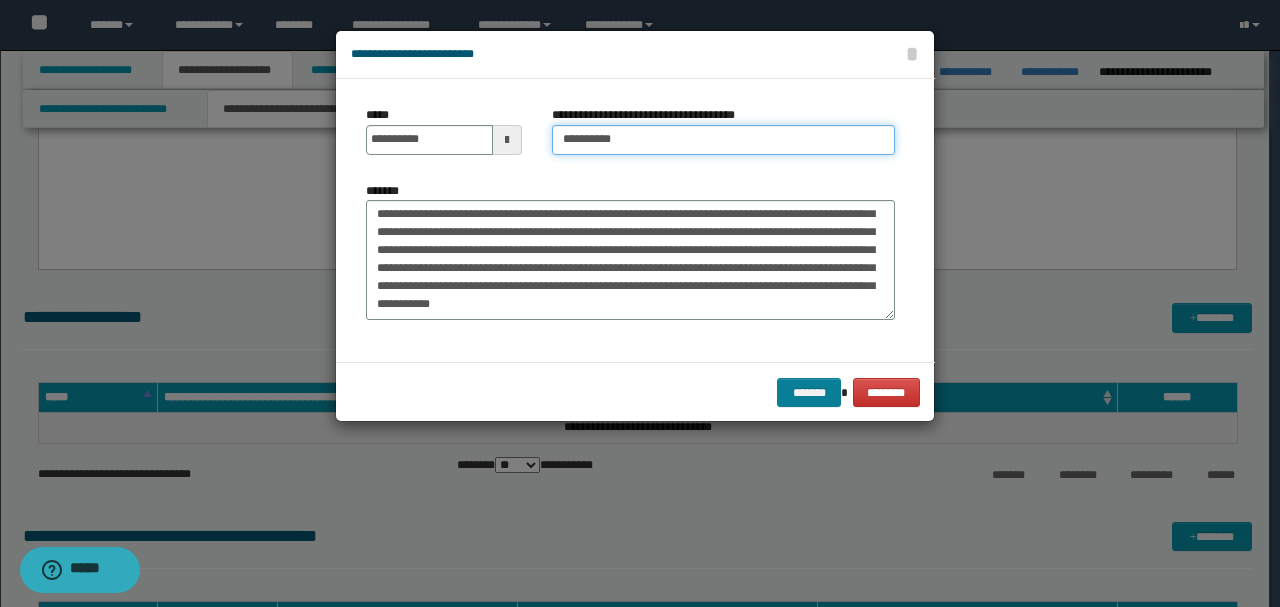type on "*********" 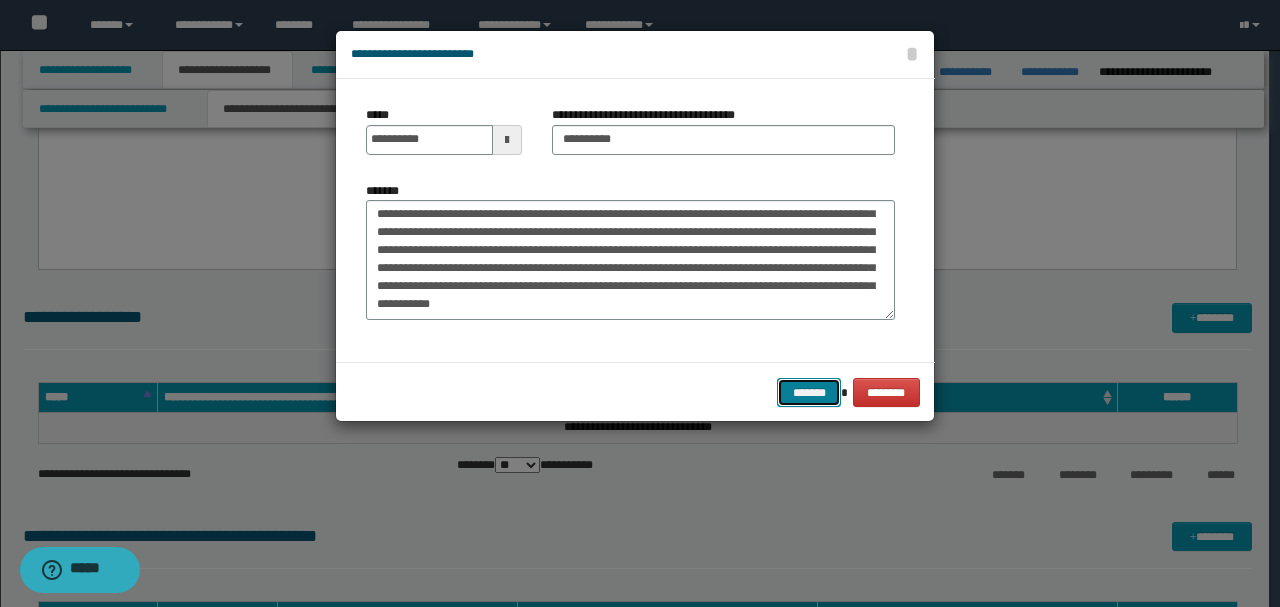 click on "*******" at bounding box center (809, 392) 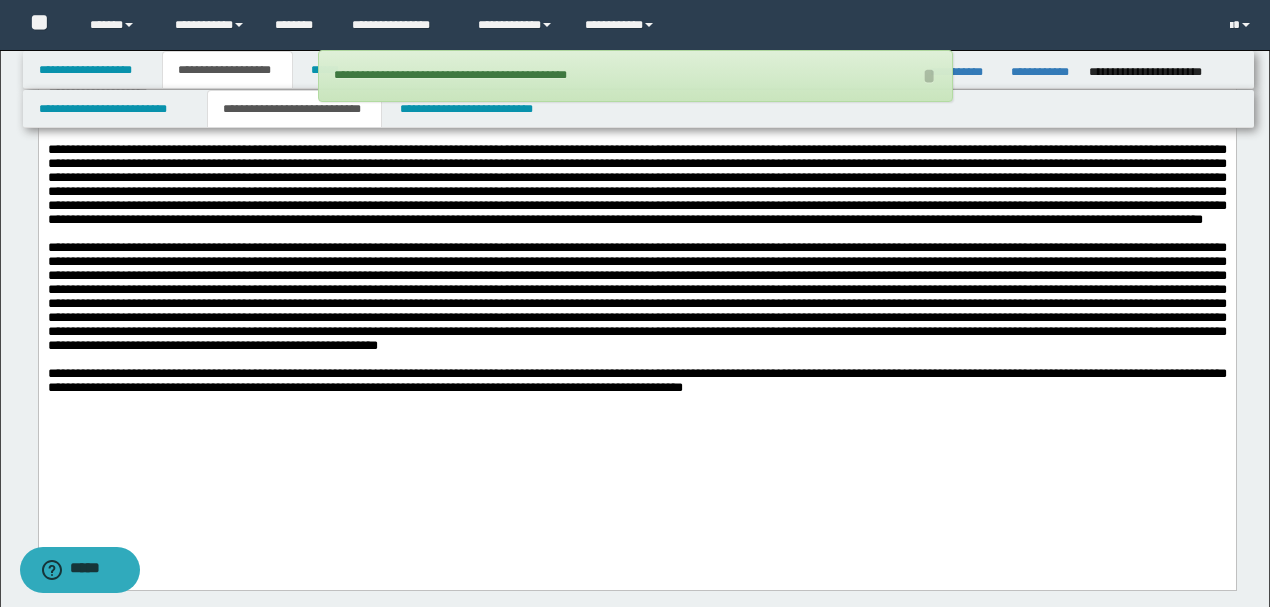 scroll, scrollTop: 2981, scrollLeft: 0, axis: vertical 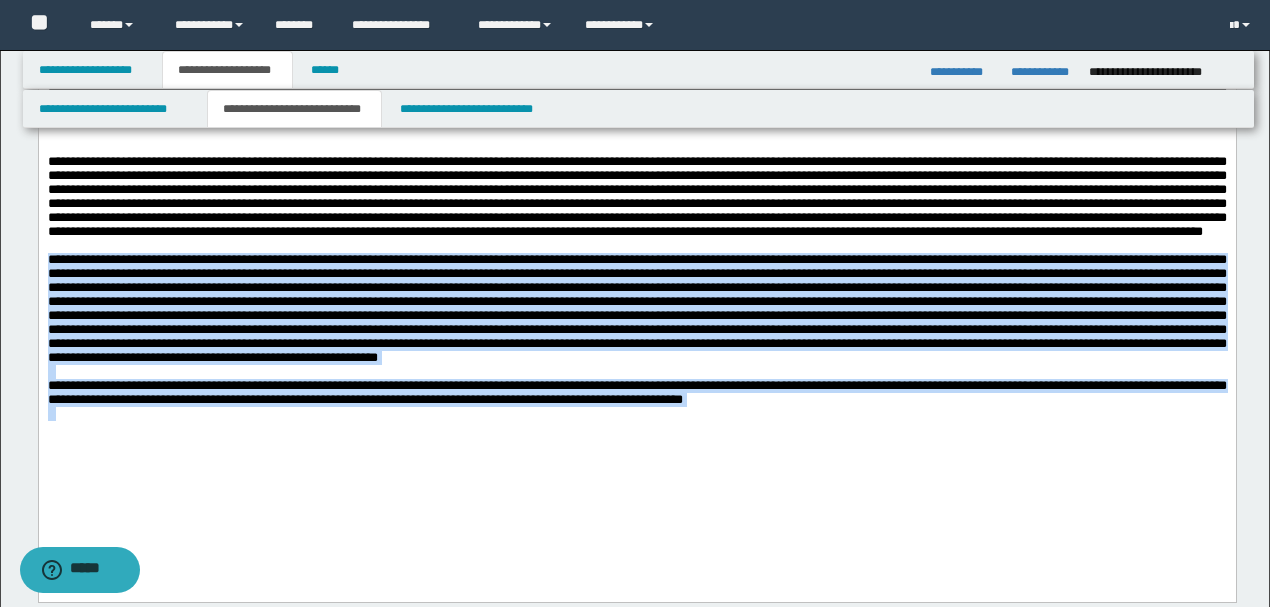 drag, startPoint x: 46, startPoint y: 296, endPoint x: 746, endPoint y: 516, distance: 733.75745 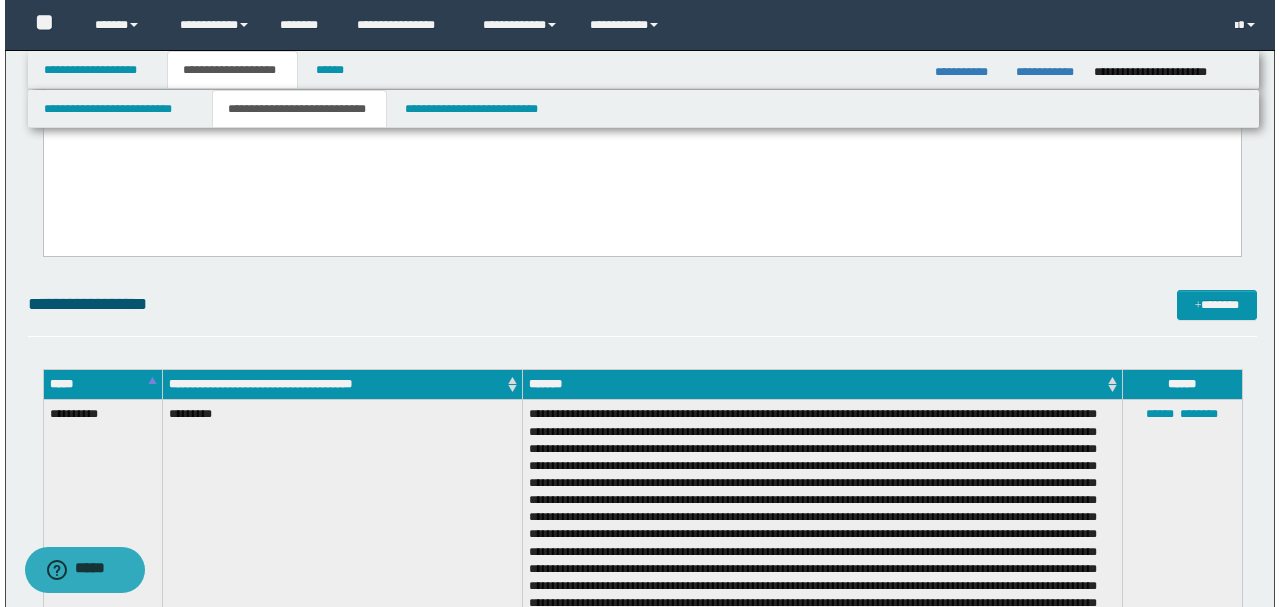 scroll, scrollTop: 3181, scrollLeft: 0, axis: vertical 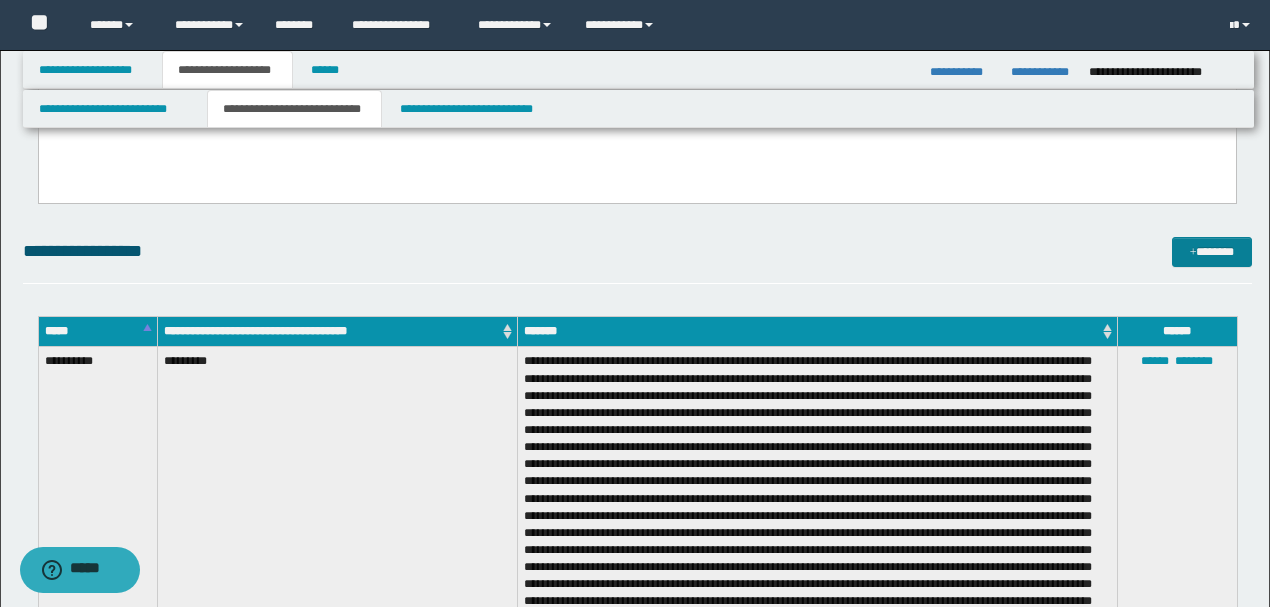 click at bounding box center (1193, 253) 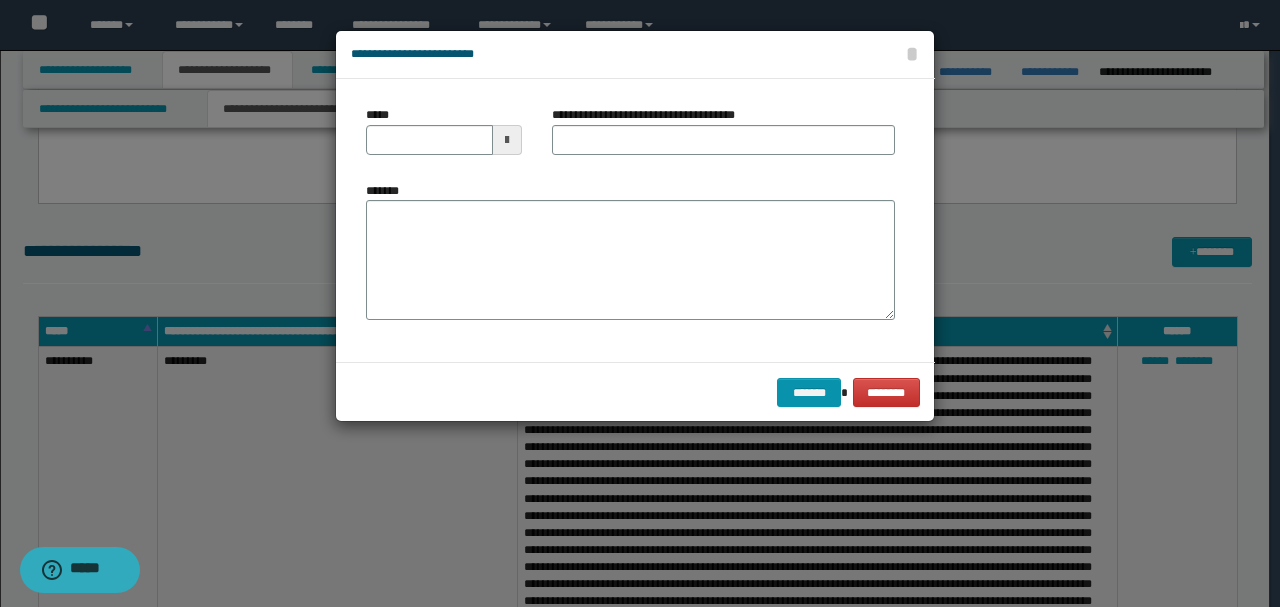 scroll, scrollTop: 0, scrollLeft: 0, axis: both 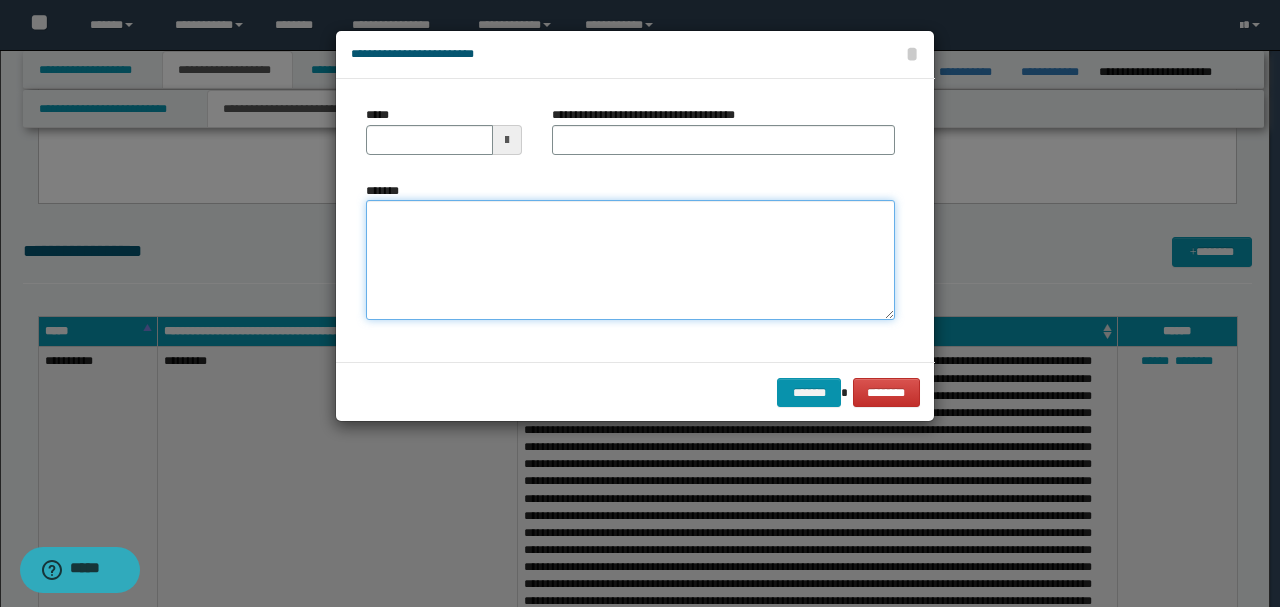 click on "*******" at bounding box center (630, 259) 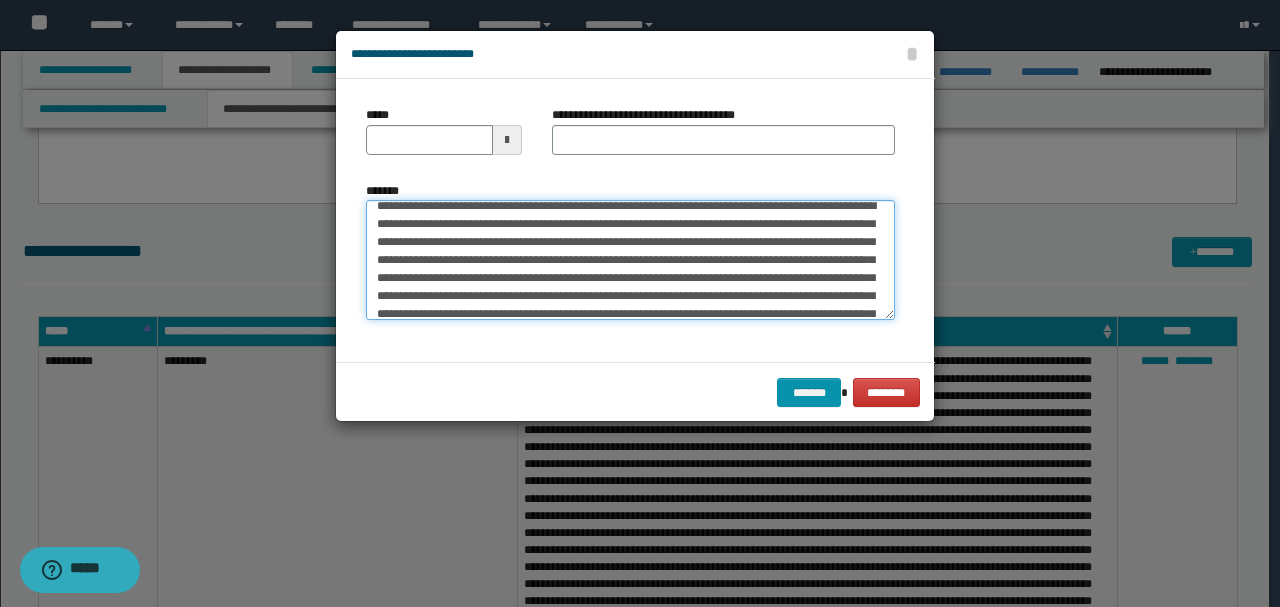 scroll, scrollTop: 0, scrollLeft: 0, axis: both 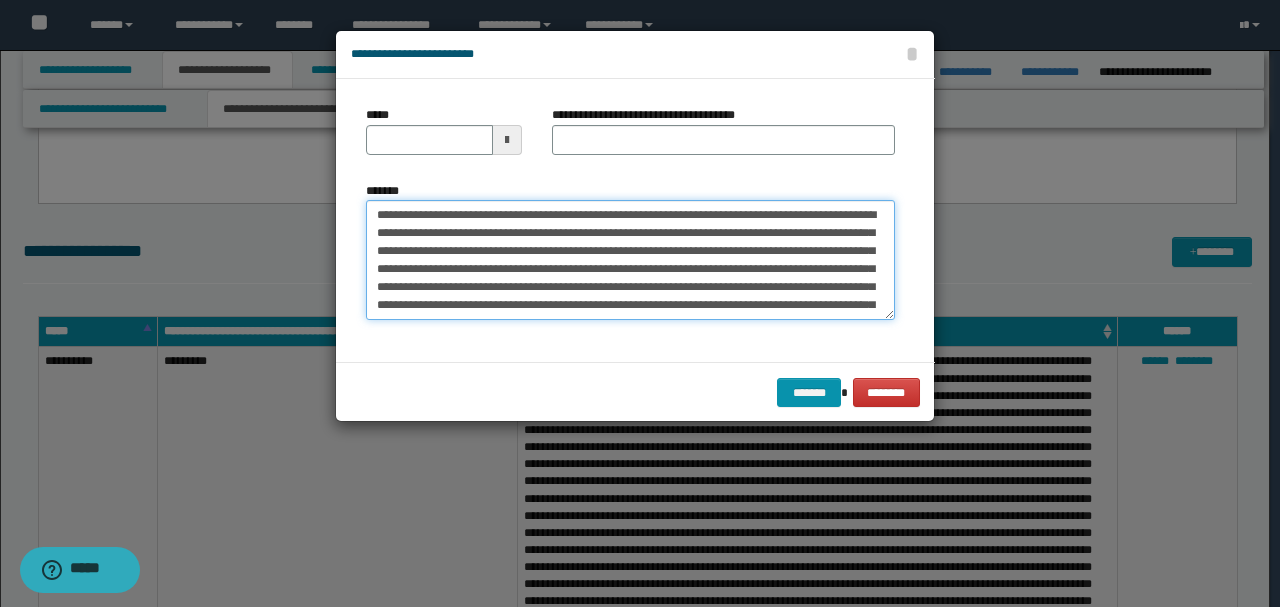 drag, startPoint x: 441, startPoint y: 213, endPoint x: 236, endPoint y: 213, distance: 205 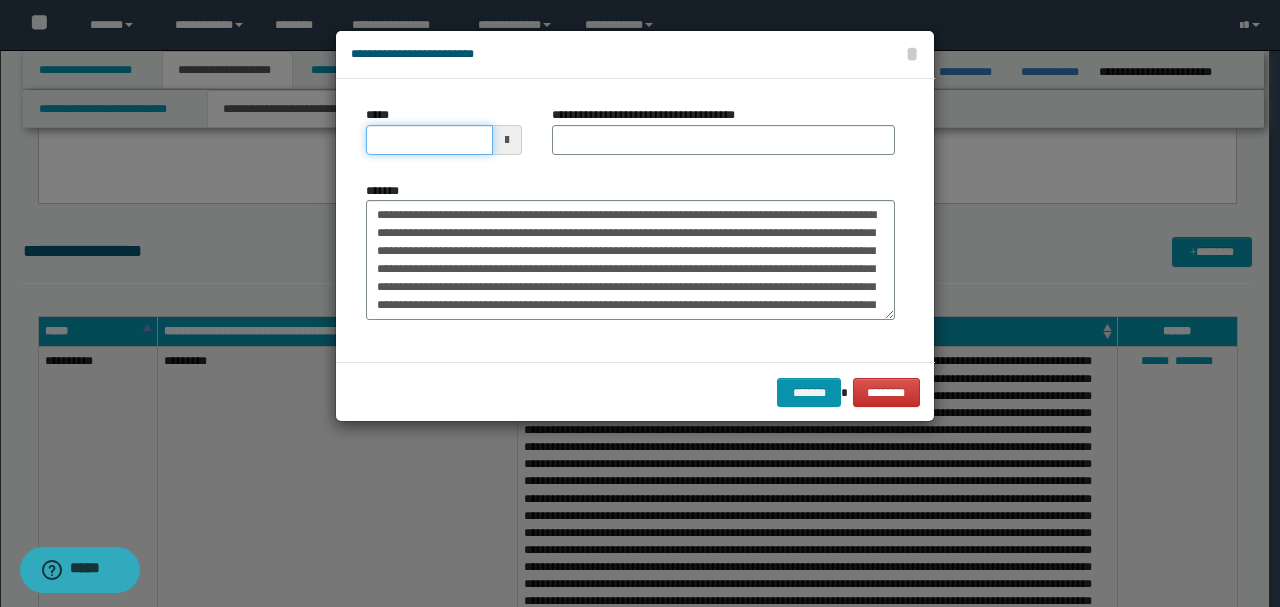 click on "*****" at bounding box center (429, 140) 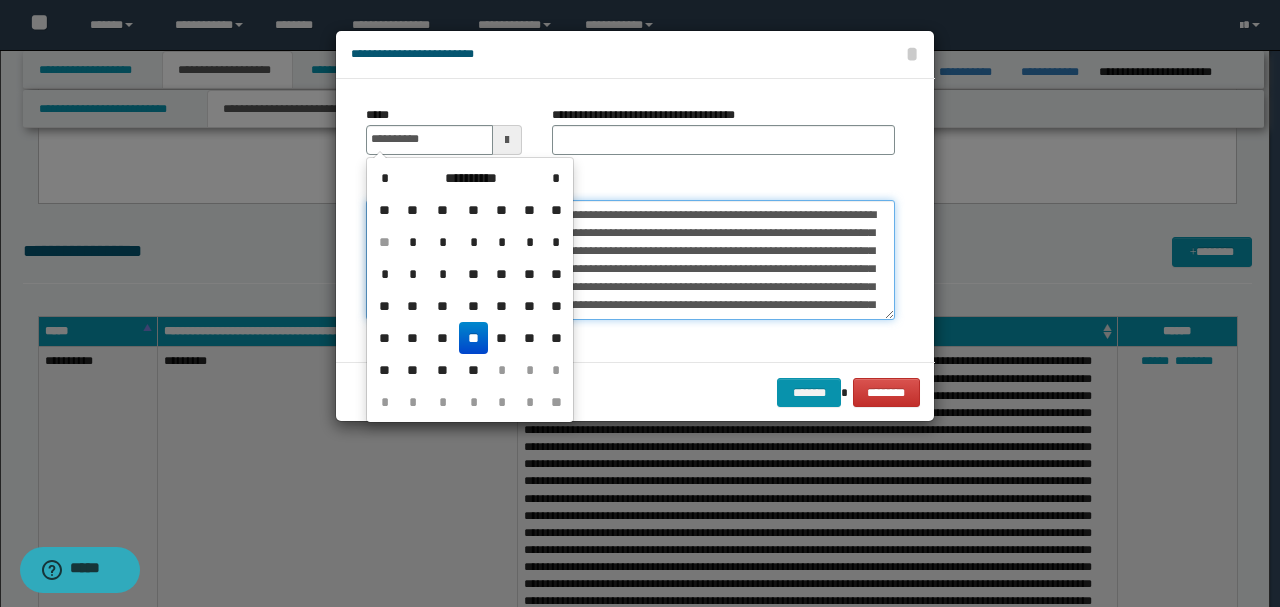 type on "**********" 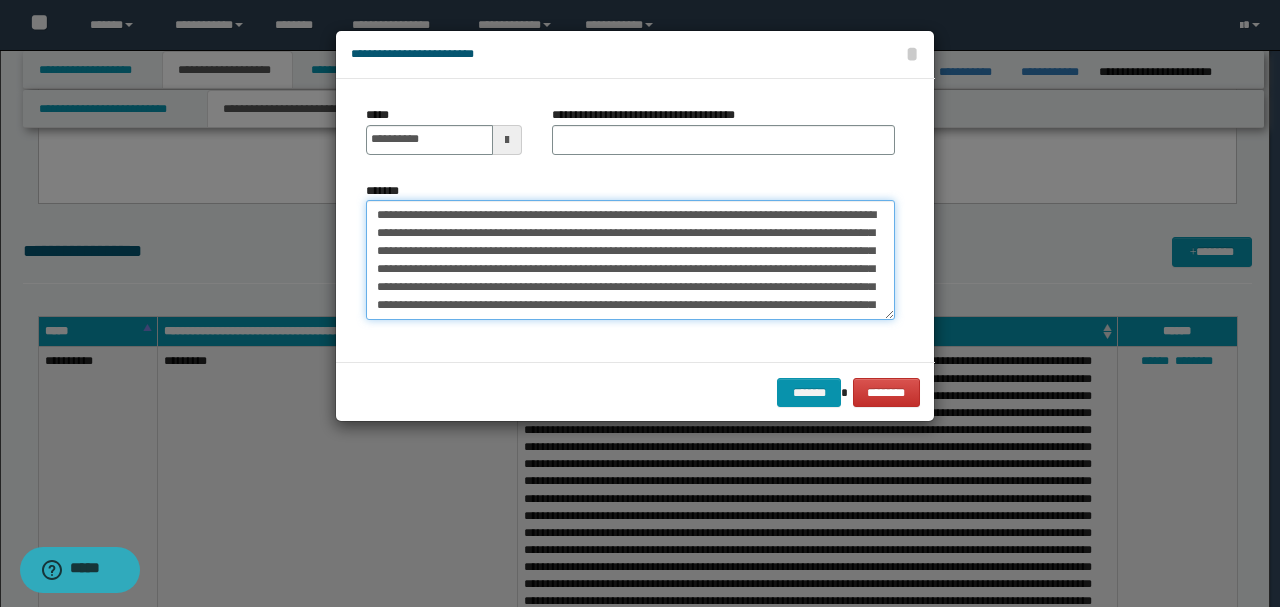 click on "*******" at bounding box center (630, 259) 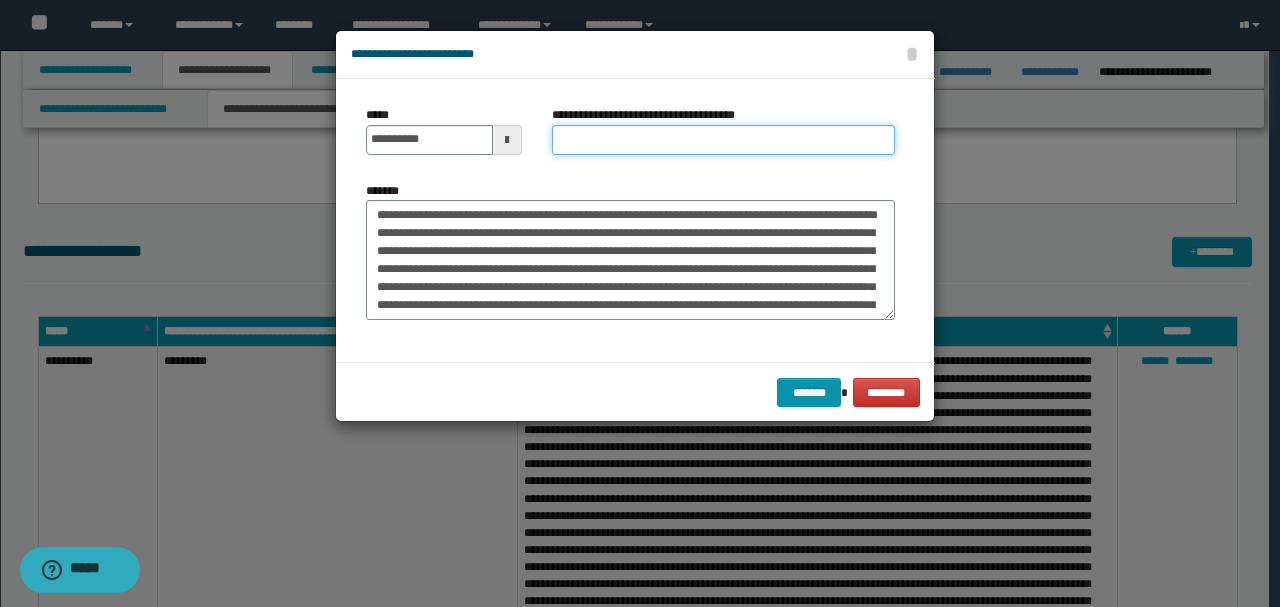 click on "**********" at bounding box center (723, 140) 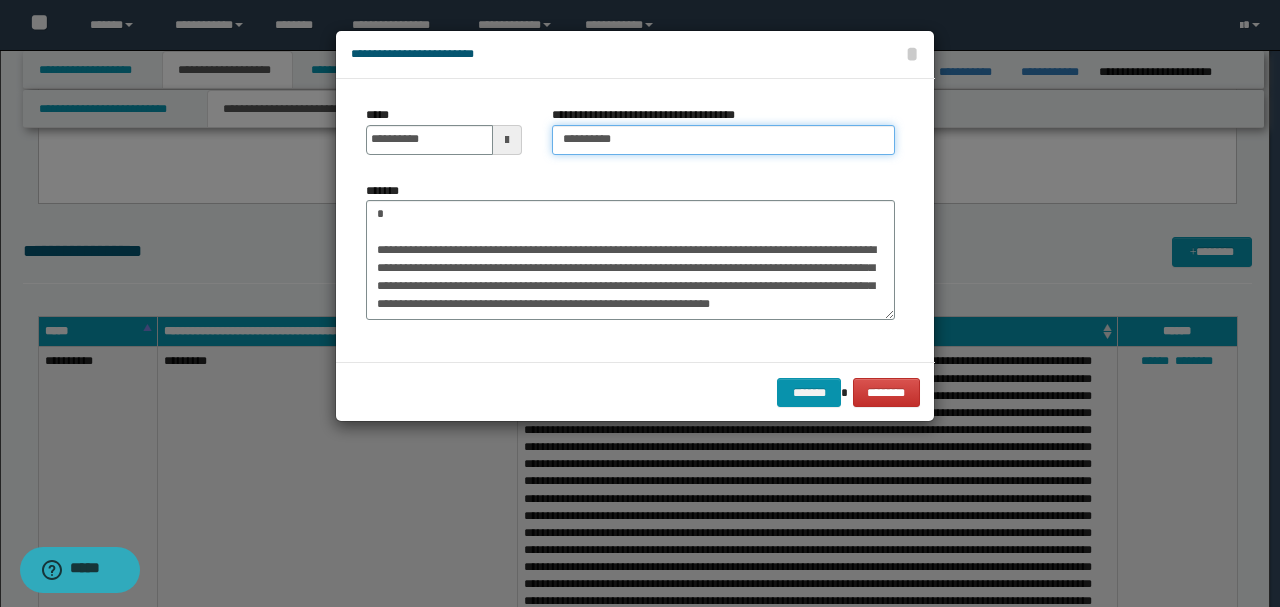 type on "*********" 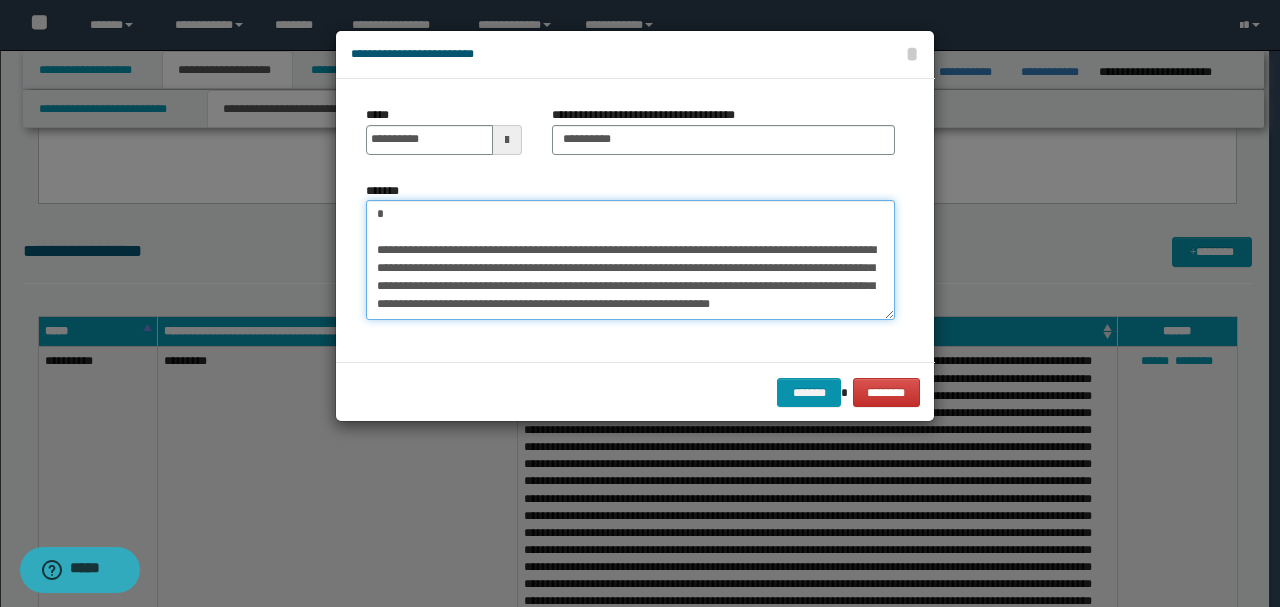 scroll, scrollTop: 432, scrollLeft: 0, axis: vertical 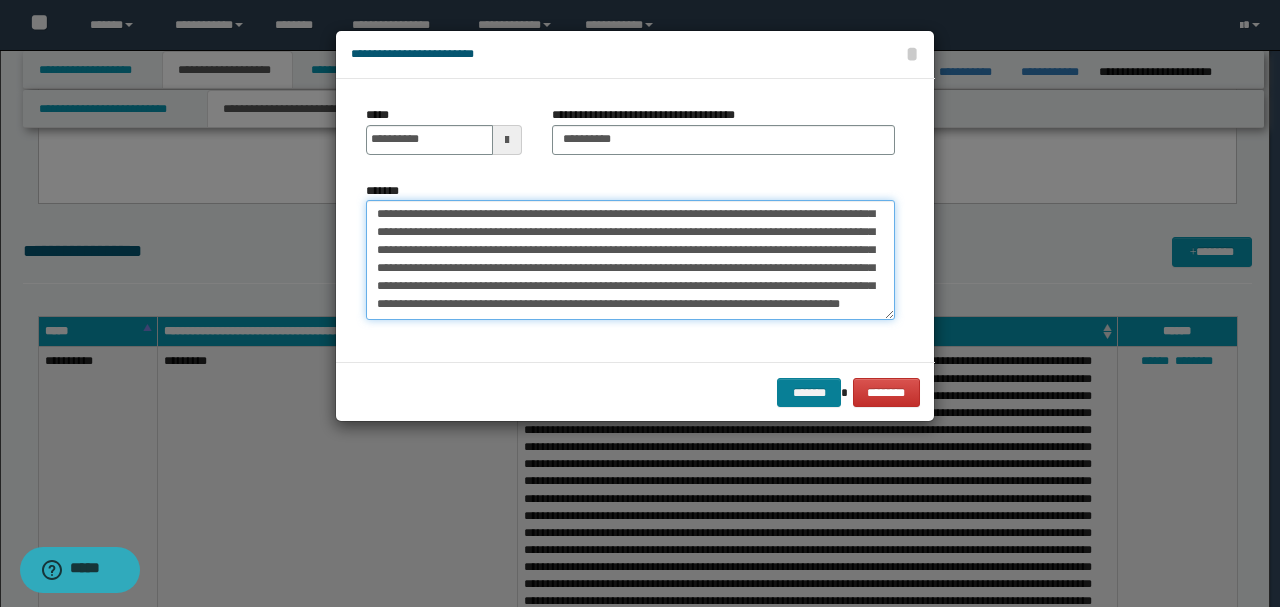 type on "**********" 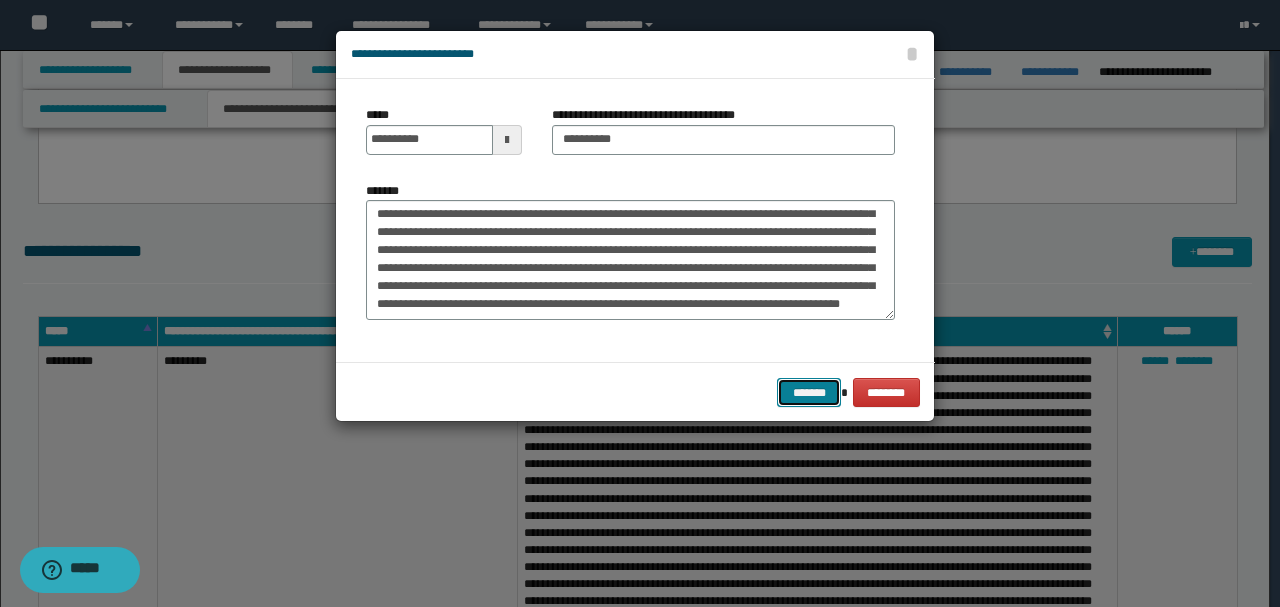 click on "*******" at bounding box center (809, 392) 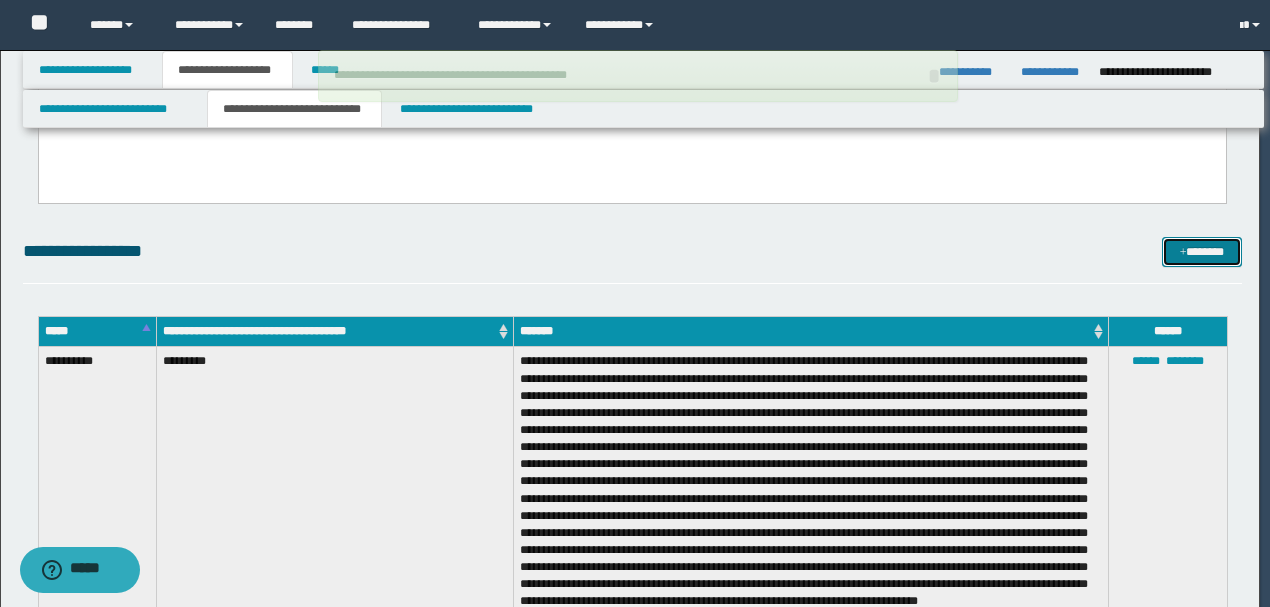 type 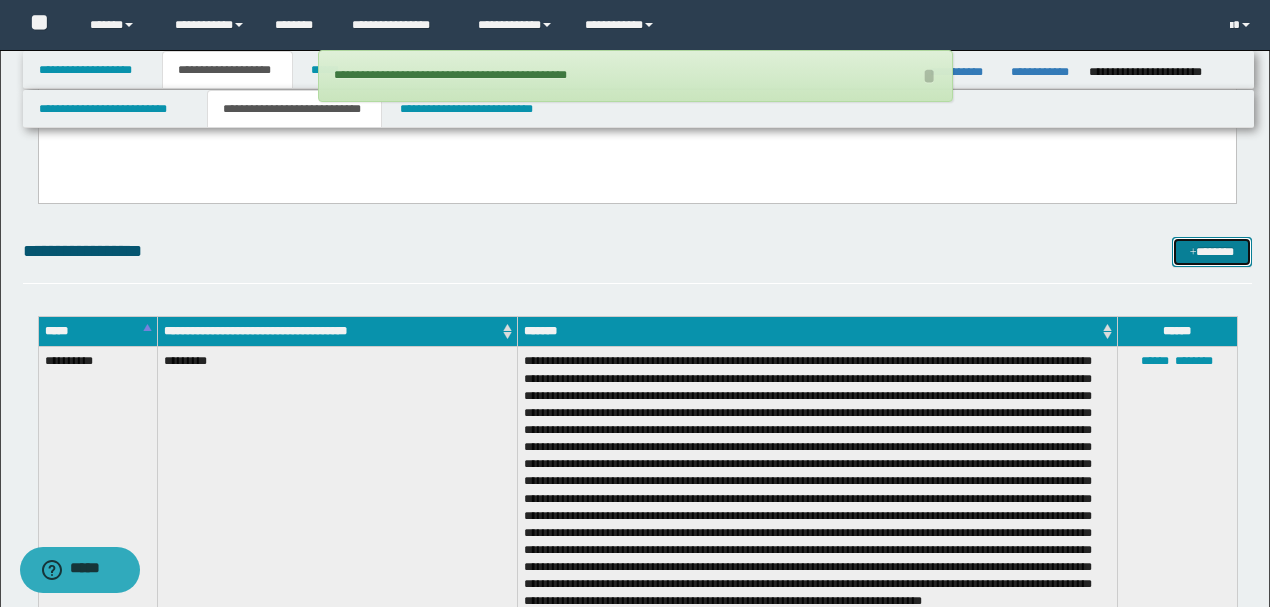 click on "*******" at bounding box center [1211, 251] 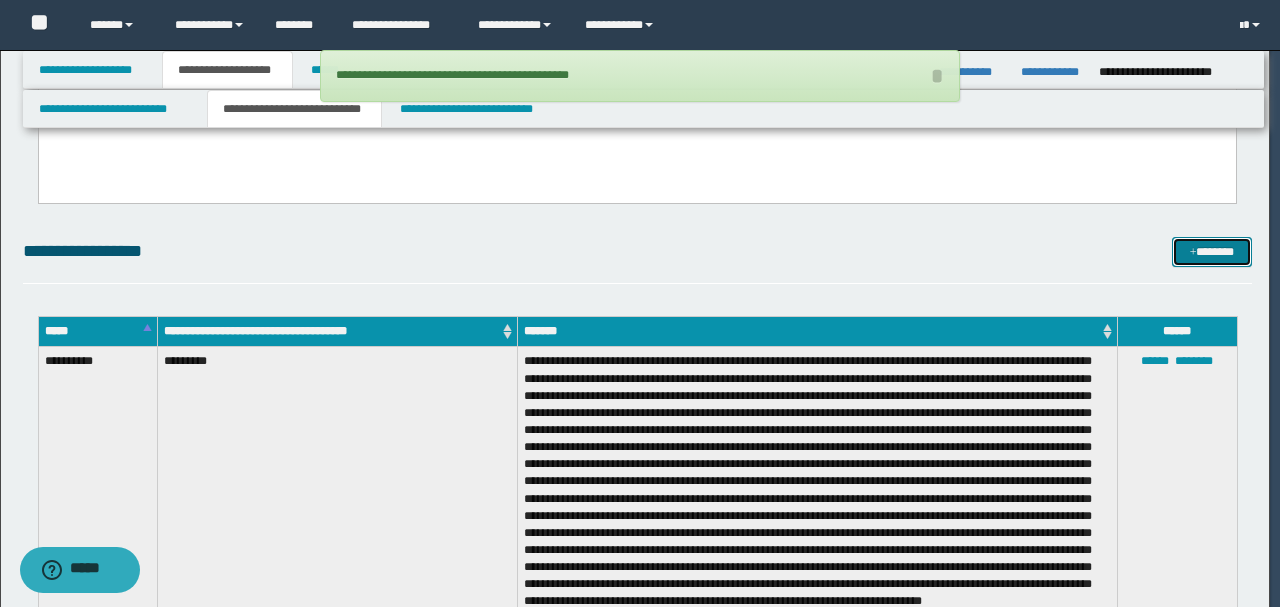 scroll, scrollTop: 0, scrollLeft: 0, axis: both 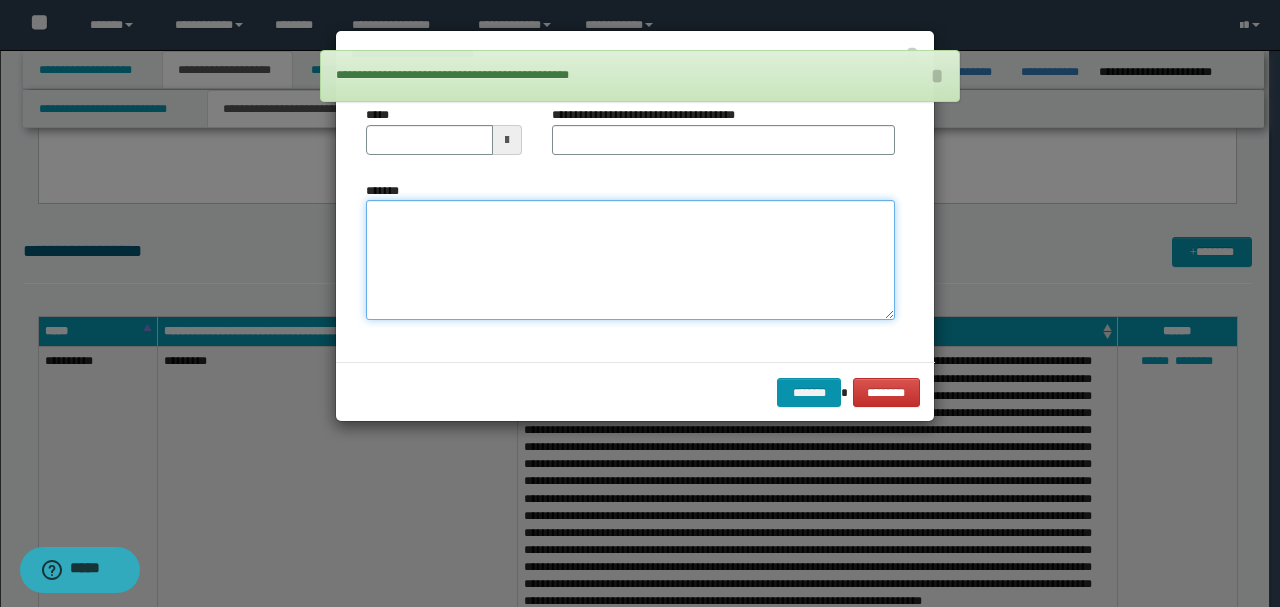 click on "*******" at bounding box center [630, 259] 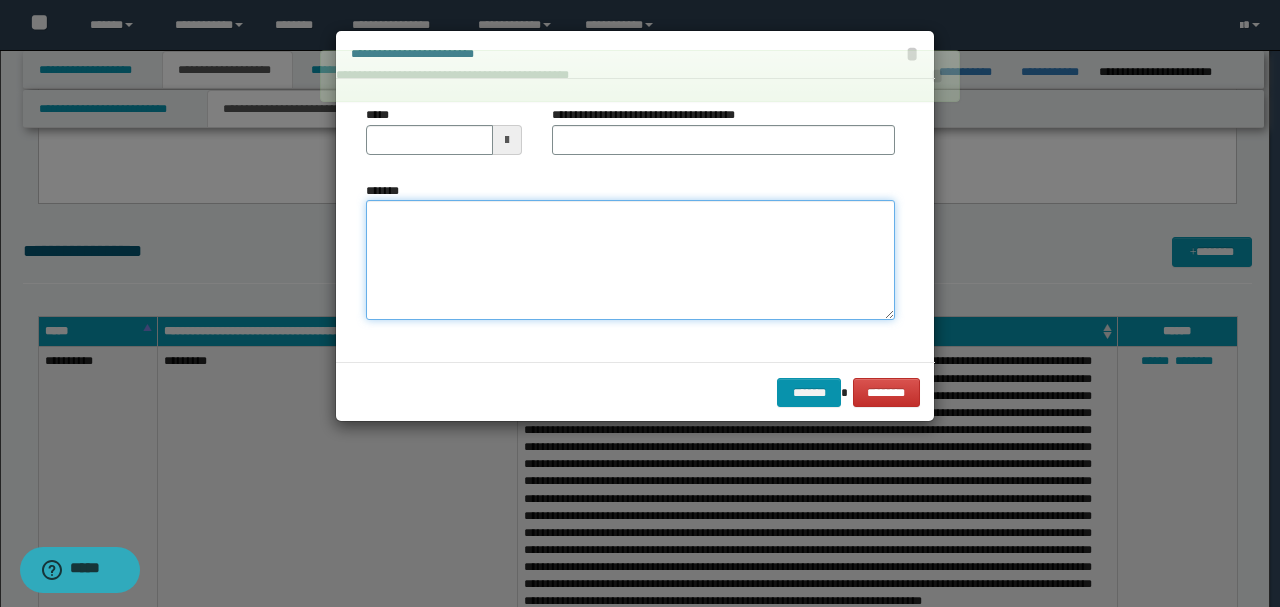 paste on "**********" 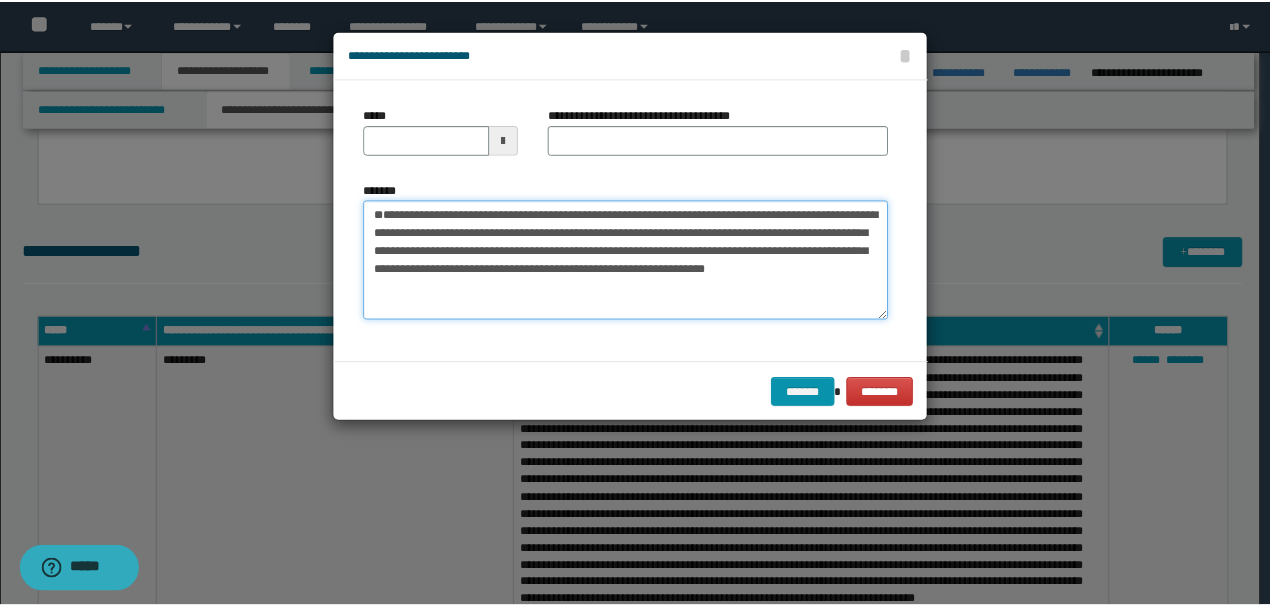 scroll, scrollTop: 0, scrollLeft: 0, axis: both 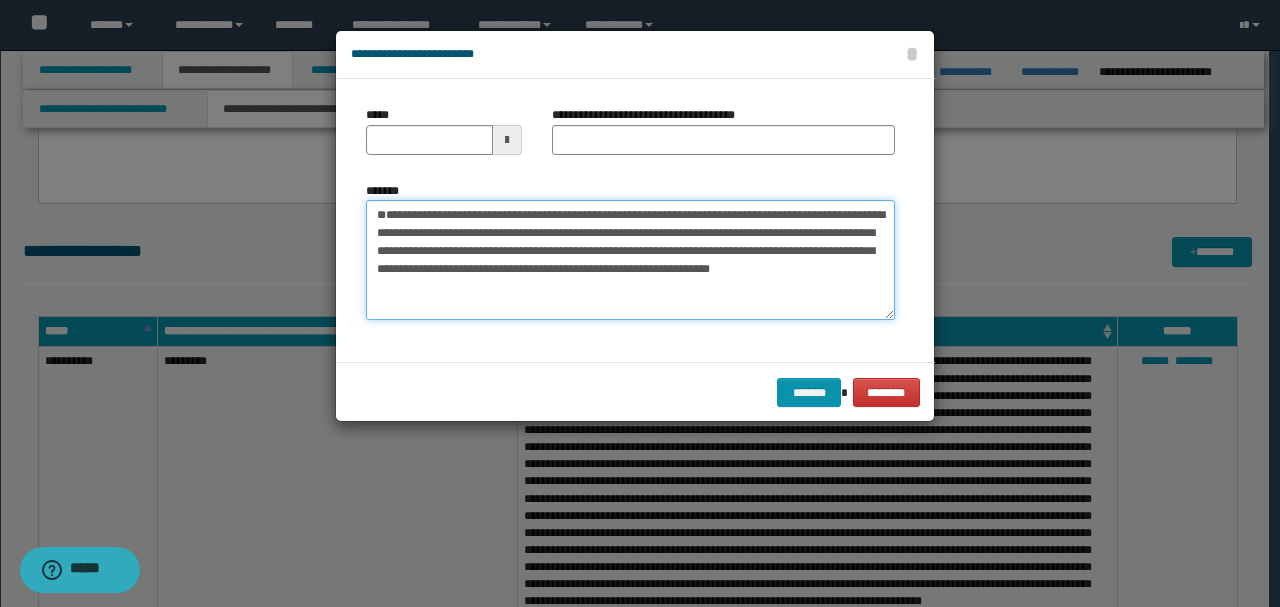drag, startPoint x: 439, startPoint y: 252, endPoint x: 234, endPoint y: 169, distance: 221.1651 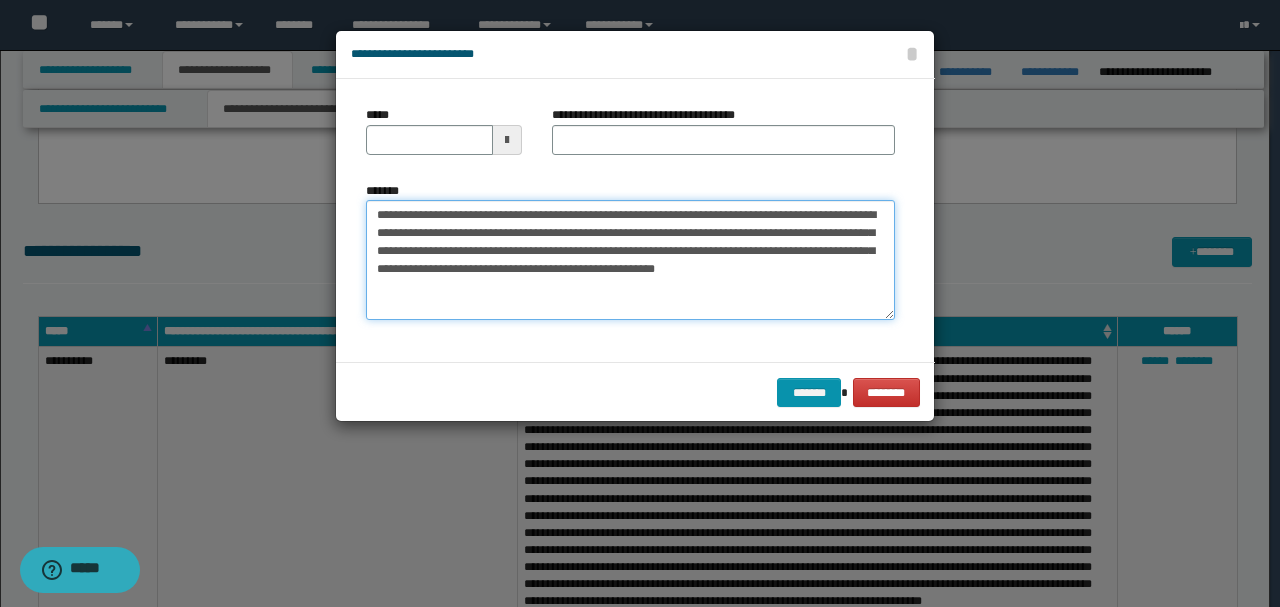 type 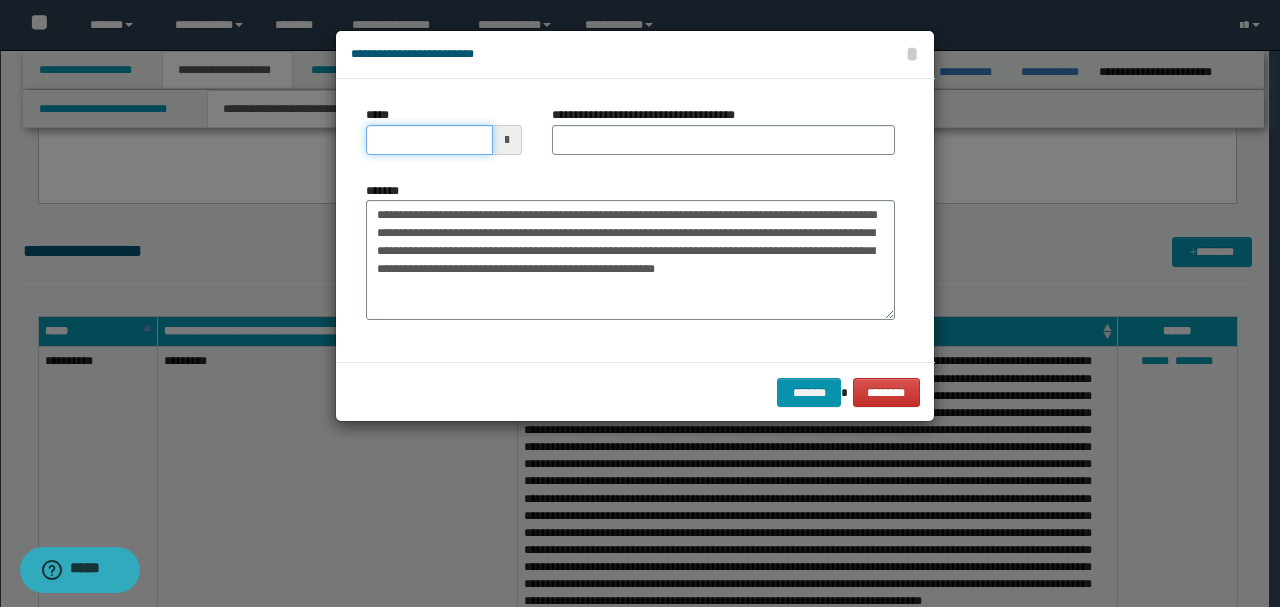 click on "*****" at bounding box center (429, 140) 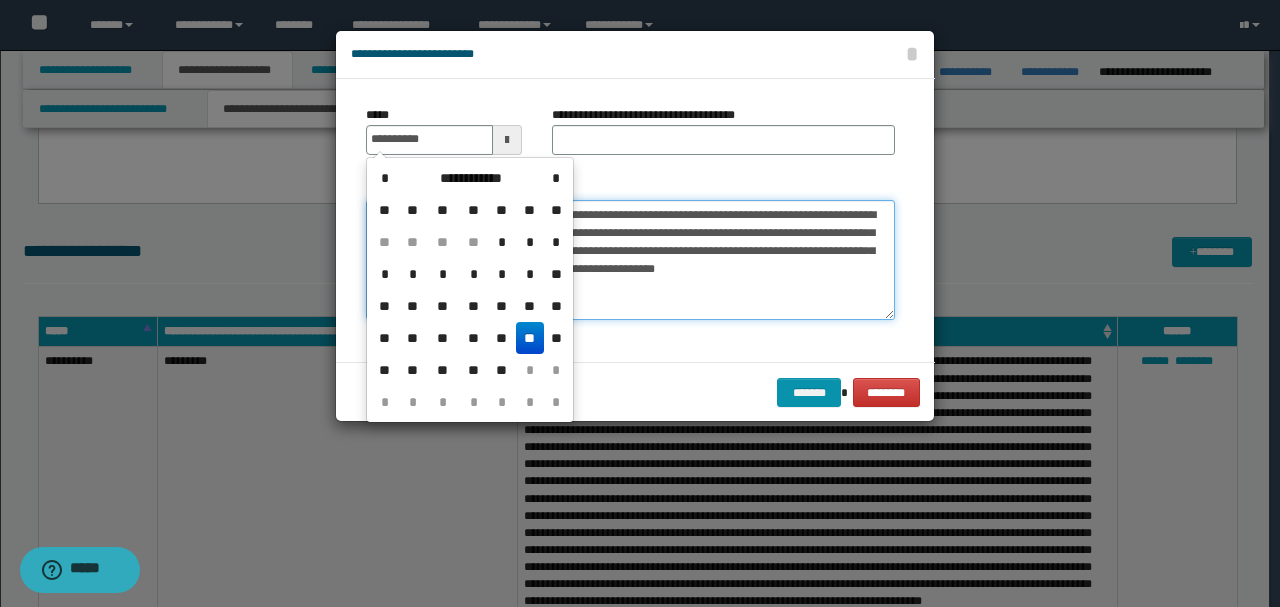 type on "**********" 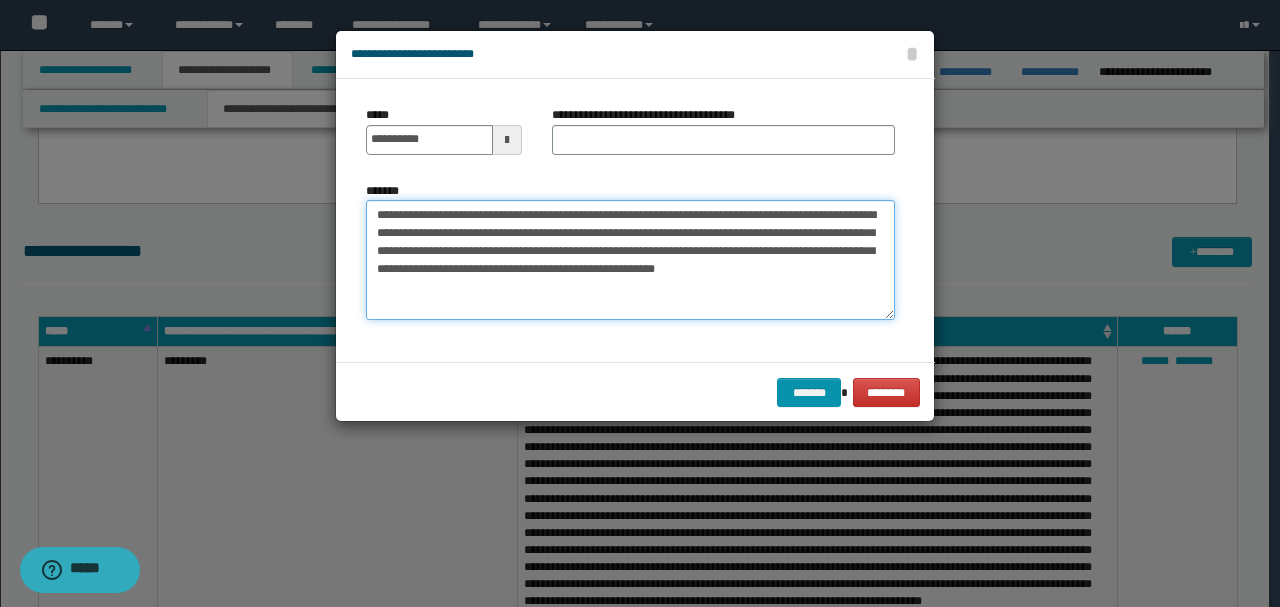 drag, startPoint x: 432, startPoint y: 212, endPoint x: 258, endPoint y: 204, distance: 174.1838 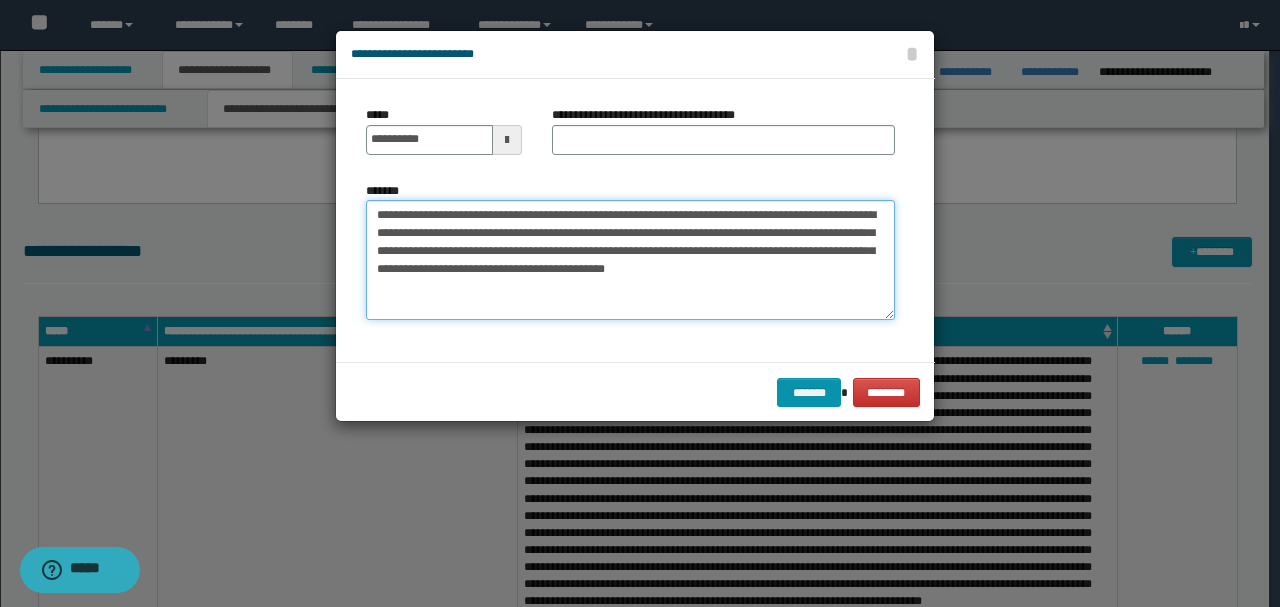 type on "**********" 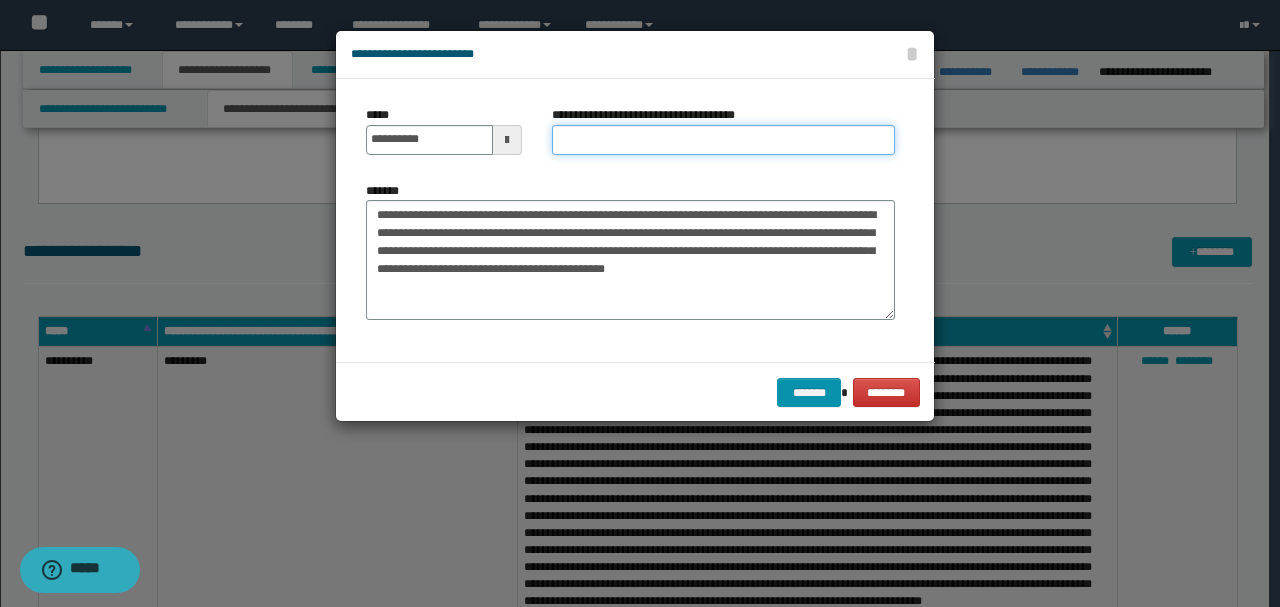 click on "**********" at bounding box center (723, 140) 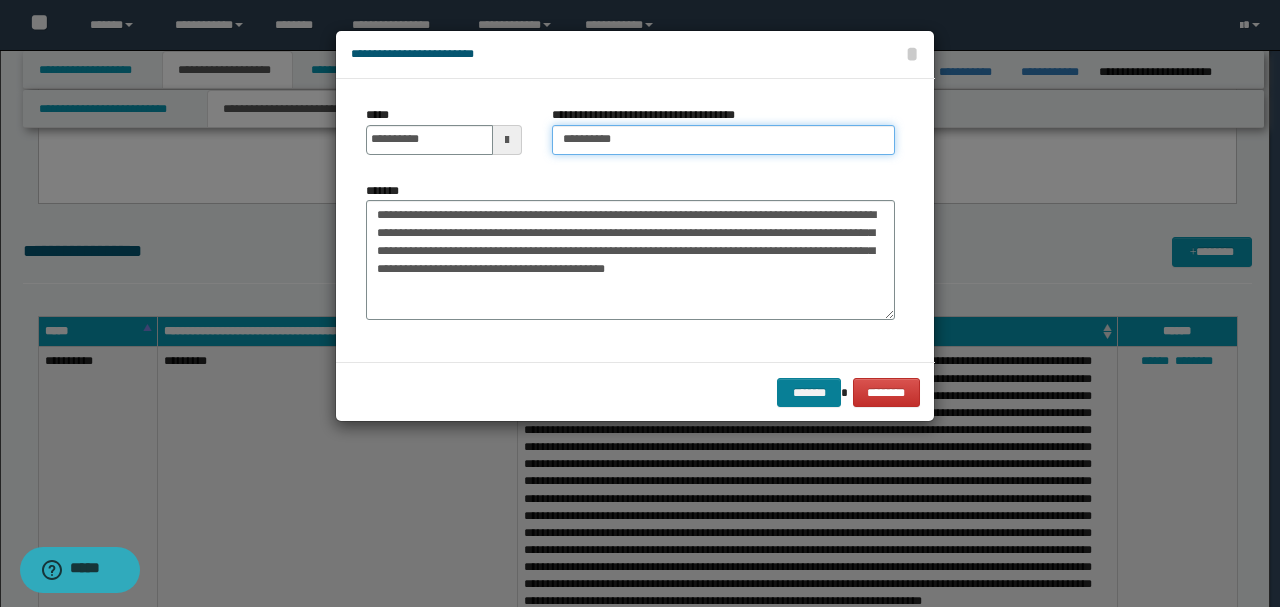 type on "*********" 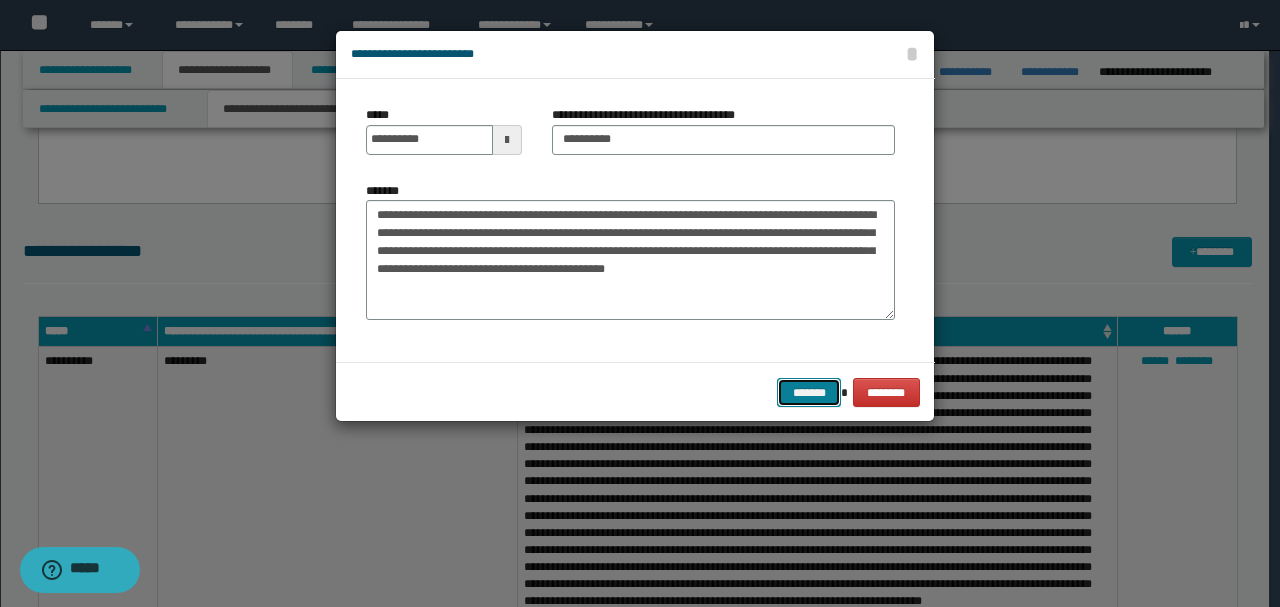 click on "*******" at bounding box center [809, 392] 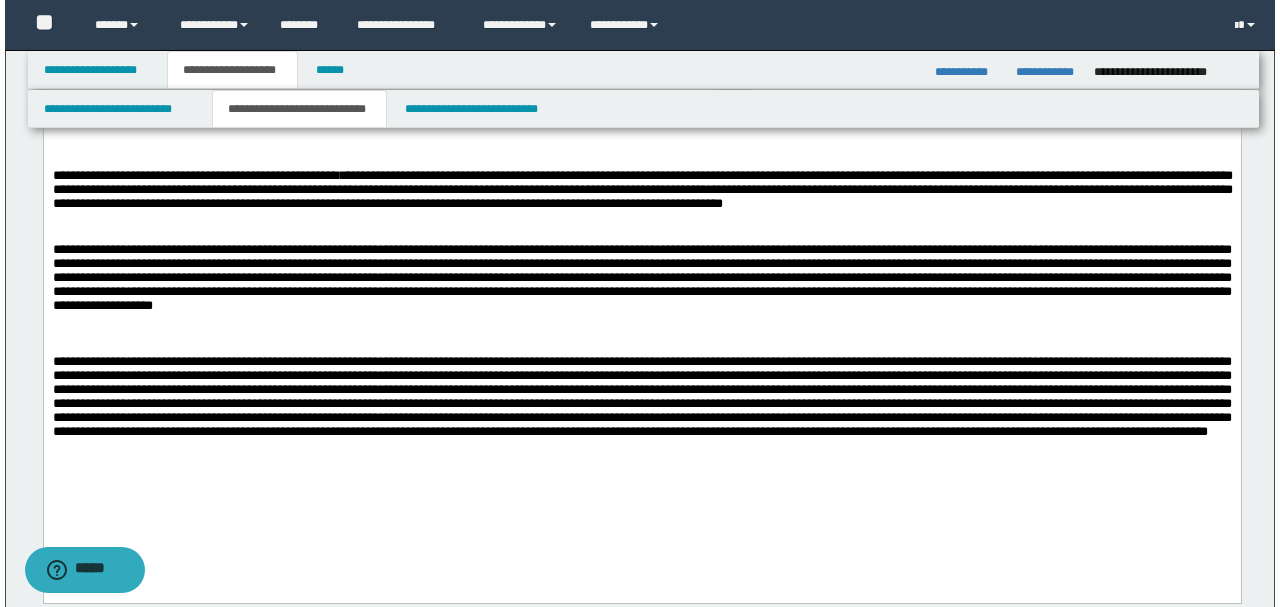 scroll, scrollTop: 2848, scrollLeft: 0, axis: vertical 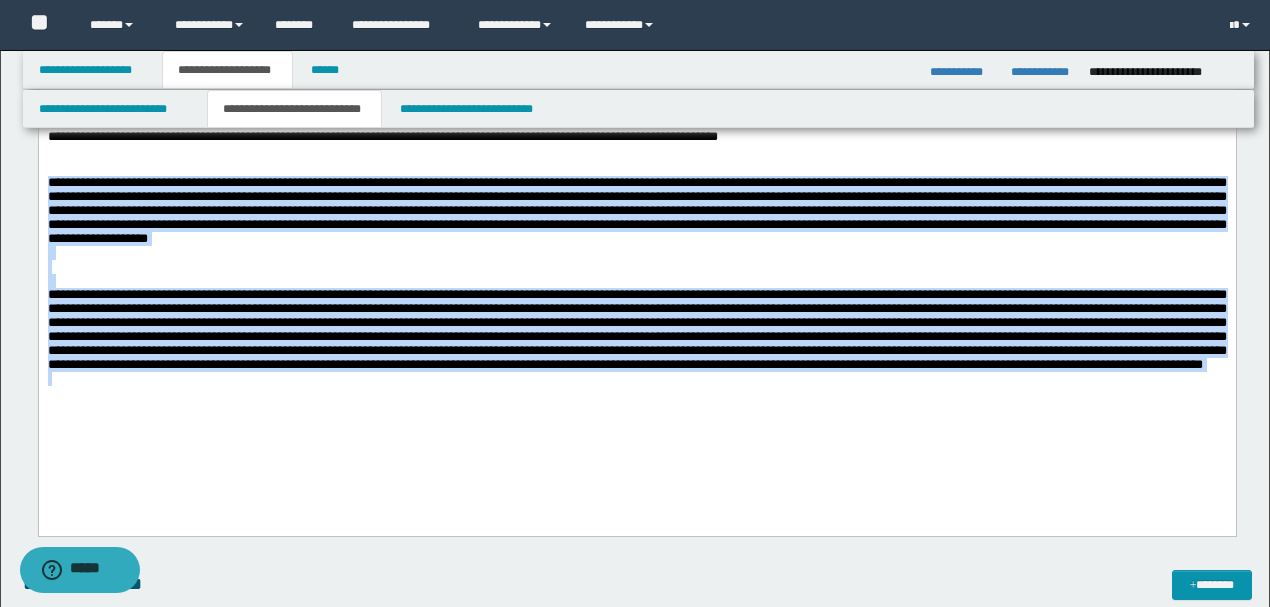 drag, startPoint x: 46, startPoint y: 185, endPoint x: 562, endPoint y: 431, distance: 571.6398 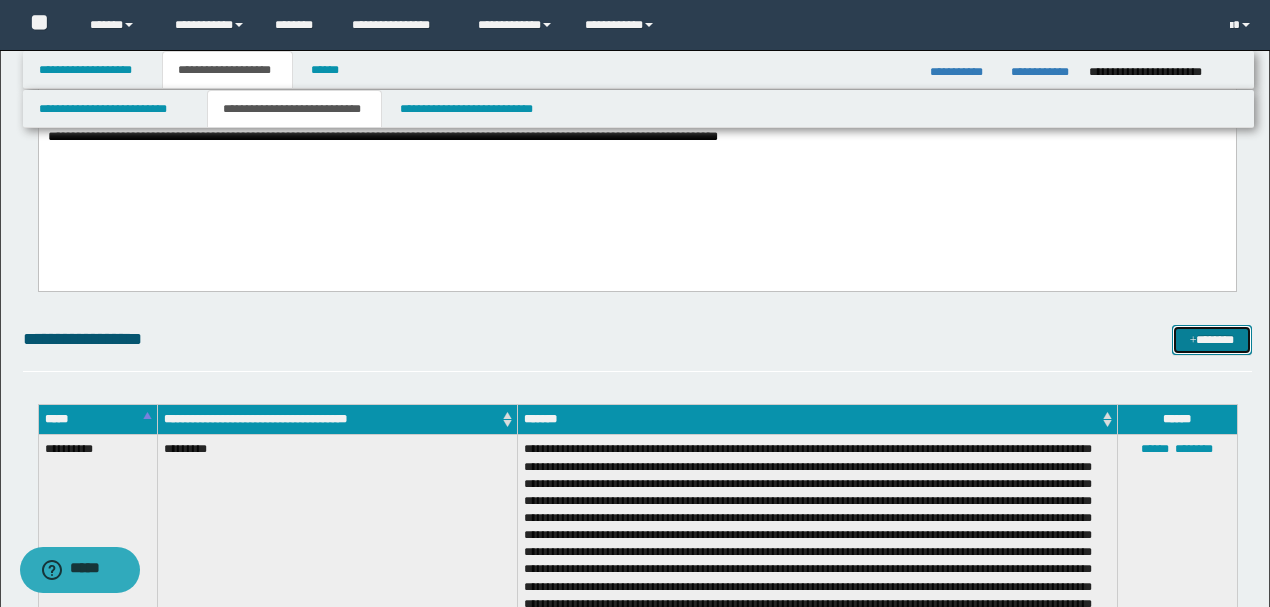 click at bounding box center (1193, 341) 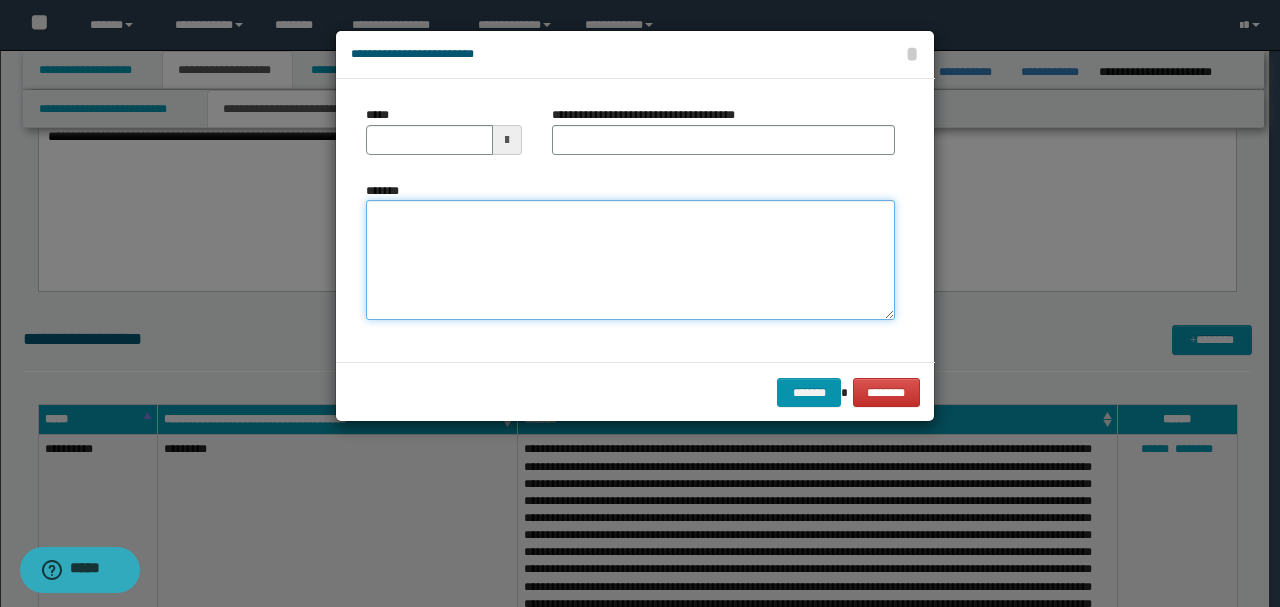 click on "*******" at bounding box center [630, 259] 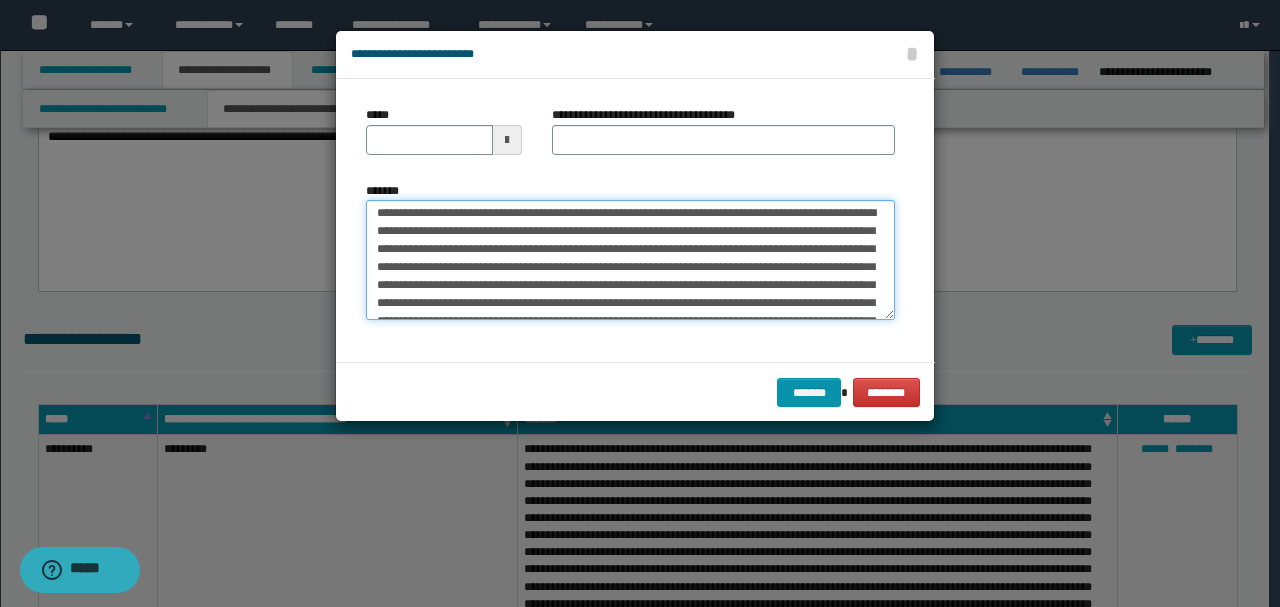 scroll, scrollTop: 0, scrollLeft: 0, axis: both 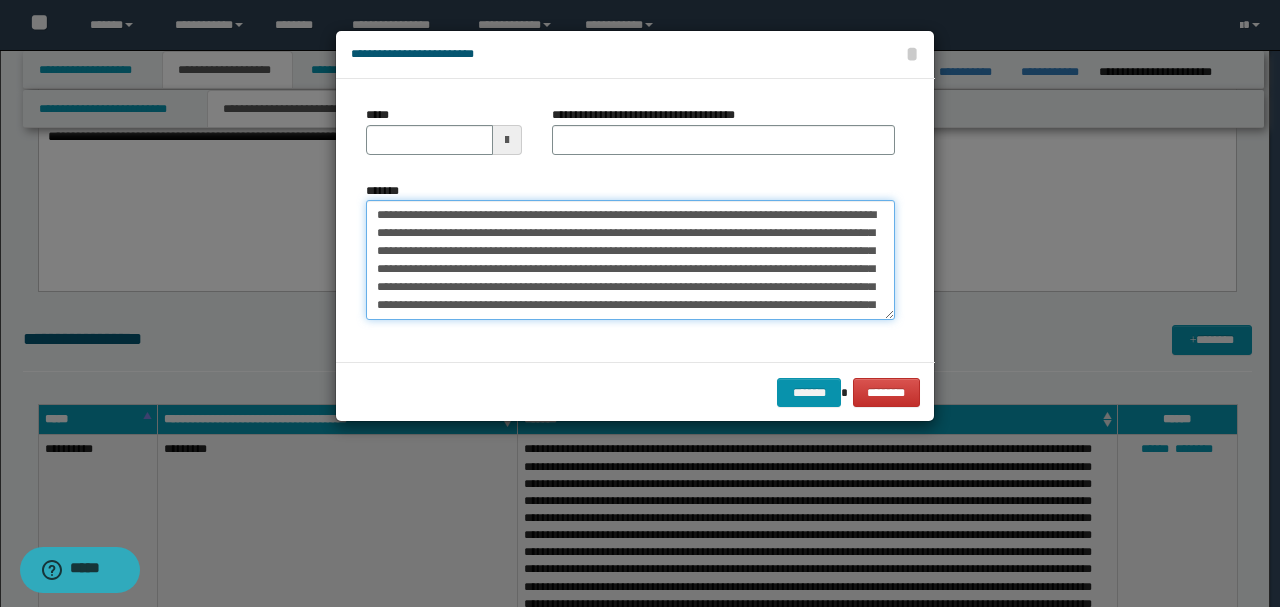 drag, startPoint x: 440, startPoint y: 210, endPoint x: 185, endPoint y: 210, distance: 255 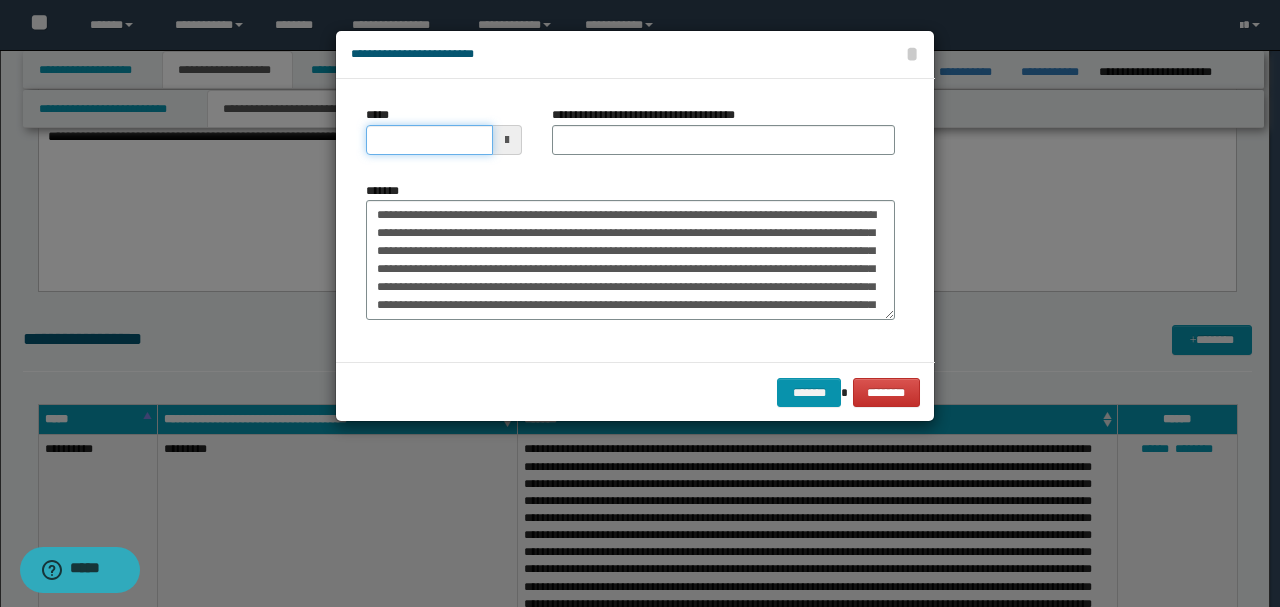 click on "*****" at bounding box center (429, 140) 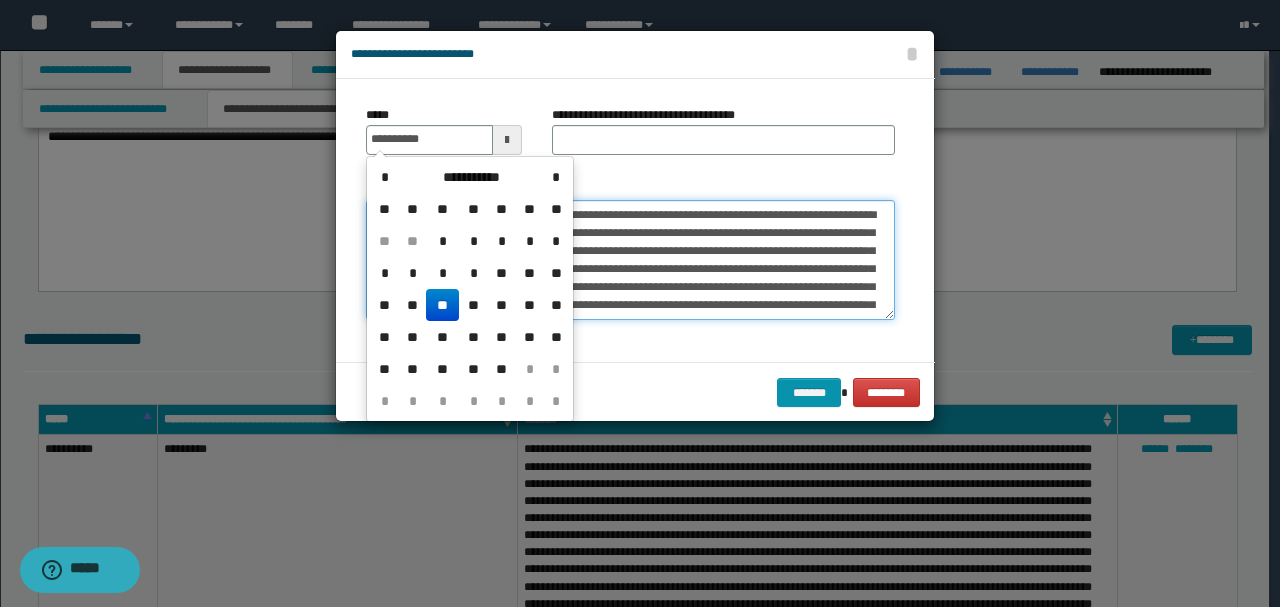 type on "**********" 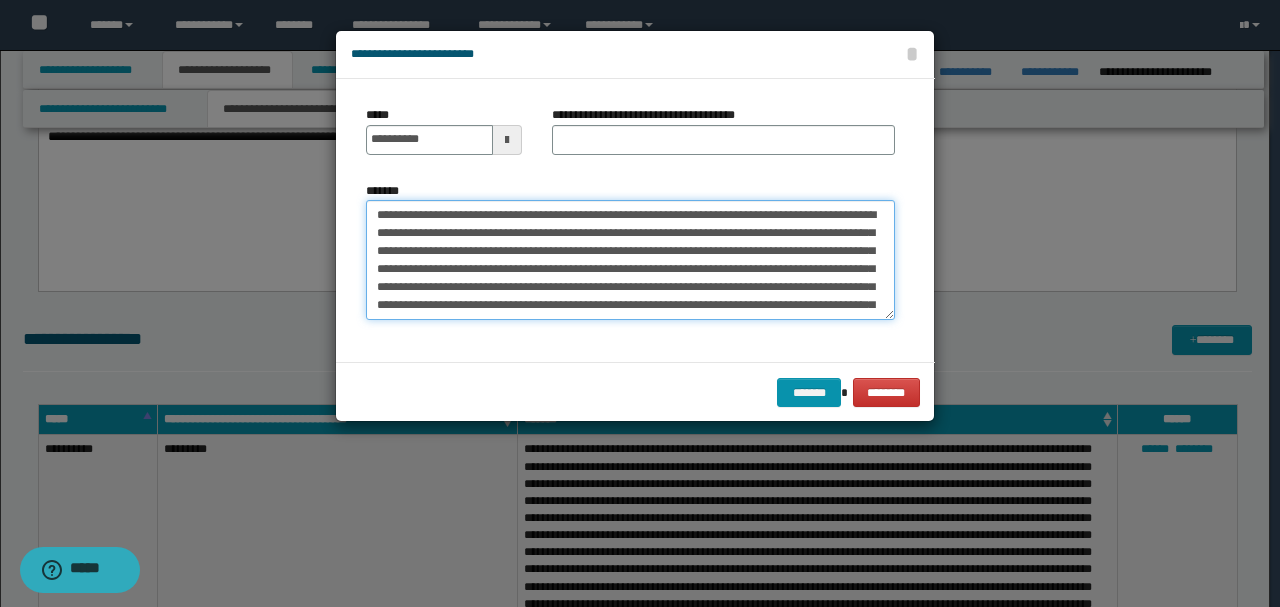 drag, startPoint x: 433, startPoint y: 212, endPoint x: 199, endPoint y: 219, distance: 234.10468 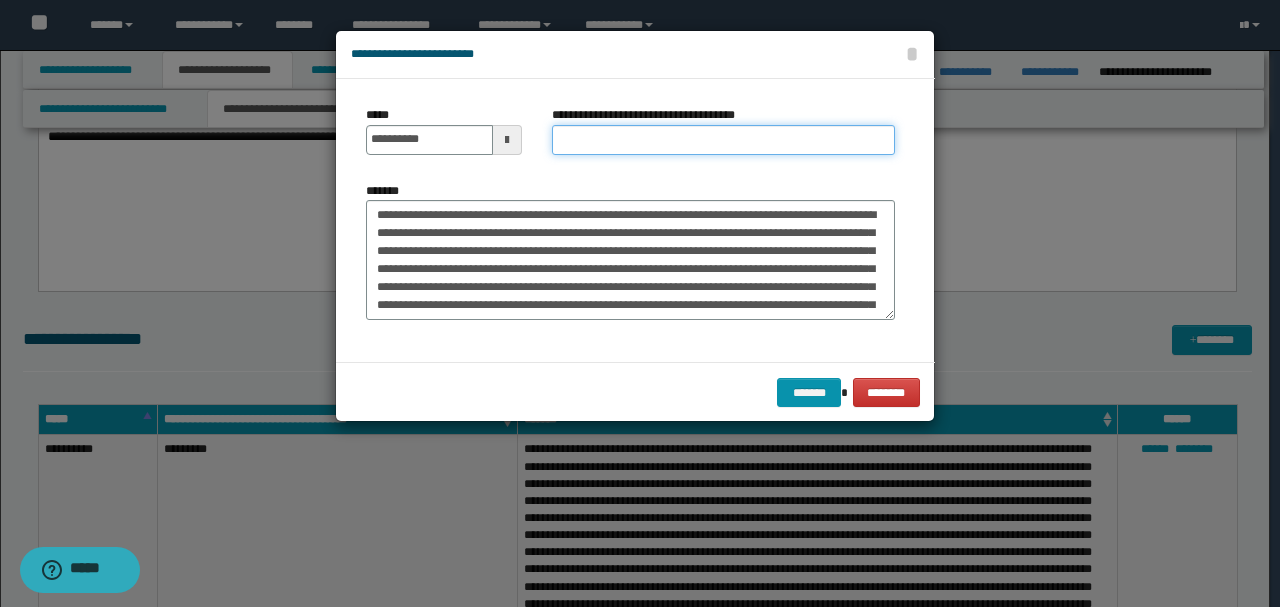click on "**********" at bounding box center (723, 140) 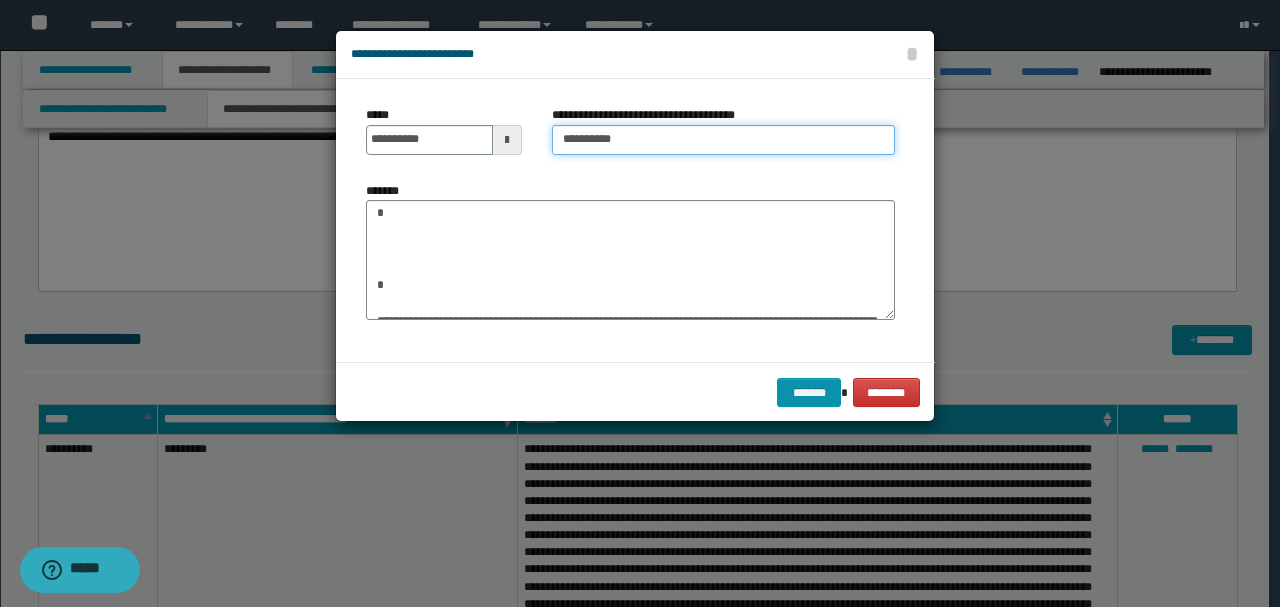 type on "*********" 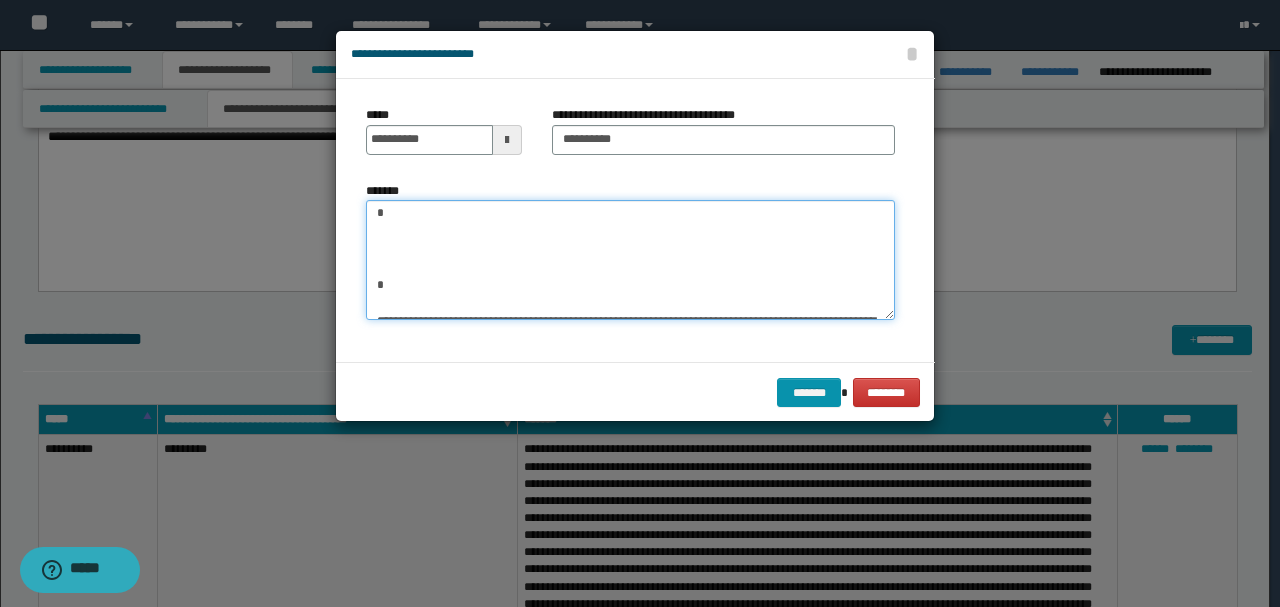 scroll, scrollTop: 540, scrollLeft: 0, axis: vertical 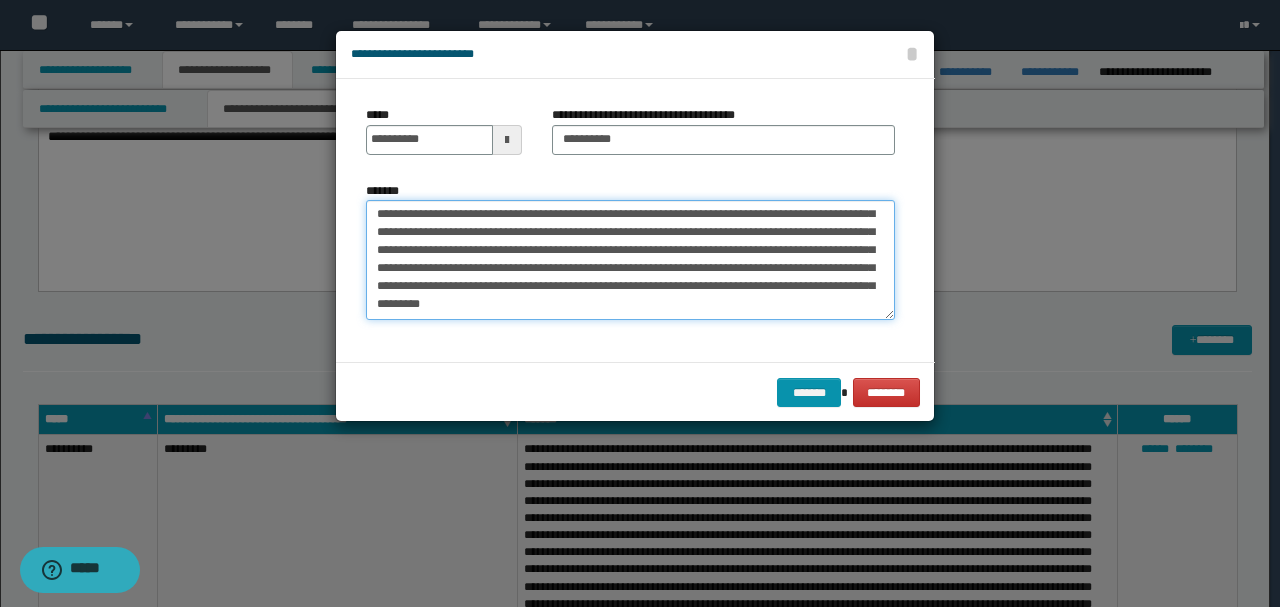 drag, startPoint x: 474, startPoint y: 240, endPoint x: 508, endPoint y: 404, distance: 167.48732 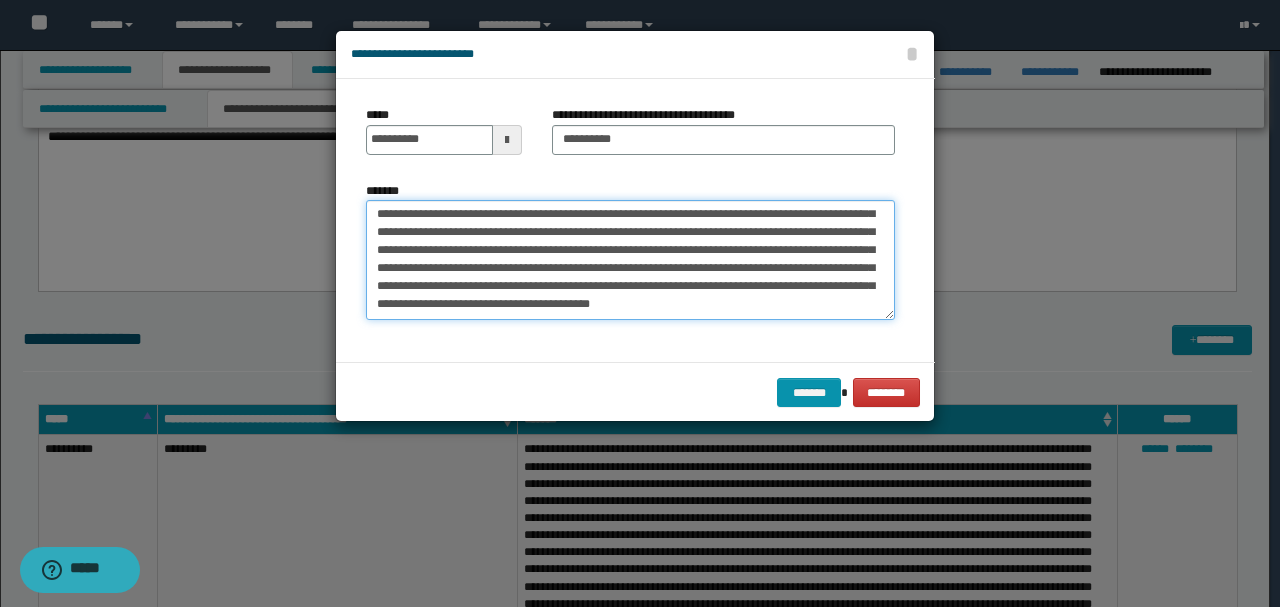 scroll, scrollTop: 144, scrollLeft: 0, axis: vertical 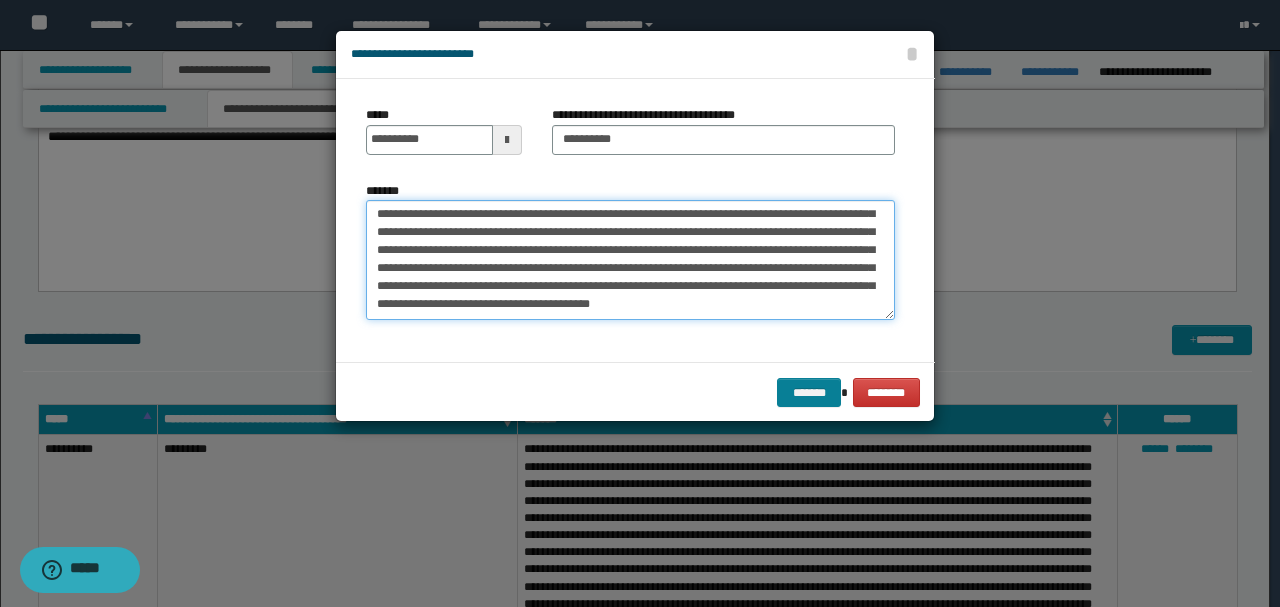 type on "**********" 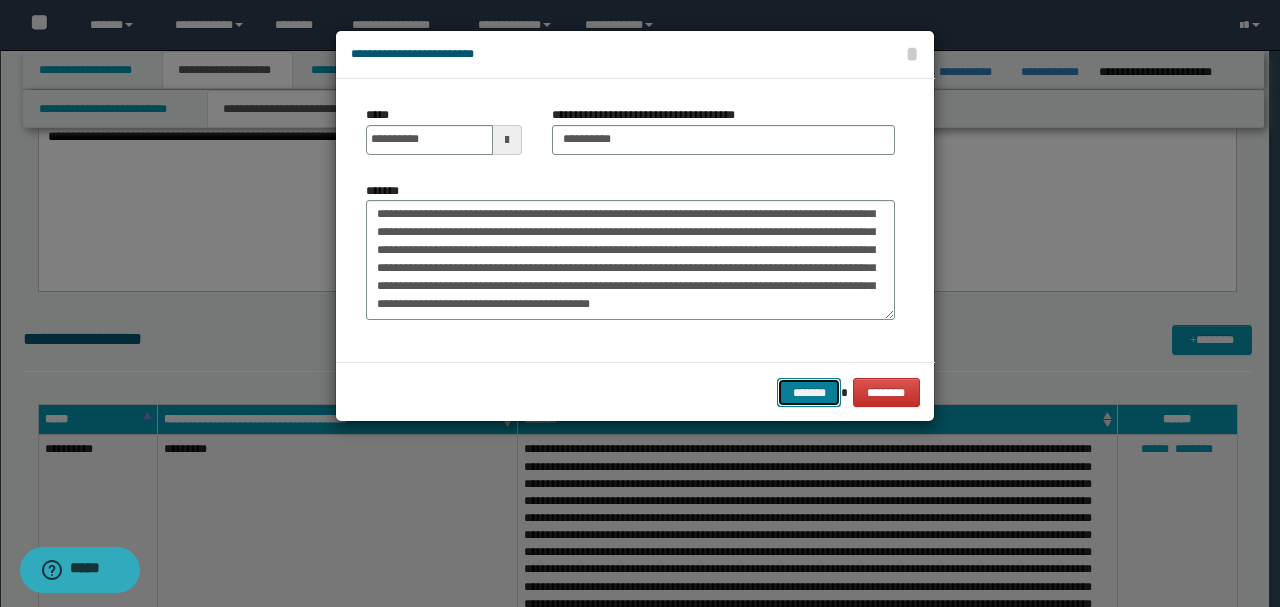 click on "*******" at bounding box center [809, 392] 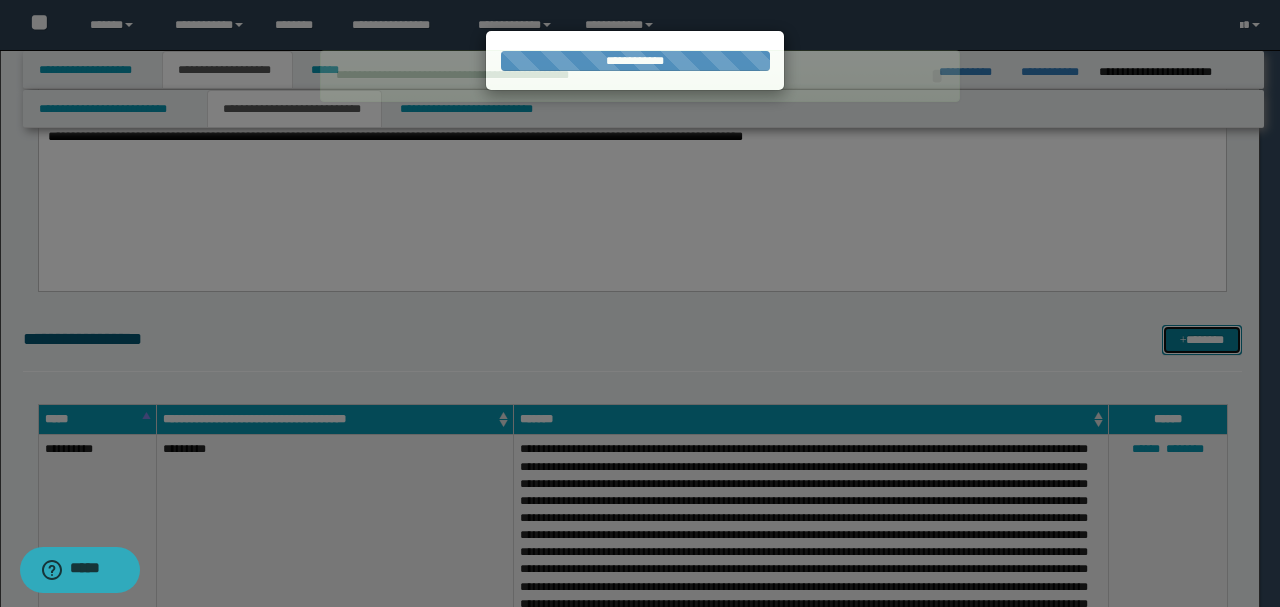 type 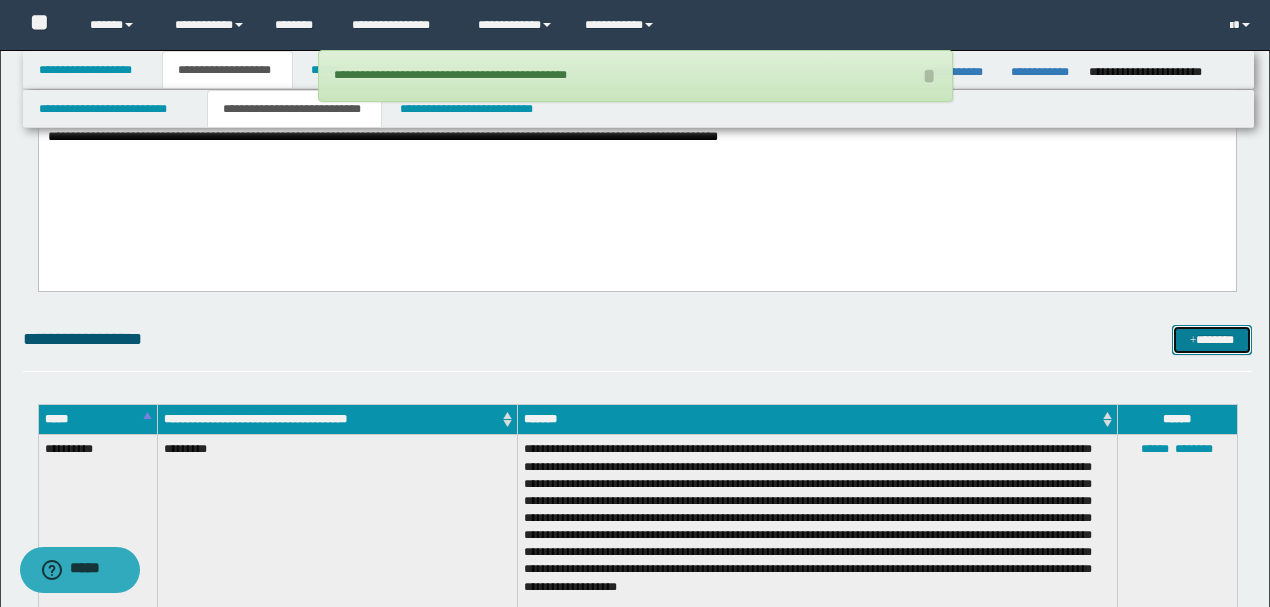 click on "*******" at bounding box center (1211, 339) 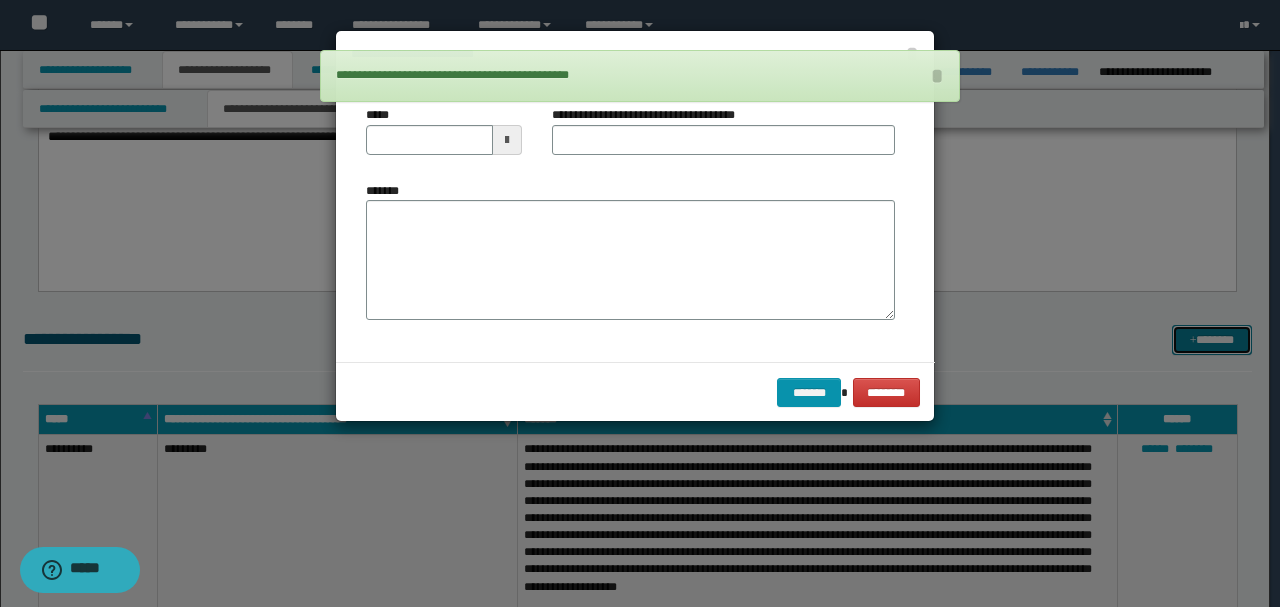 scroll, scrollTop: 0, scrollLeft: 0, axis: both 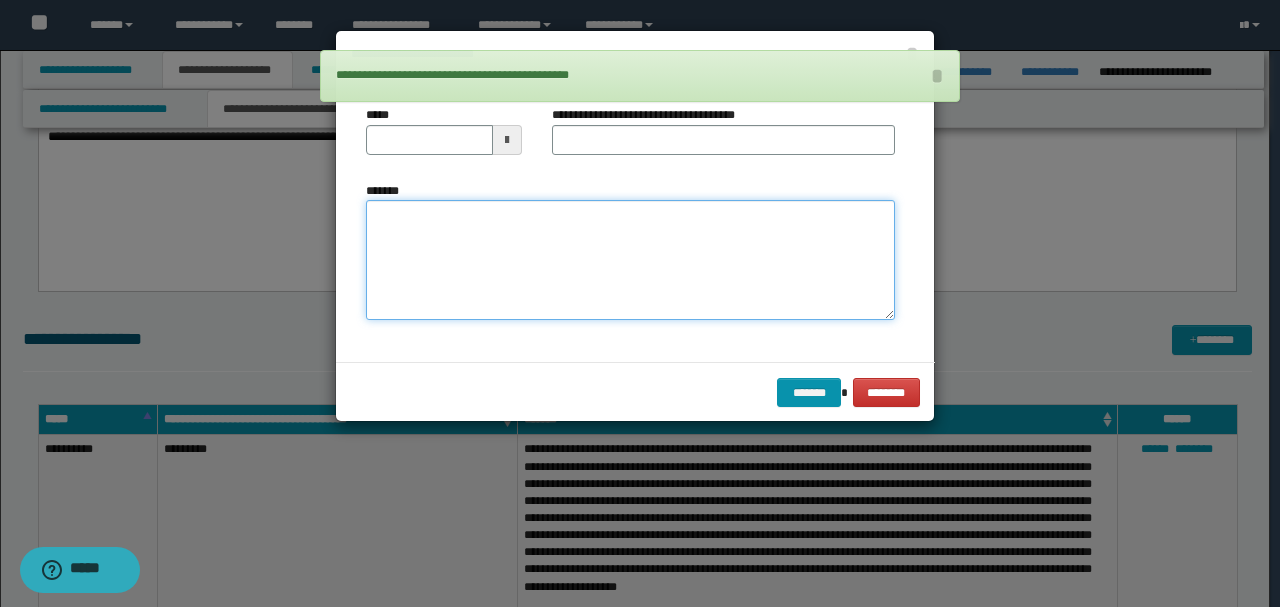 click on "*******" at bounding box center (630, 259) 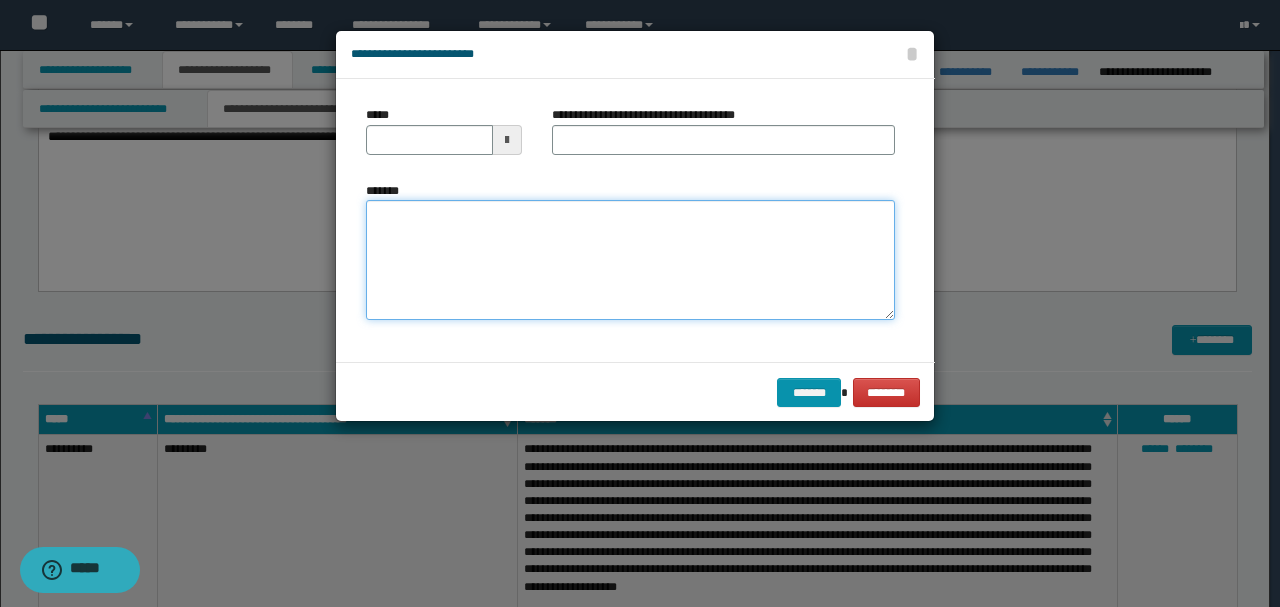 paste on "**********" 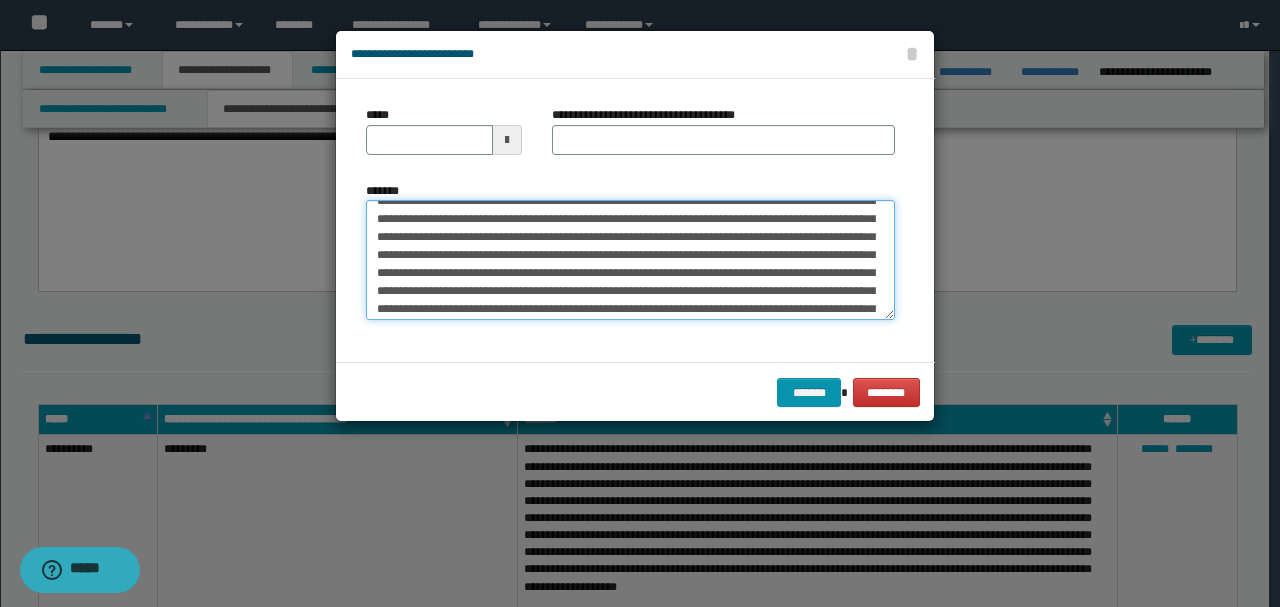 scroll, scrollTop: 0, scrollLeft: 0, axis: both 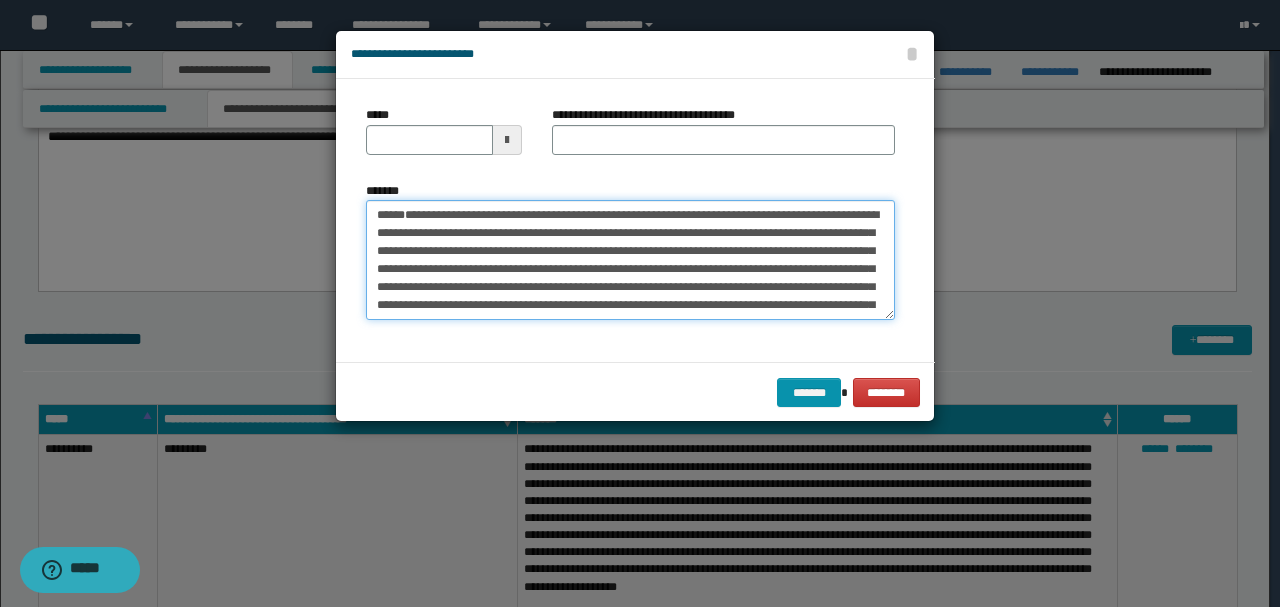 drag, startPoint x: 440, startPoint y: 305, endPoint x: 312, endPoint y: 160, distance: 193.41406 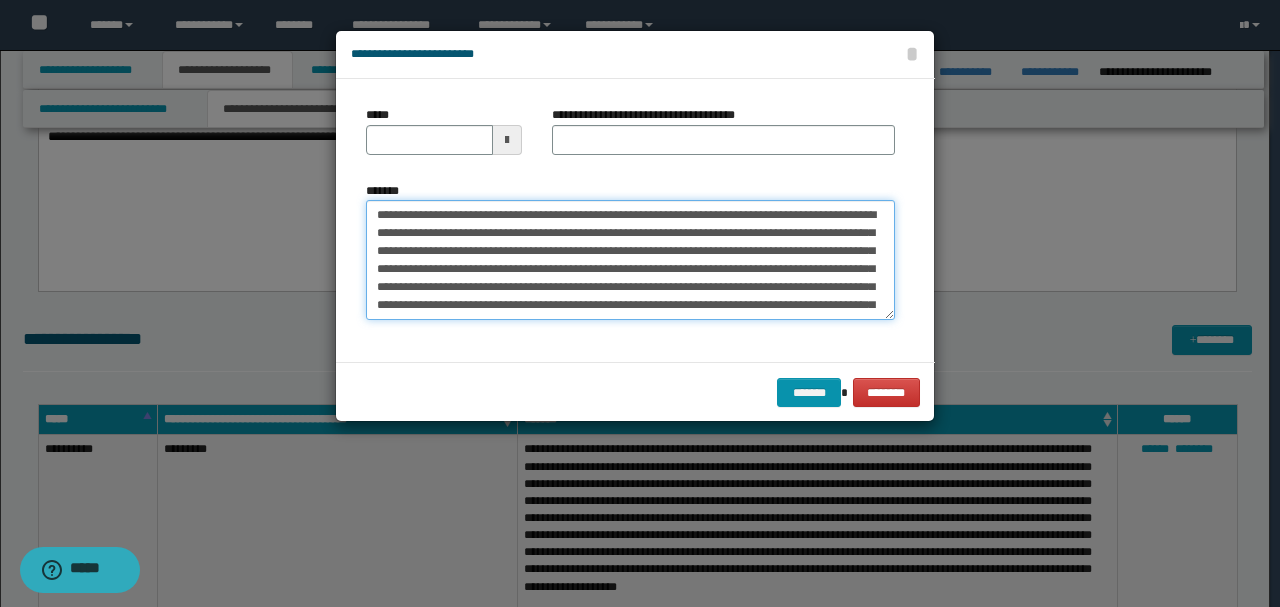 type 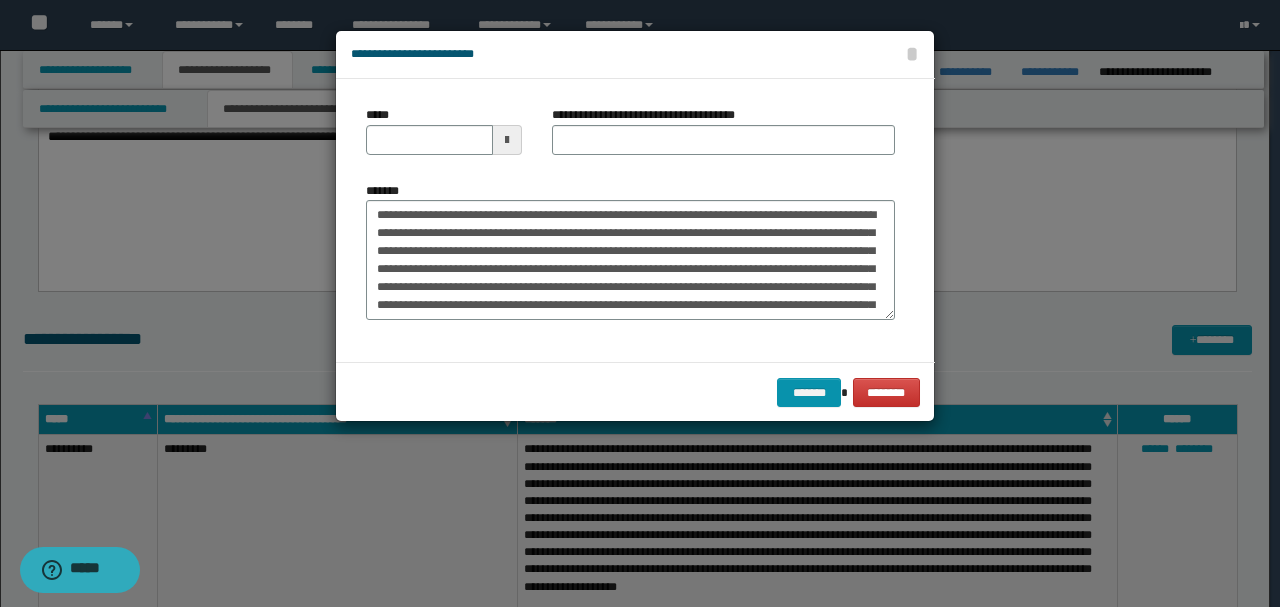 click on "*****" at bounding box center (444, 130) 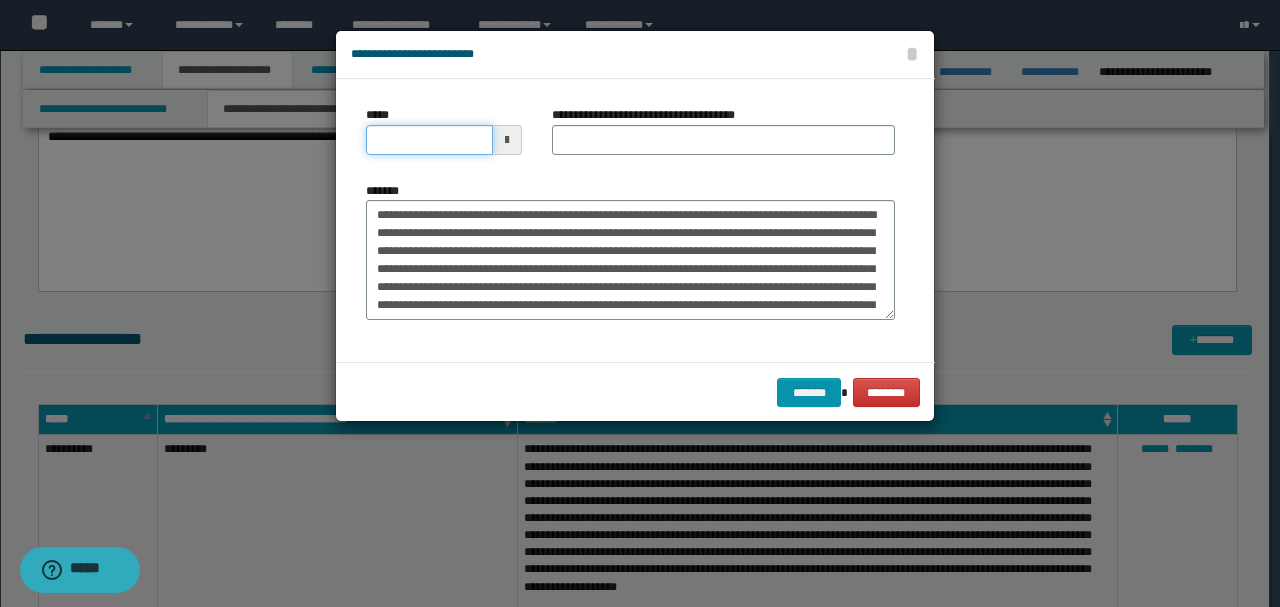 click on "*****" at bounding box center (429, 140) 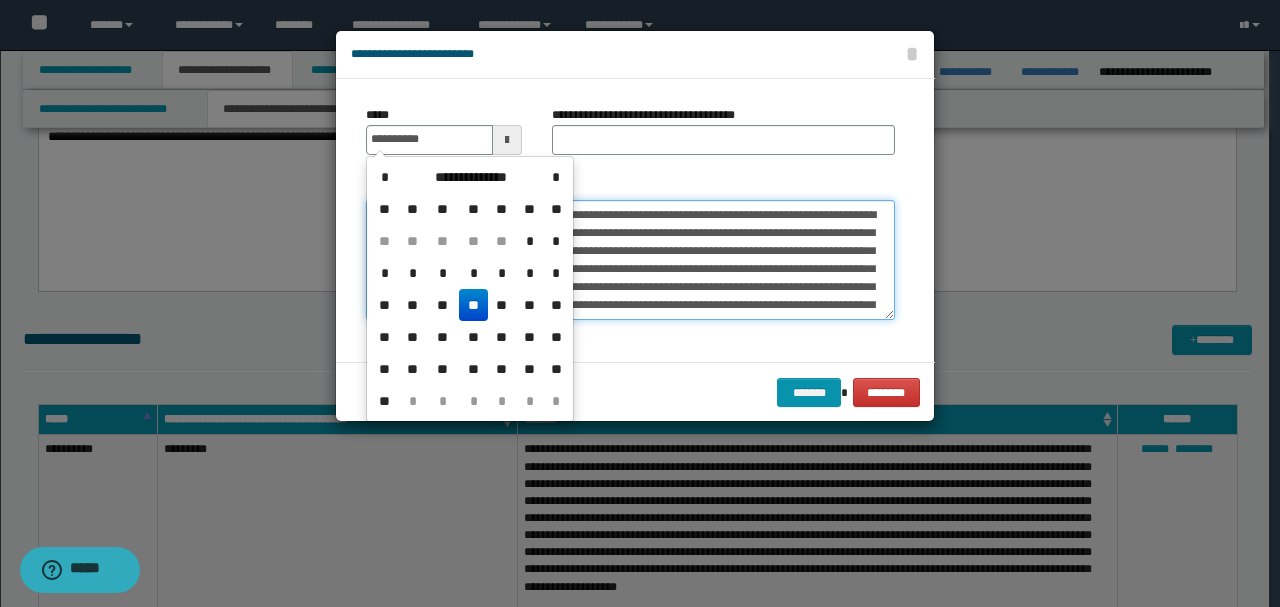 type on "**********" 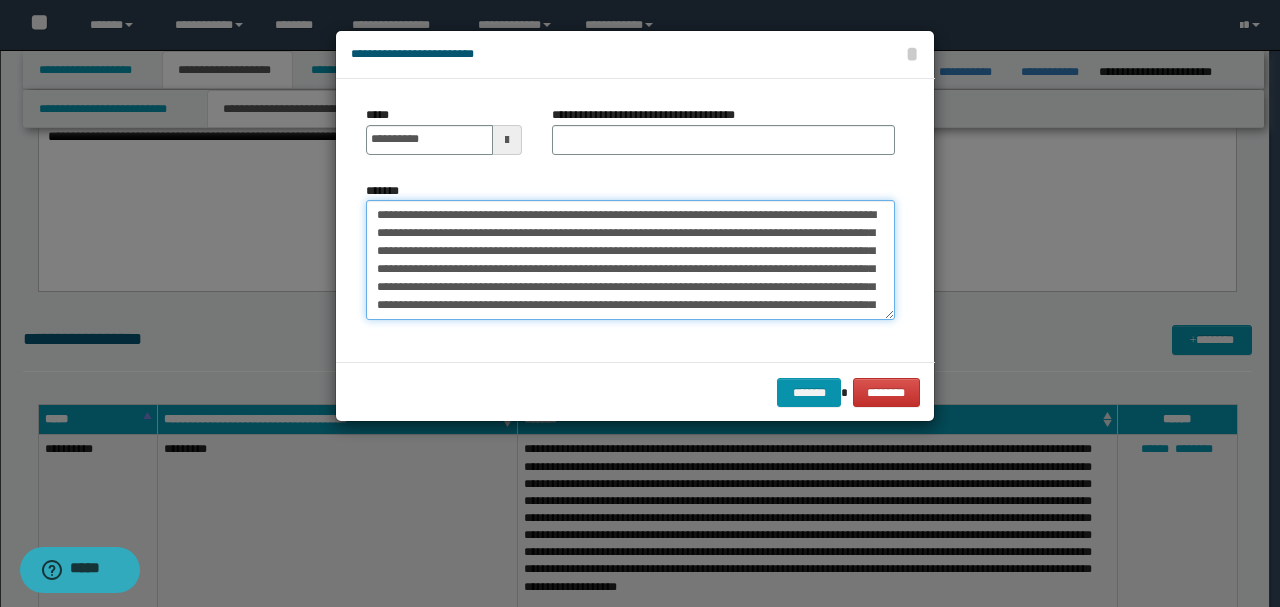drag, startPoint x: 432, startPoint y: 210, endPoint x: 194, endPoint y: 208, distance: 238.0084 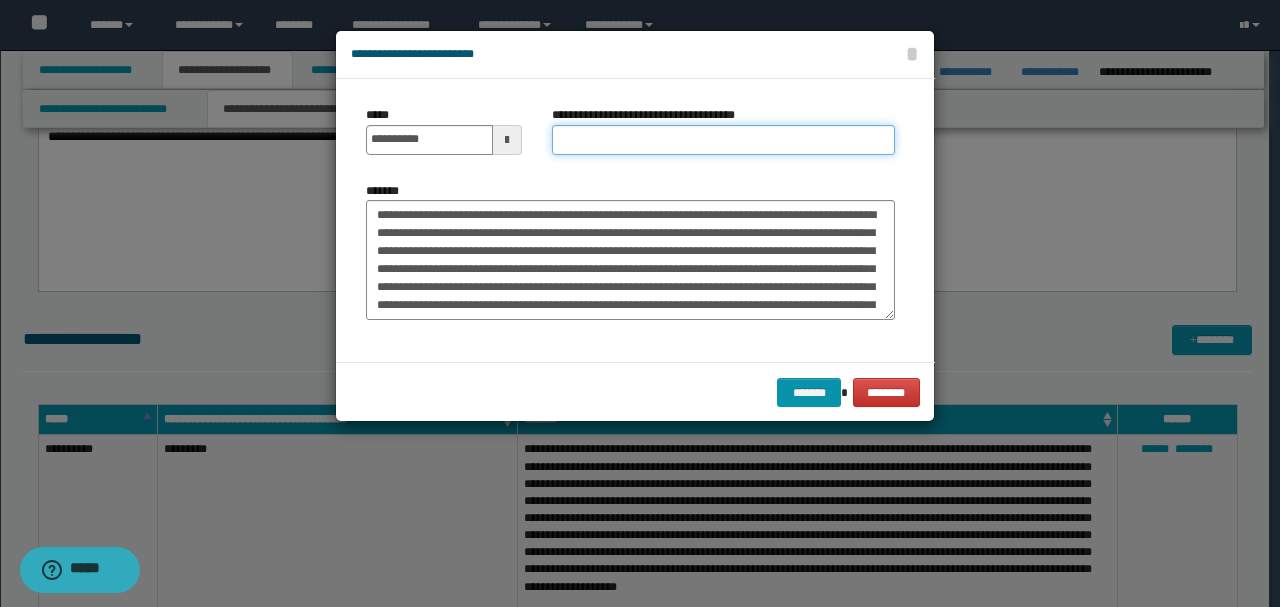 click on "**********" at bounding box center [723, 140] 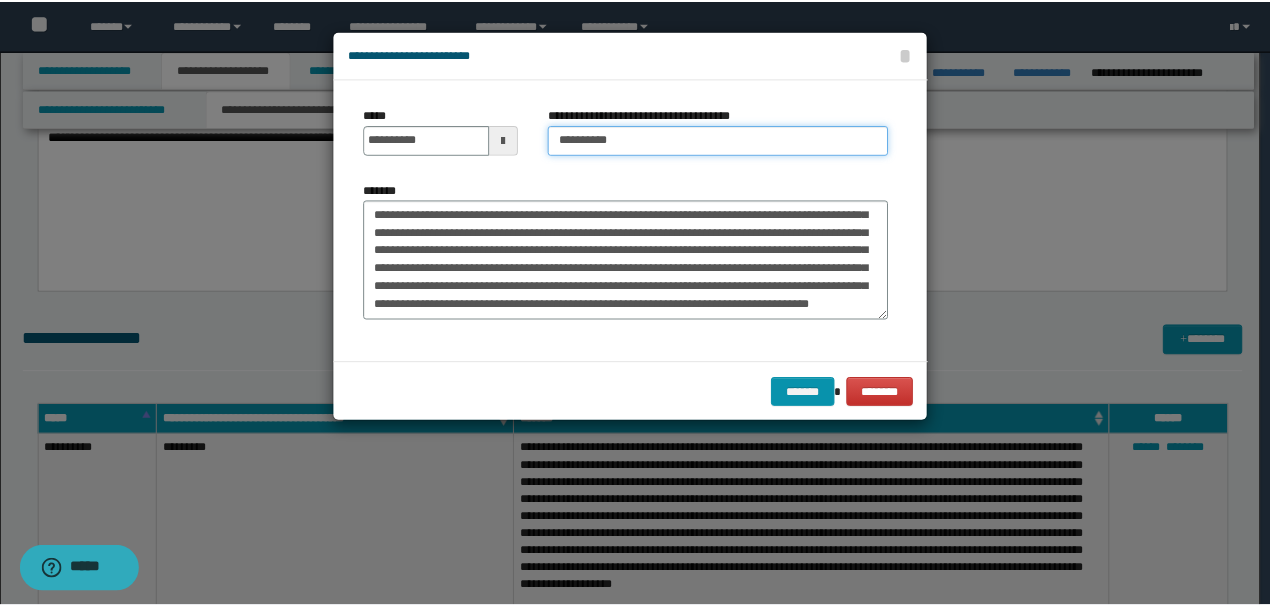 scroll, scrollTop: 216, scrollLeft: 0, axis: vertical 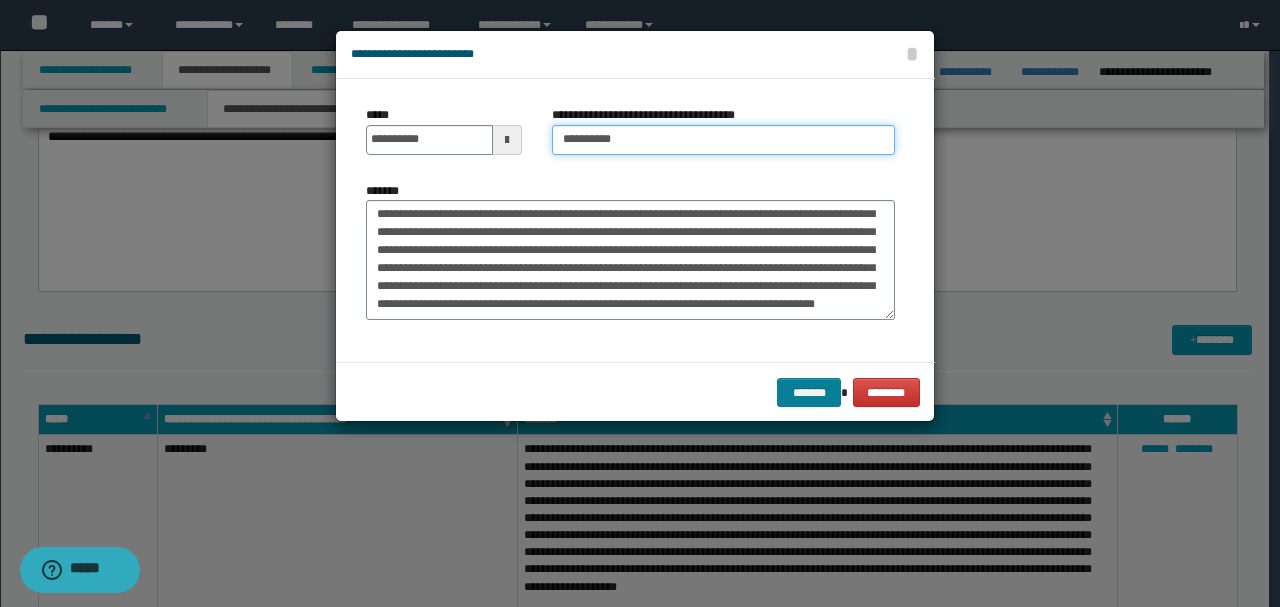 type on "*********" 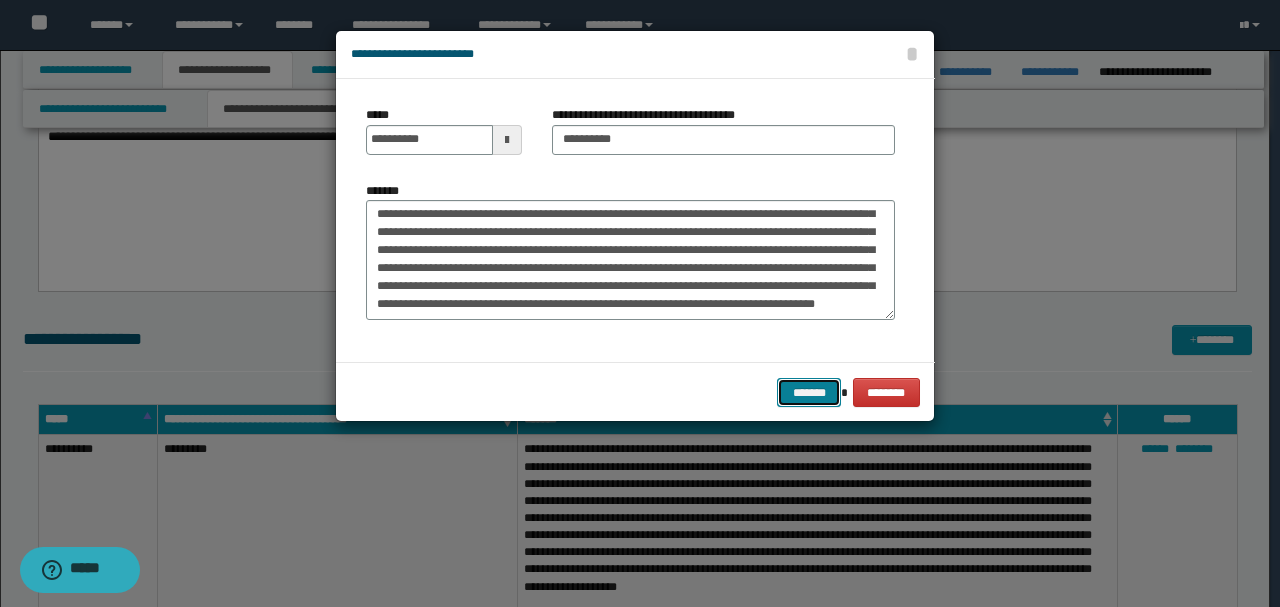 click on "*******" at bounding box center [809, 392] 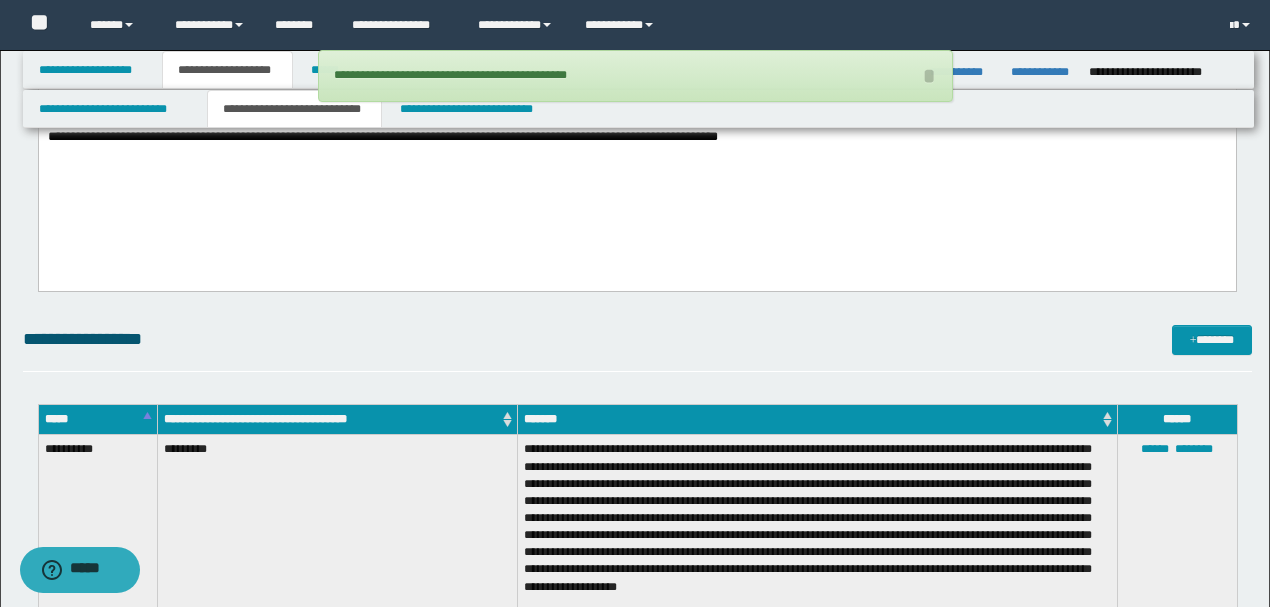 click on "**********" at bounding box center [636, 143] 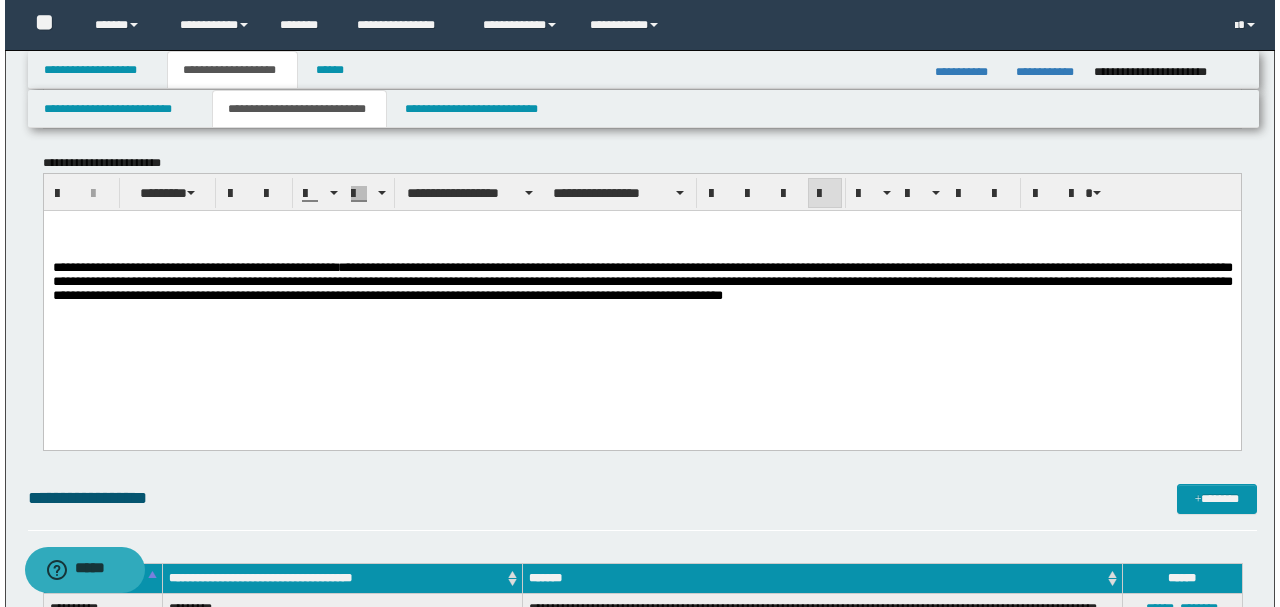 scroll, scrollTop: 2648, scrollLeft: 0, axis: vertical 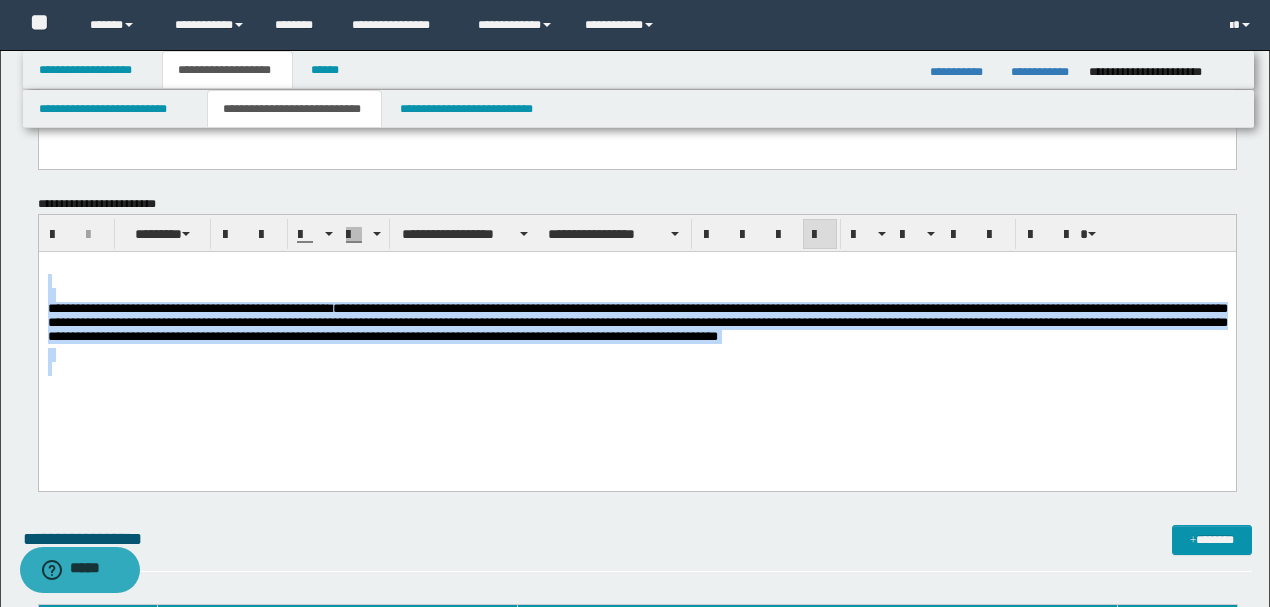drag, startPoint x: 178, startPoint y: 280, endPoint x: 649, endPoint y: 386, distance: 482.7805 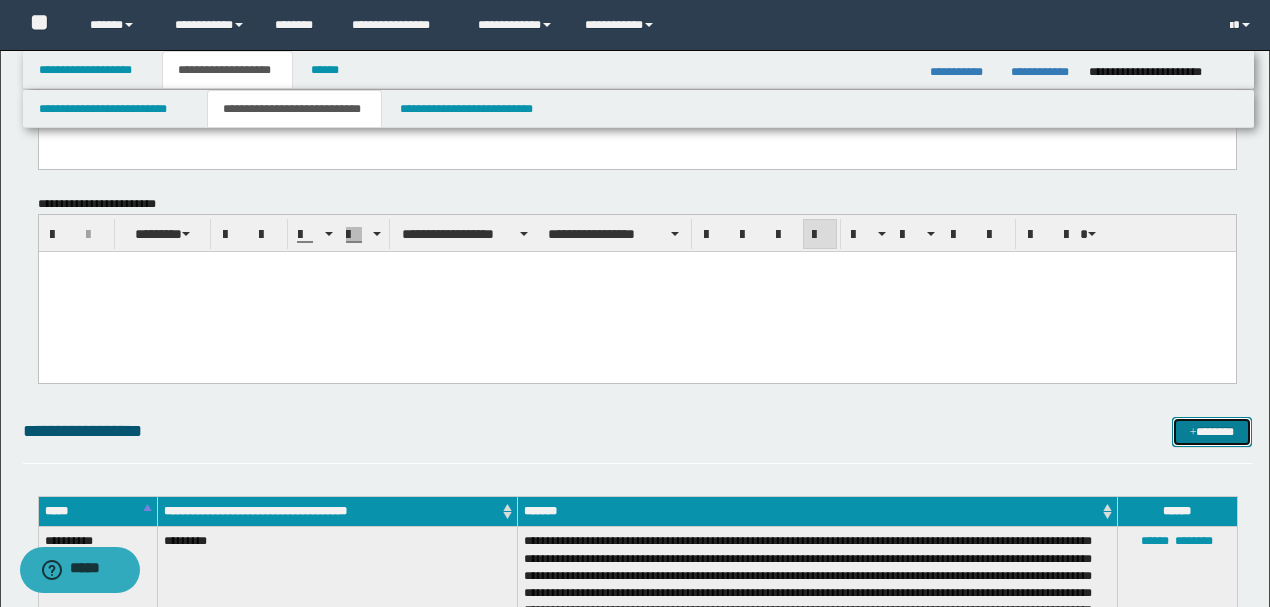 click on "*******" at bounding box center (1211, 431) 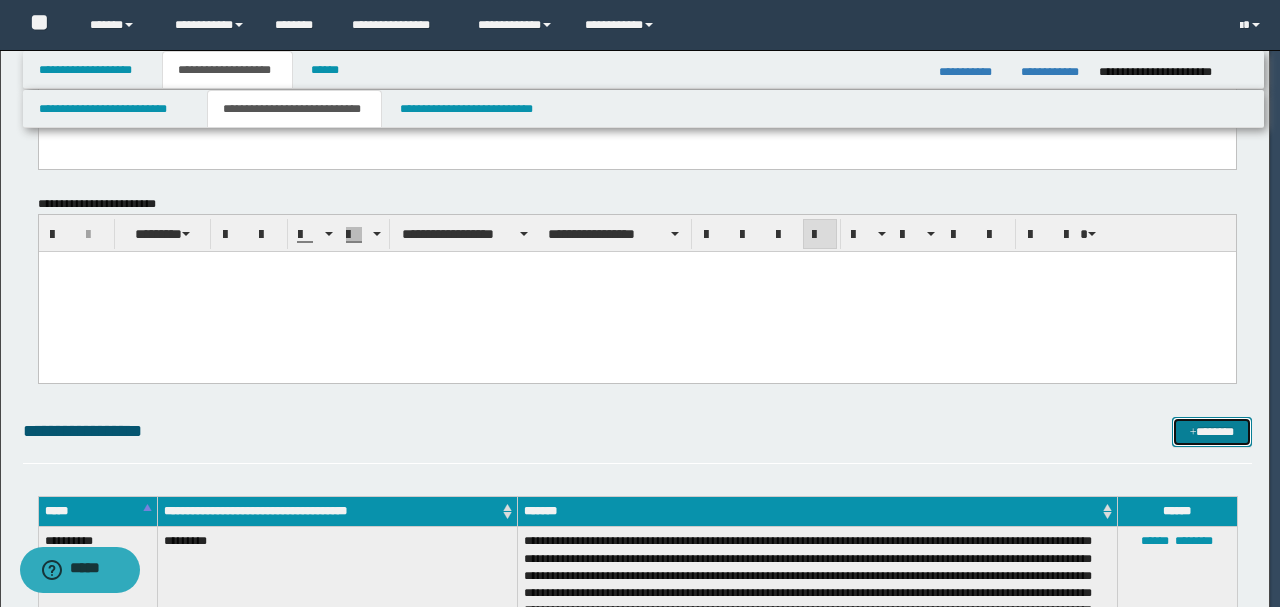 scroll, scrollTop: 0, scrollLeft: 0, axis: both 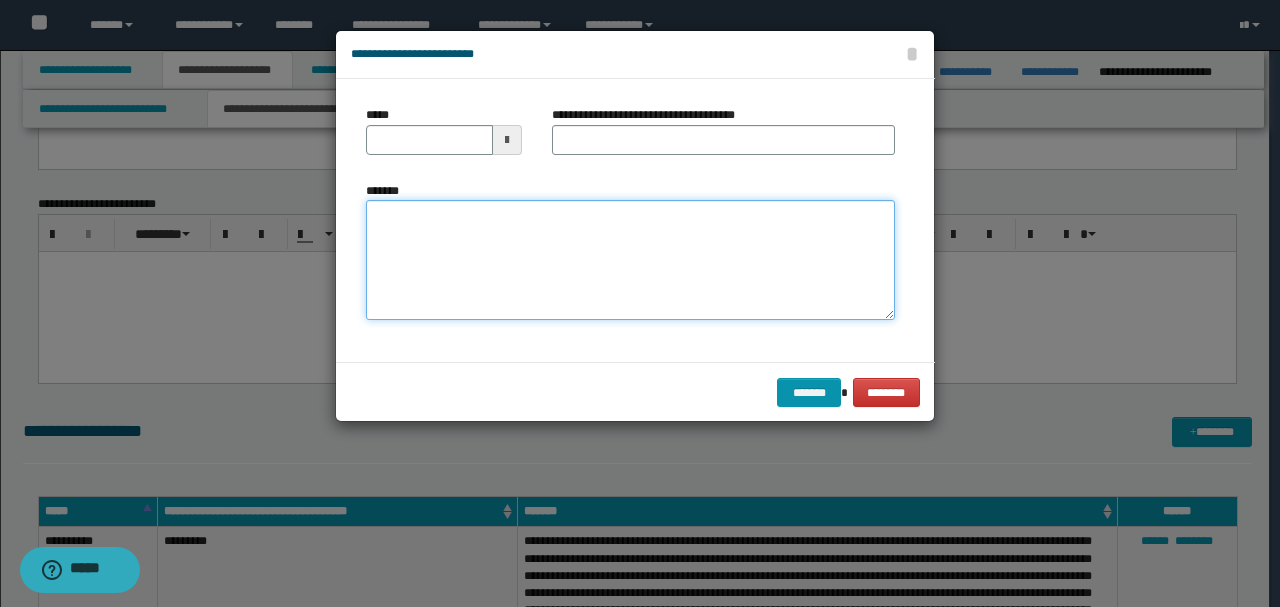 click on "*******" at bounding box center (630, 259) 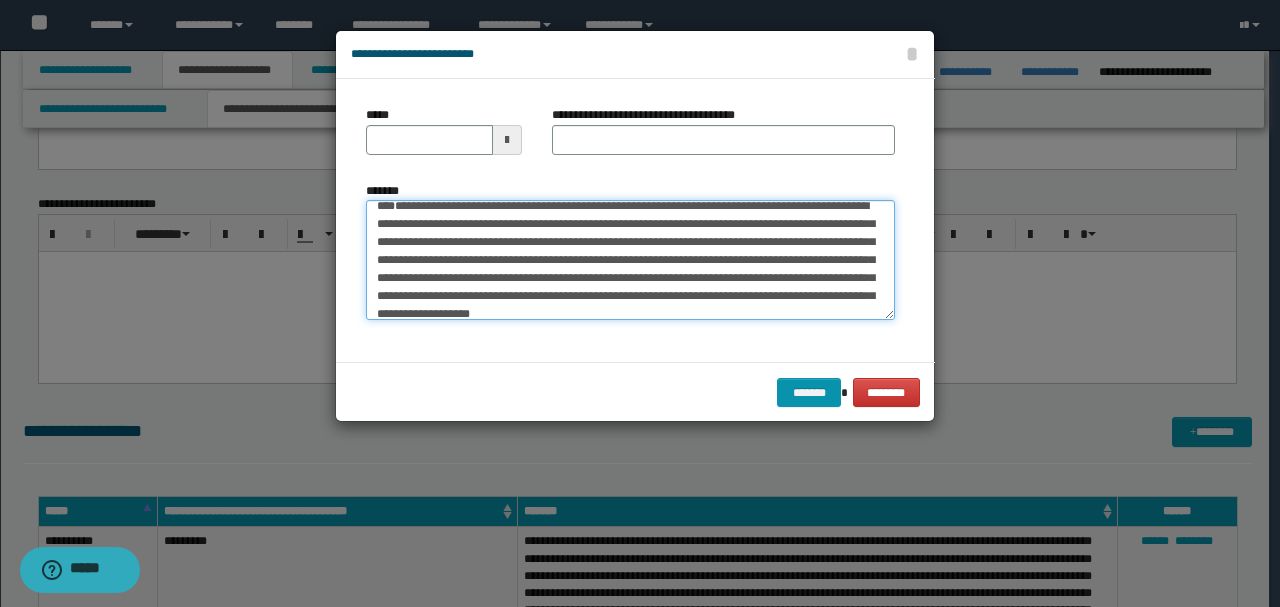 scroll, scrollTop: 0, scrollLeft: 0, axis: both 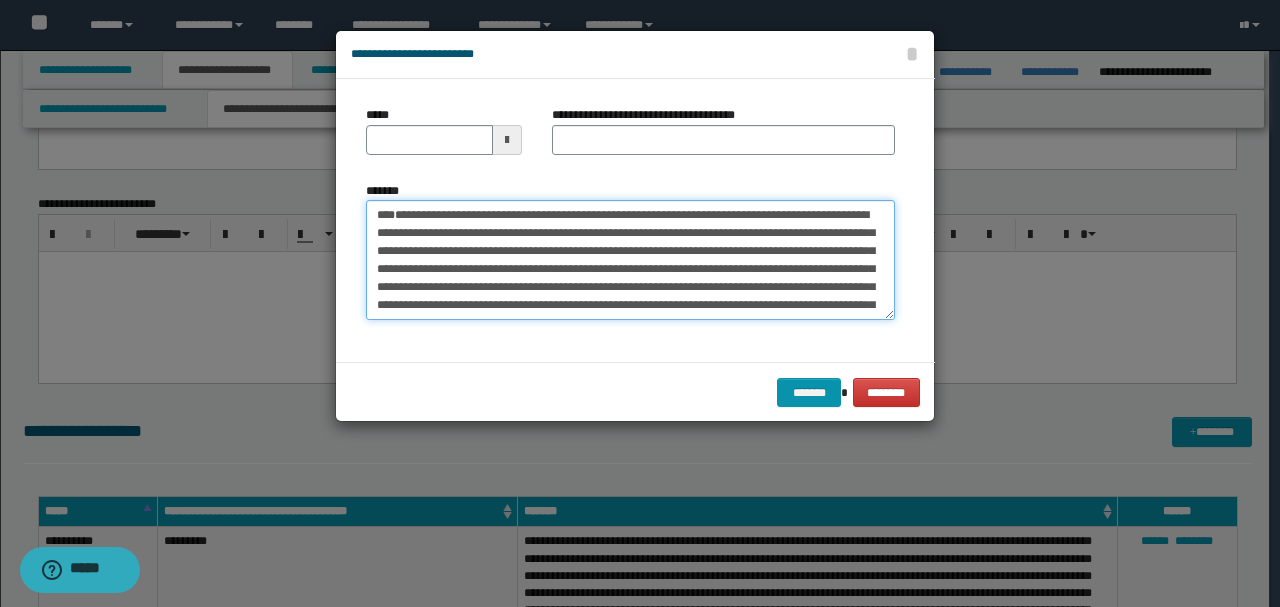 drag, startPoint x: 440, startPoint y: 273, endPoint x: 367, endPoint y: 160, distance: 134.52881 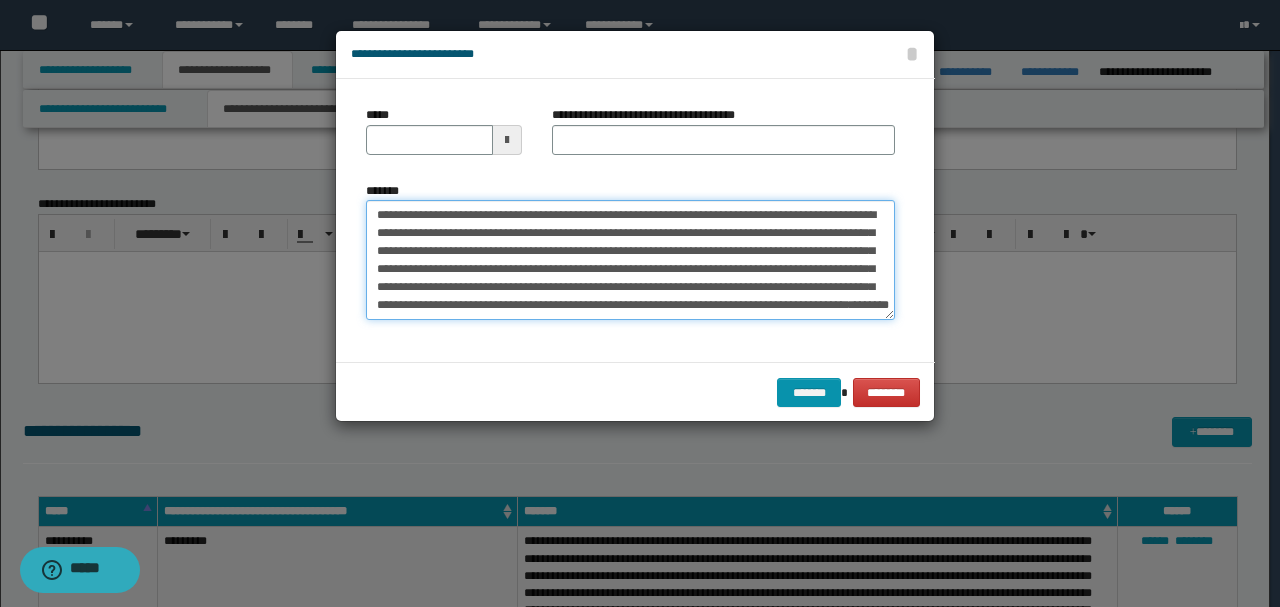 type 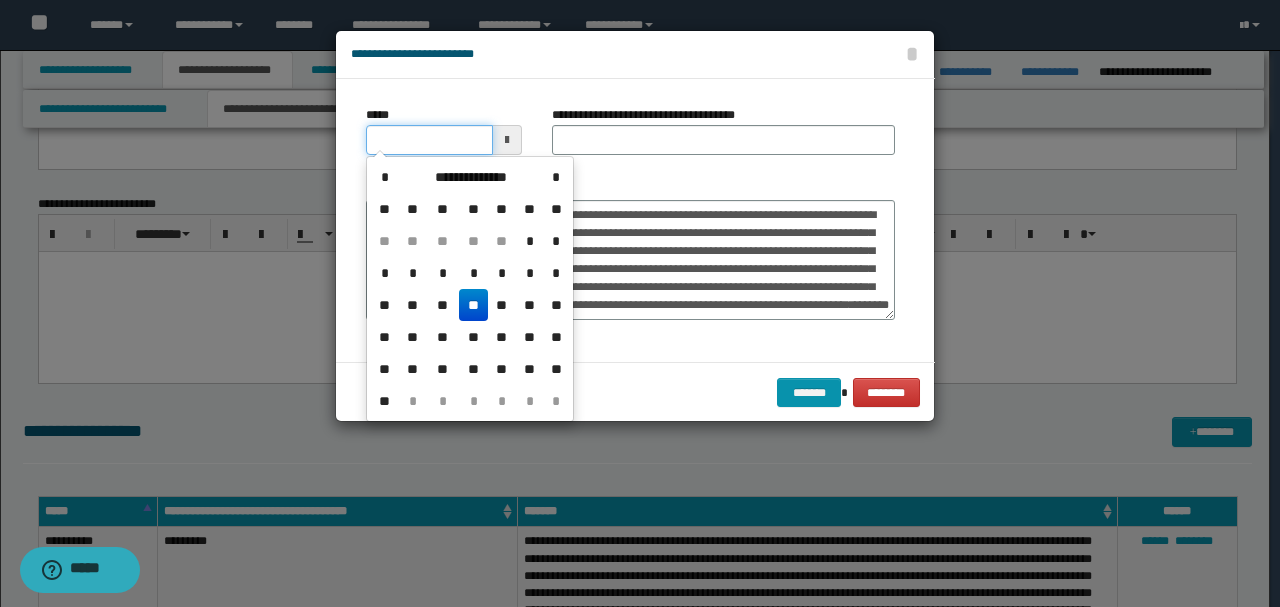 click on "*****" at bounding box center [429, 140] 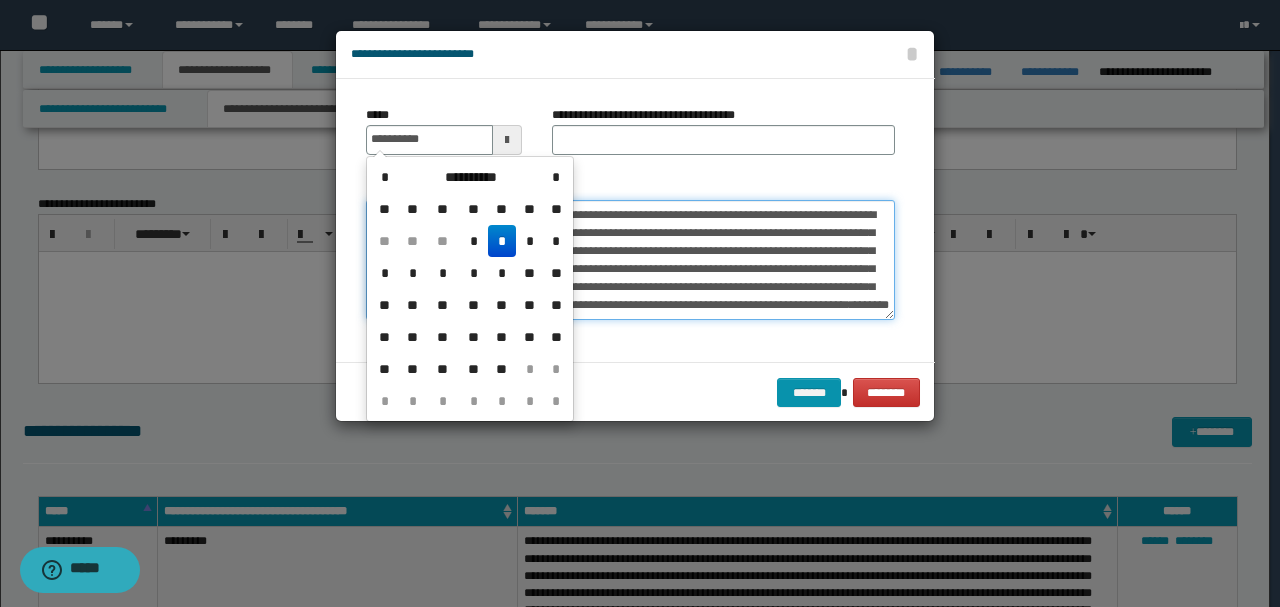 type on "**********" 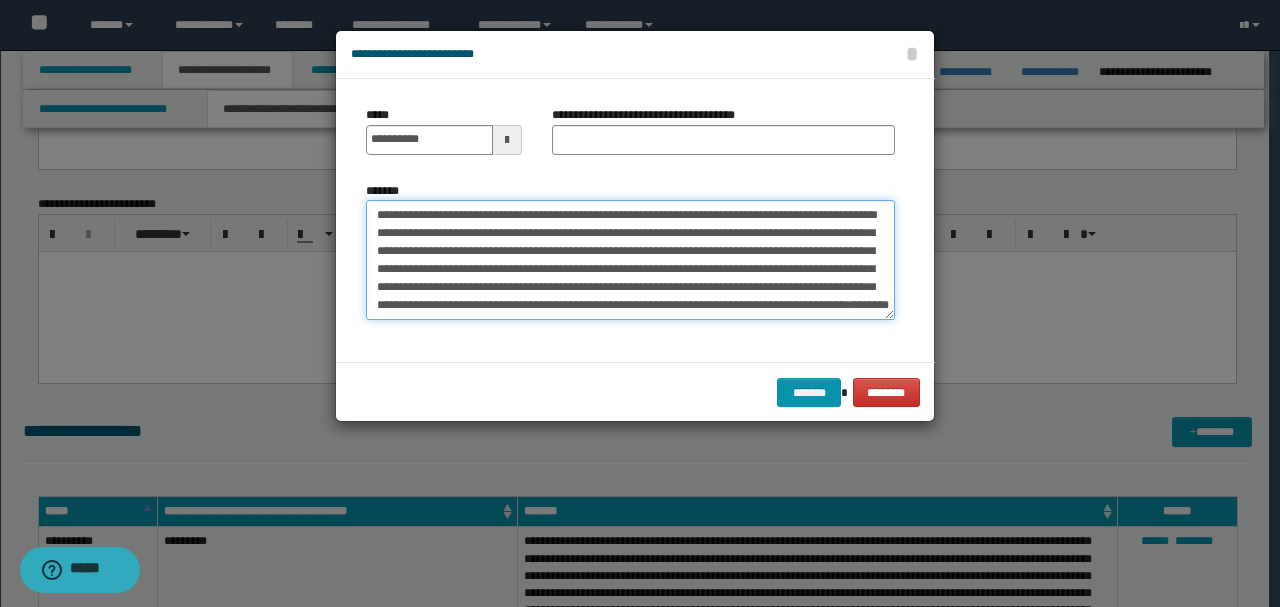 drag, startPoint x: 432, startPoint y: 212, endPoint x: 289, endPoint y: 212, distance: 143 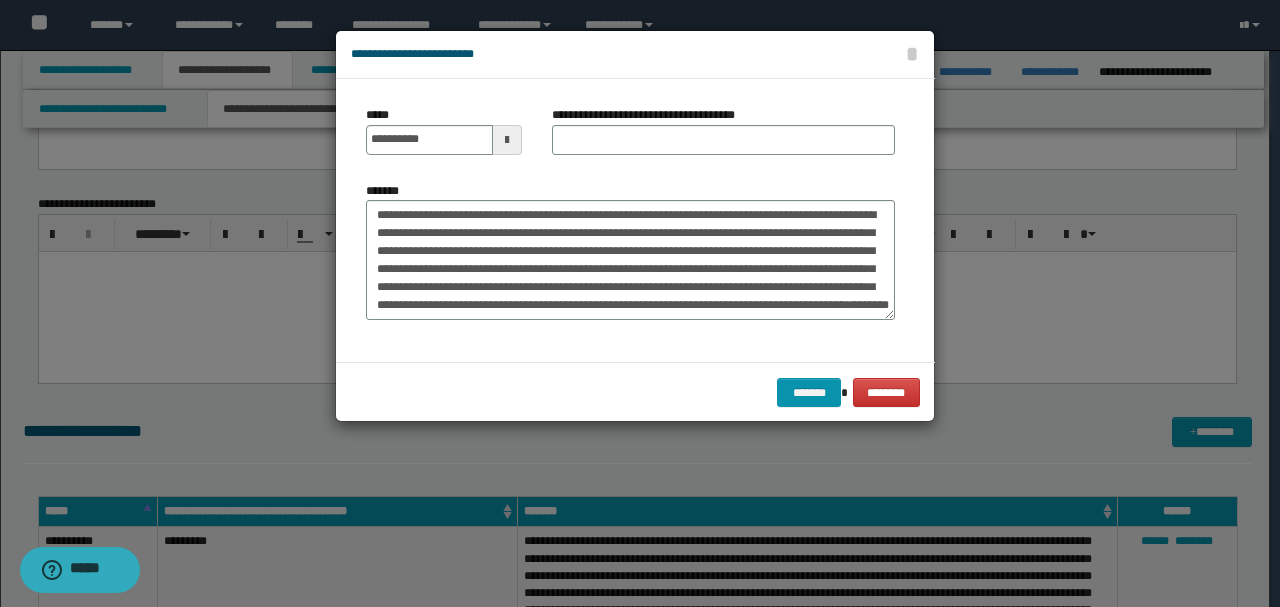 click at bounding box center [640, 303] 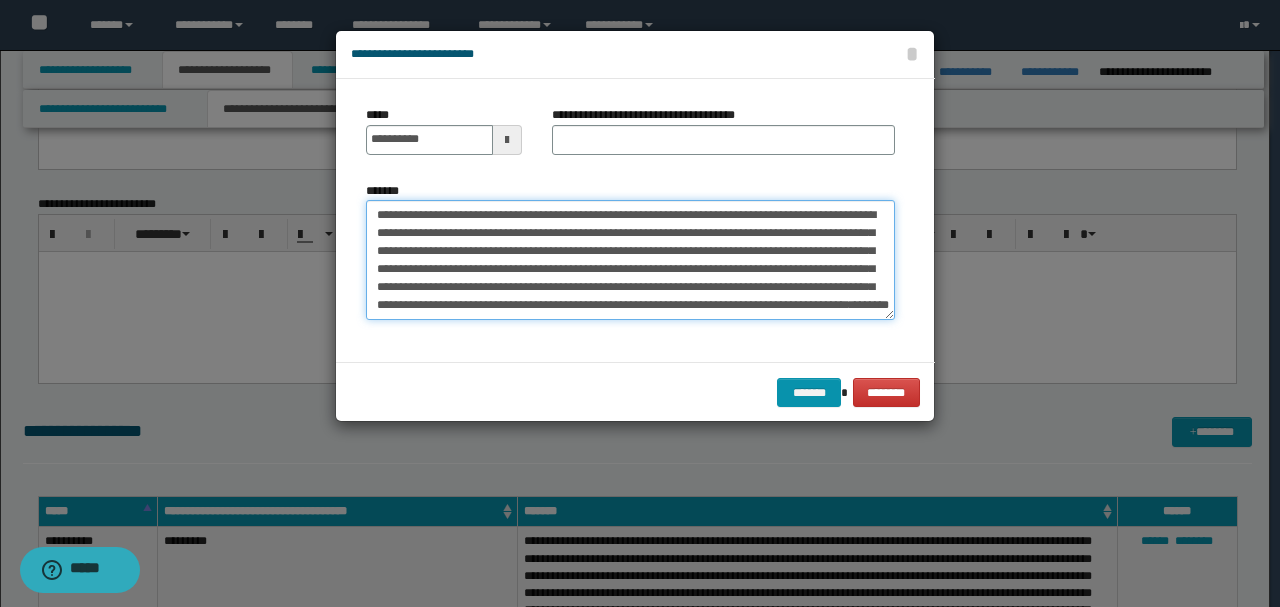 click on "**********" at bounding box center (630, 259) 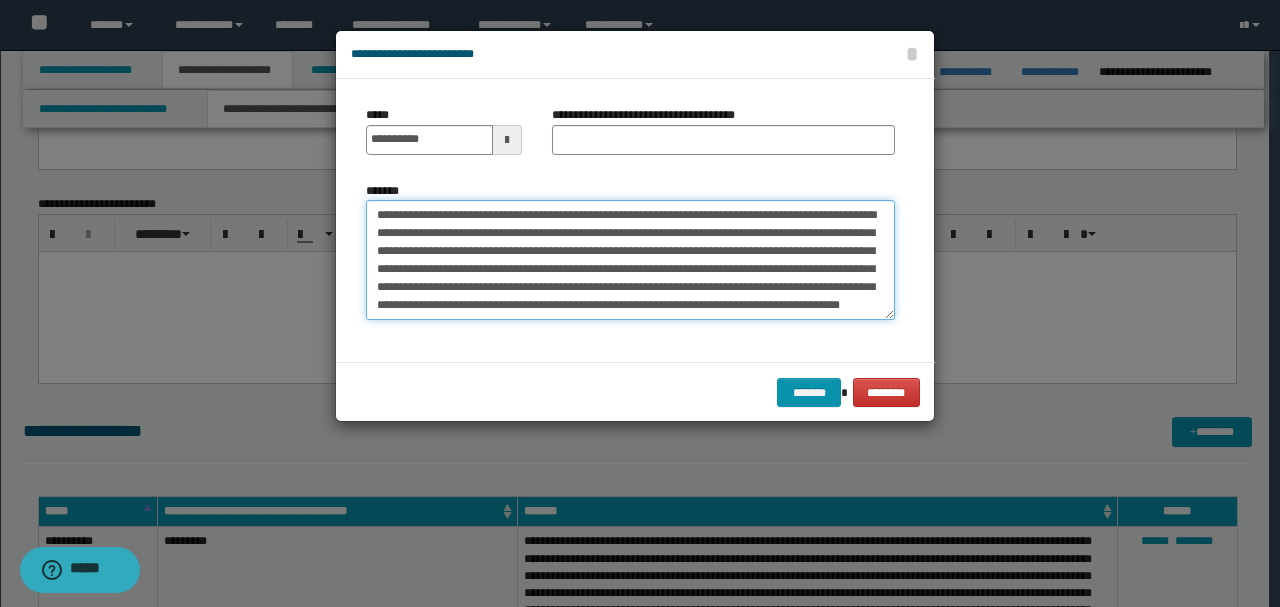 type on "**********" 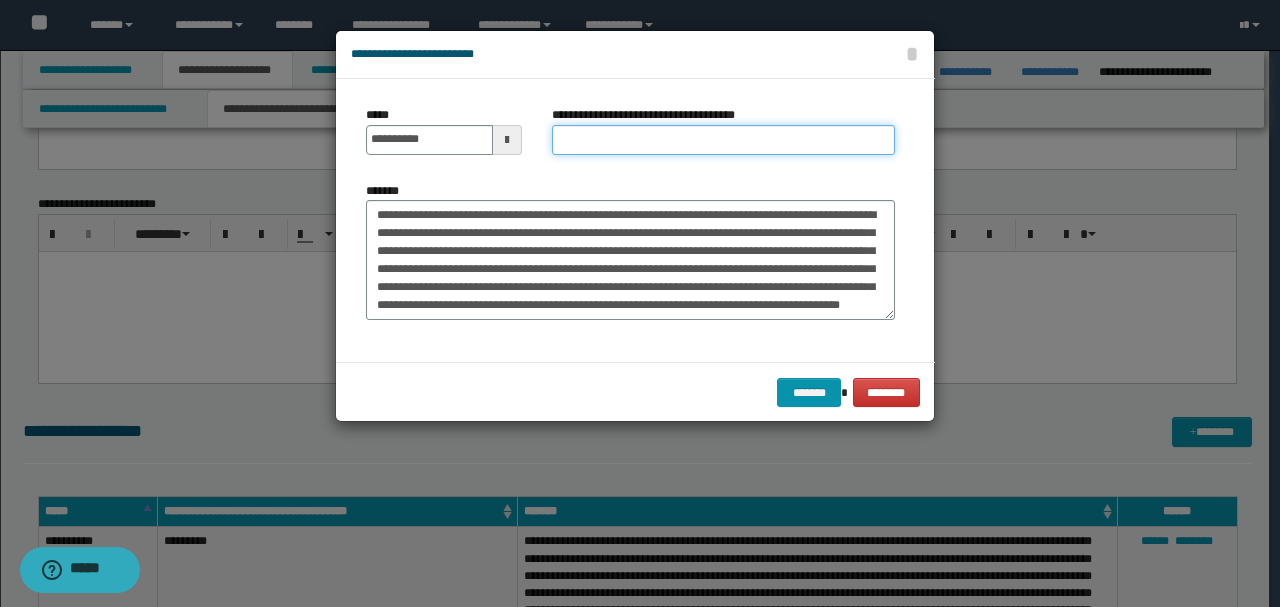 click on "**********" at bounding box center (723, 140) 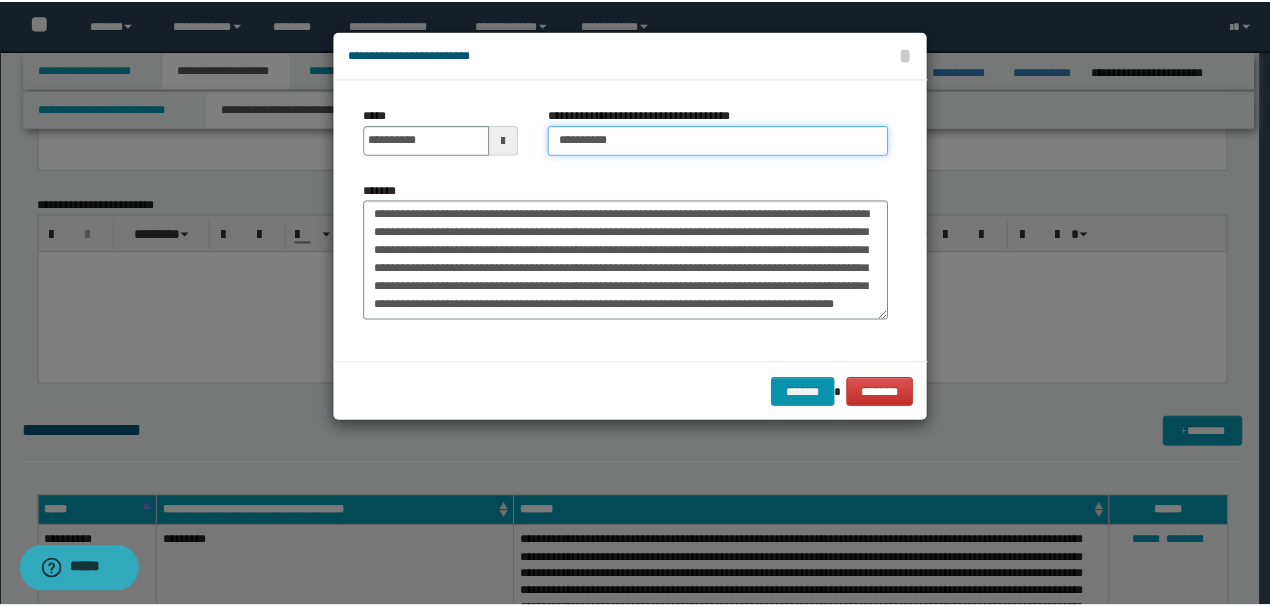 scroll, scrollTop: 126, scrollLeft: 0, axis: vertical 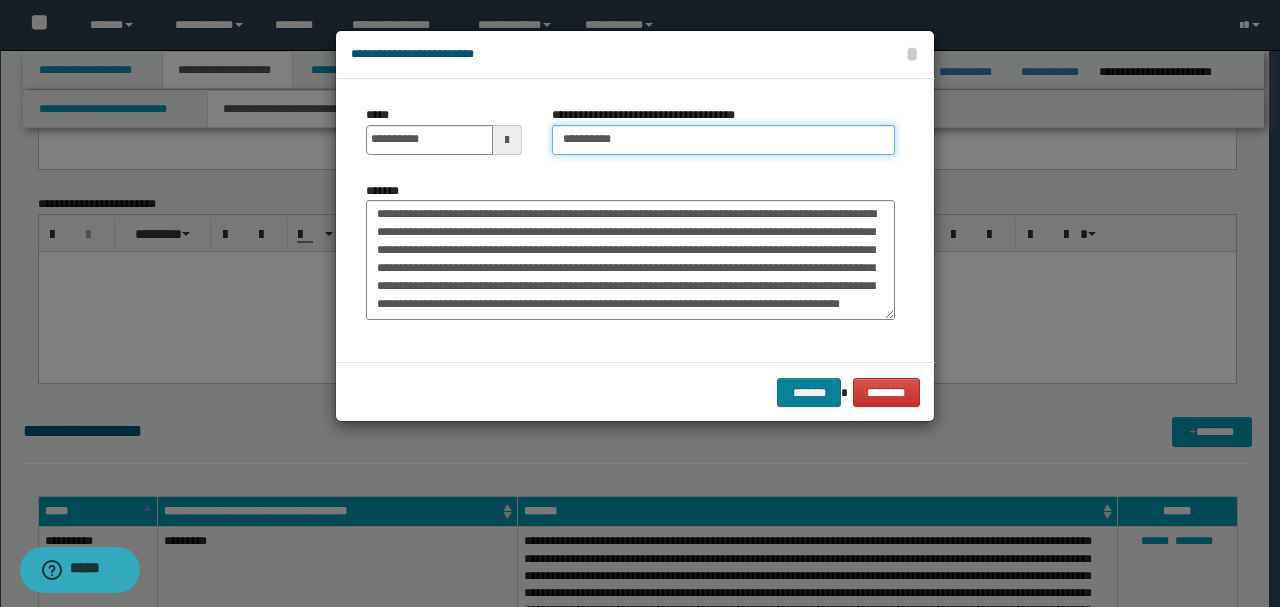 type on "*********" 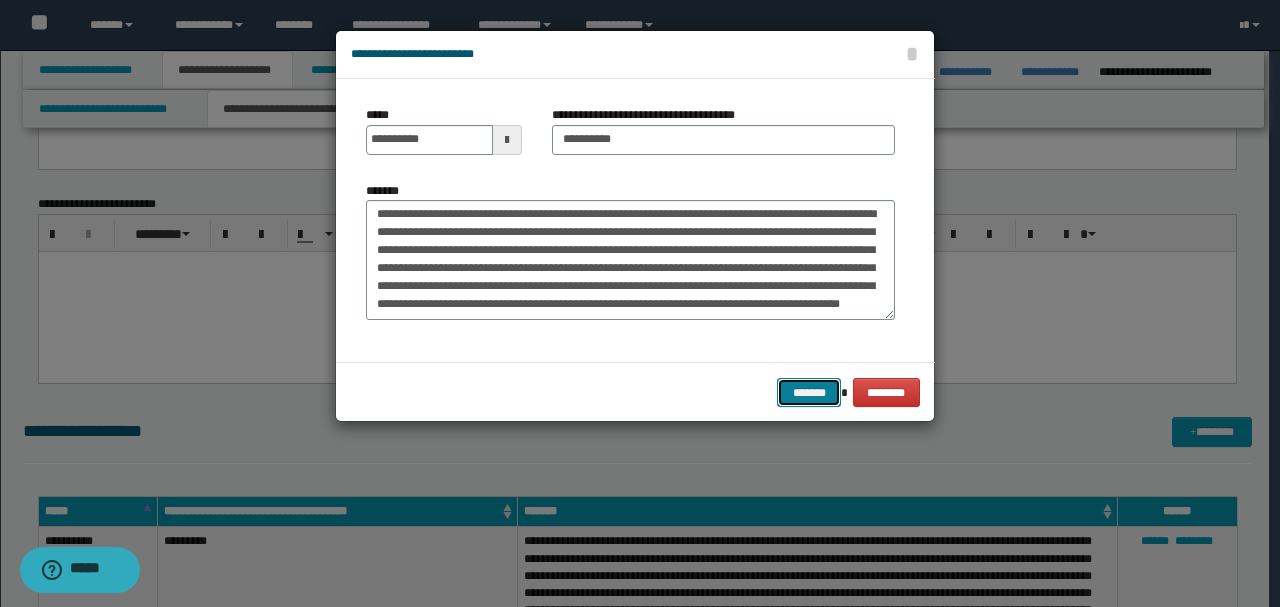 click on "*******" at bounding box center (809, 392) 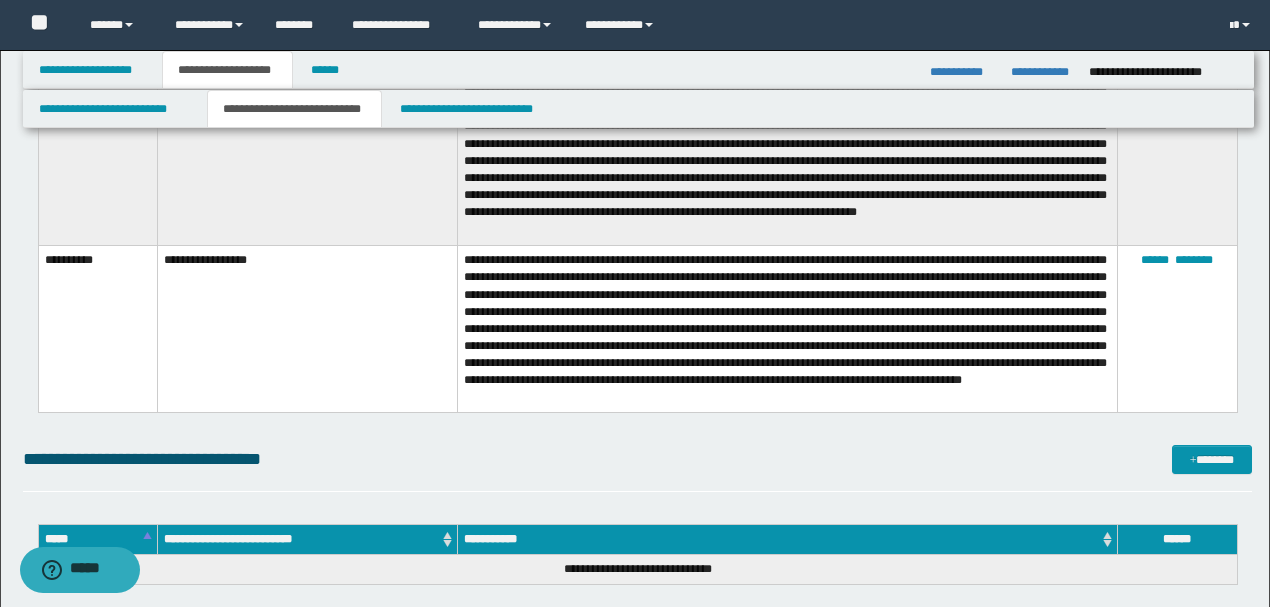 scroll, scrollTop: 5181, scrollLeft: 0, axis: vertical 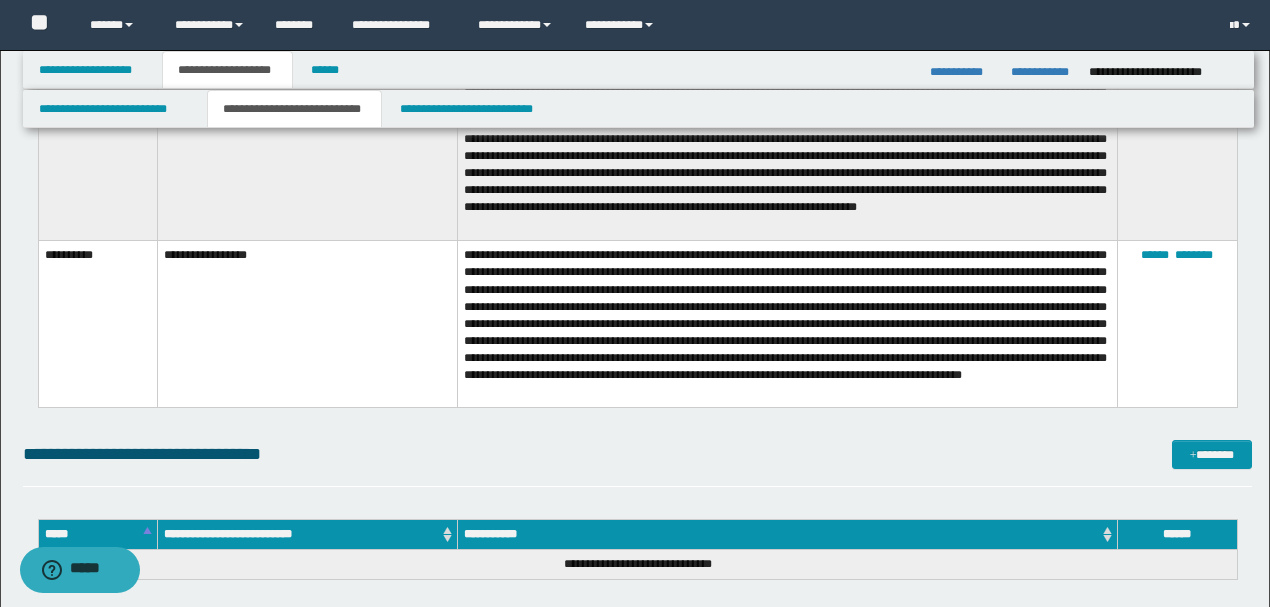 click on "**********" at bounding box center [787, 324] 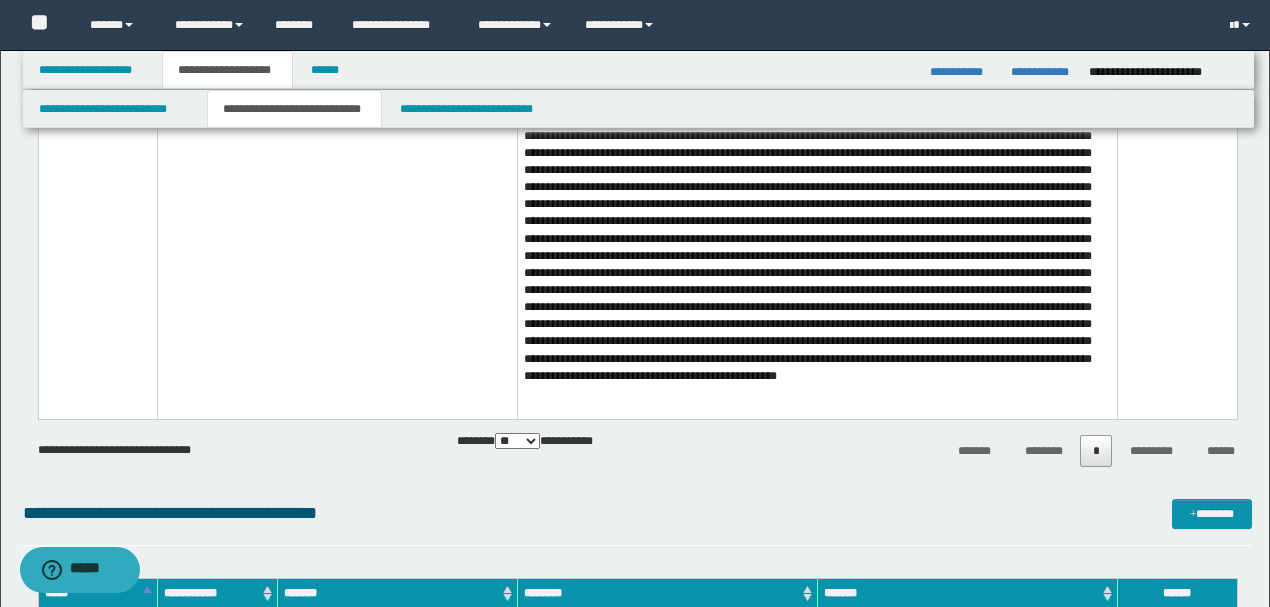 scroll, scrollTop: 4048, scrollLeft: 0, axis: vertical 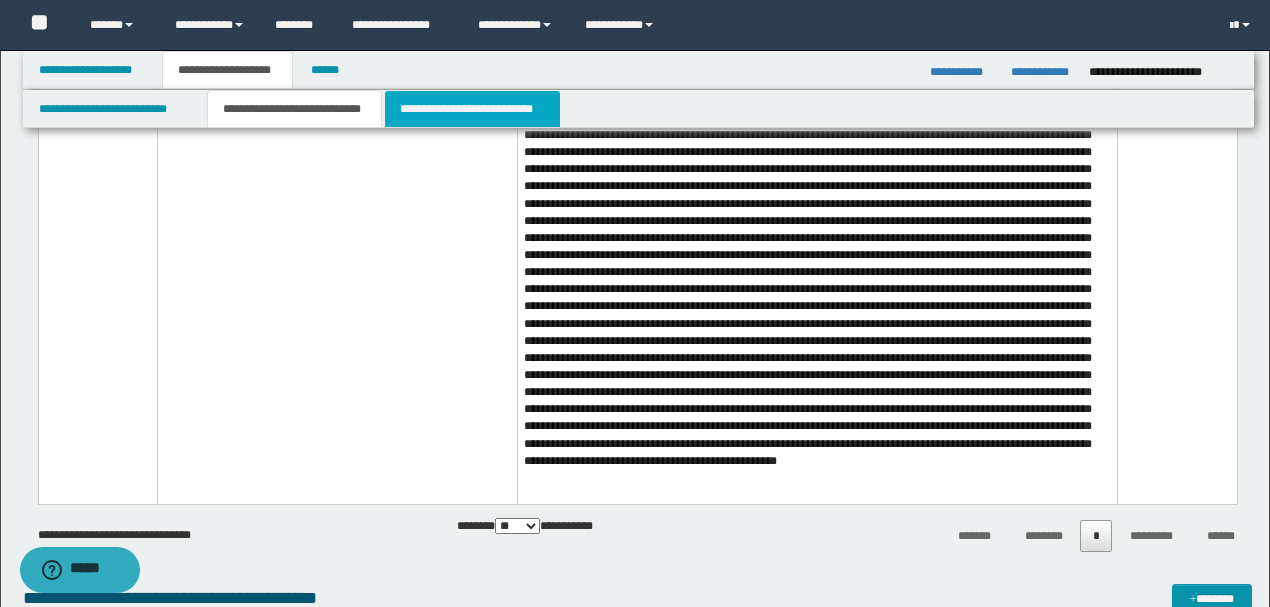 click on "**********" at bounding box center [472, 109] 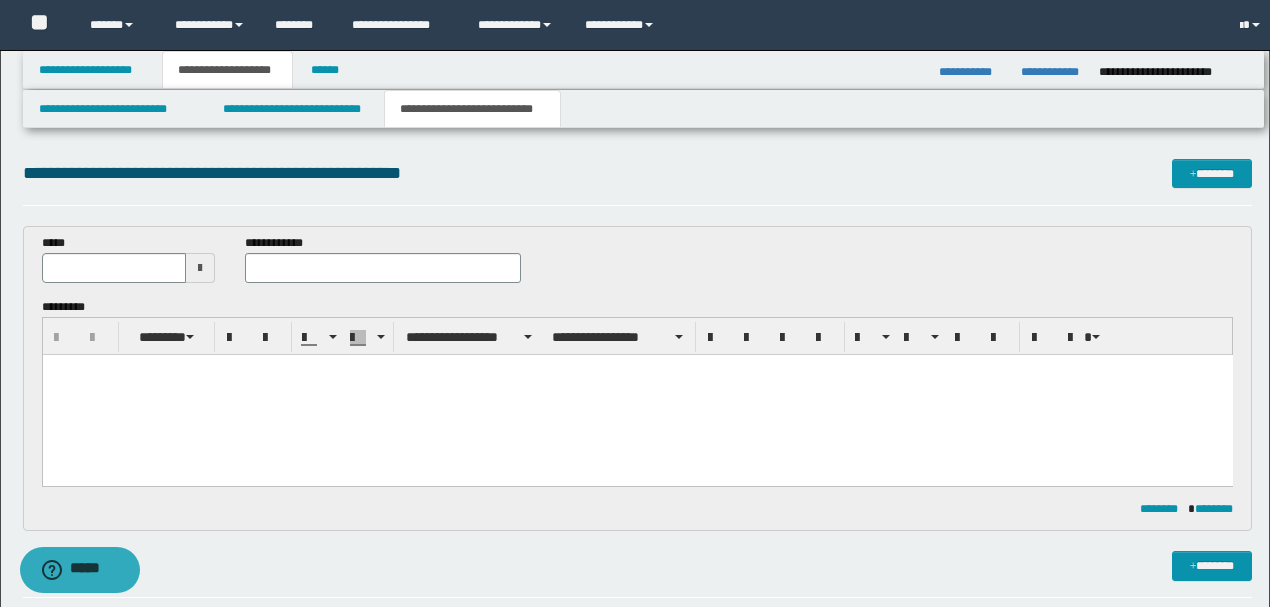 scroll, scrollTop: 0, scrollLeft: 0, axis: both 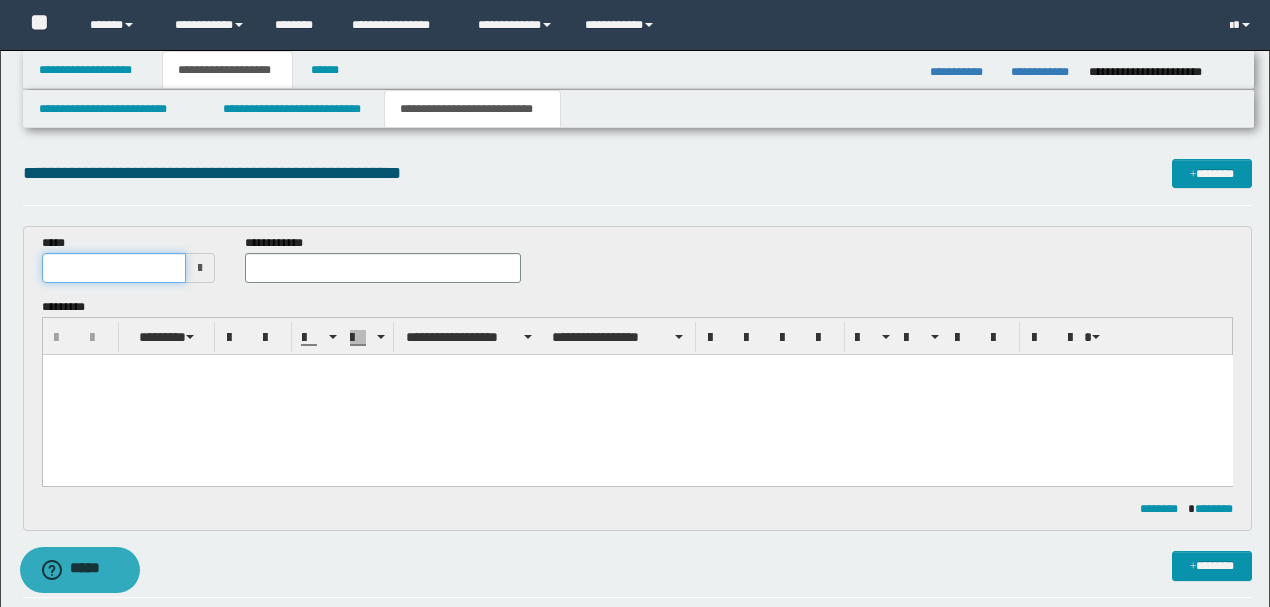 click at bounding box center (114, 268) 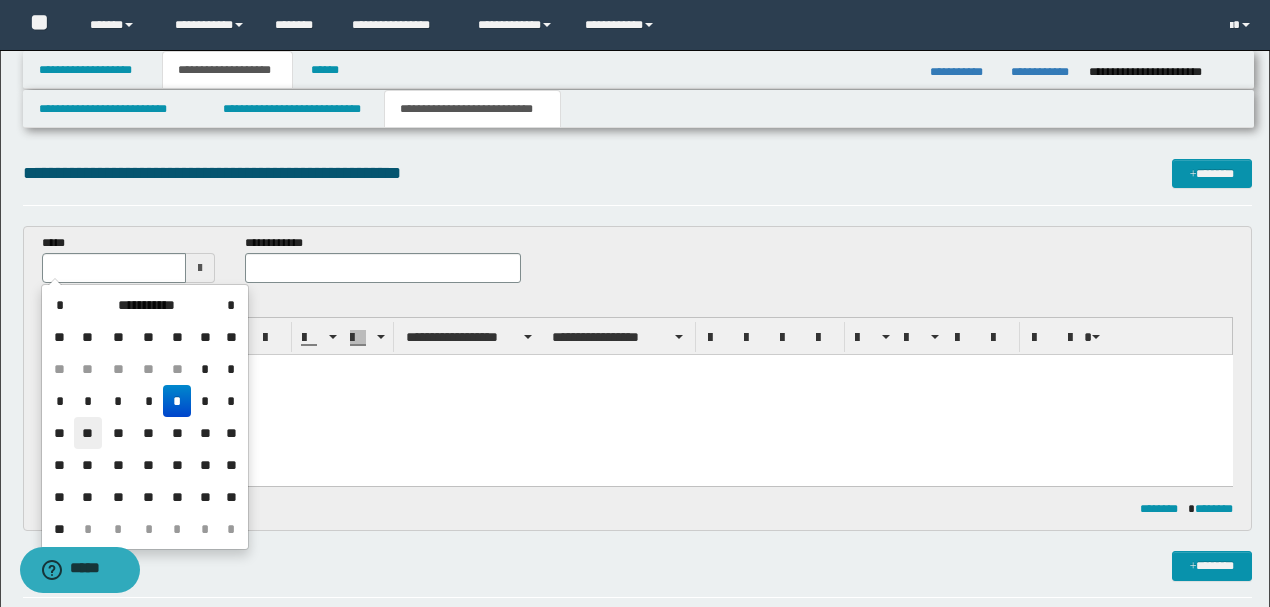 click on "**" at bounding box center (88, 433) 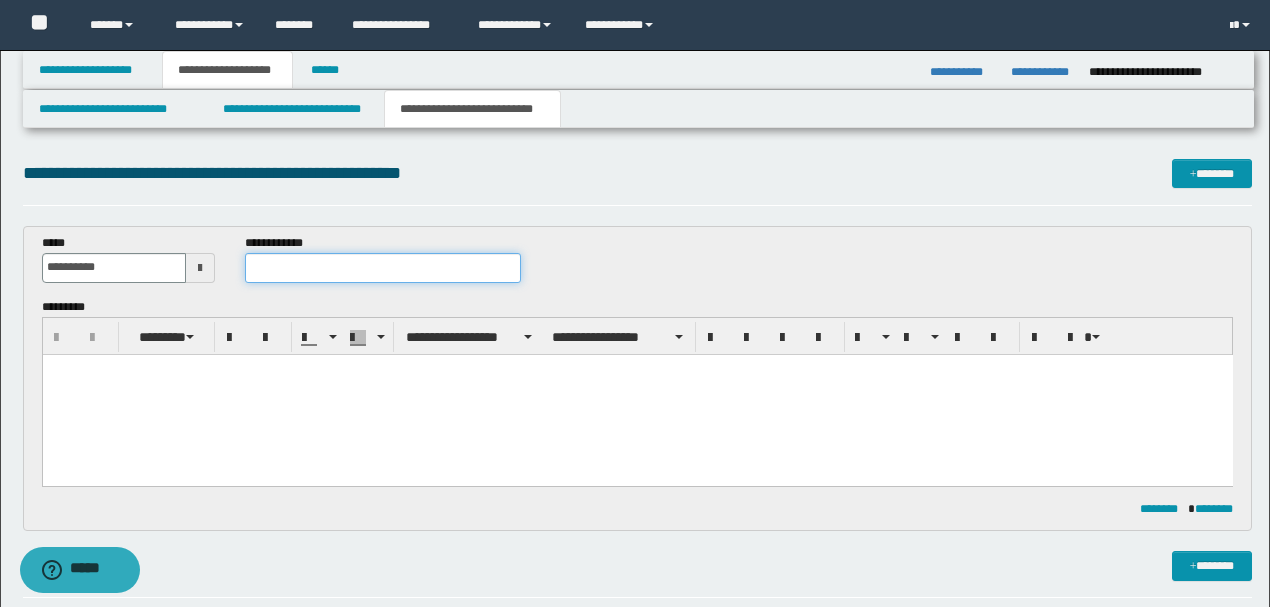 click at bounding box center (382, 268) 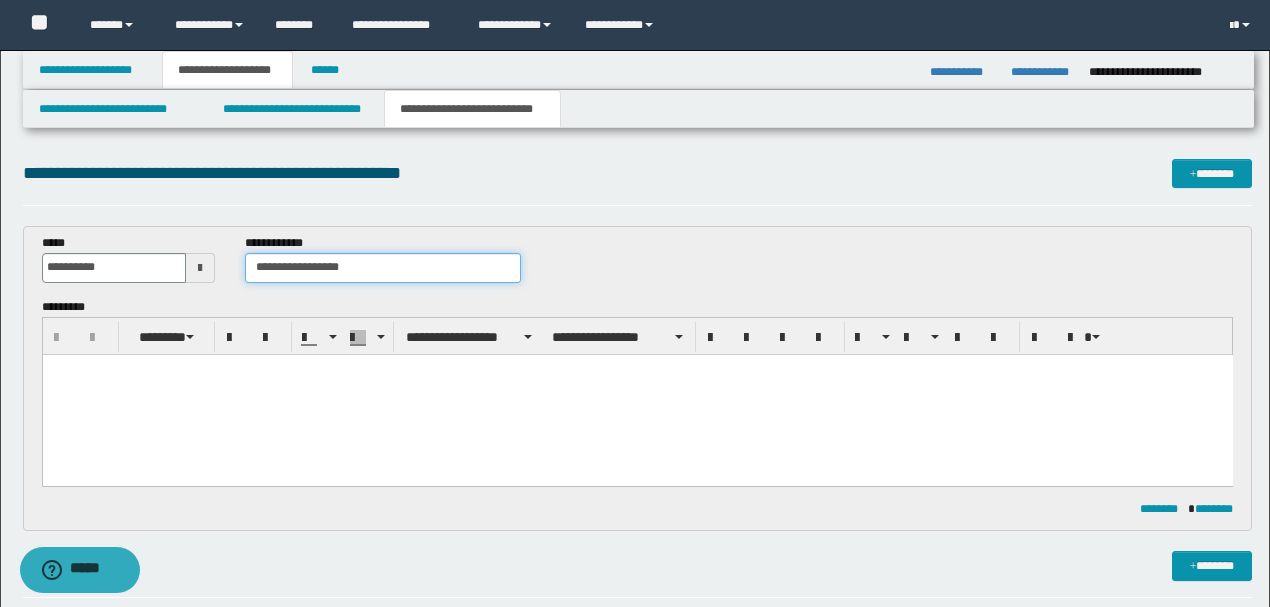 type on "**********" 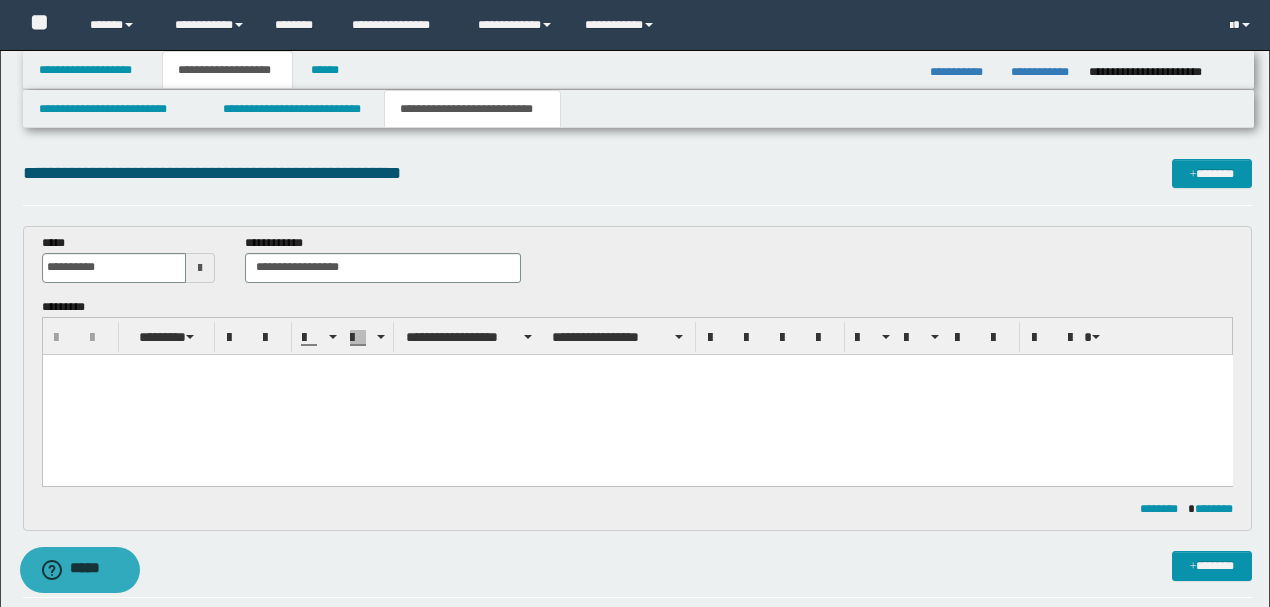 click at bounding box center (637, 369) 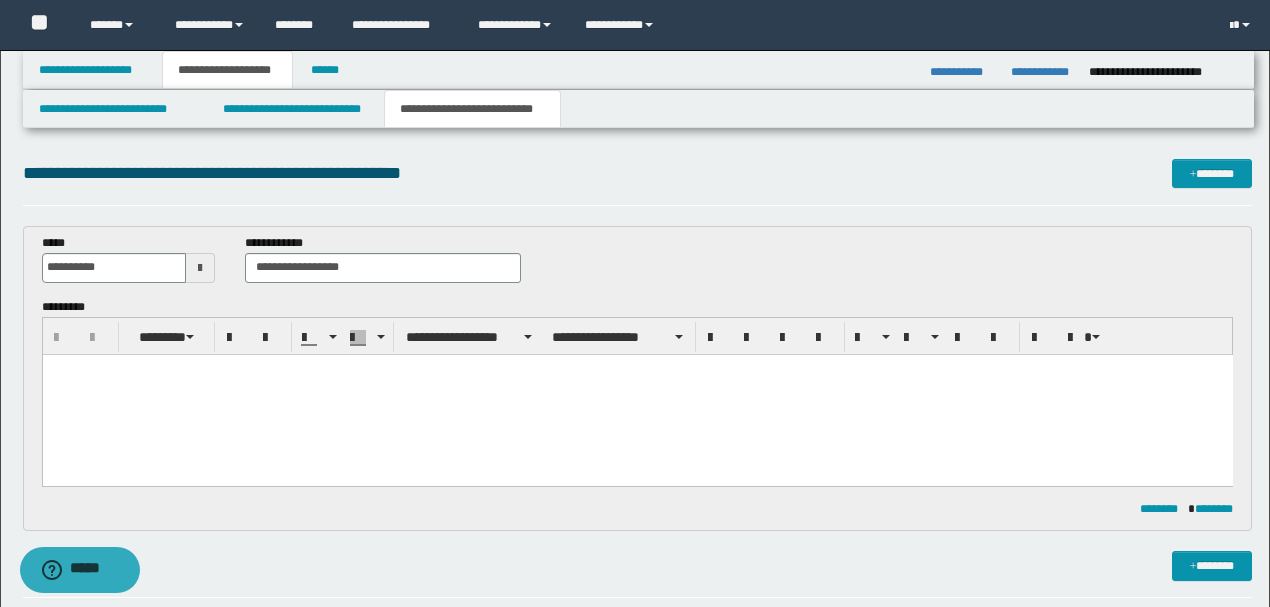 click at bounding box center (637, 394) 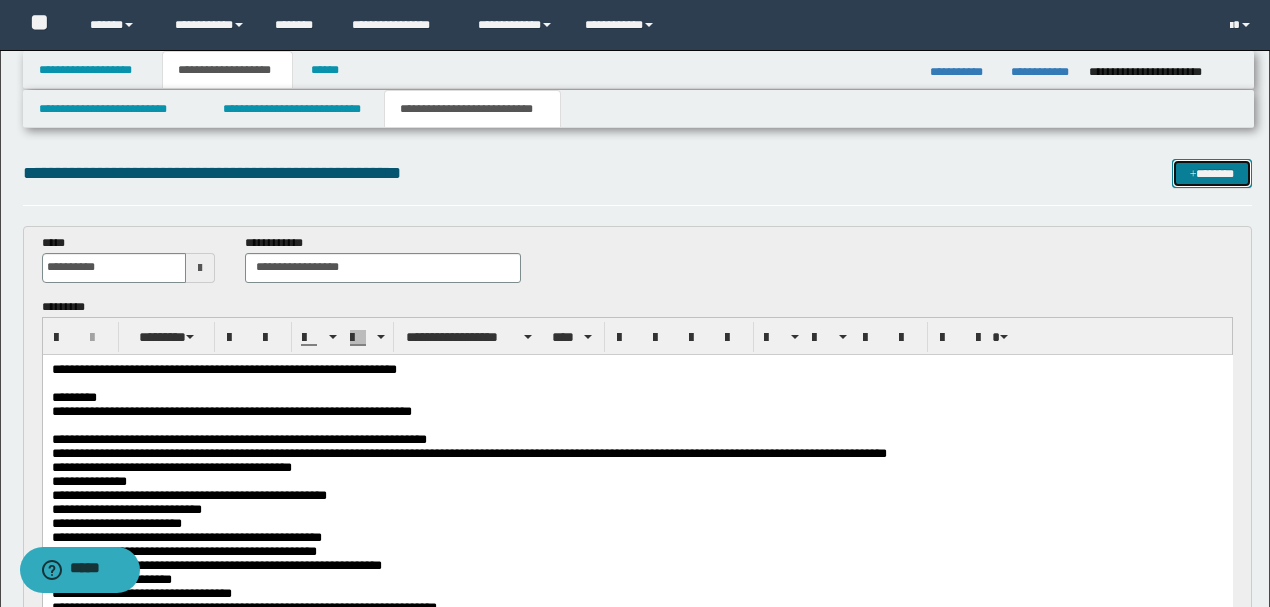 click on "*******" at bounding box center [1211, 173] 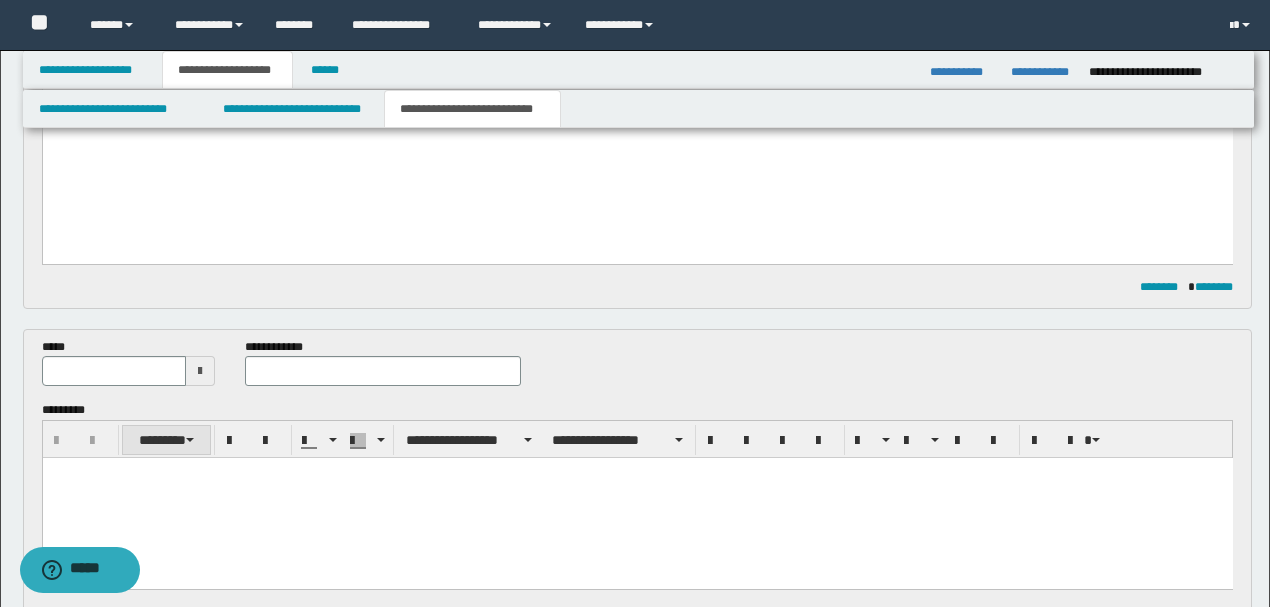 scroll, scrollTop: 595, scrollLeft: 0, axis: vertical 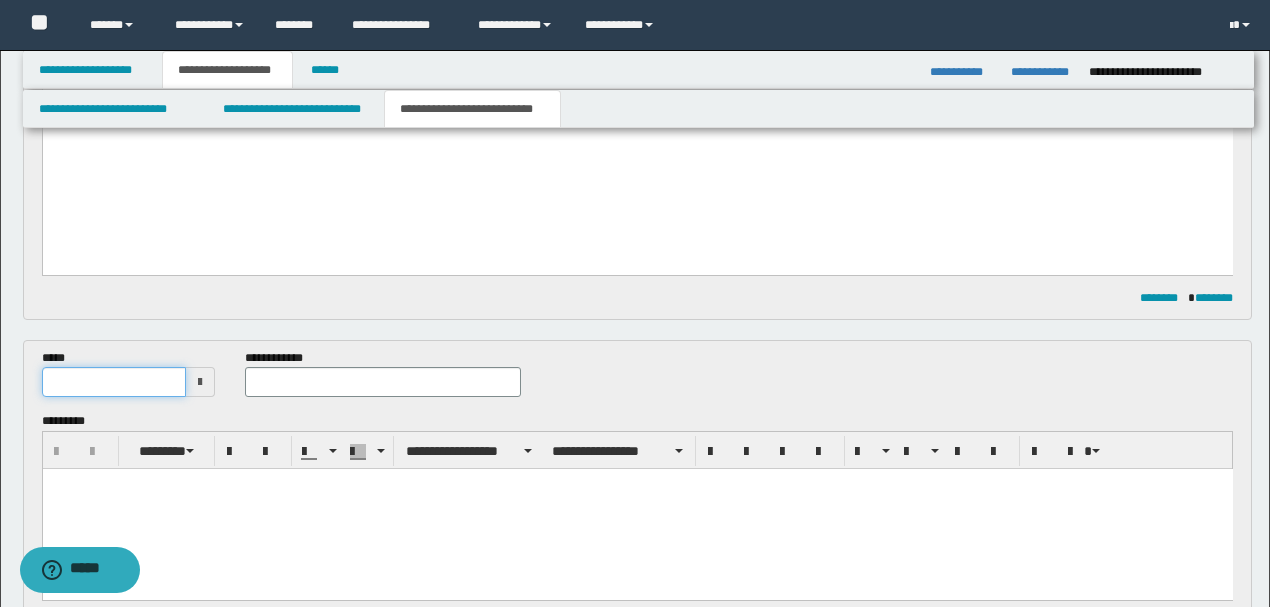 click at bounding box center [114, 382] 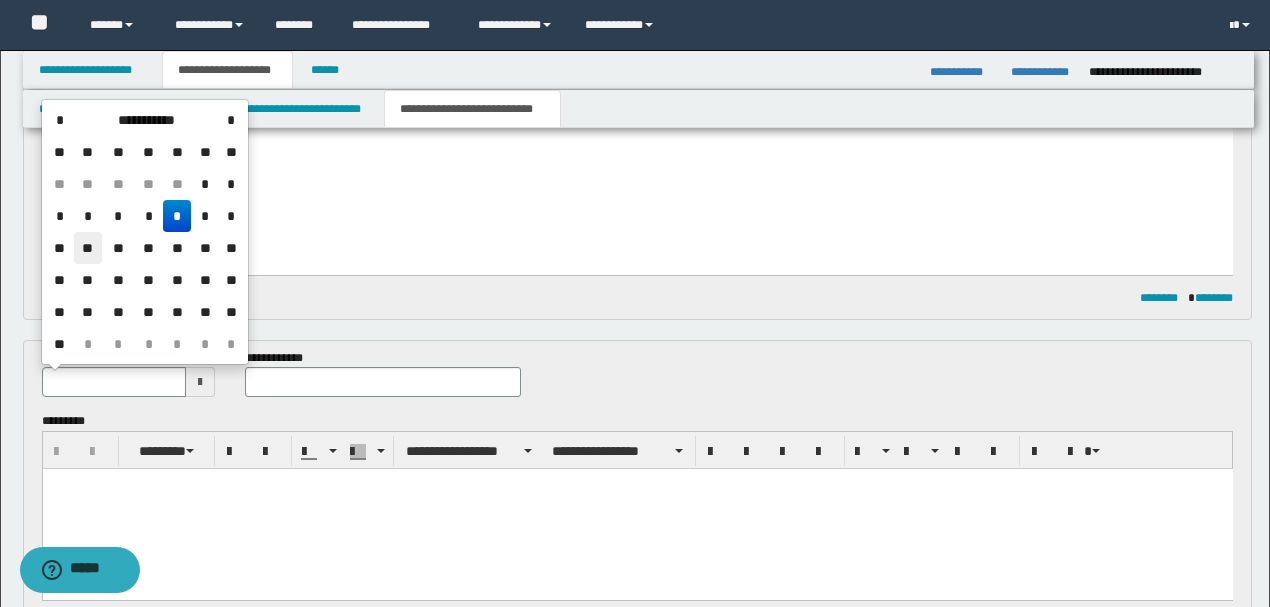 click on "**" at bounding box center (88, 248) 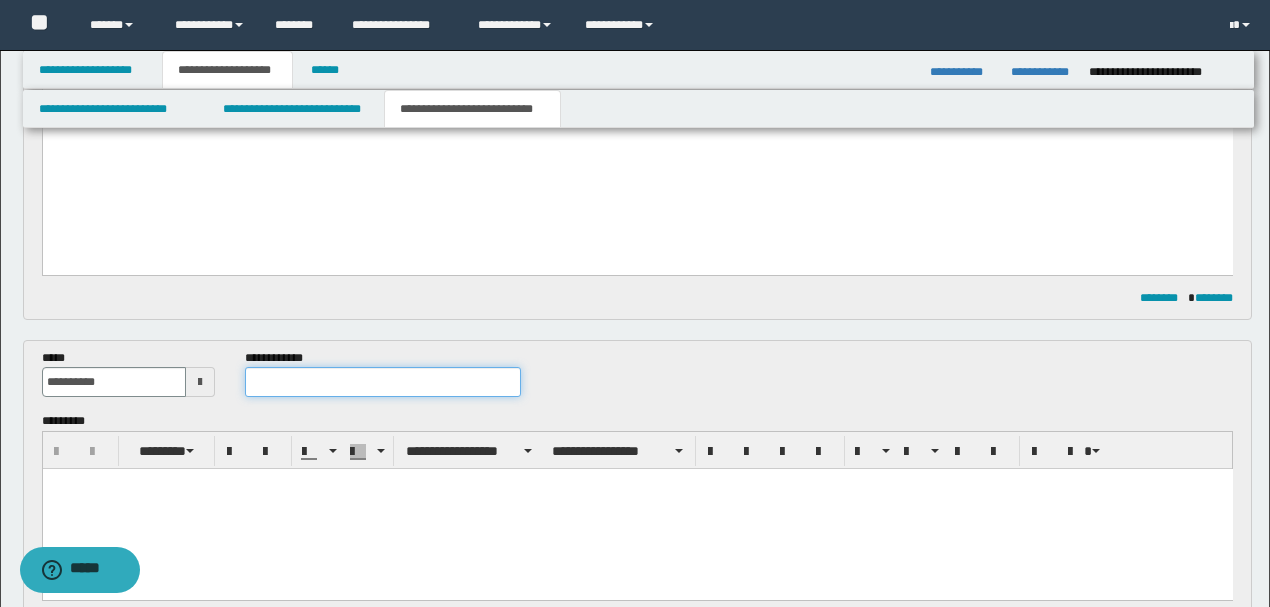 click at bounding box center (382, 382) 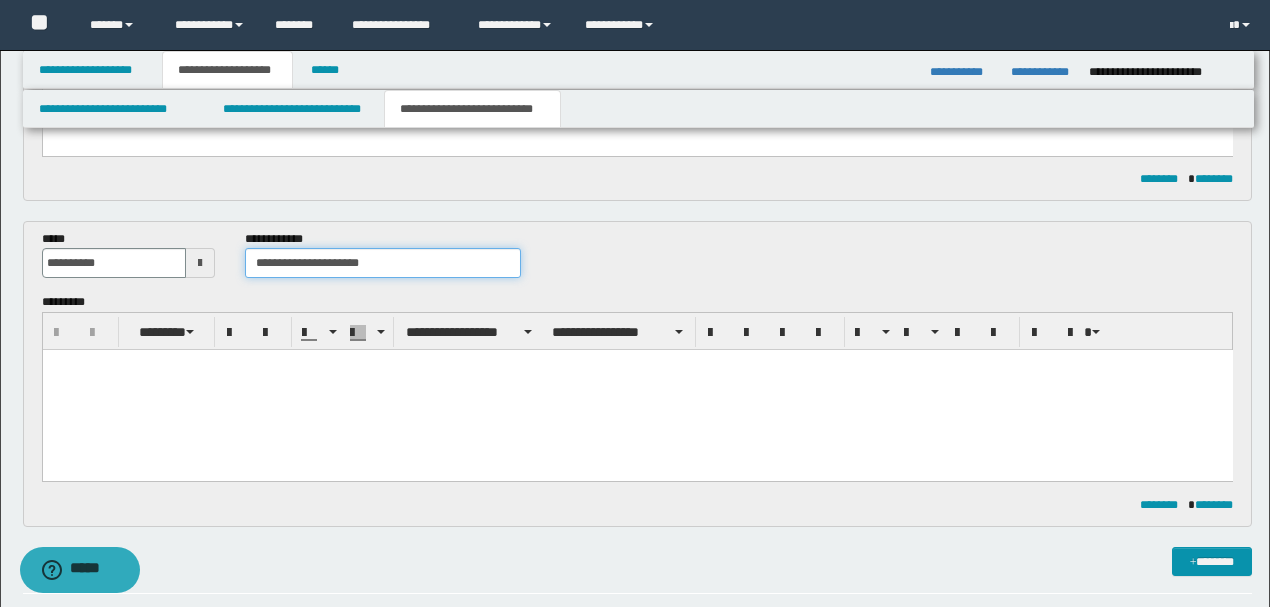 scroll, scrollTop: 928, scrollLeft: 0, axis: vertical 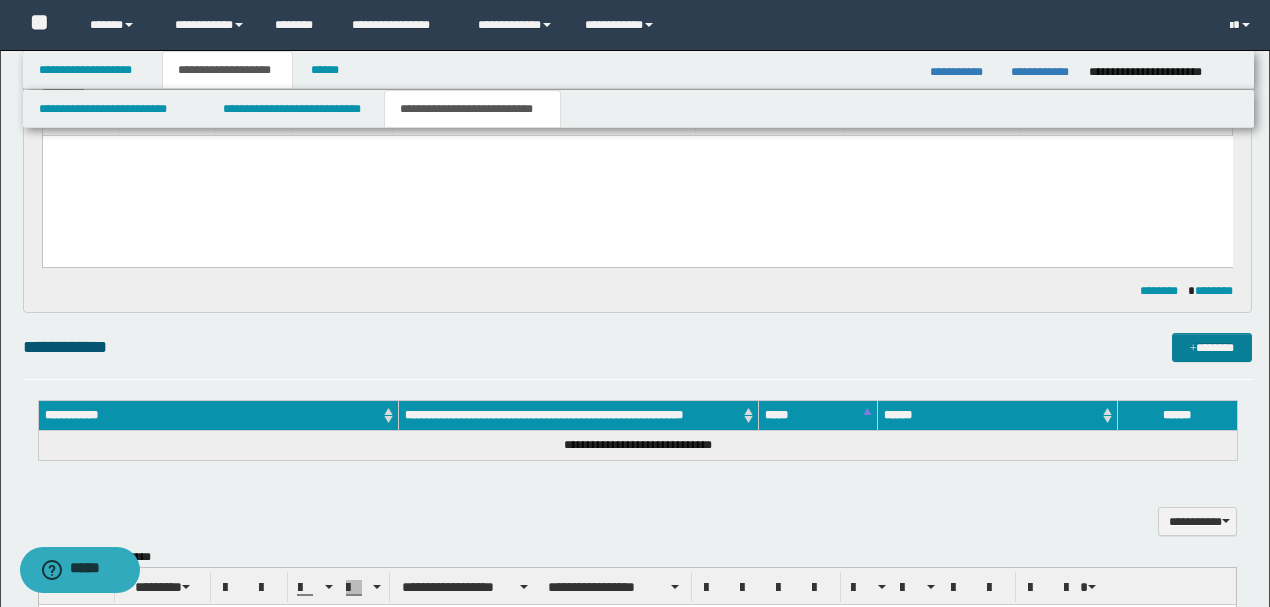 type on "**********" 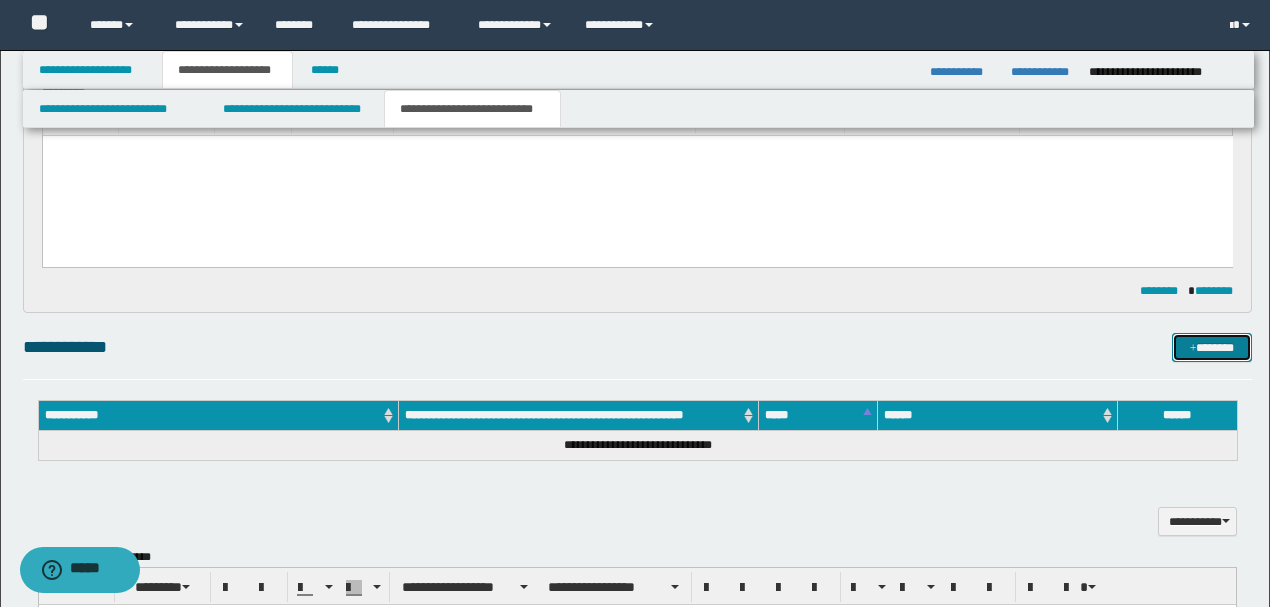 click at bounding box center (1193, 349) 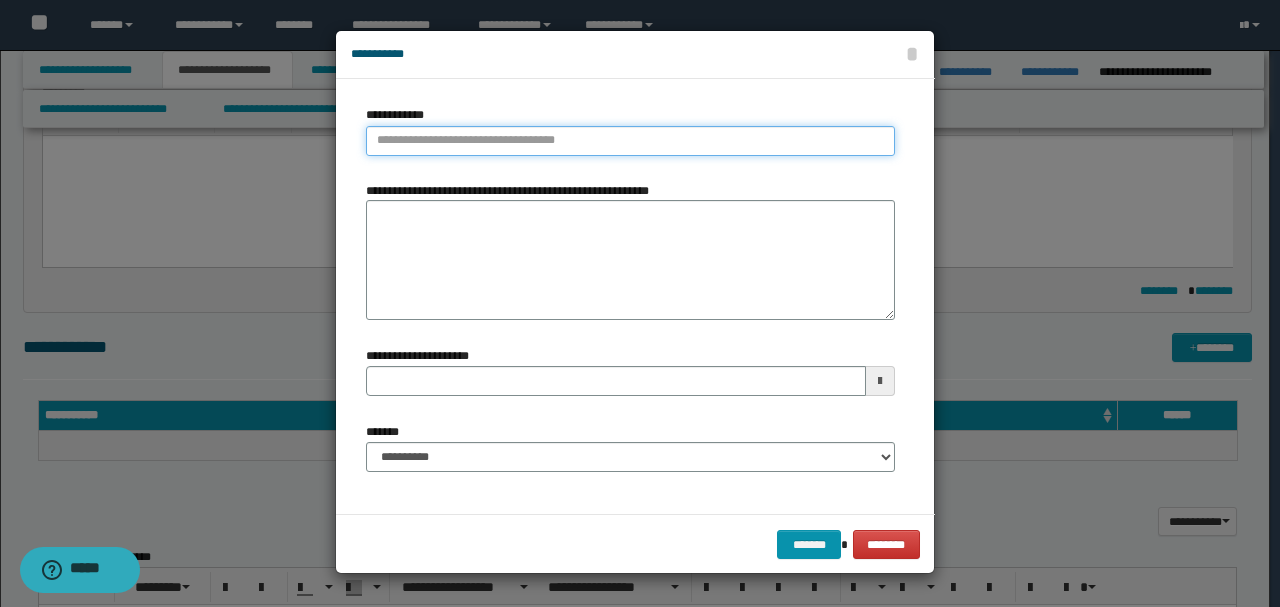 click on "**********" at bounding box center (630, 141) 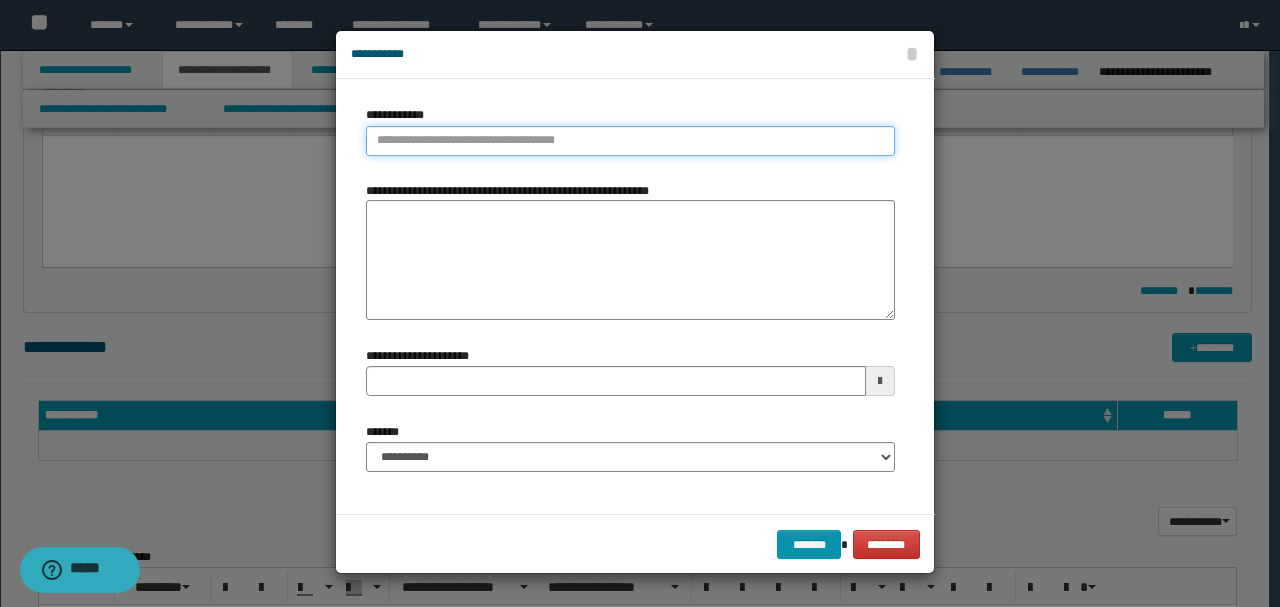 paste on "**********" 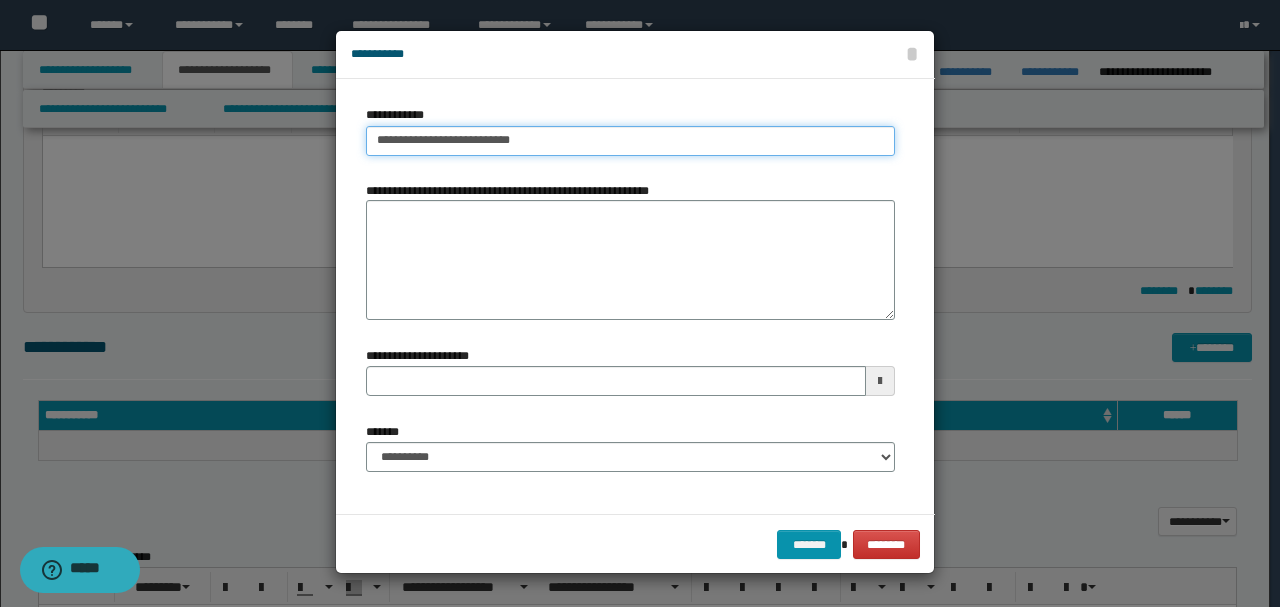 type on "**********" 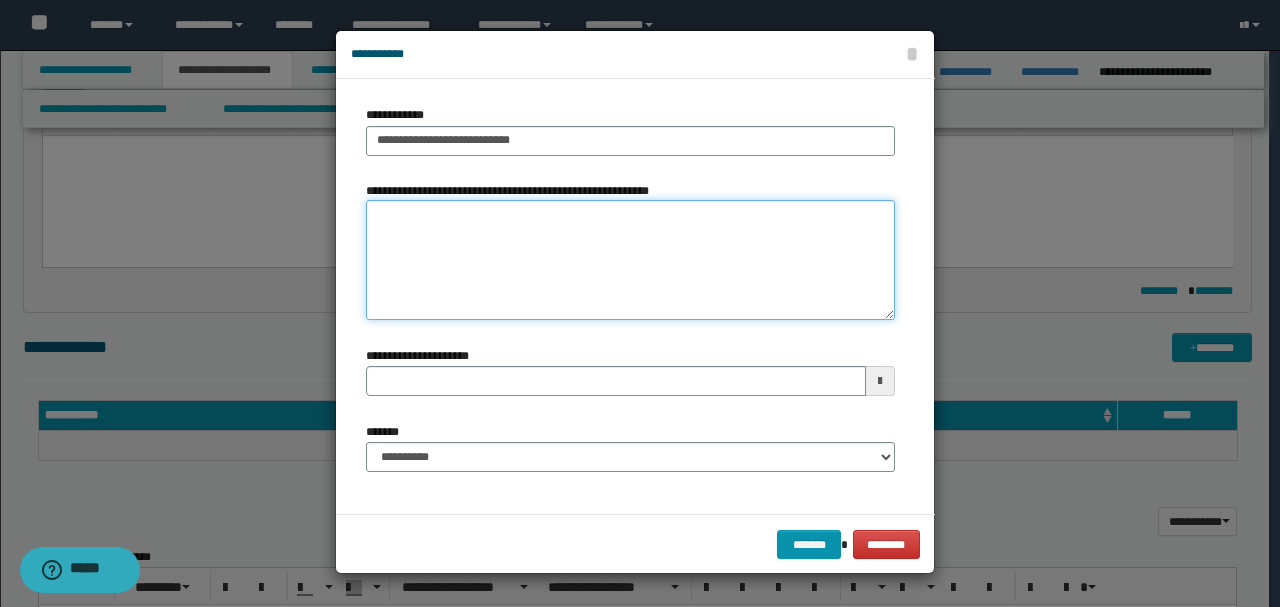 click on "**********" at bounding box center [630, 260] 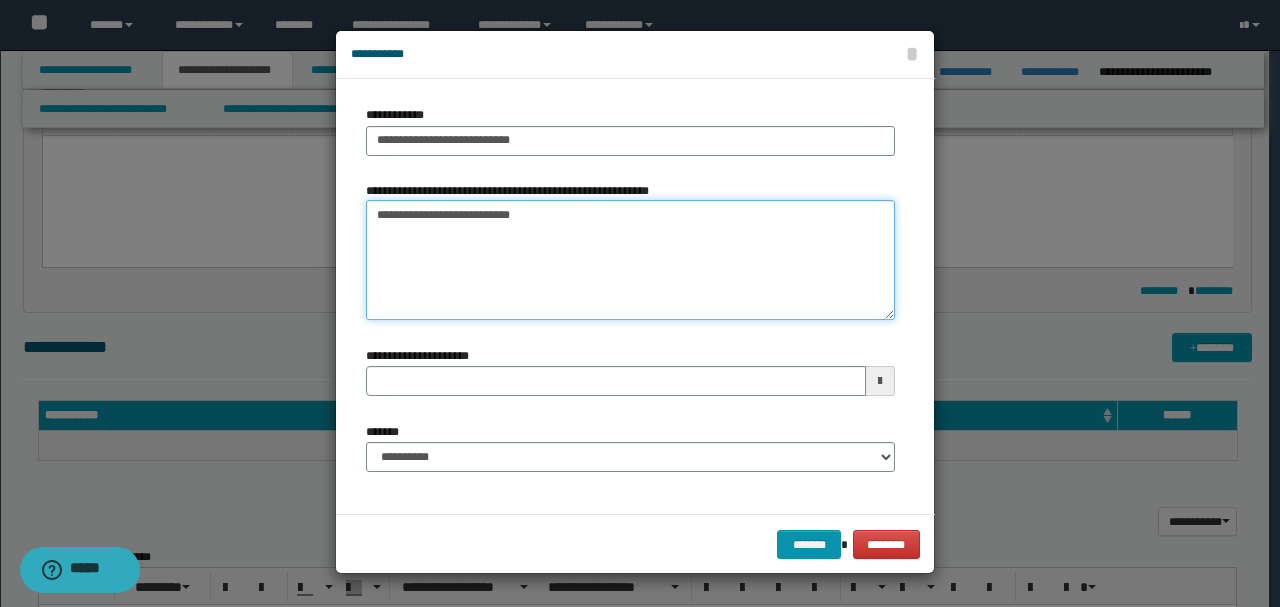 type on "**********" 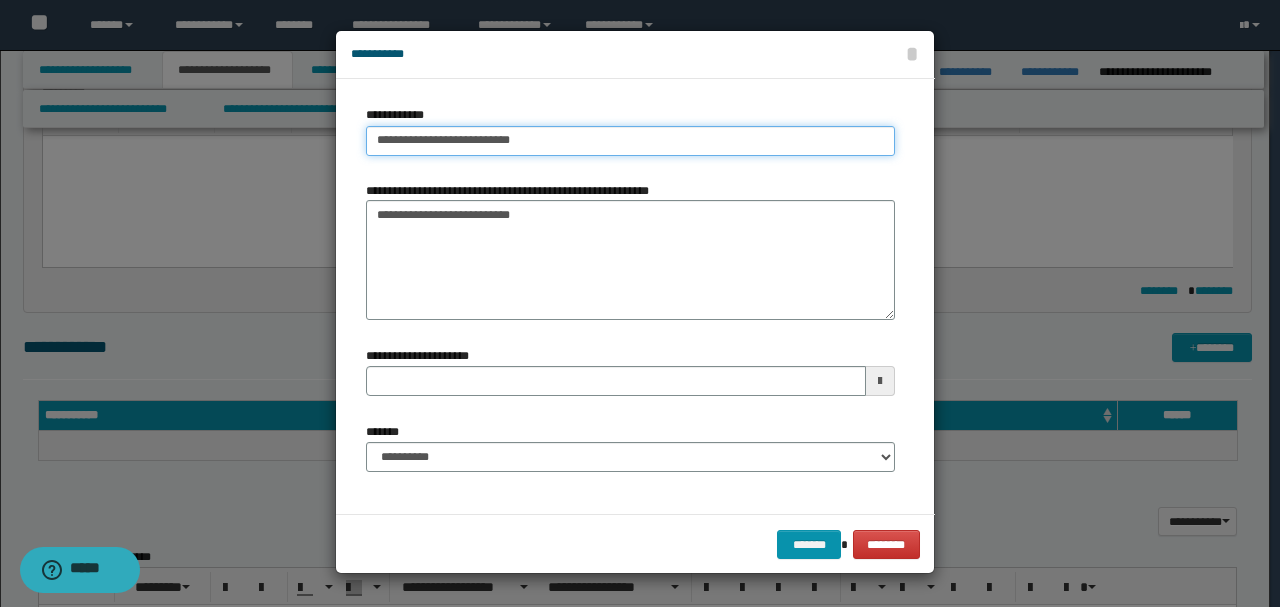 drag, startPoint x: 482, startPoint y: 144, endPoint x: 568, endPoint y: 146, distance: 86.023254 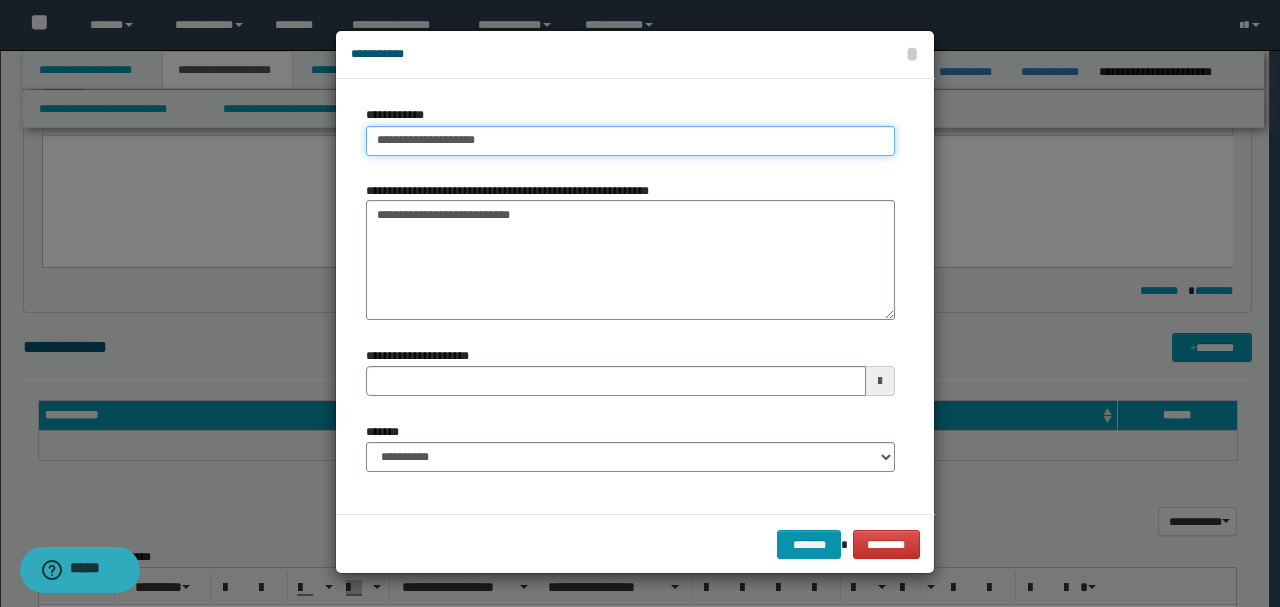 type on "**********" 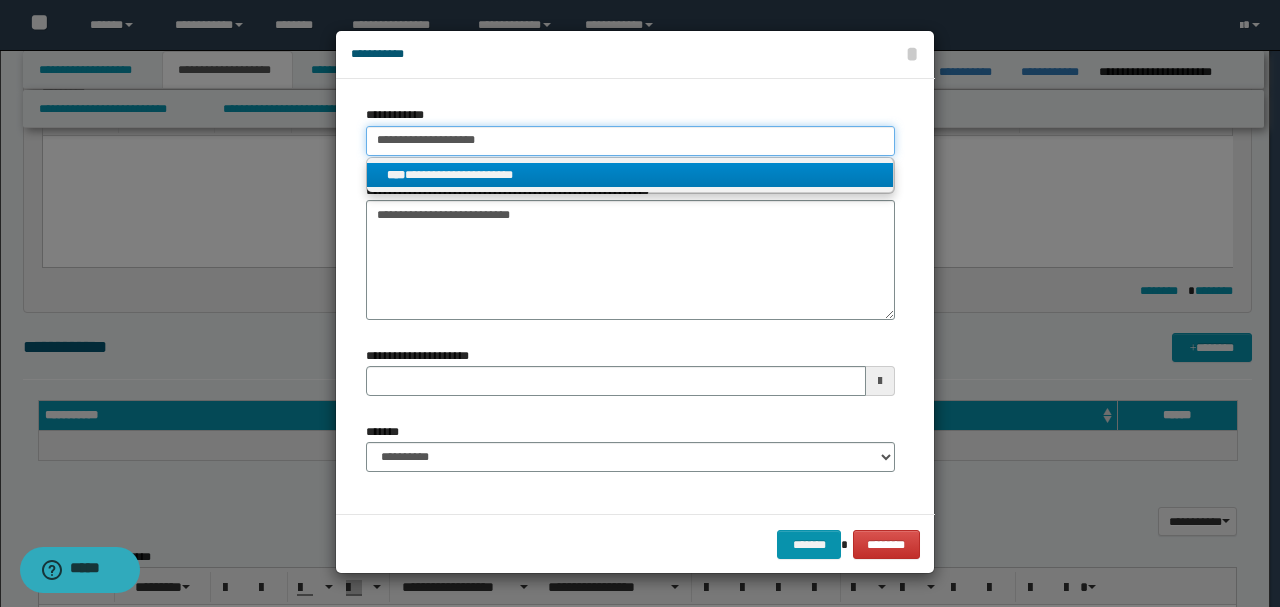 type on "**********" 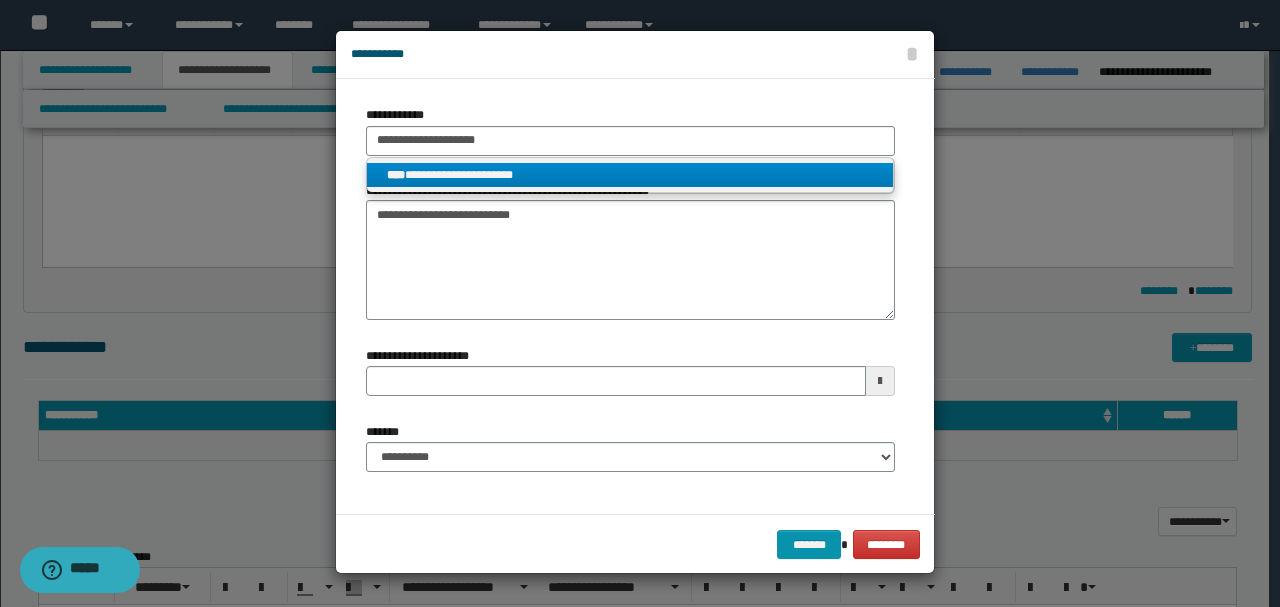 click on "**********" at bounding box center [630, 175] 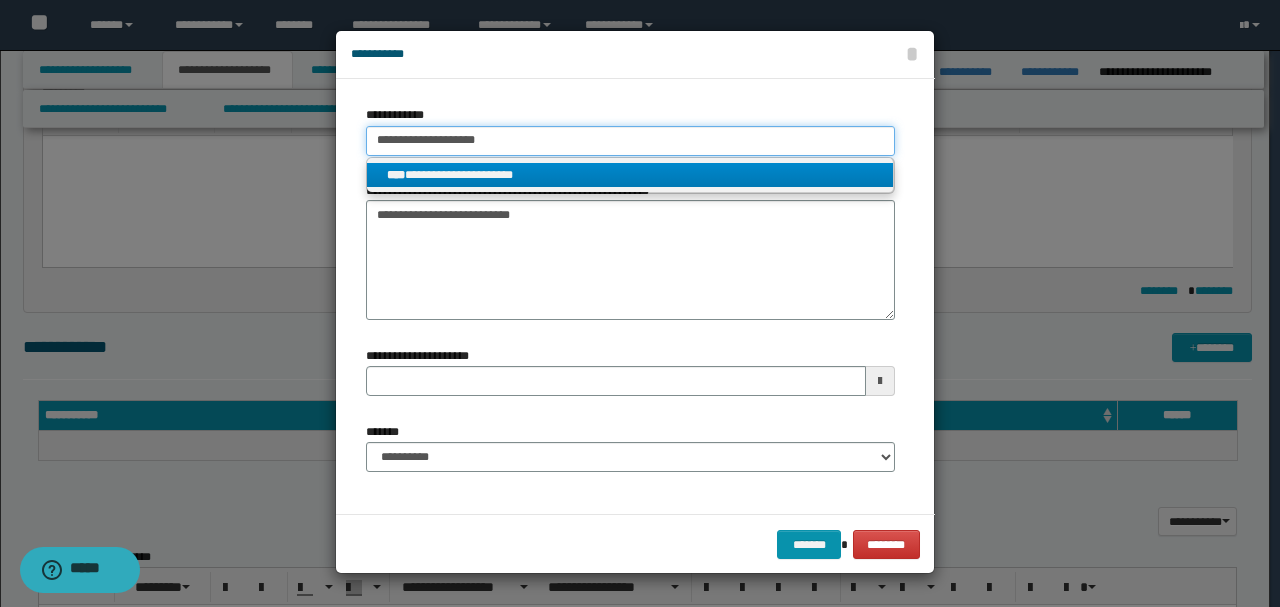 type 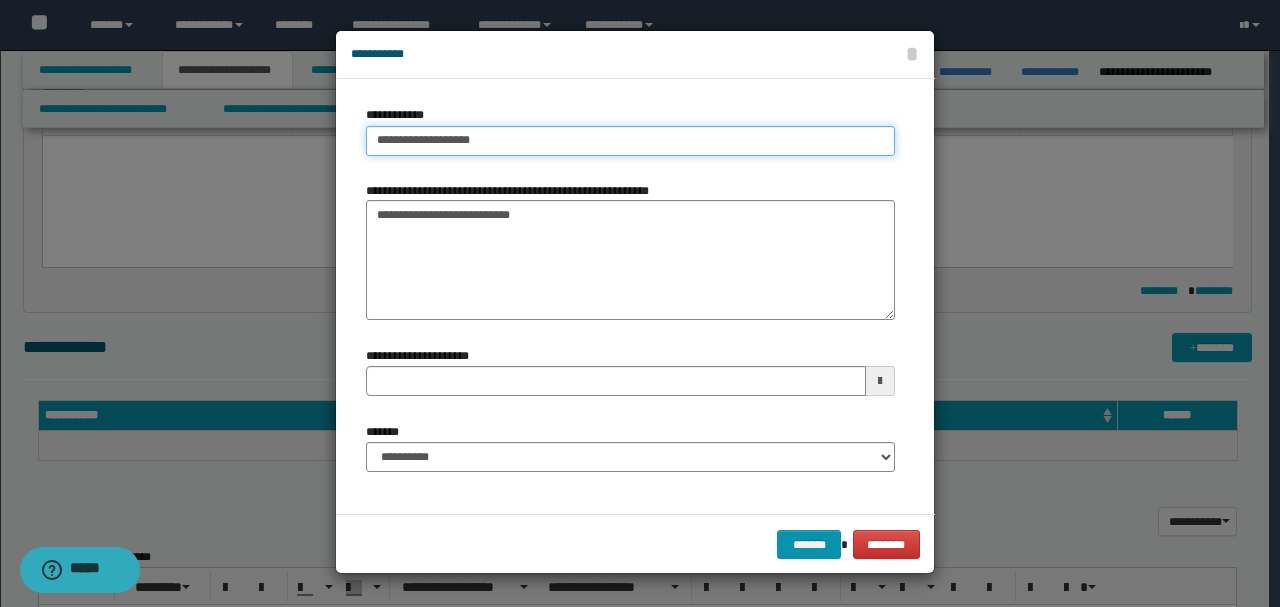 type 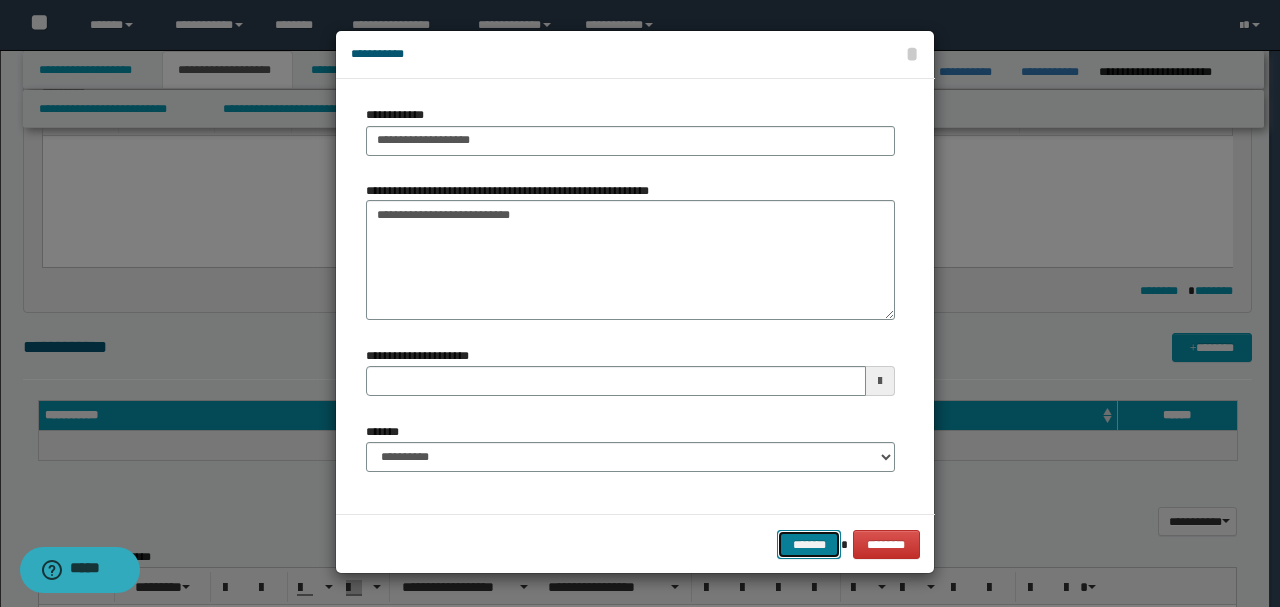 click on "*******" at bounding box center (809, 544) 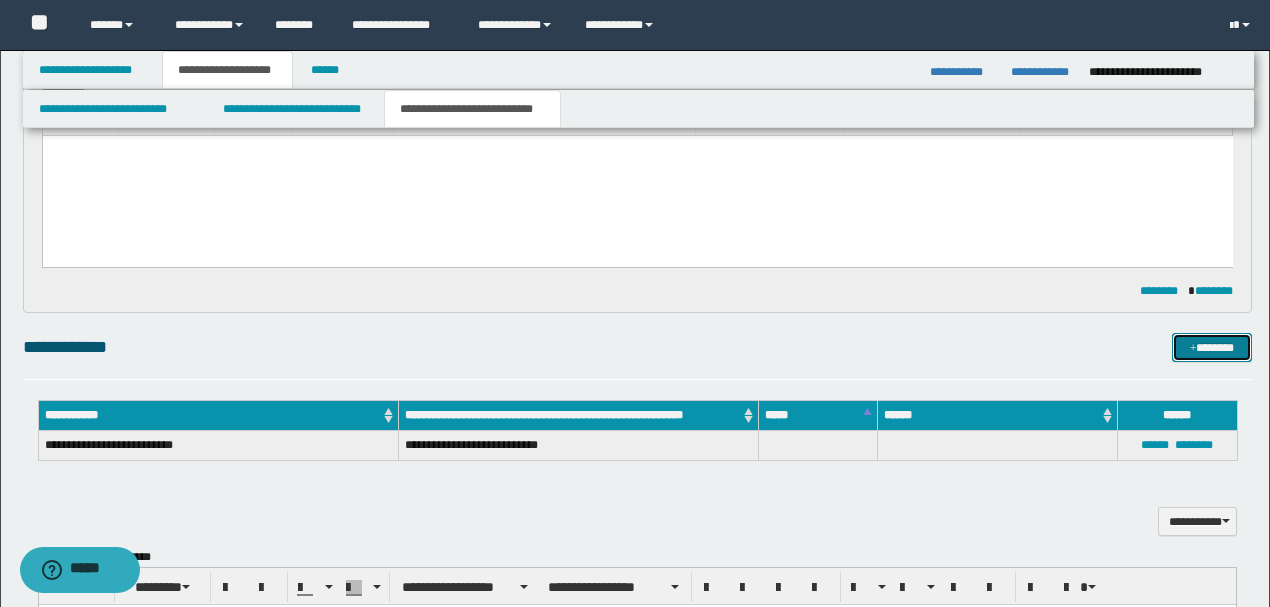 click on "*******" at bounding box center [1211, 347] 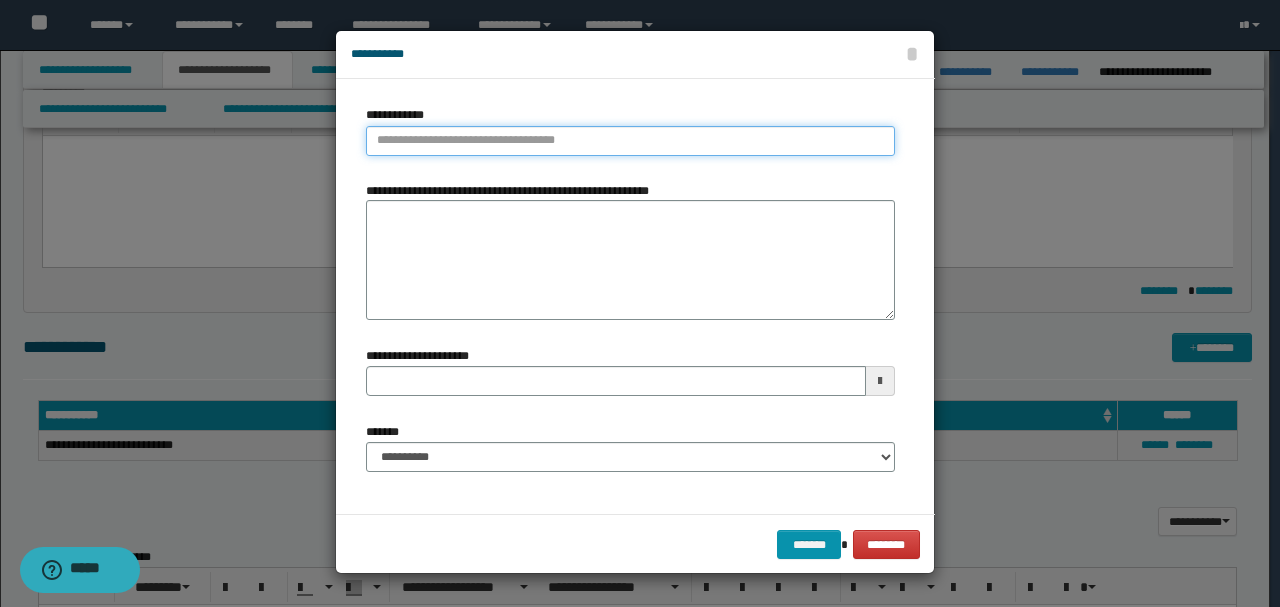 type on "**********" 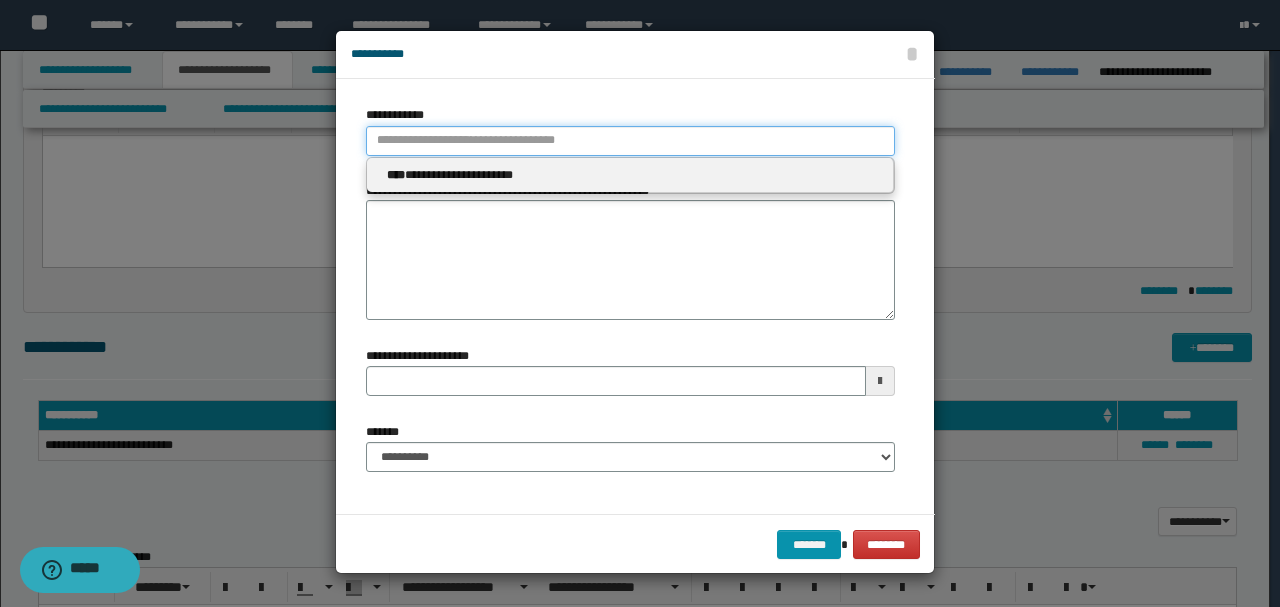 click on "**********" at bounding box center (630, 141) 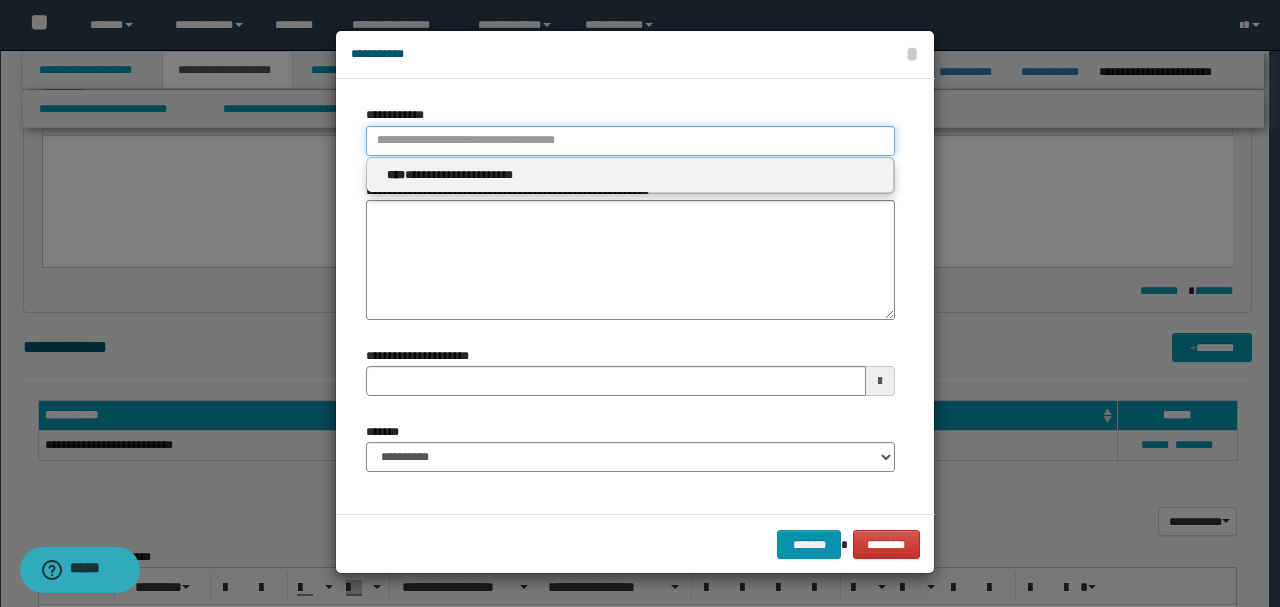 paste on "**********" 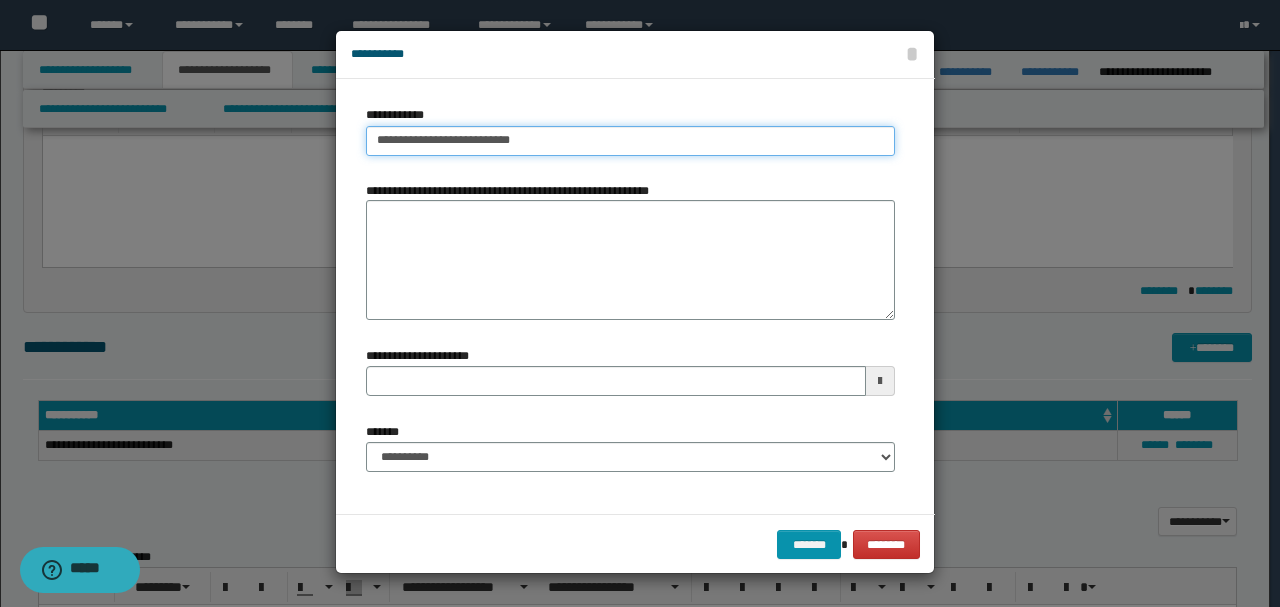 type on "**********" 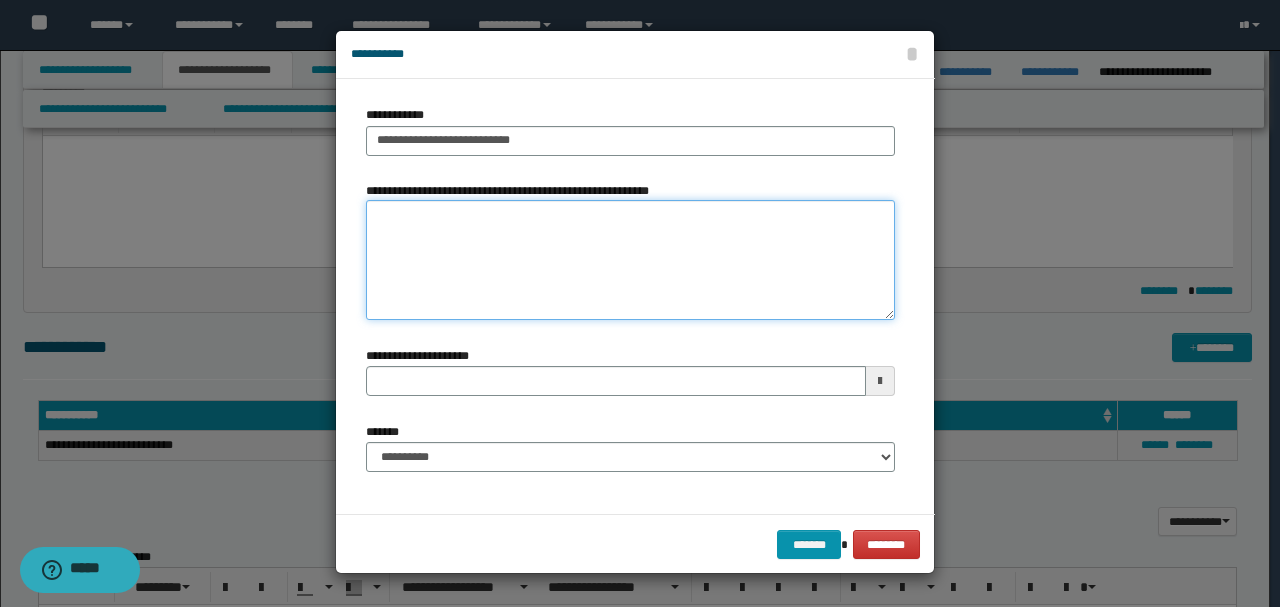 click on "**********" at bounding box center [630, 260] 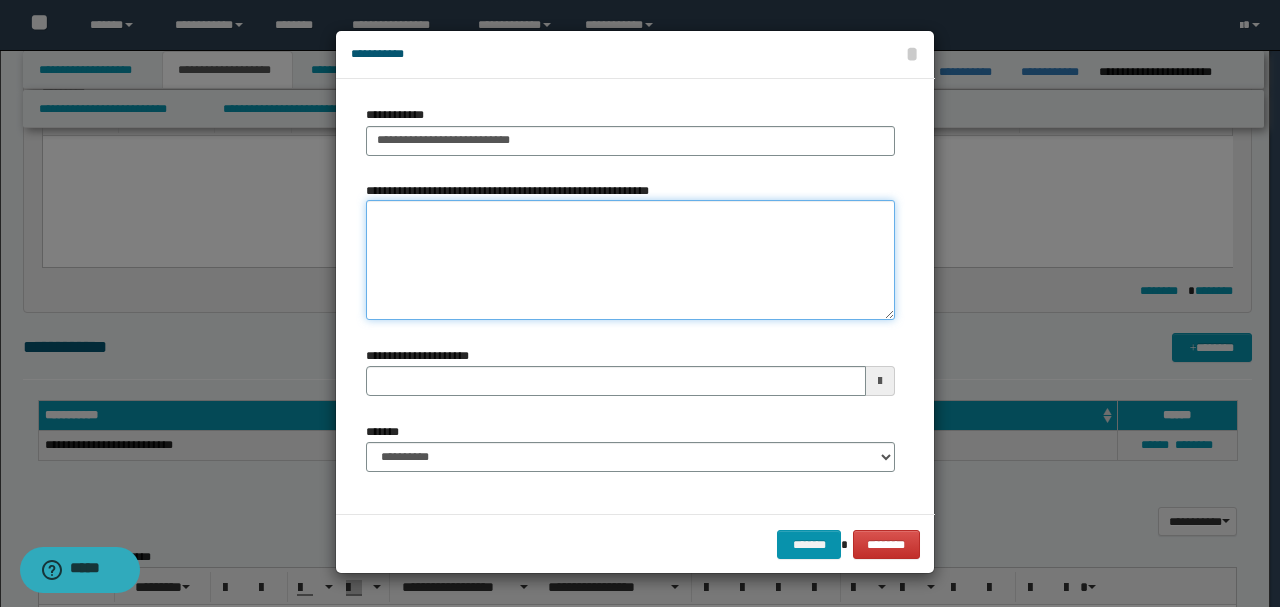 paste on "**********" 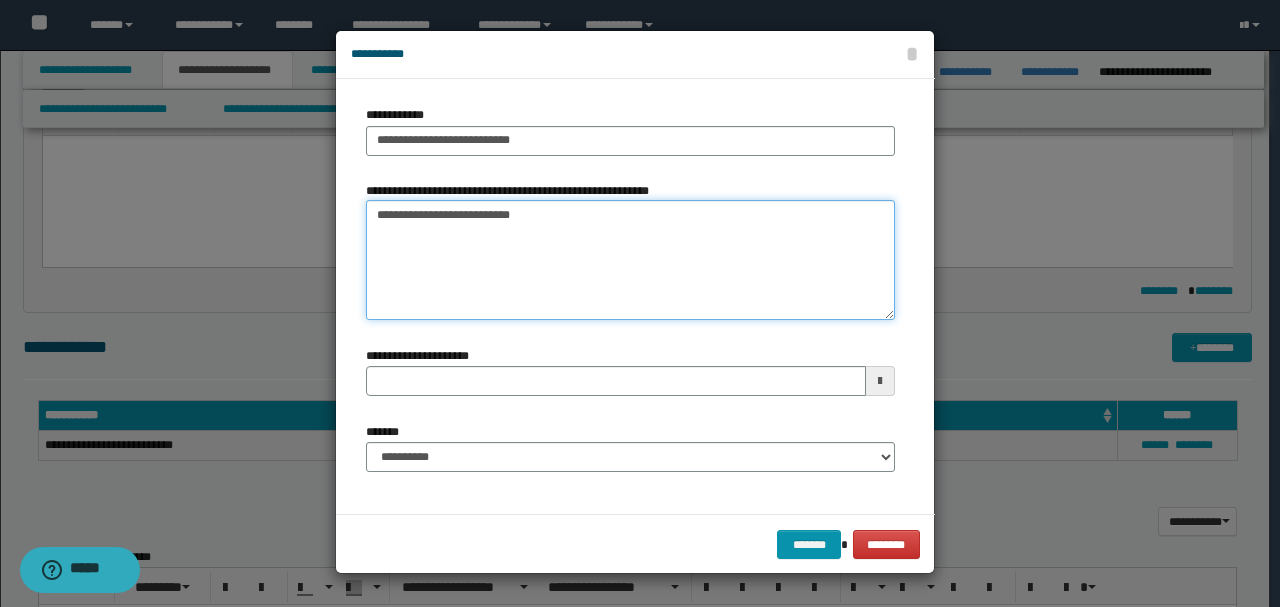 type on "**********" 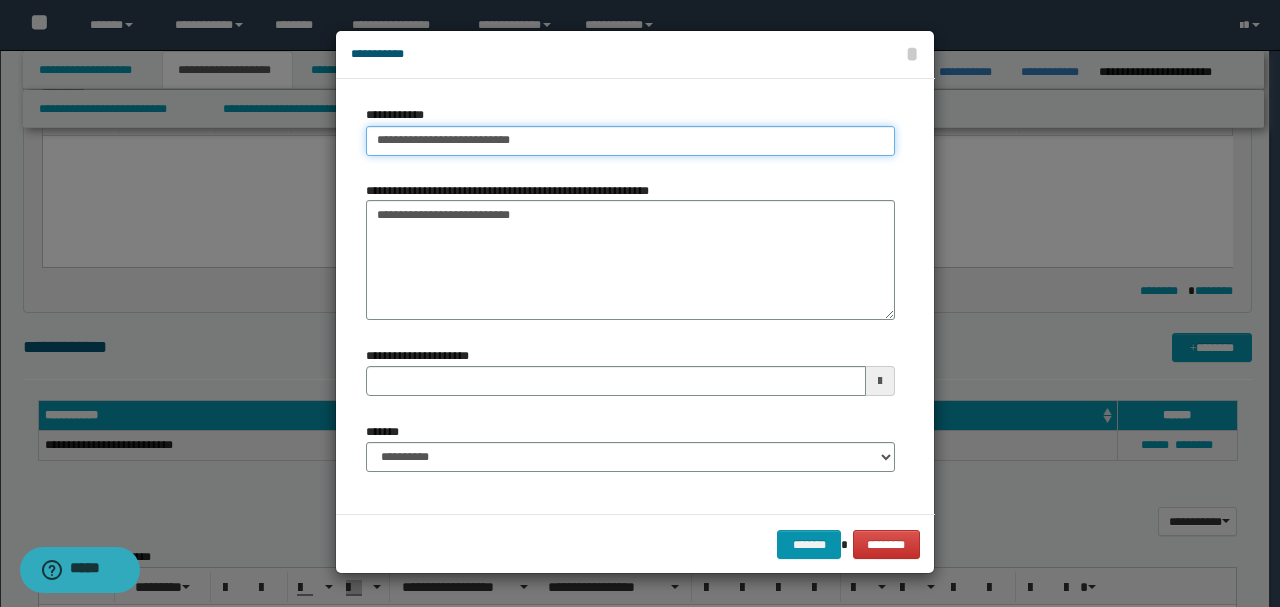 drag, startPoint x: 478, startPoint y: 138, endPoint x: 580, endPoint y: 138, distance: 102 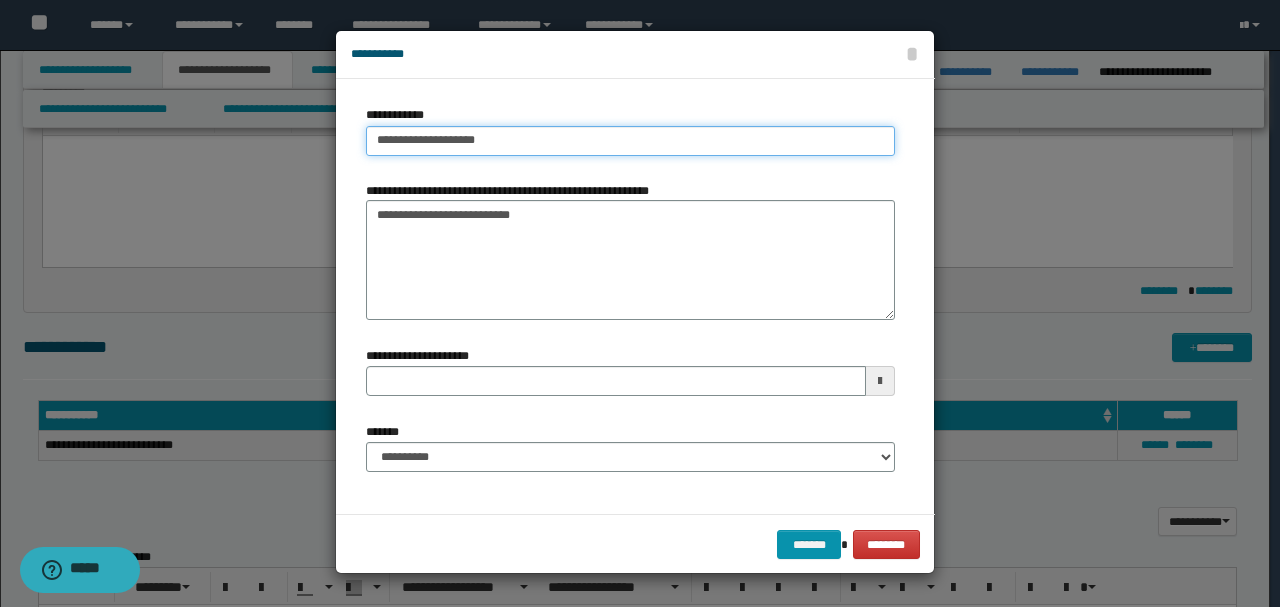type on "**********" 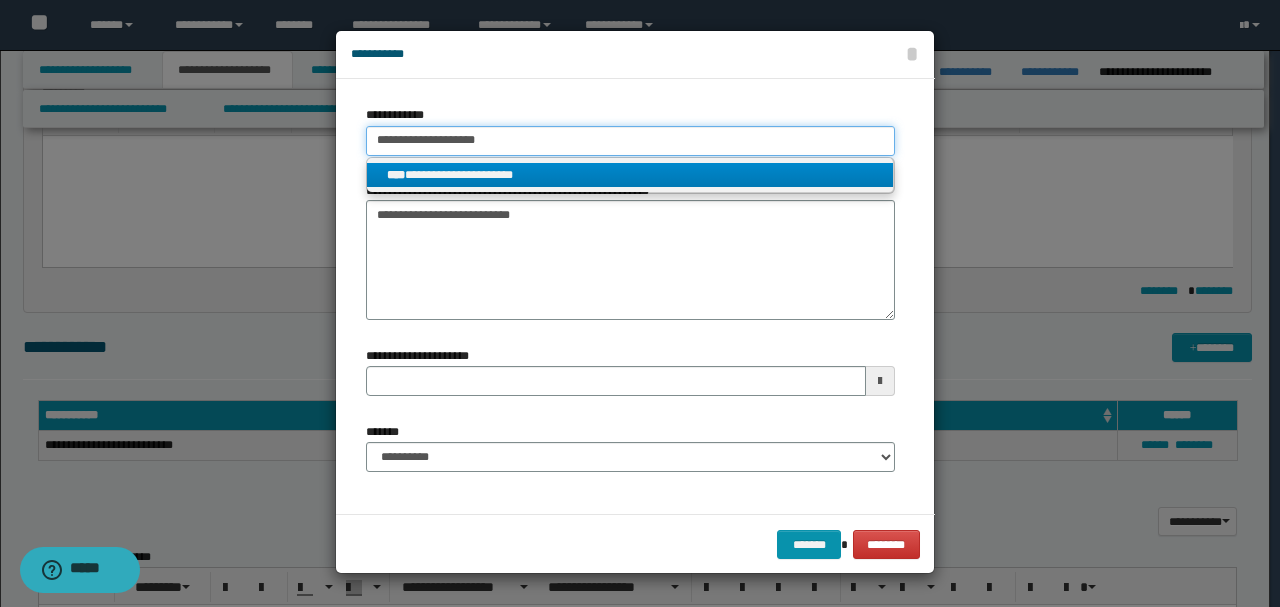 type on "**********" 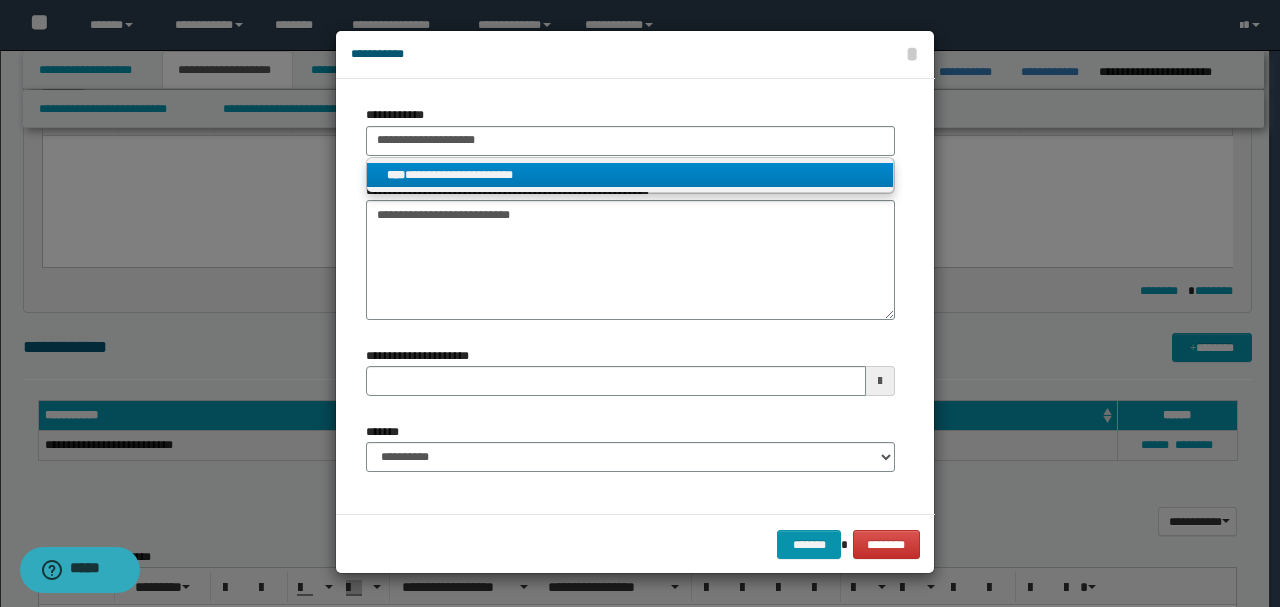 click on "**********" at bounding box center (630, 175) 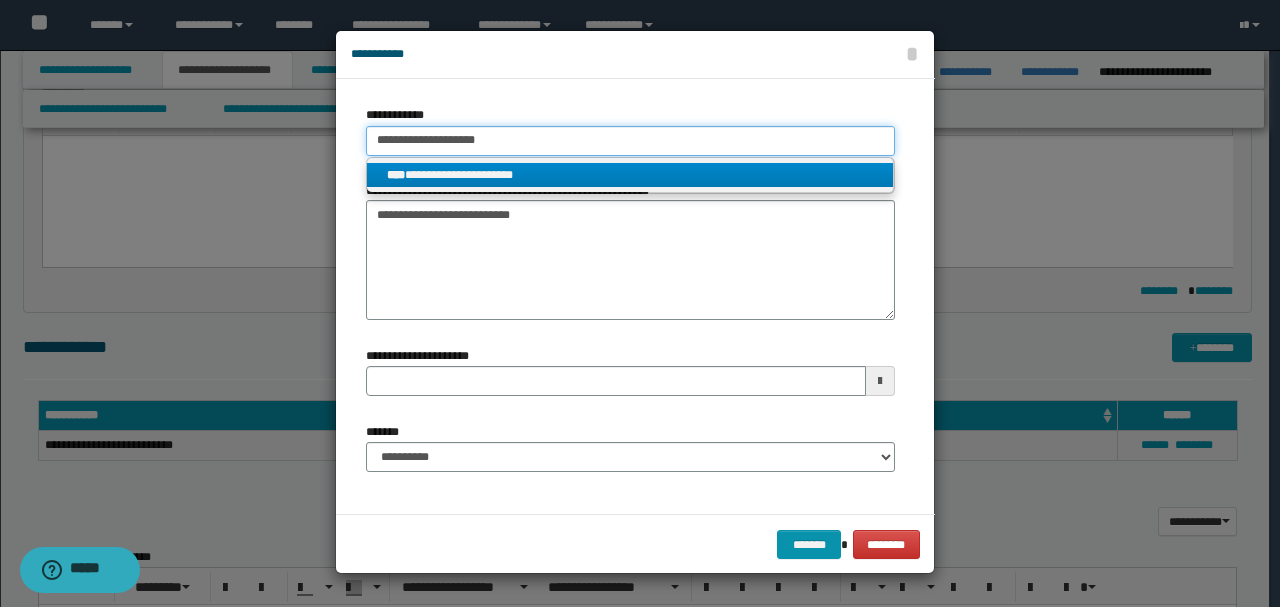 type 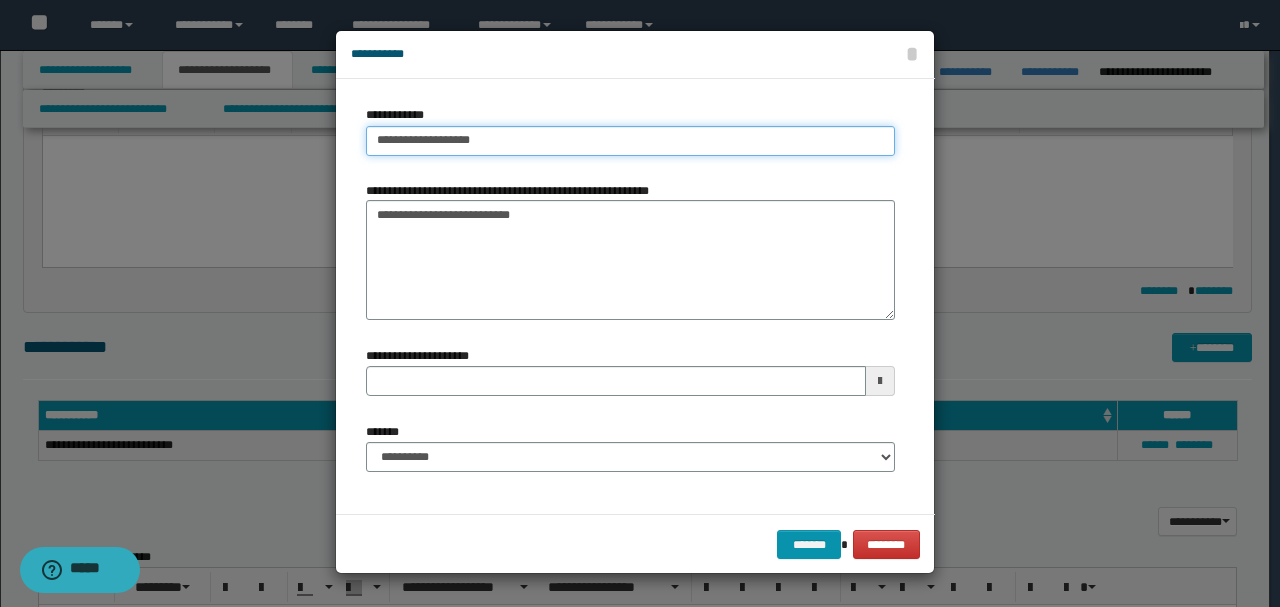 type 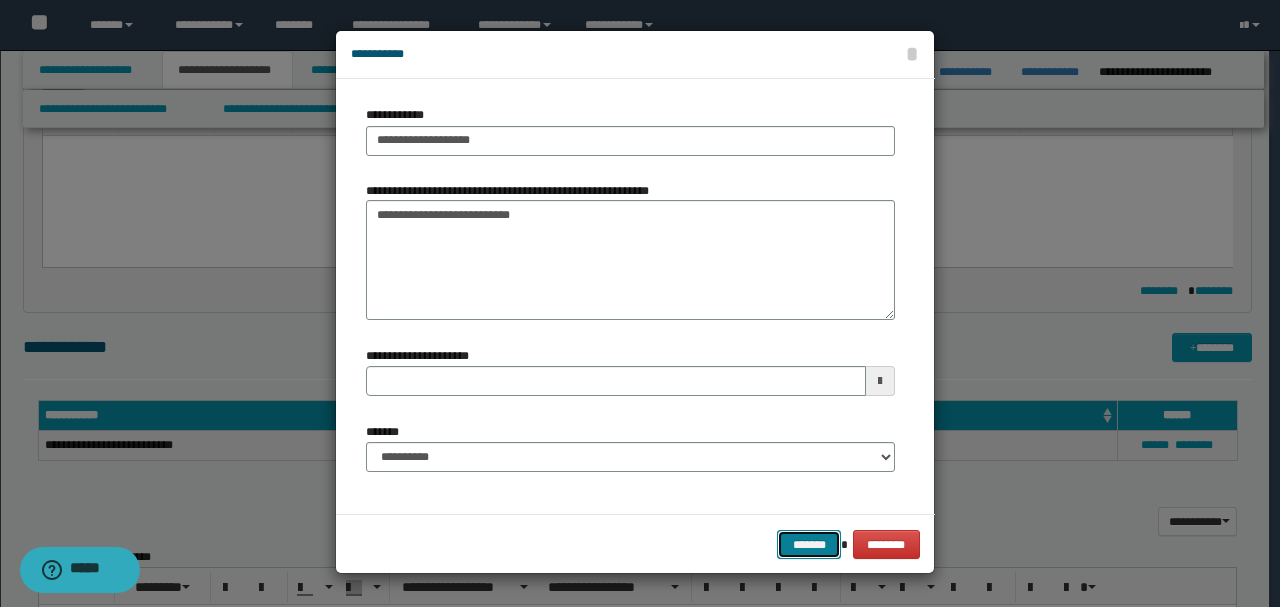 click on "*******" at bounding box center [809, 544] 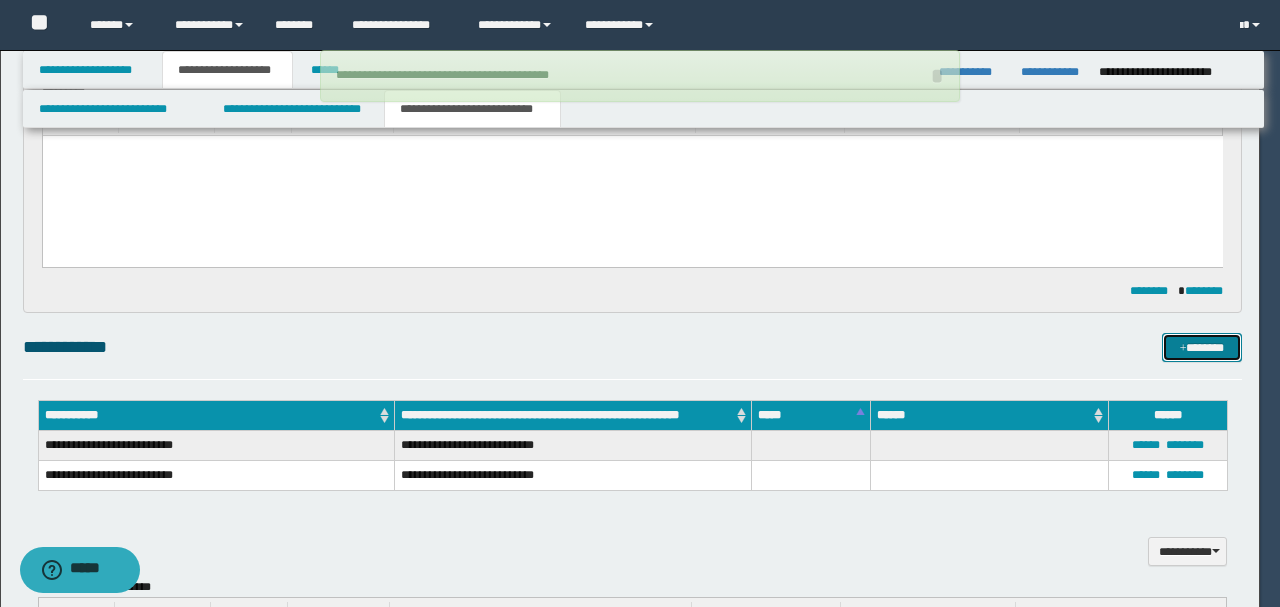 type 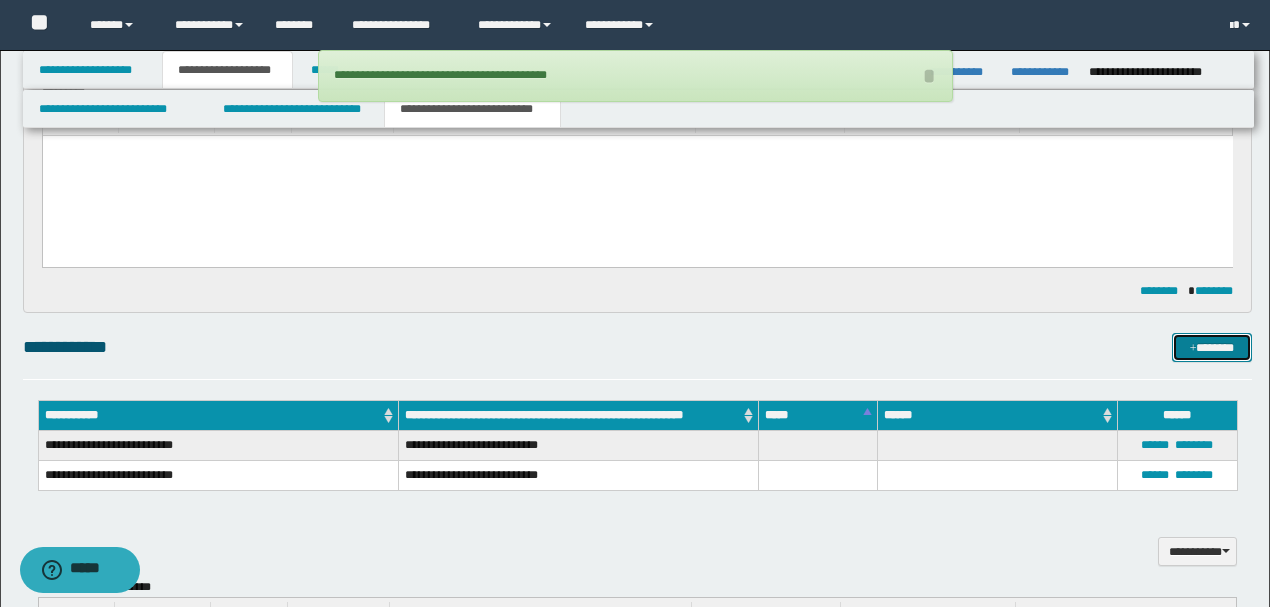 click at bounding box center (1193, 349) 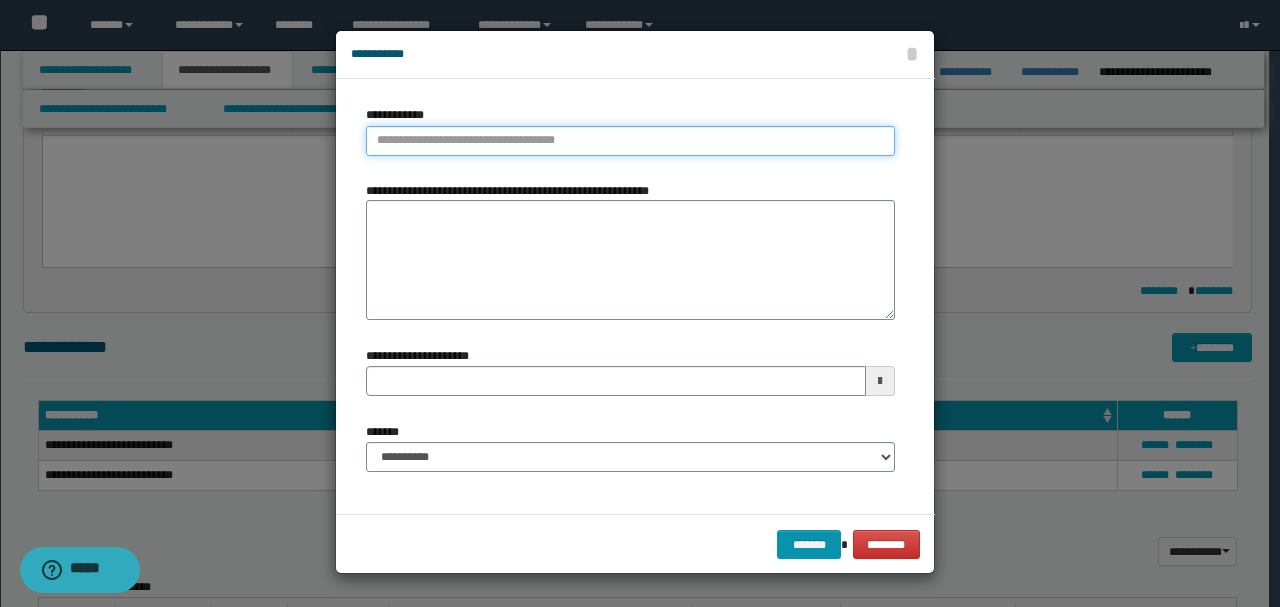 type on "**********" 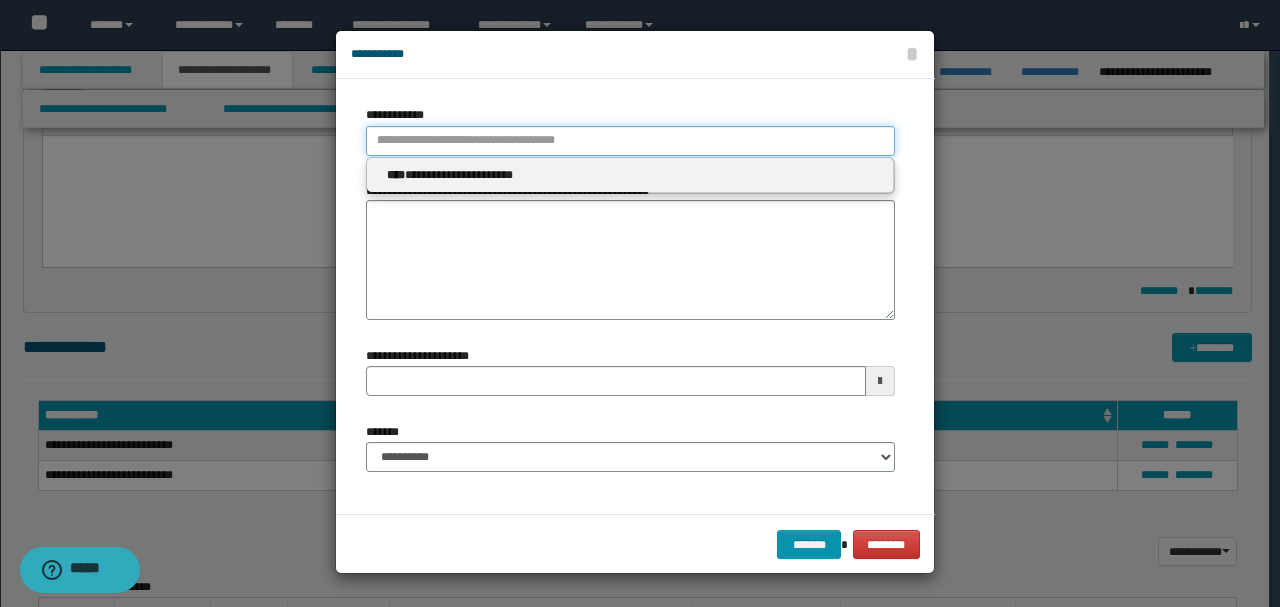 click on "**********" at bounding box center (630, 141) 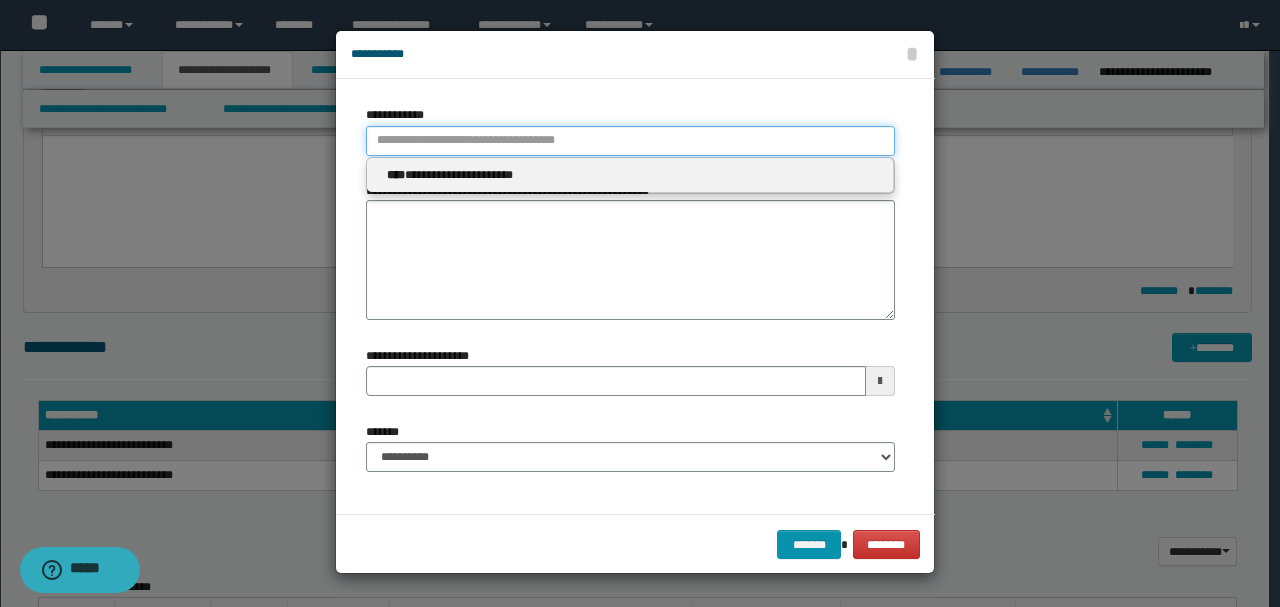 paste on "**********" 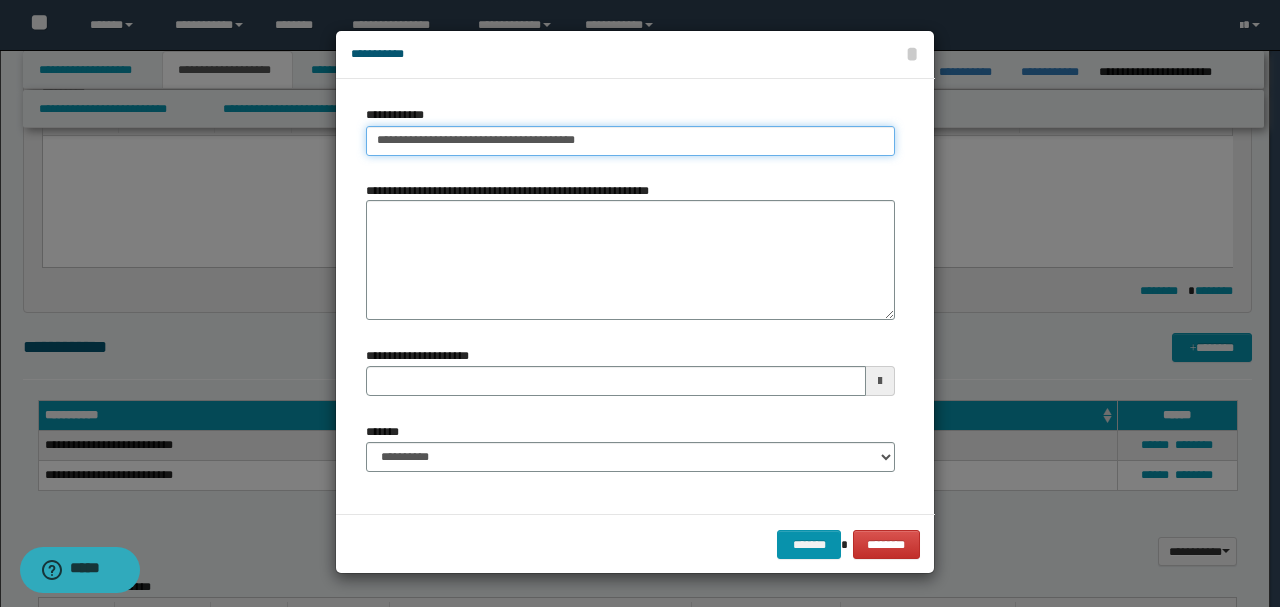 type on "**********" 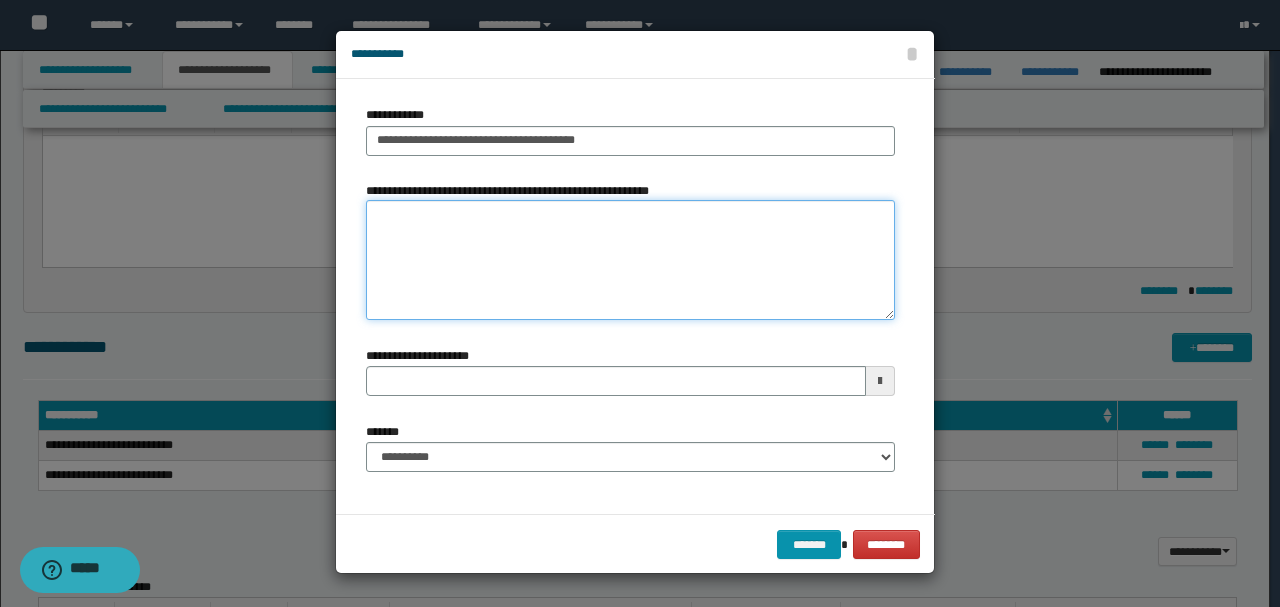 click on "**********" at bounding box center [630, 260] 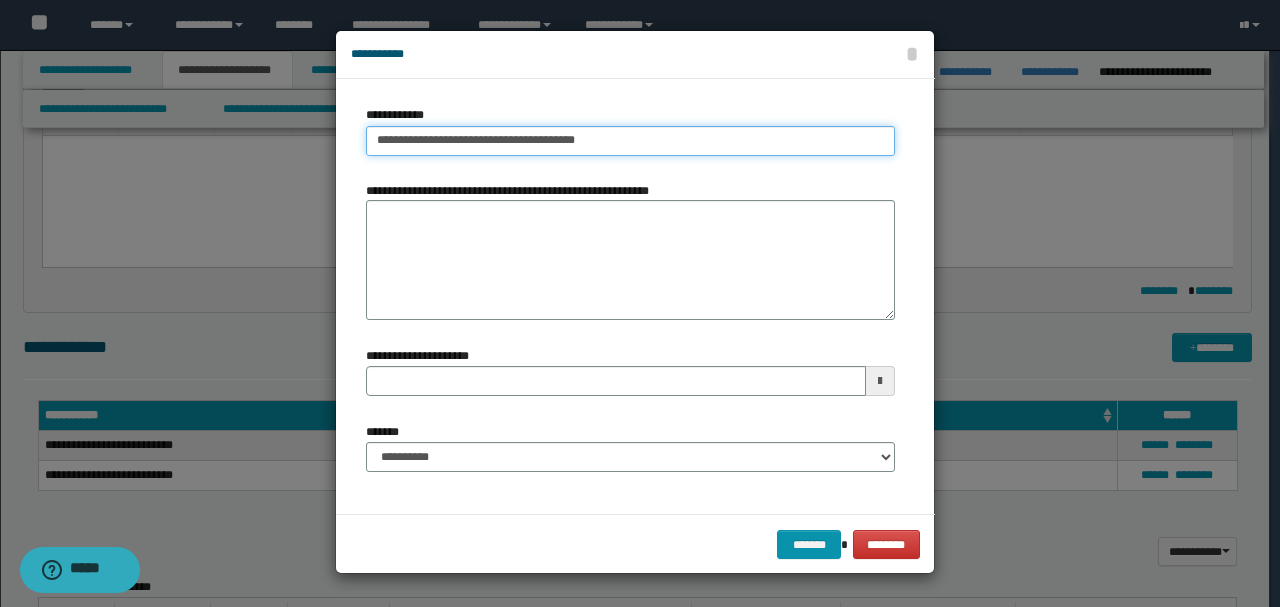 click on "**********" at bounding box center (630, 141) 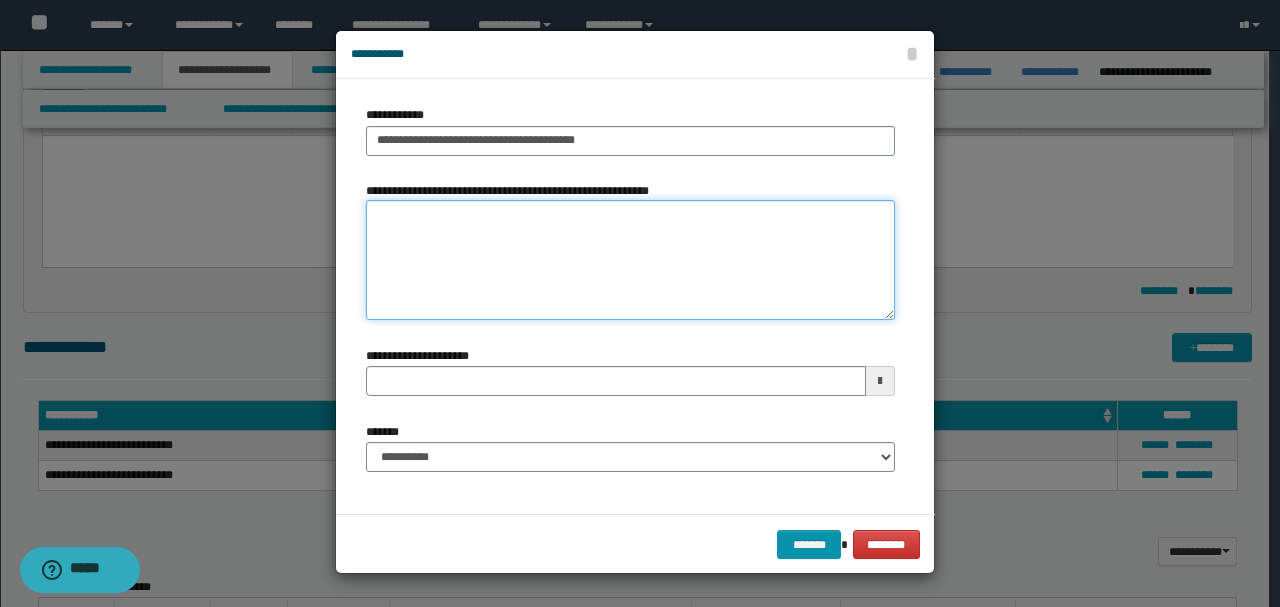 click on "**********" at bounding box center (630, 260) 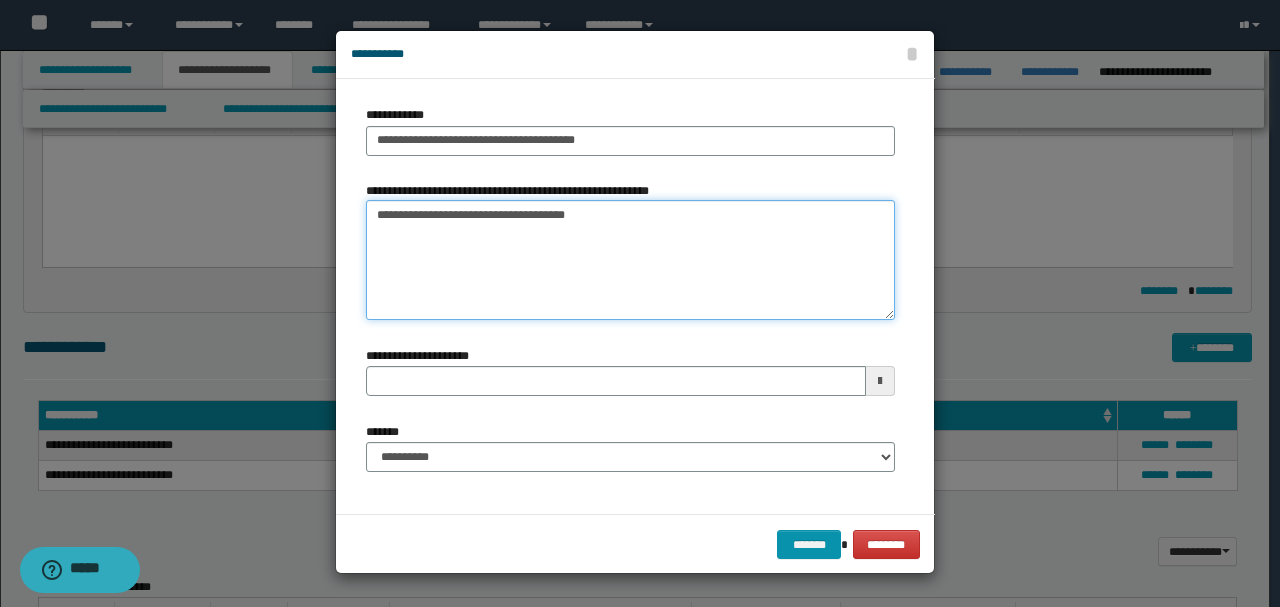 type on "**********" 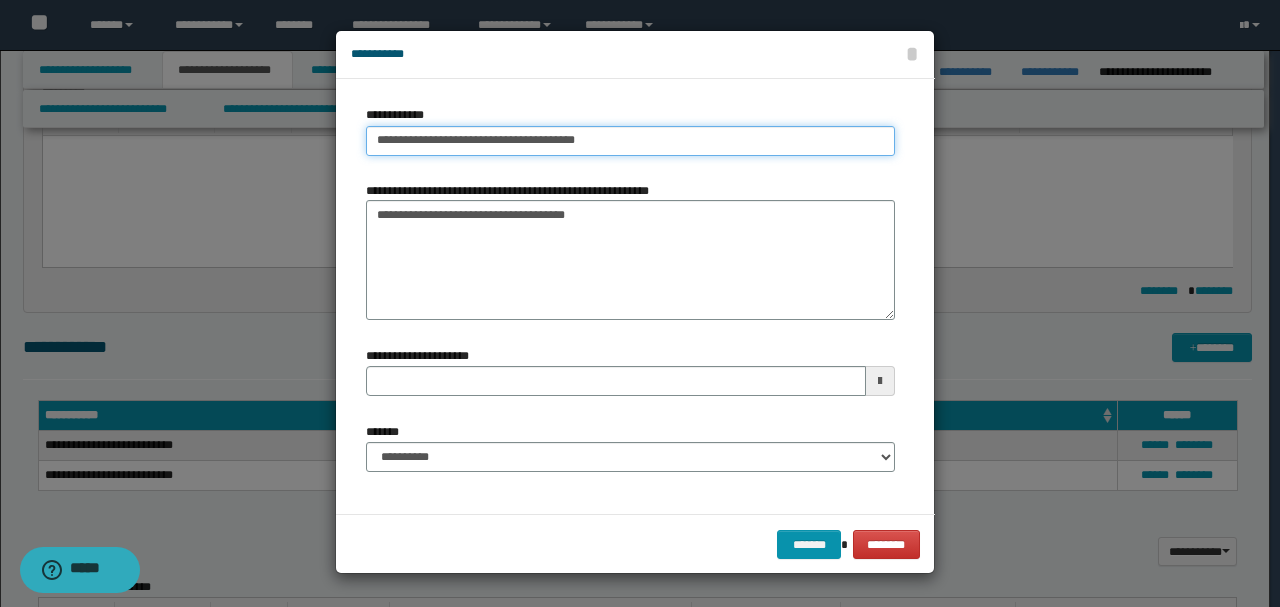 drag, startPoint x: 572, startPoint y: 146, endPoint x: 660, endPoint y: 146, distance: 88 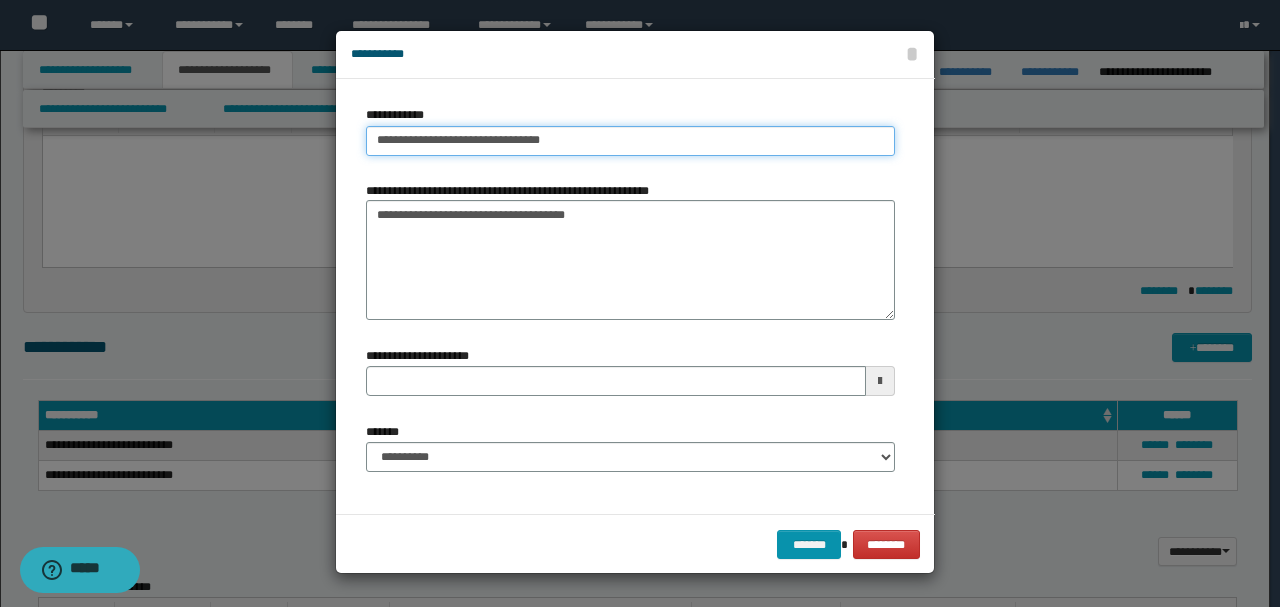 type on "**********" 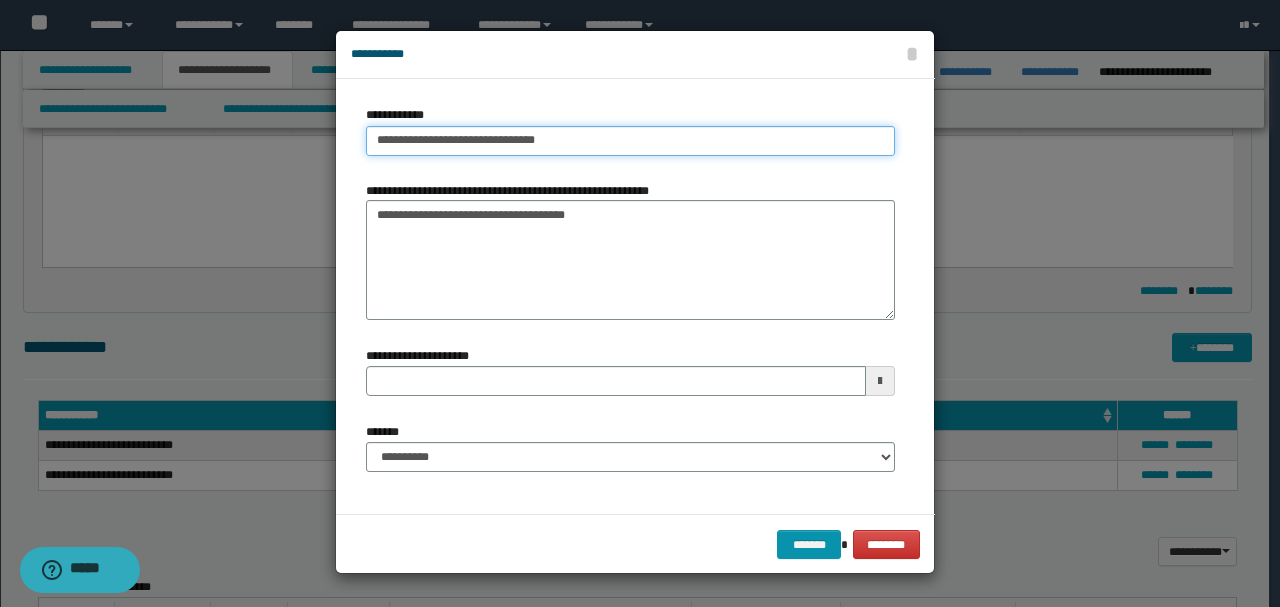 type on "**********" 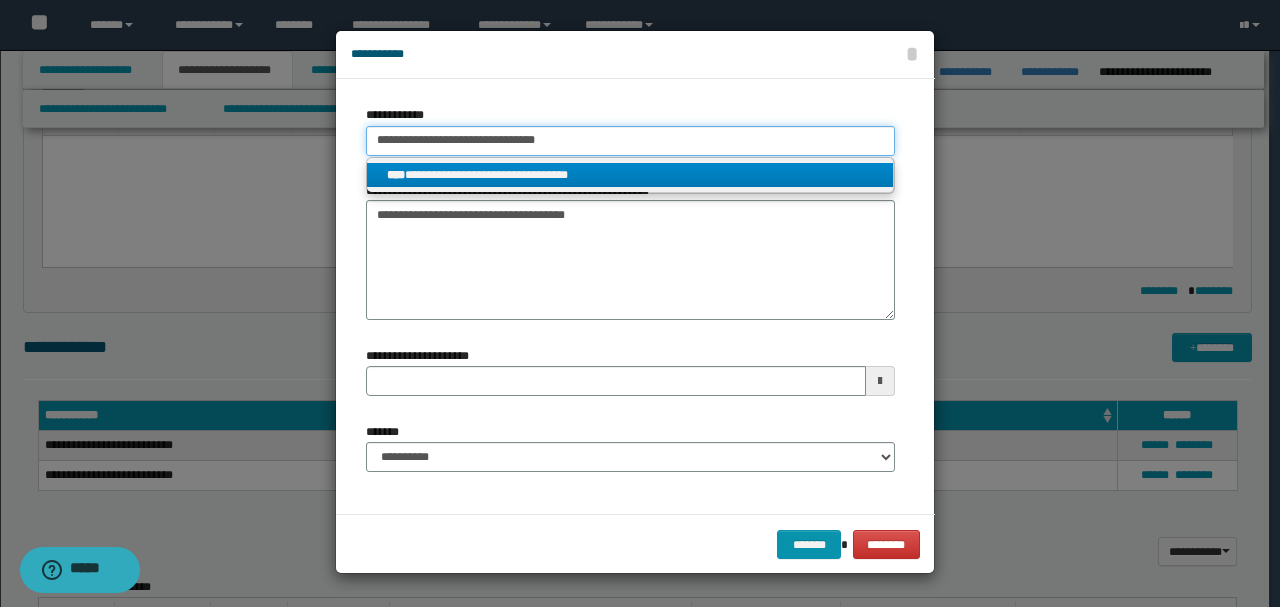 type on "**********" 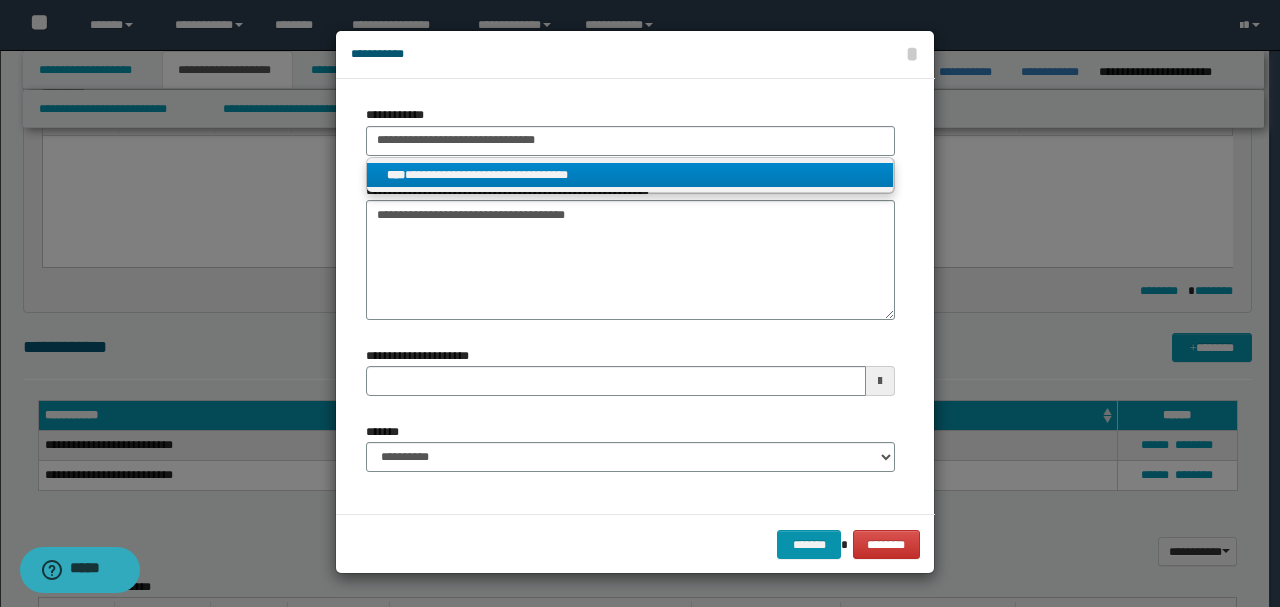 click on "**********" at bounding box center (630, 175) 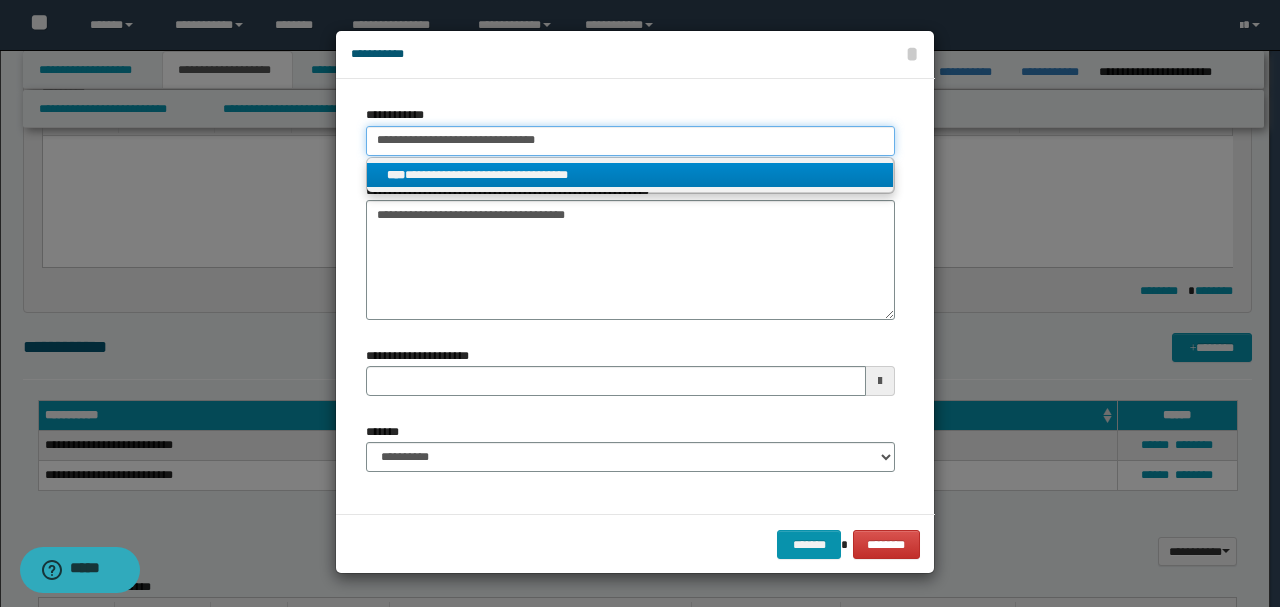 type 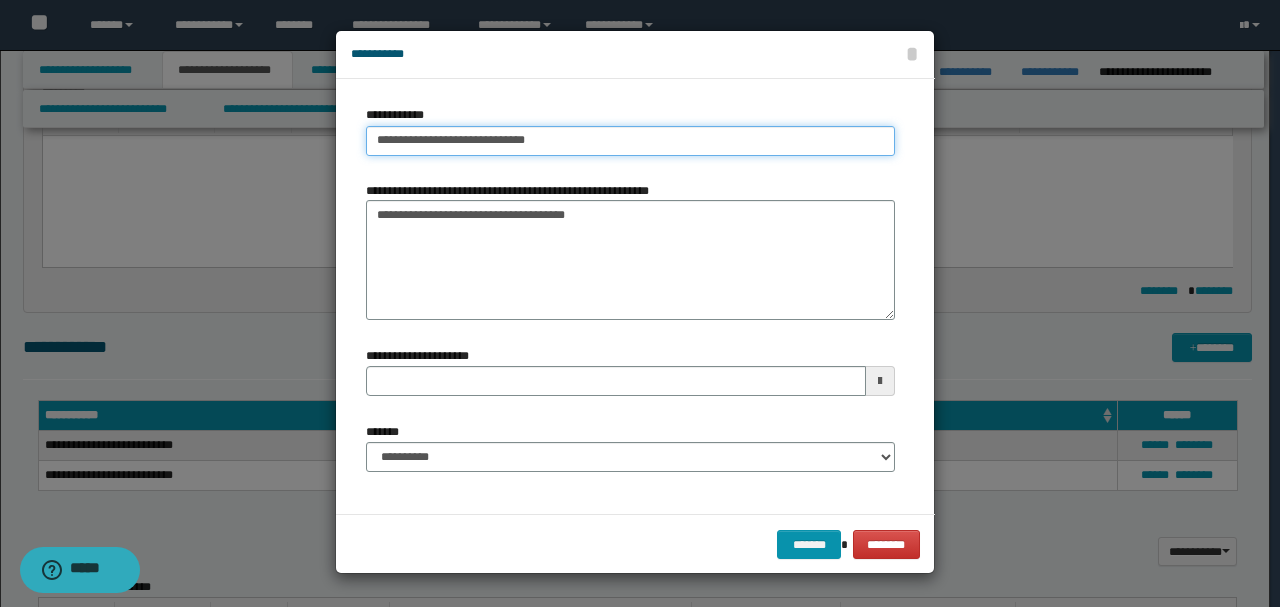 type 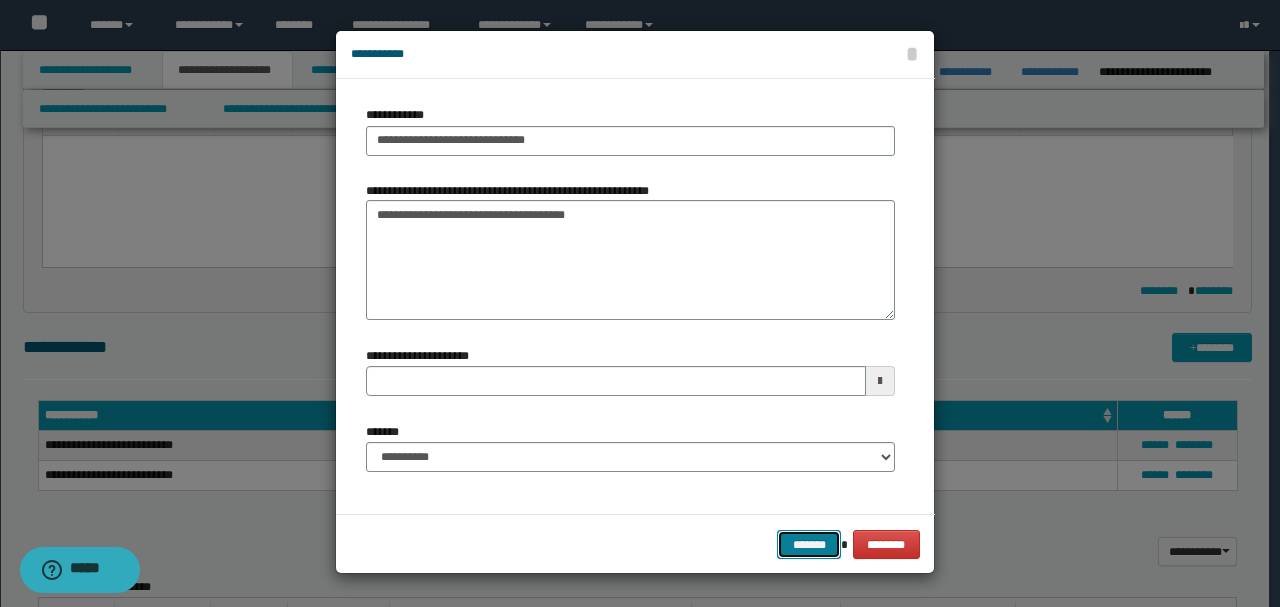 click on "*******" at bounding box center (809, 544) 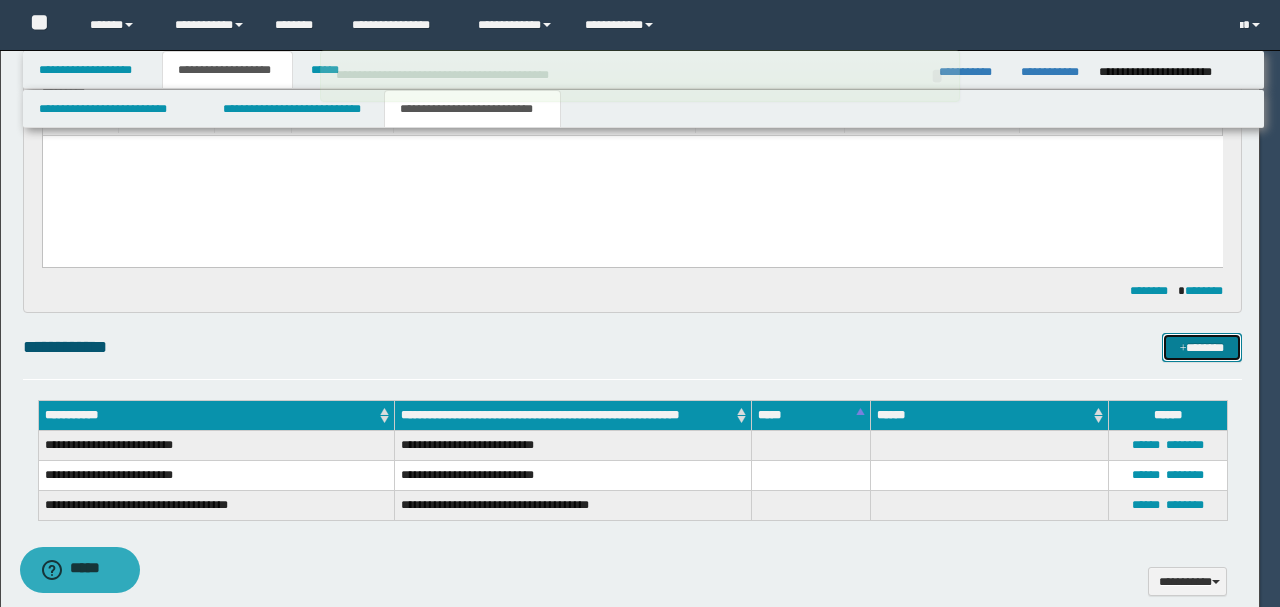 type 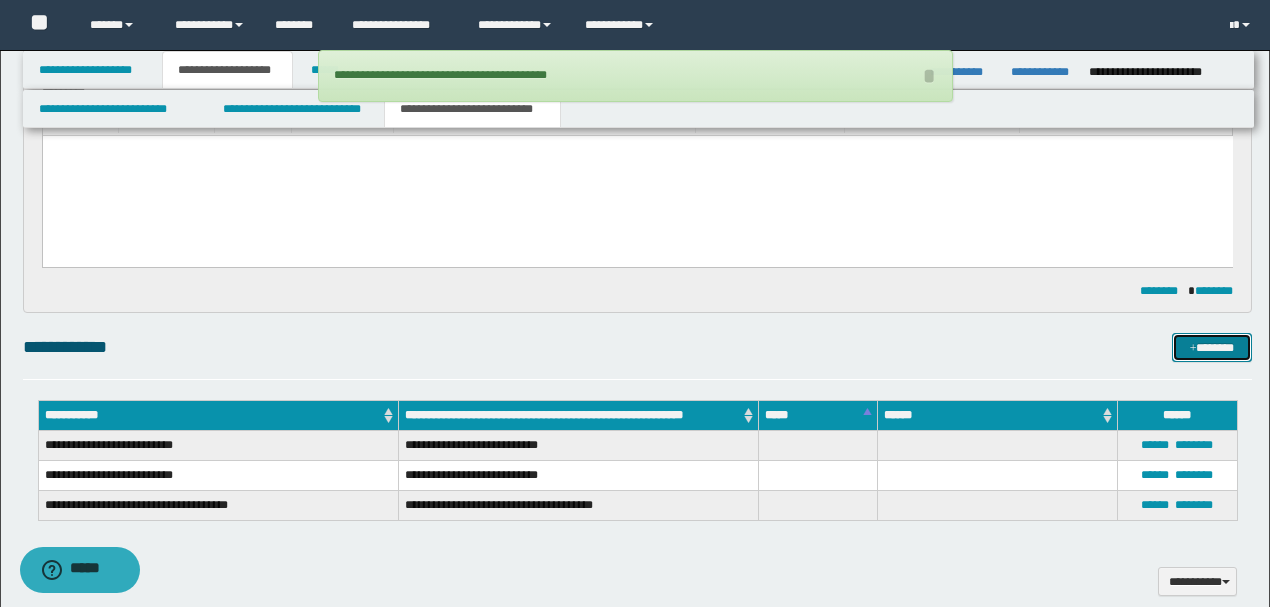 click on "*******" at bounding box center [1211, 347] 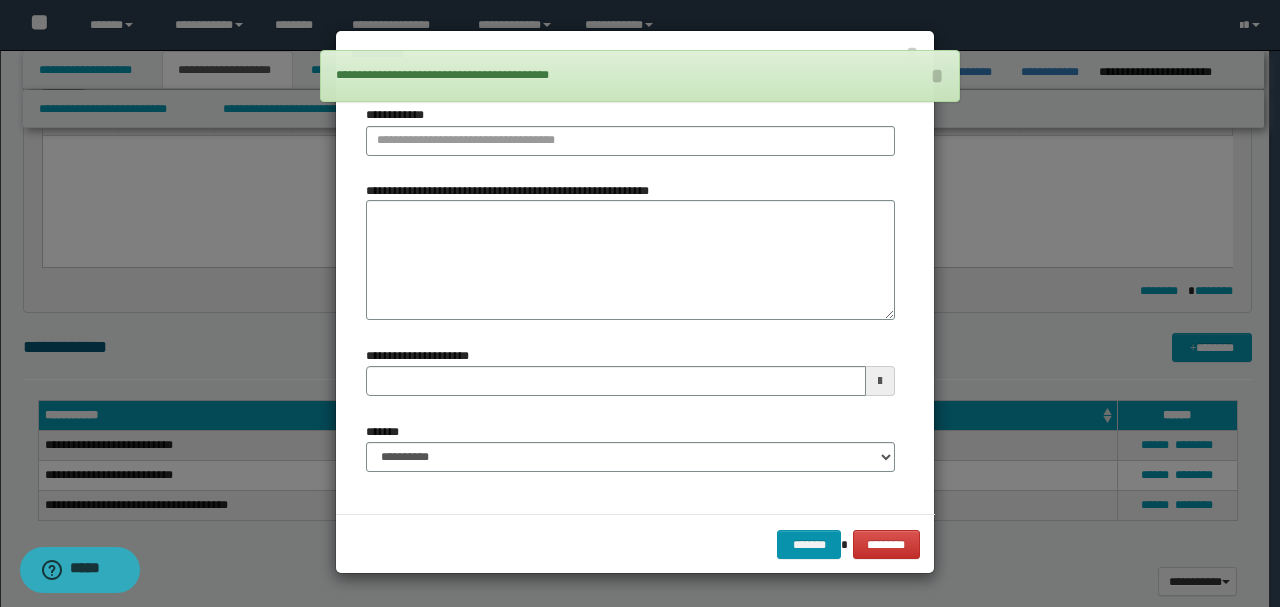 type 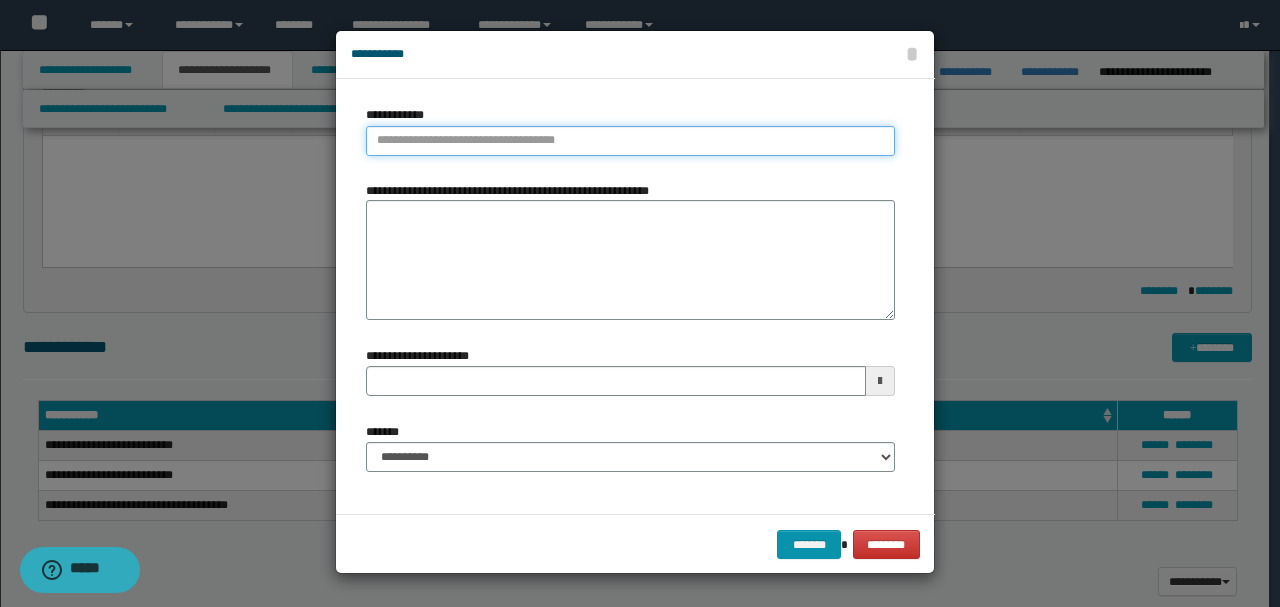 type on "**********" 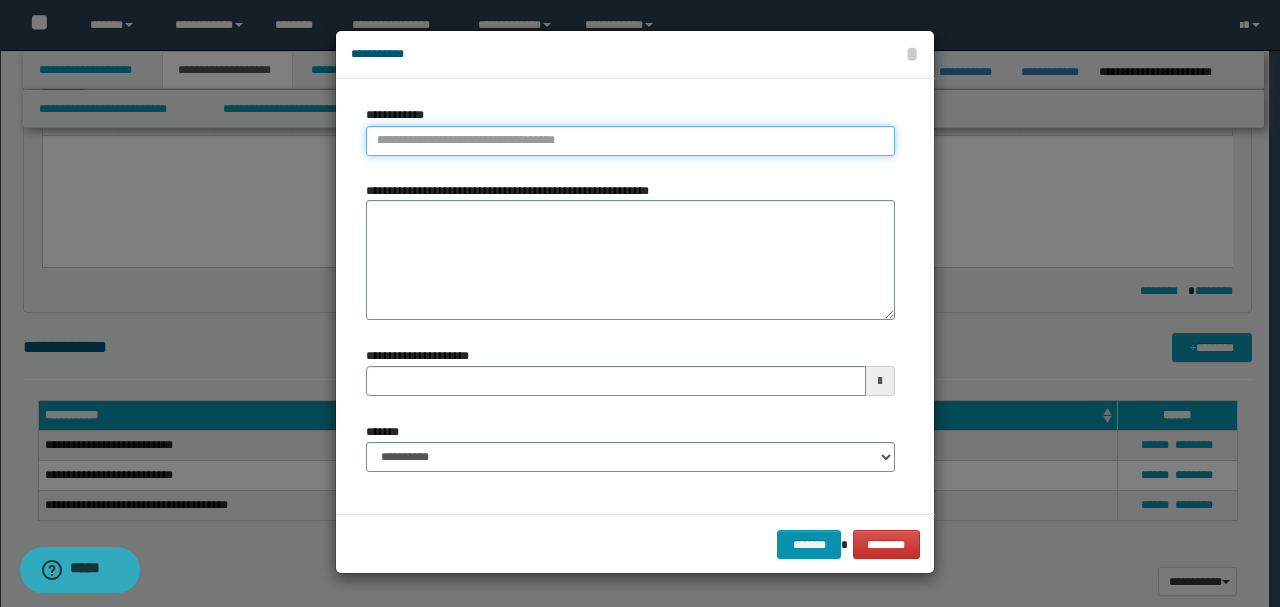 click on "**********" at bounding box center (630, 141) 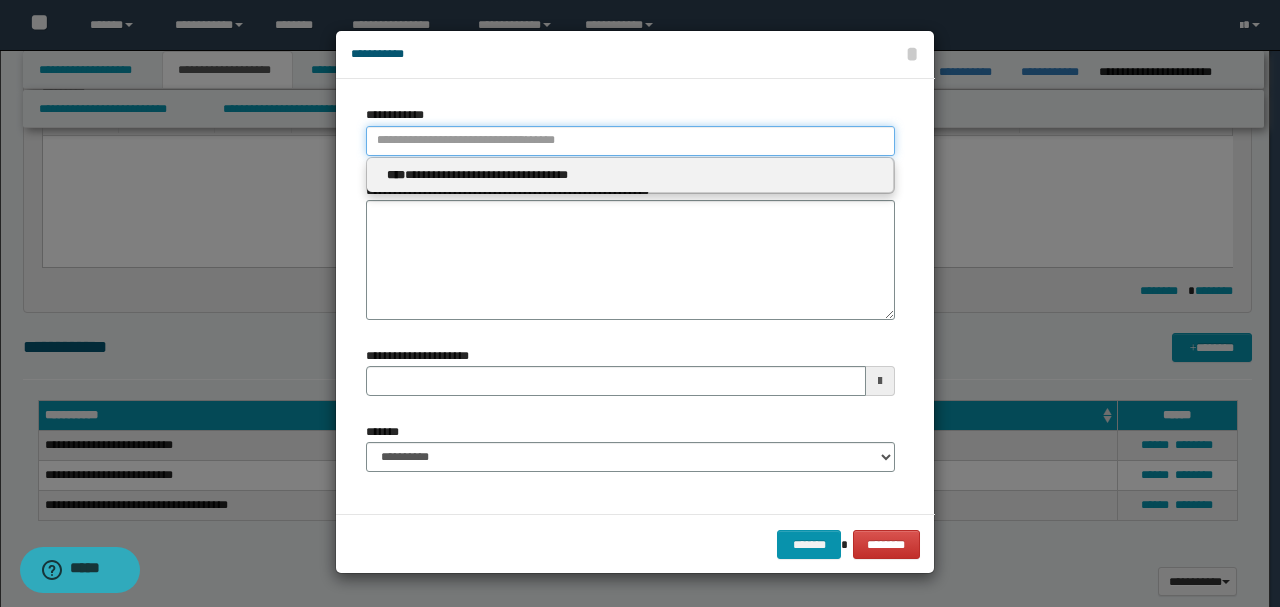paste on "**********" 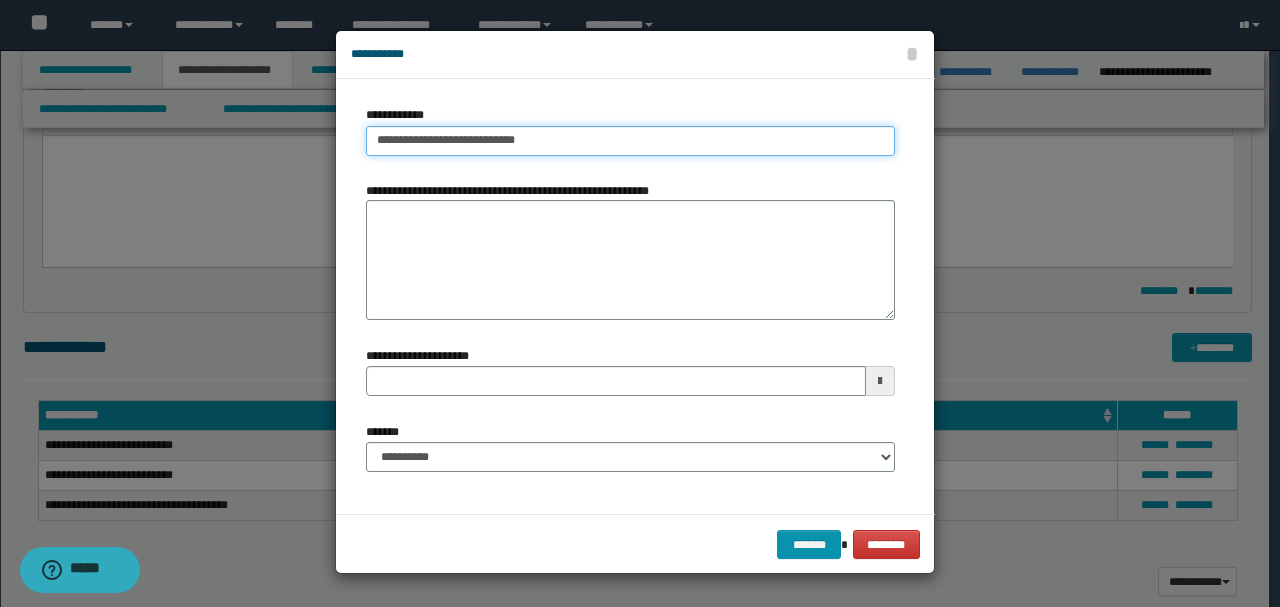 type on "**********" 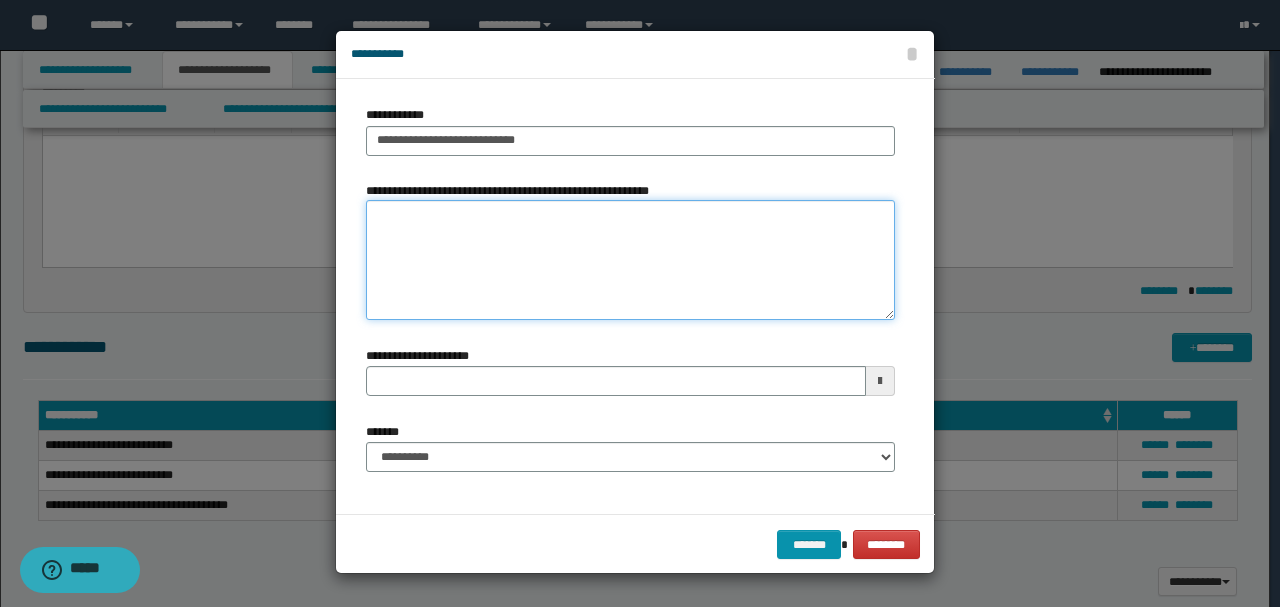click on "**********" at bounding box center (630, 260) 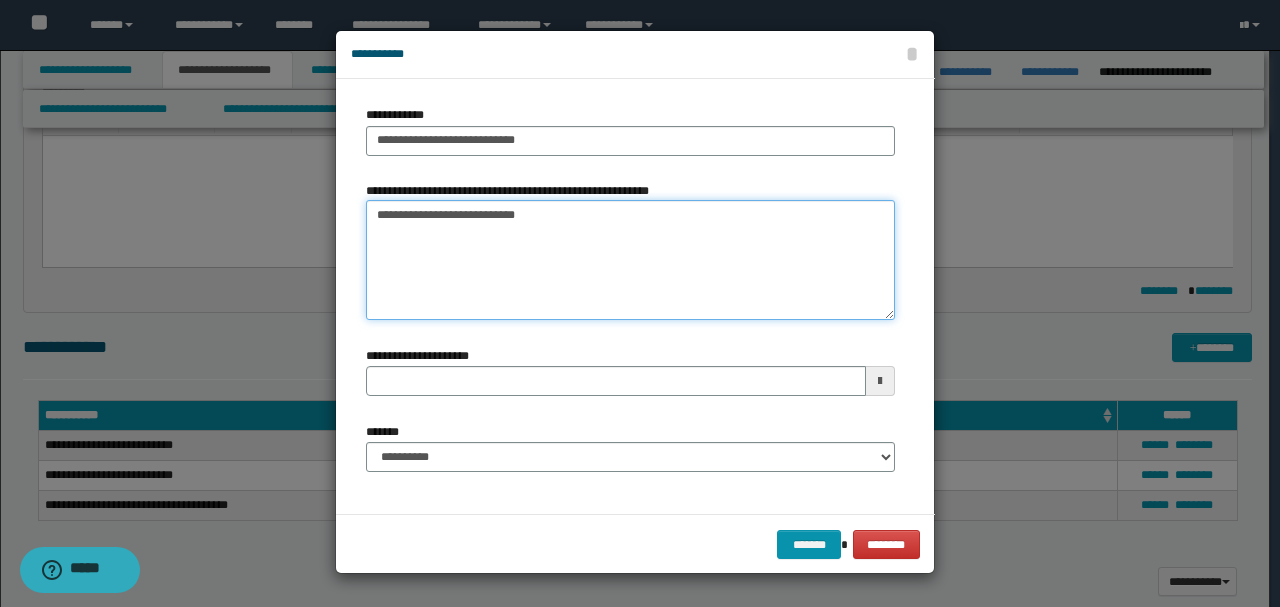 type on "**********" 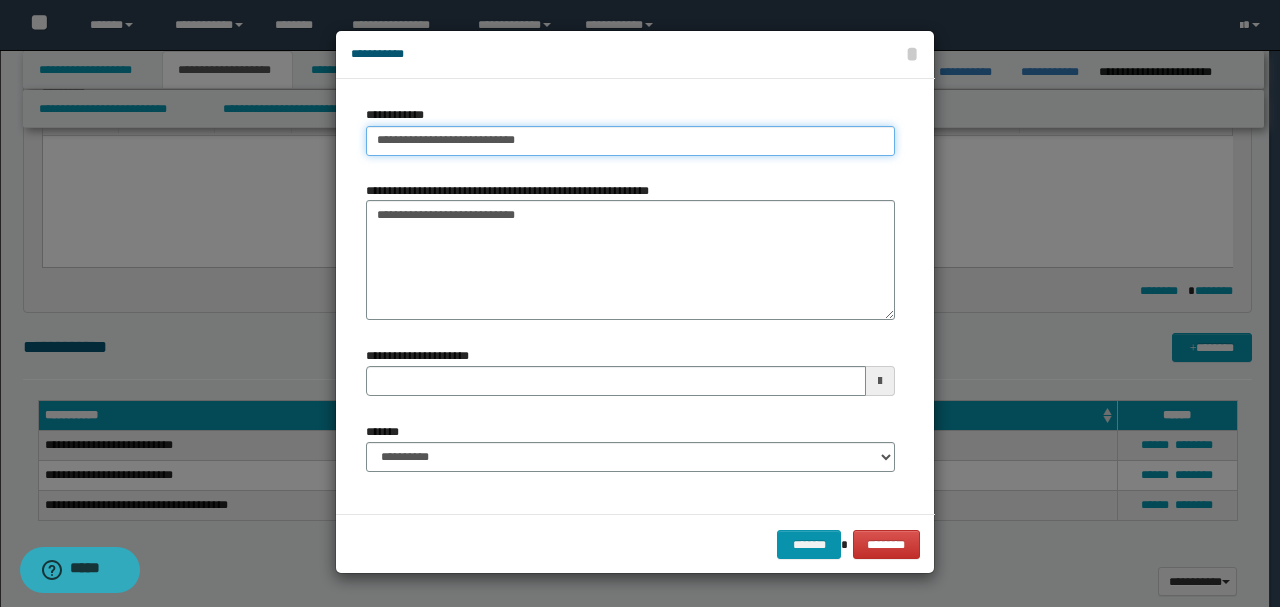 drag, startPoint x: 485, startPoint y: 142, endPoint x: 597, endPoint y: 142, distance: 112 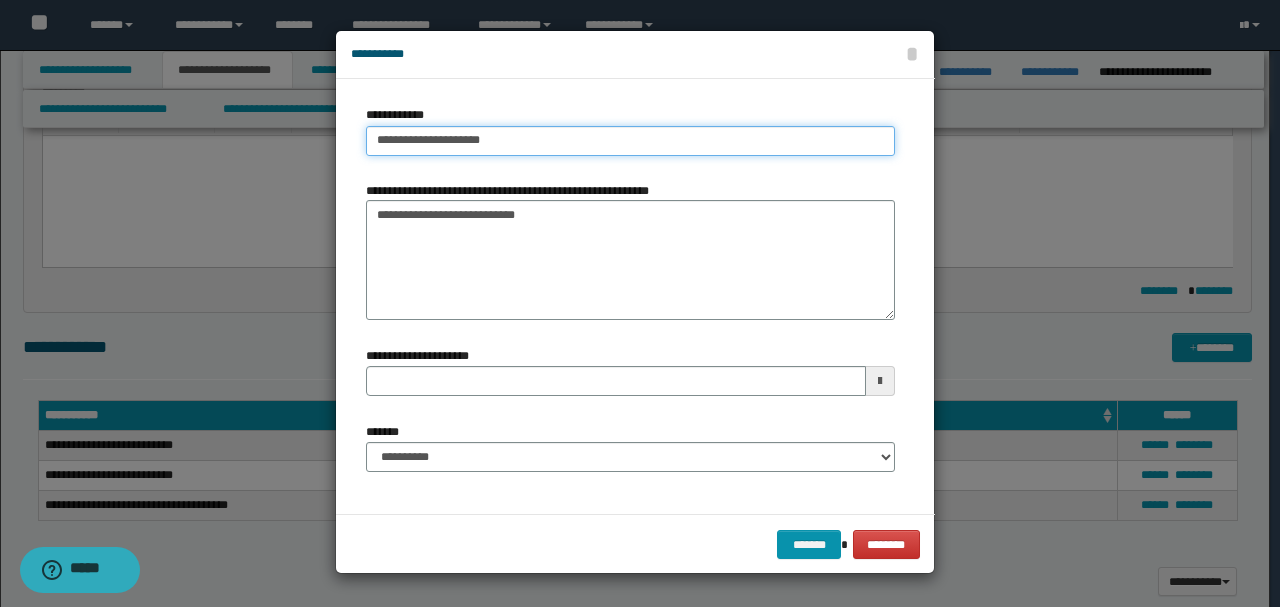 type on "**********" 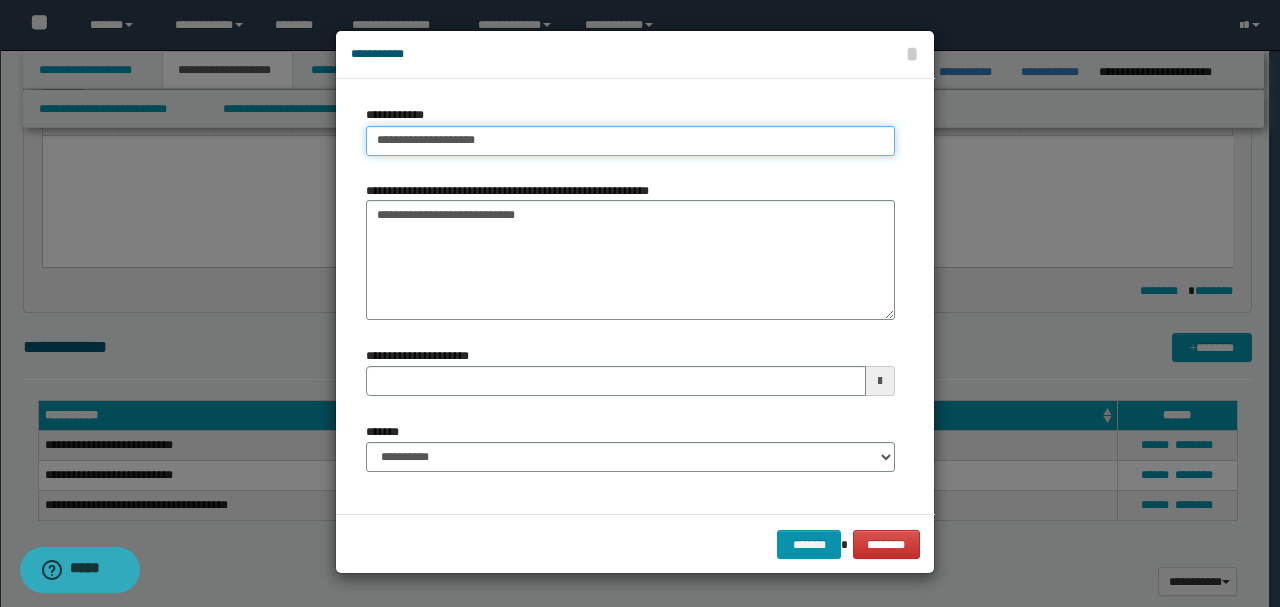 type on "**********" 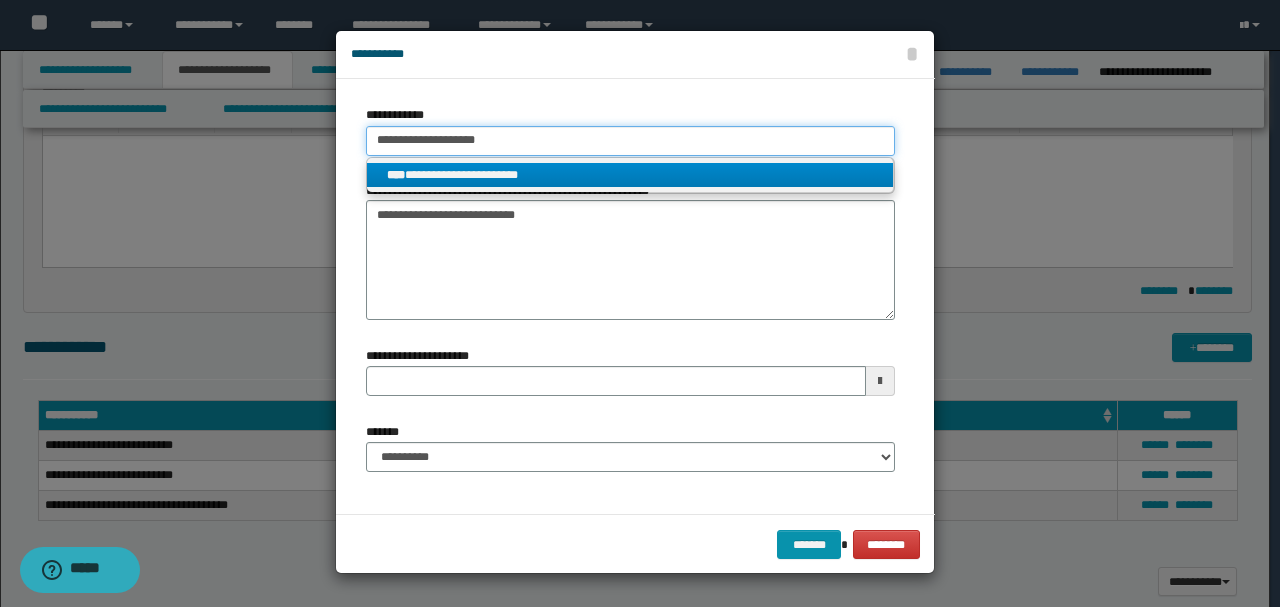 type on "**********" 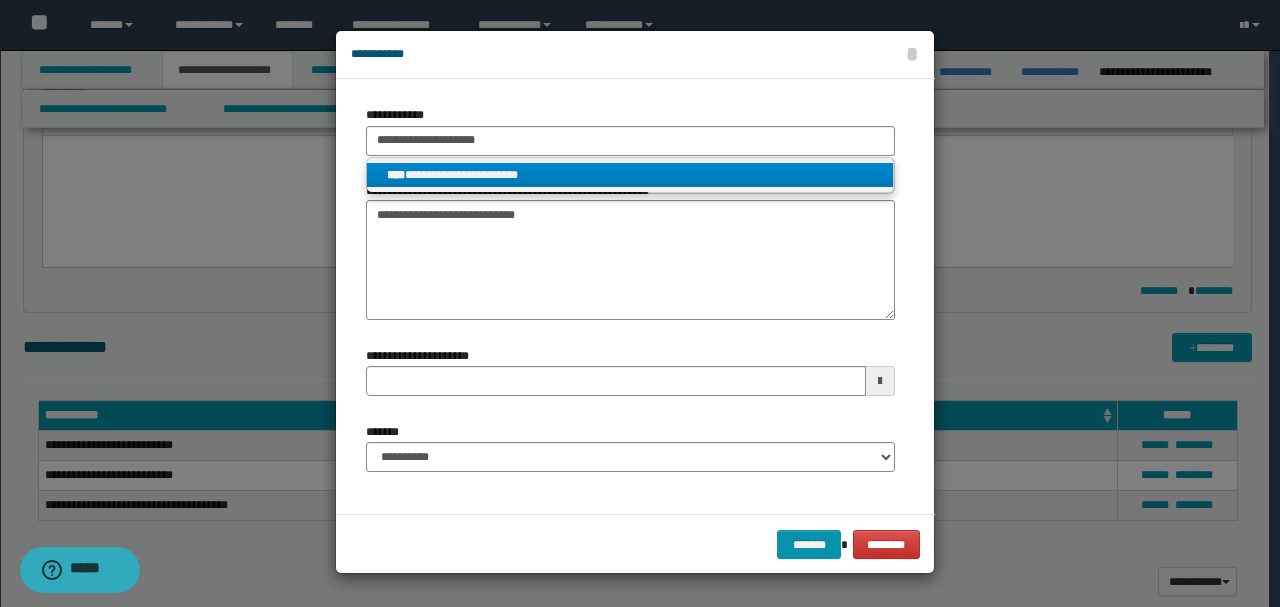 click on "**********" at bounding box center (630, 175) 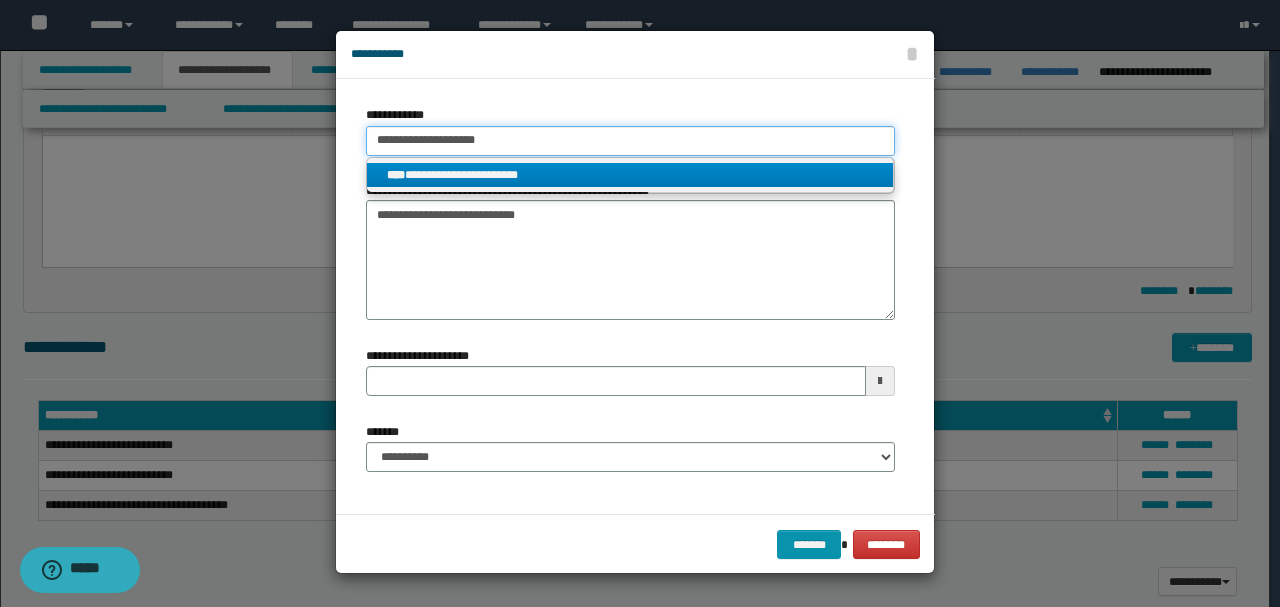 type 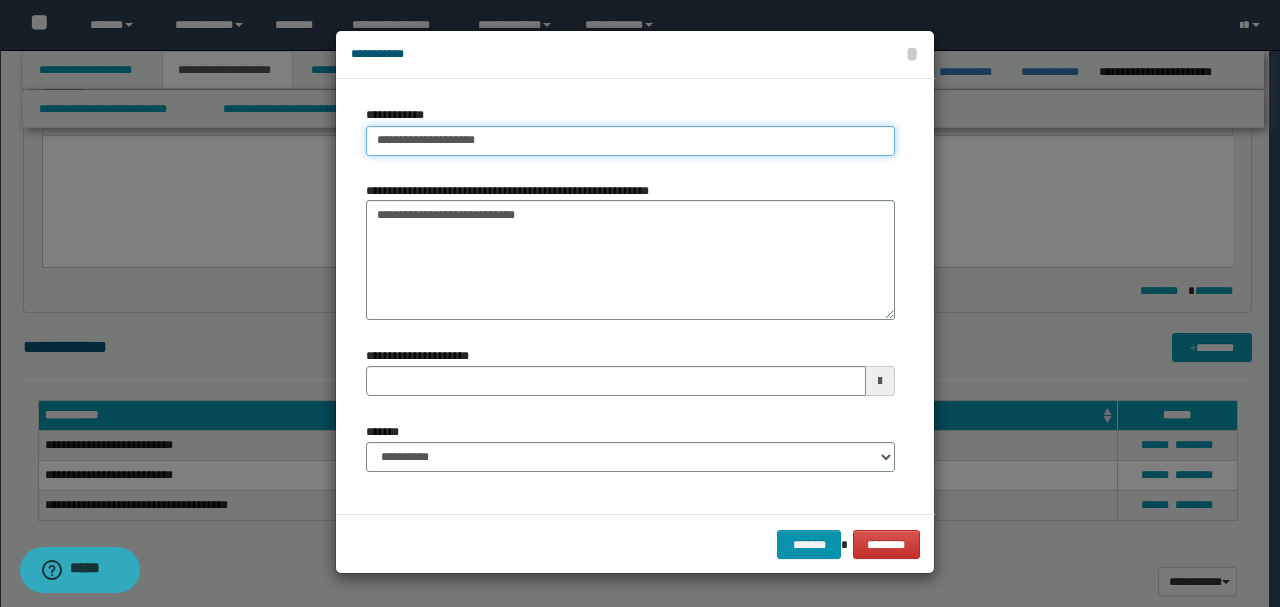 type 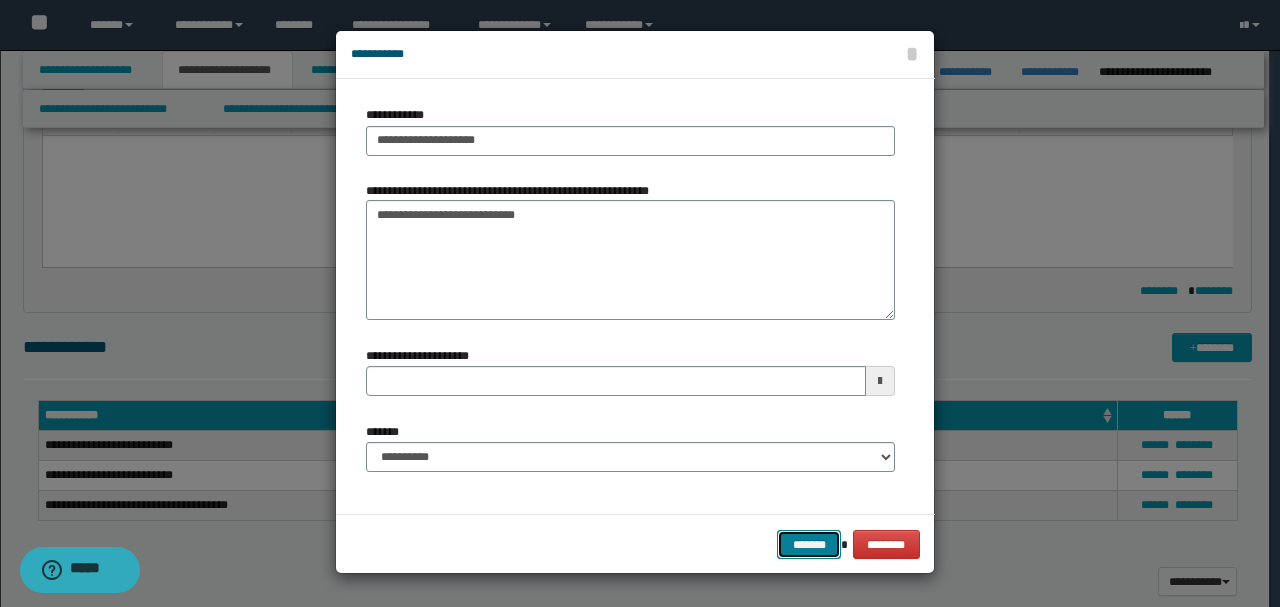 click on "*******" at bounding box center [809, 544] 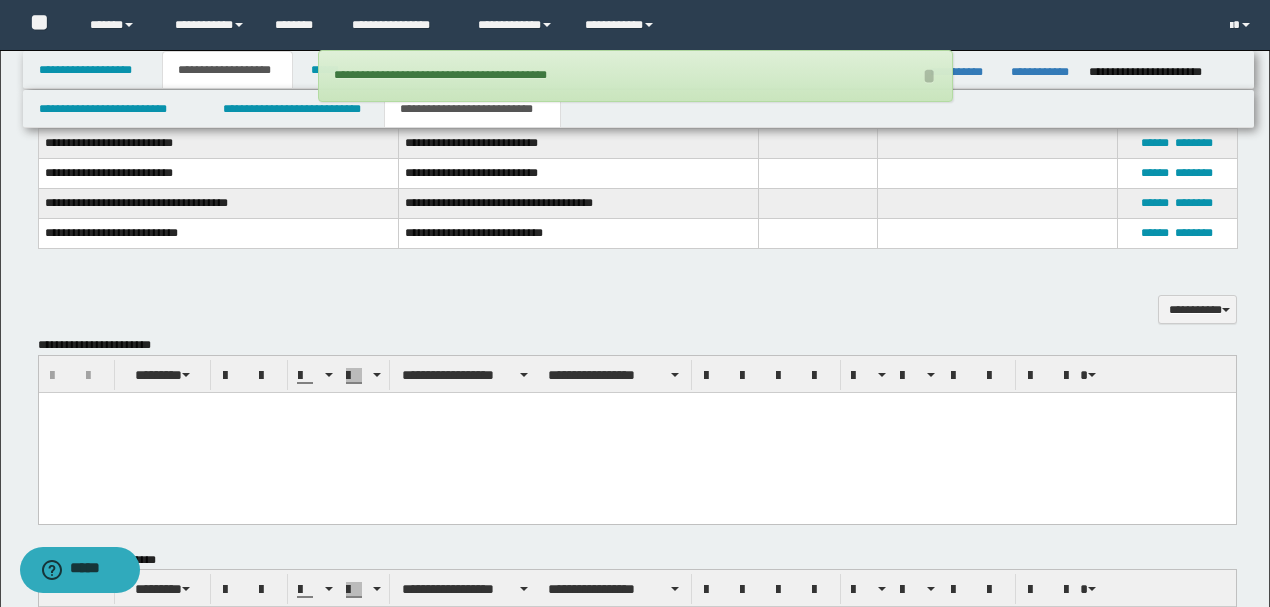 scroll, scrollTop: 1262, scrollLeft: 0, axis: vertical 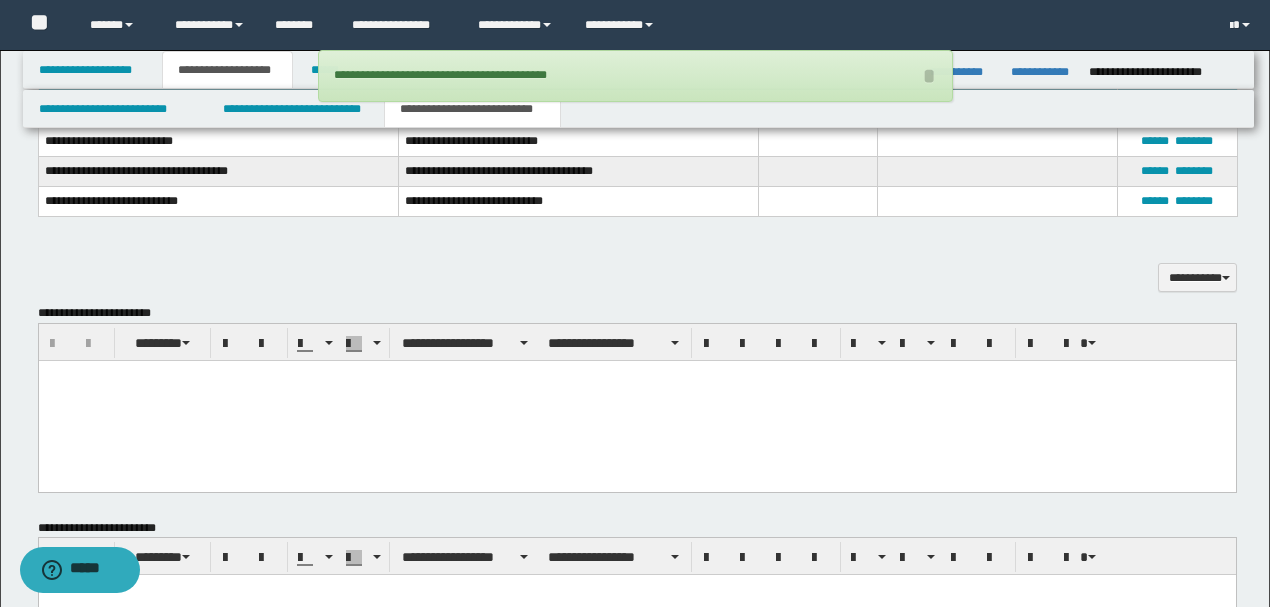 click at bounding box center [636, 401] 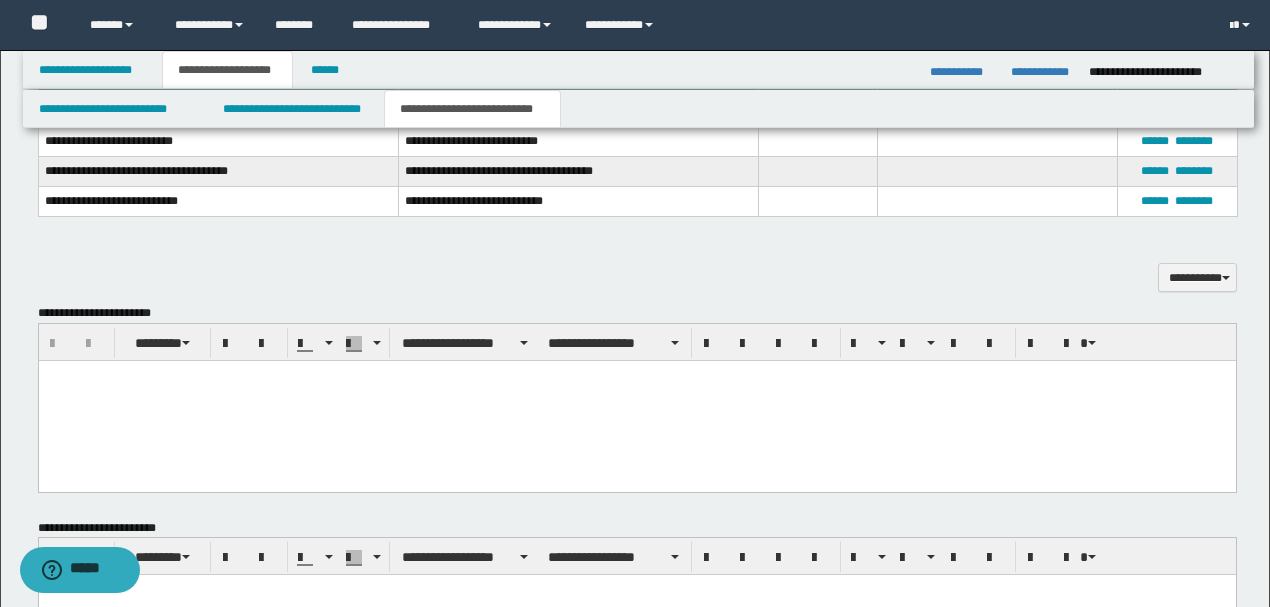 click at bounding box center [636, 401] 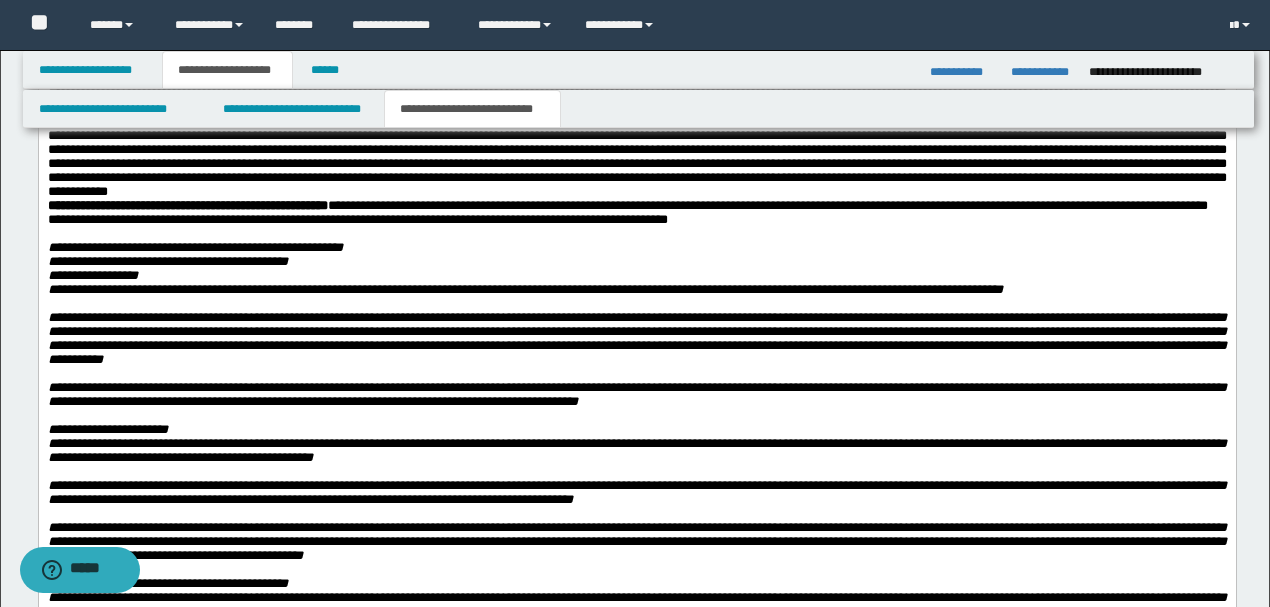 scroll, scrollTop: 2462, scrollLeft: 0, axis: vertical 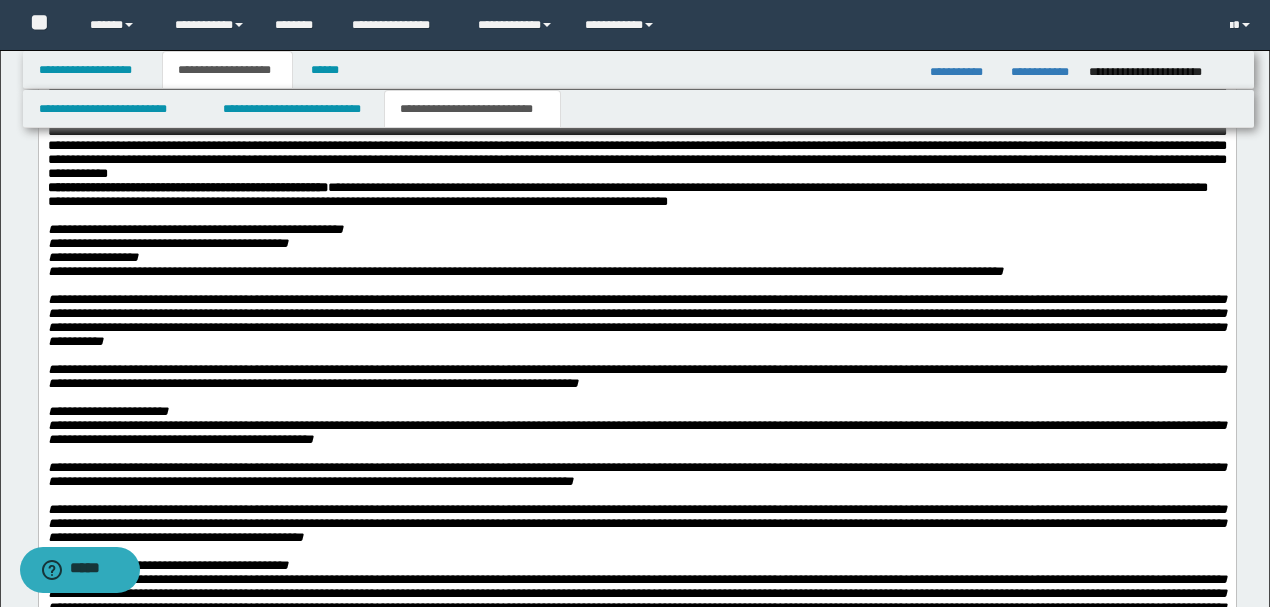 click at bounding box center [636, 91] 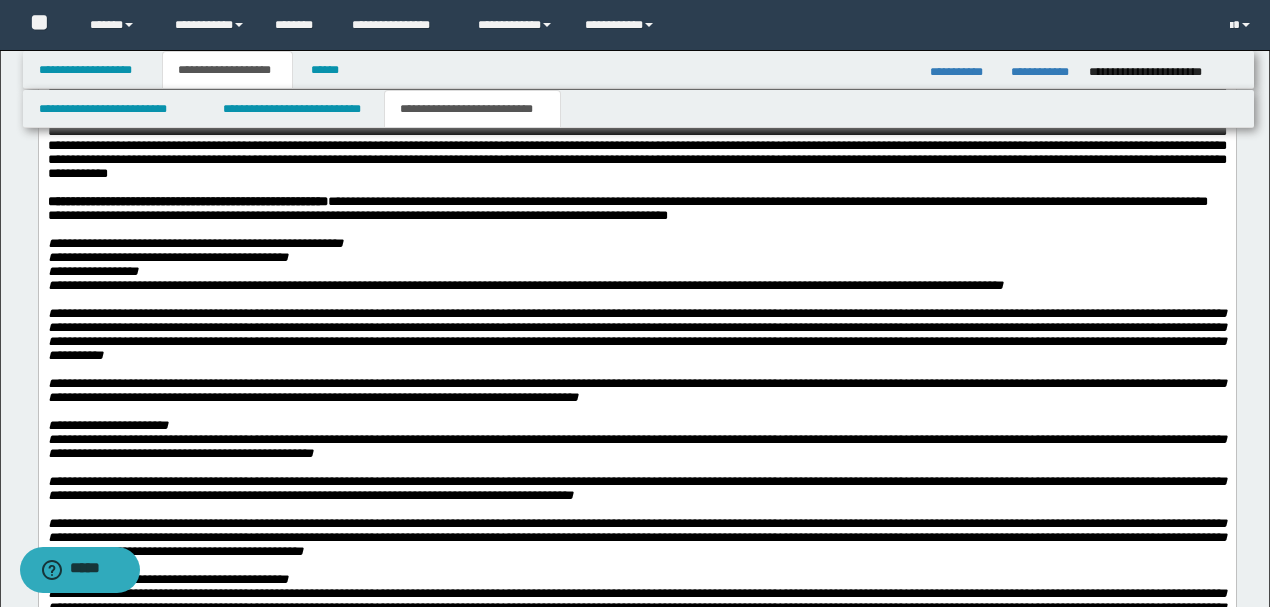 click on "**********" at bounding box center [636, 203] 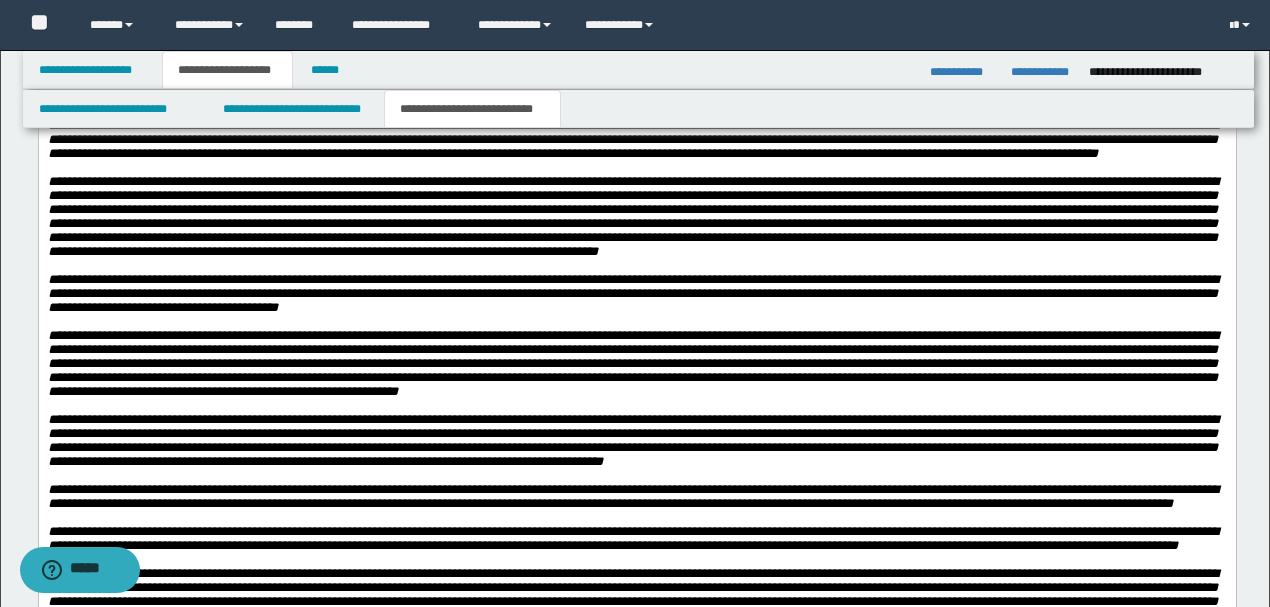 scroll, scrollTop: 3262, scrollLeft: 0, axis: vertical 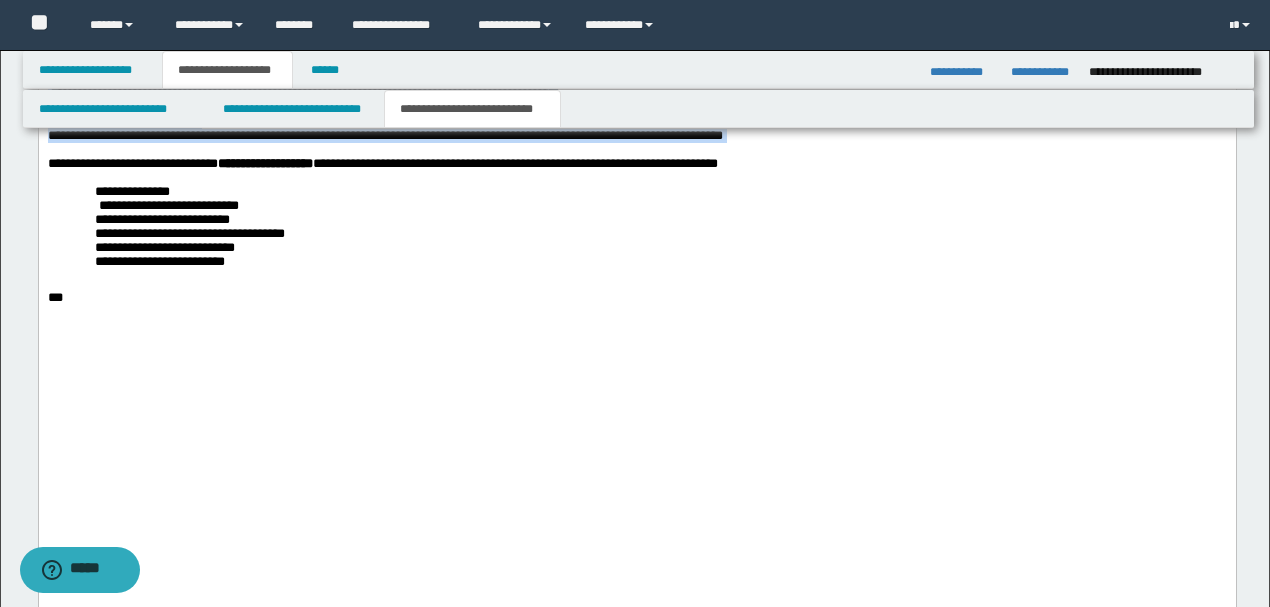 drag, startPoint x: 704, startPoint y: -595, endPoint x: 906, endPoint y: 542, distance: 1154.8043 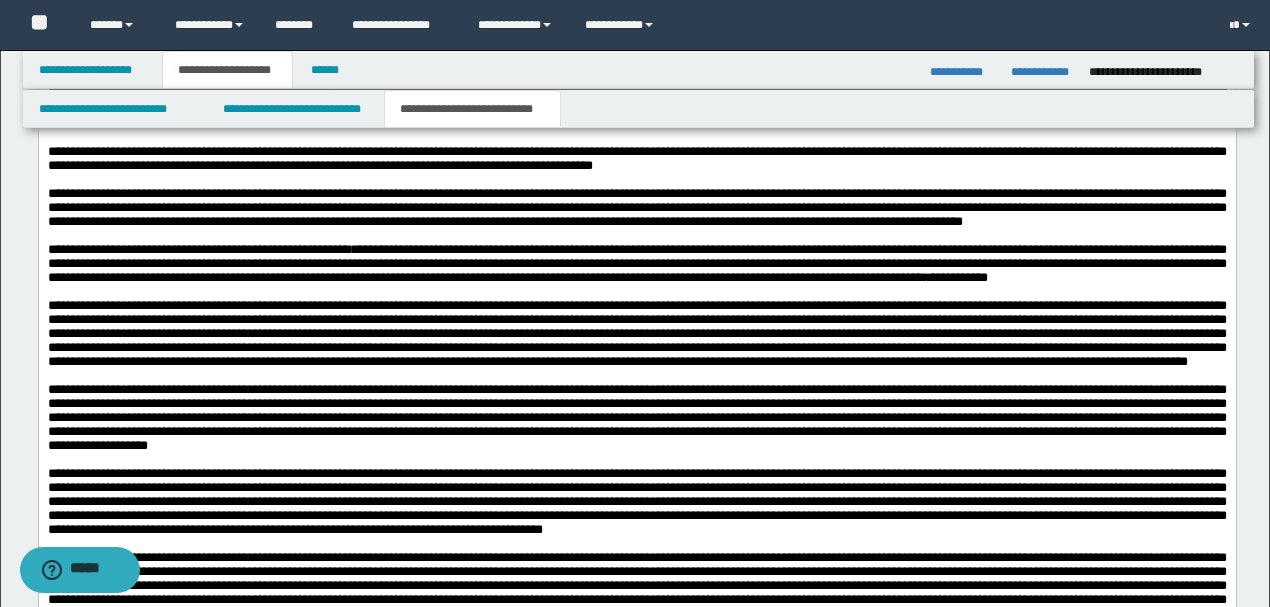 scroll, scrollTop: 1330, scrollLeft: 0, axis: vertical 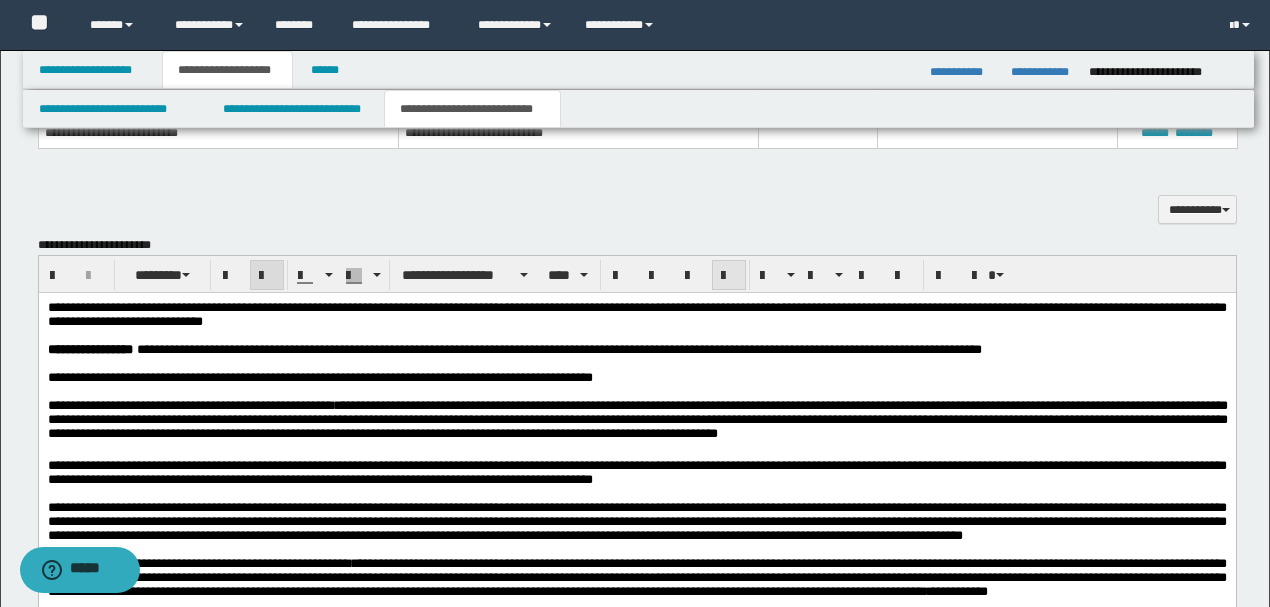 click at bounding box center [729, 276] 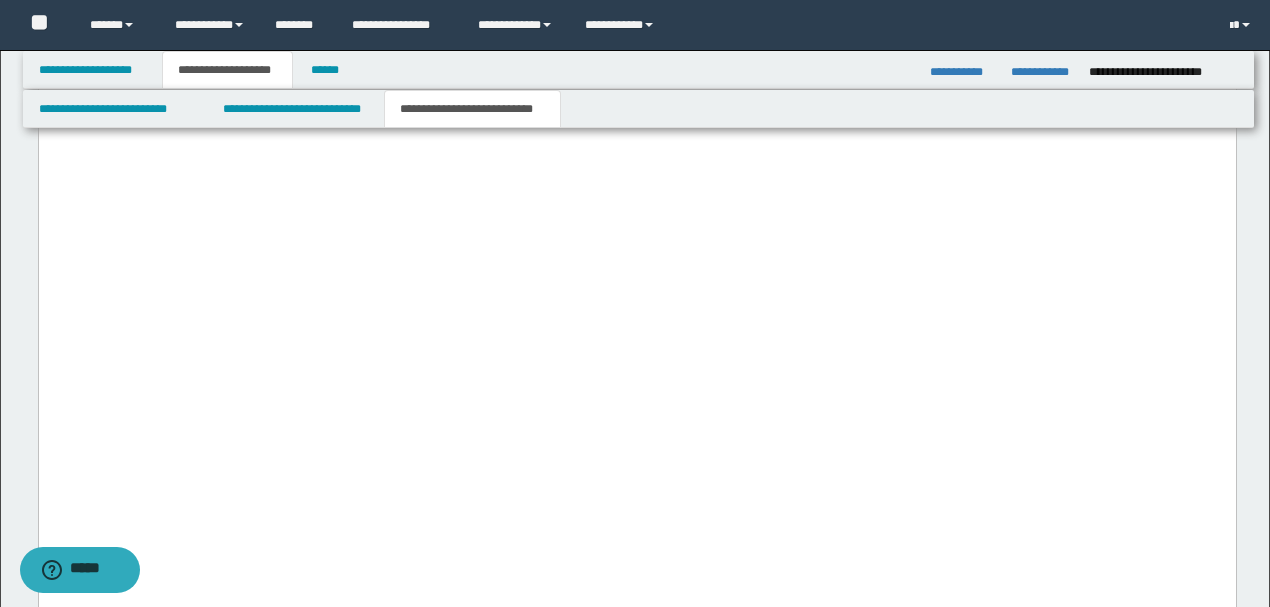scroll, scrollTop: 4263, scrollLeft: 0, axis: vertical 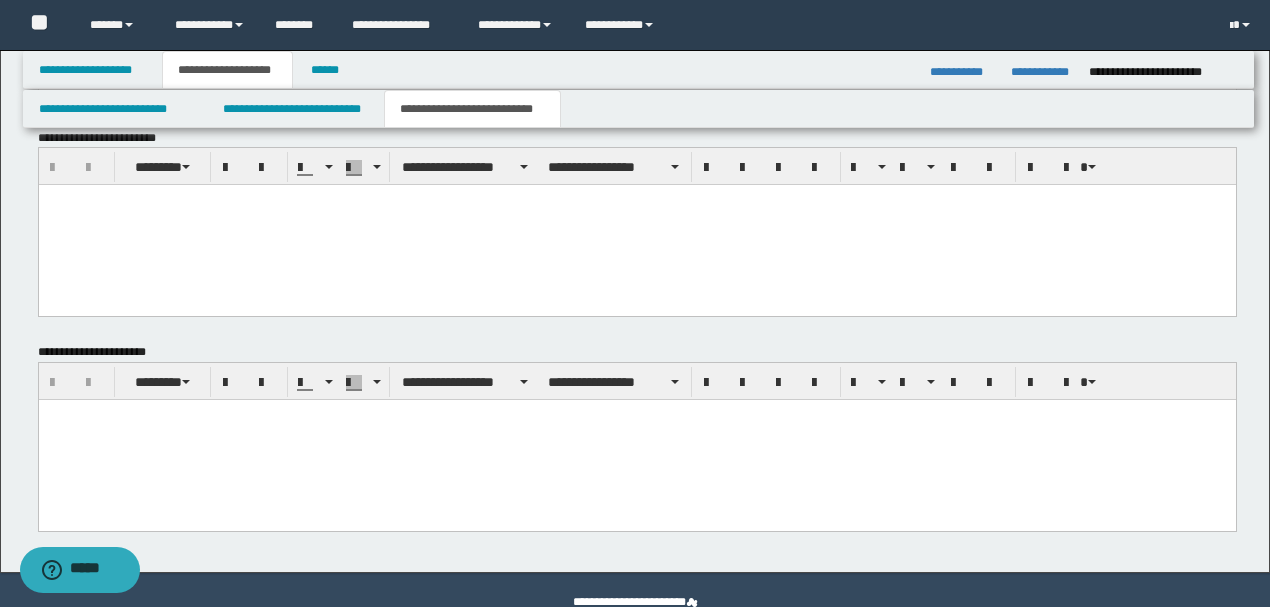click at bounding box center (636, 439) 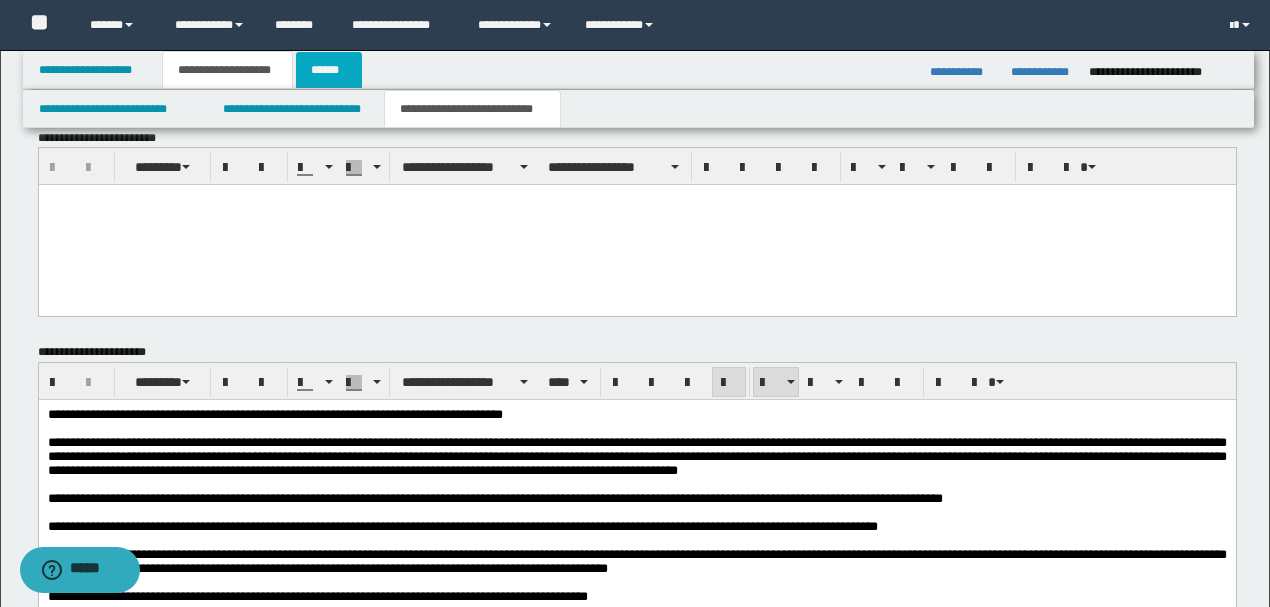 click on "******" at bounding box center (329, 70) 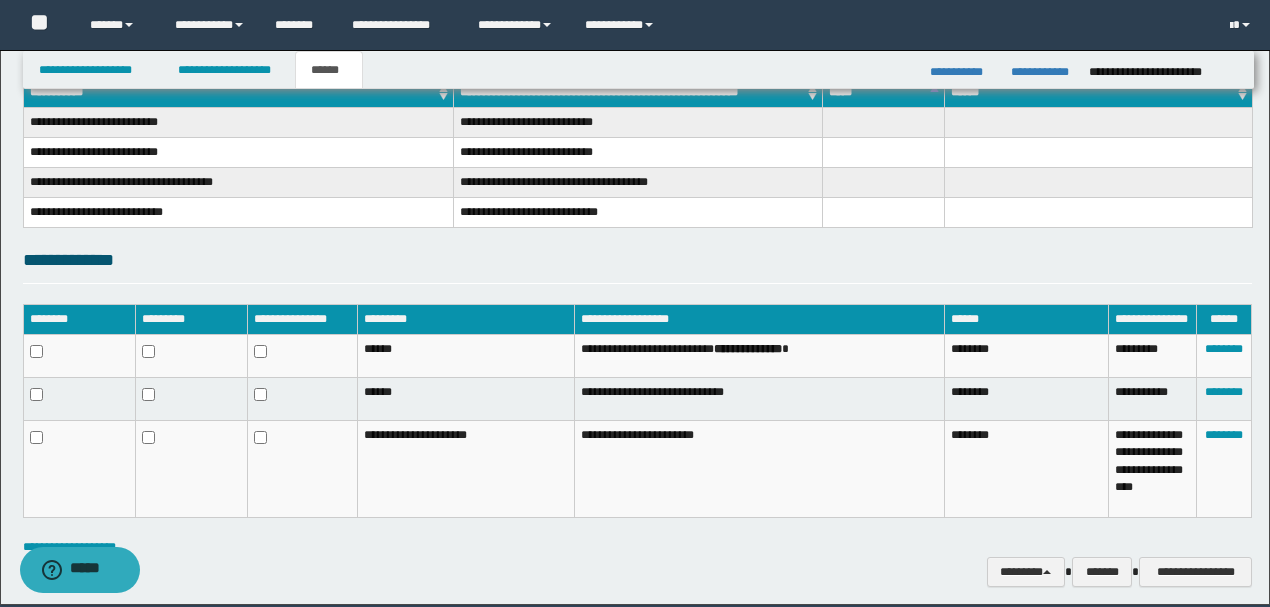 scroll, scrollTop: 408, scrollLeft: 0, axis: vertical 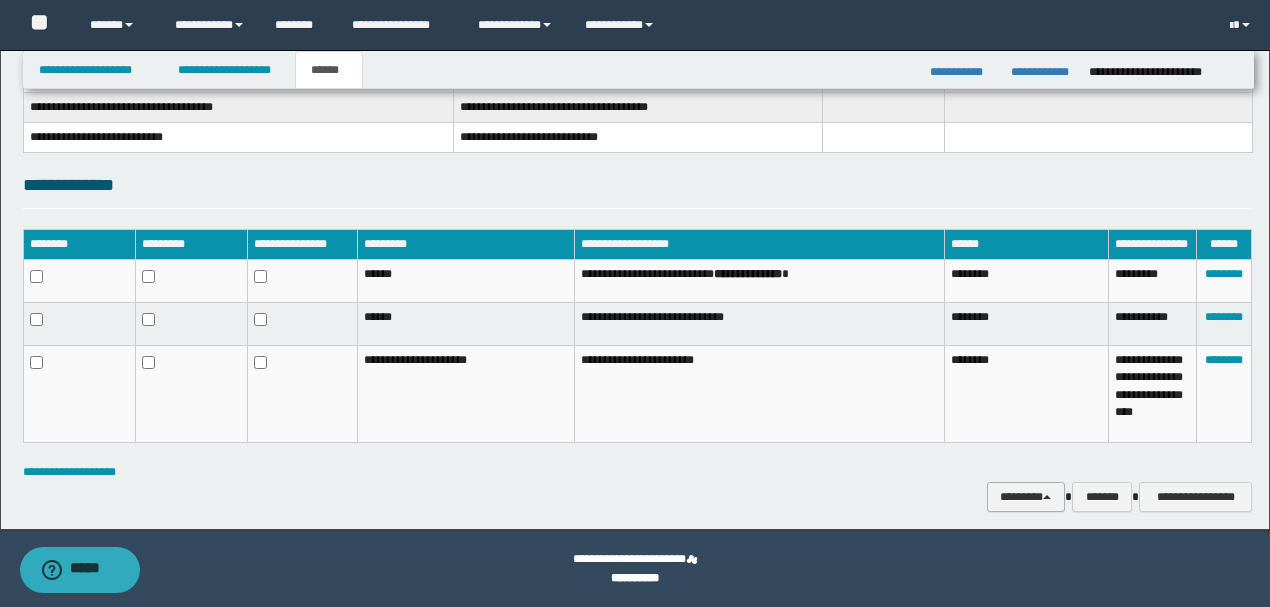 click on "********" at bounding box center (1026, 496) 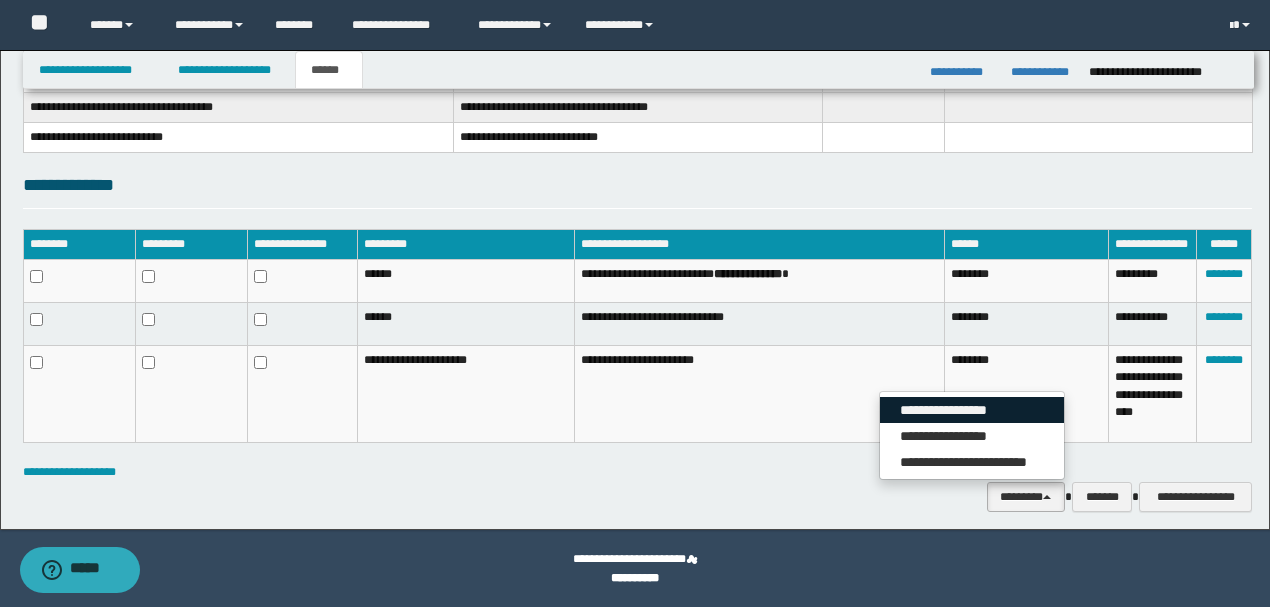 click on "**********" at bounding box center [972, 410] 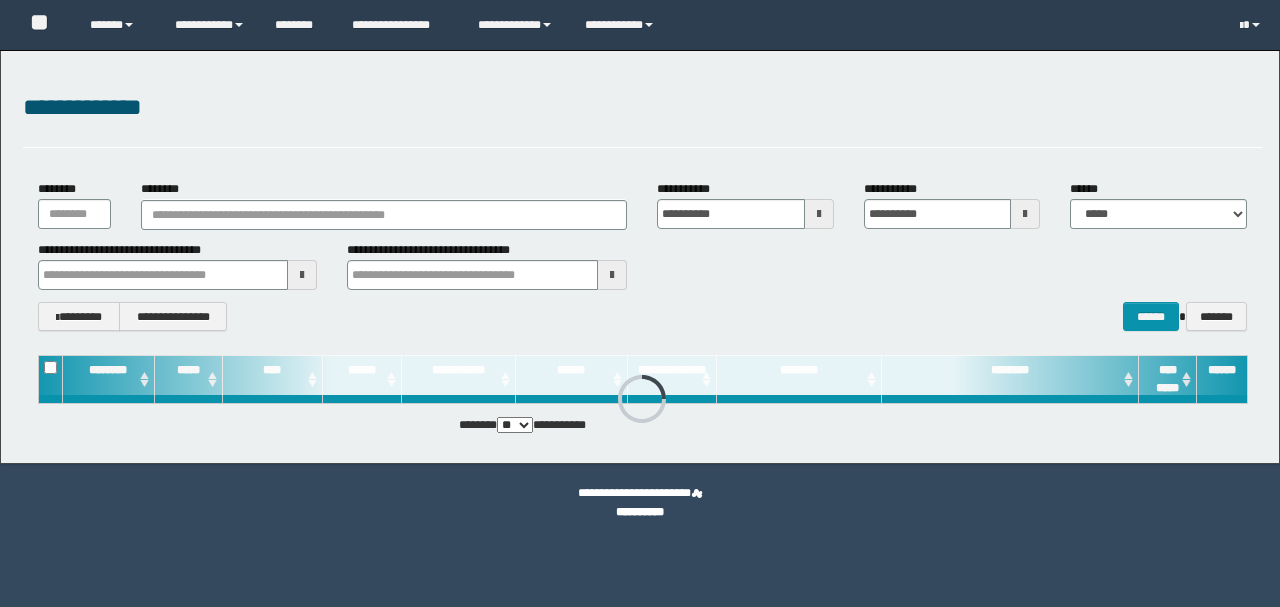 scroll, scrollTop: 0, scrollLeft: 0, axis: both 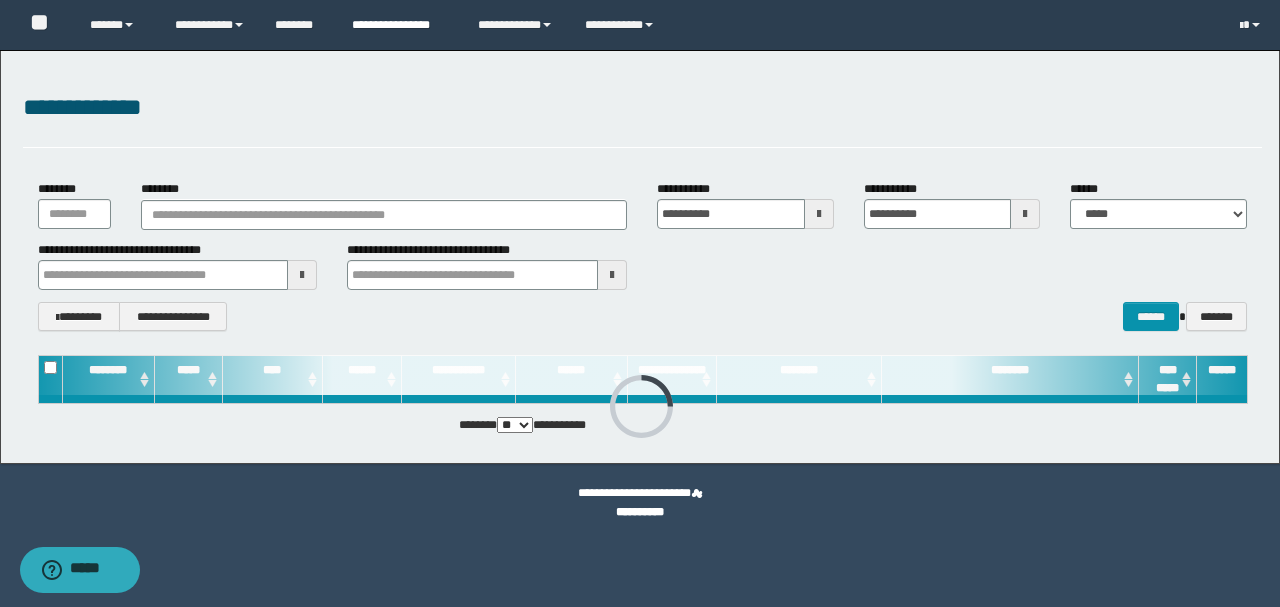 click on "**********" at bounding box center [400, 25] 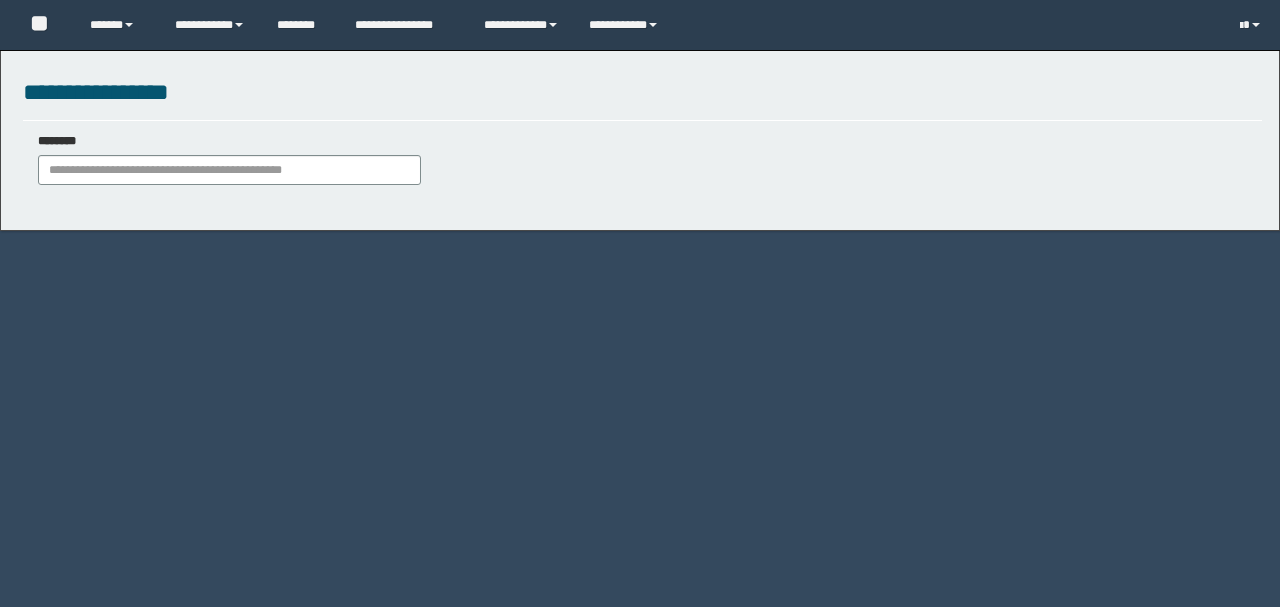 scroll, scrollTop: 0, scrollLeft: 0, axis: both 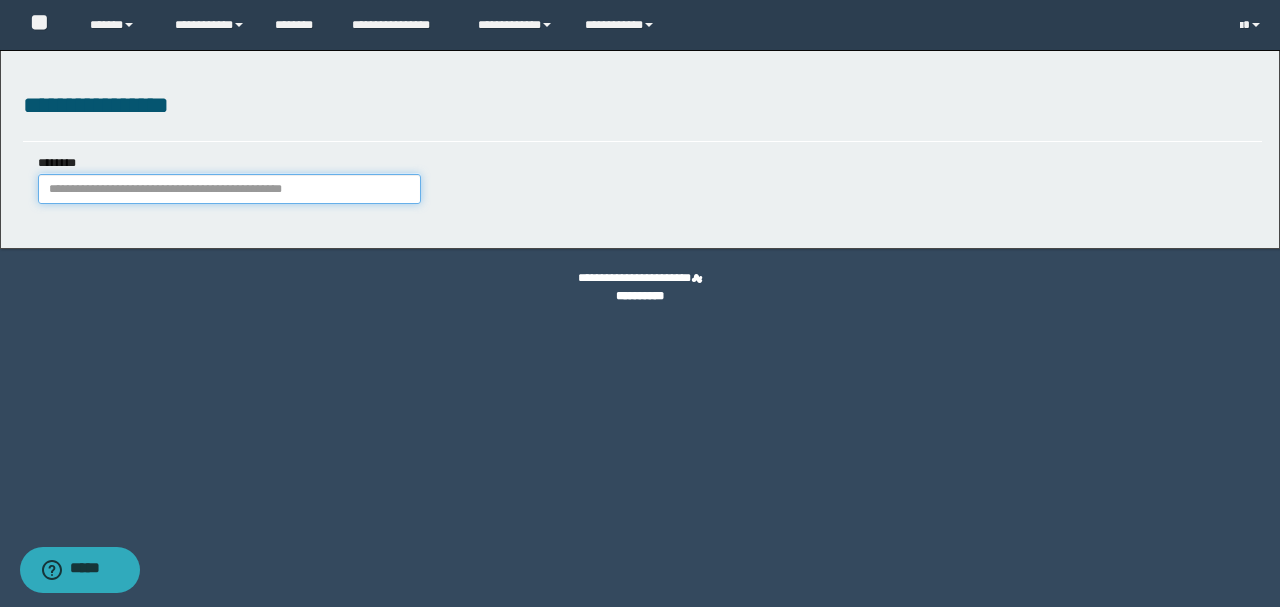 paste on "**********" 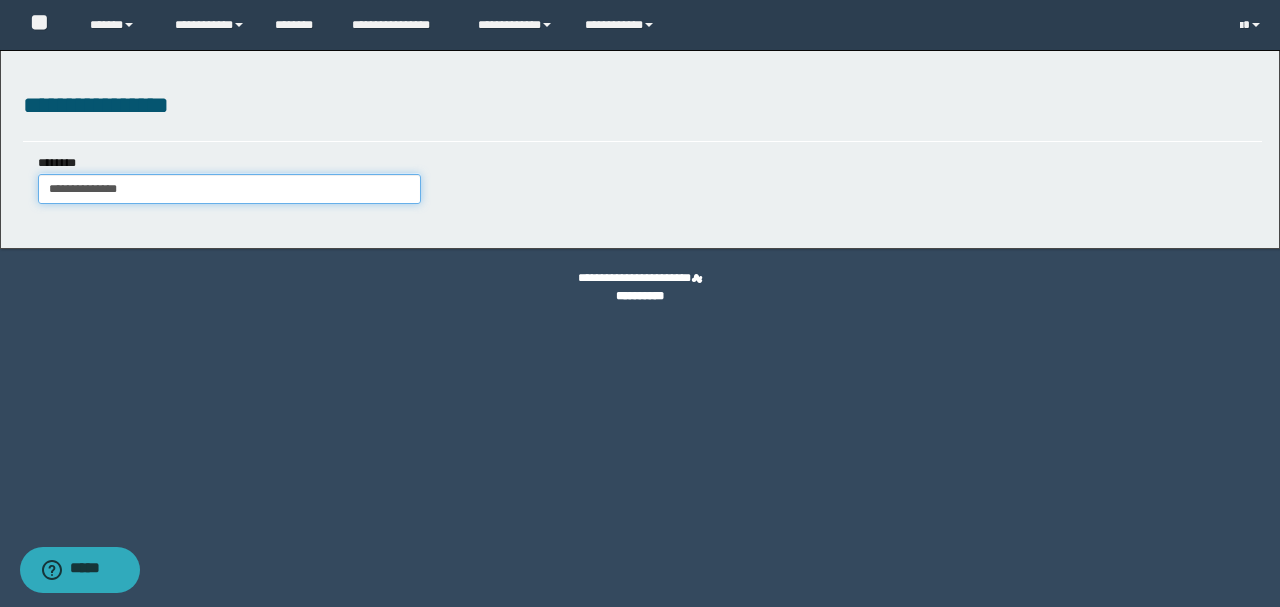 type on "**********" 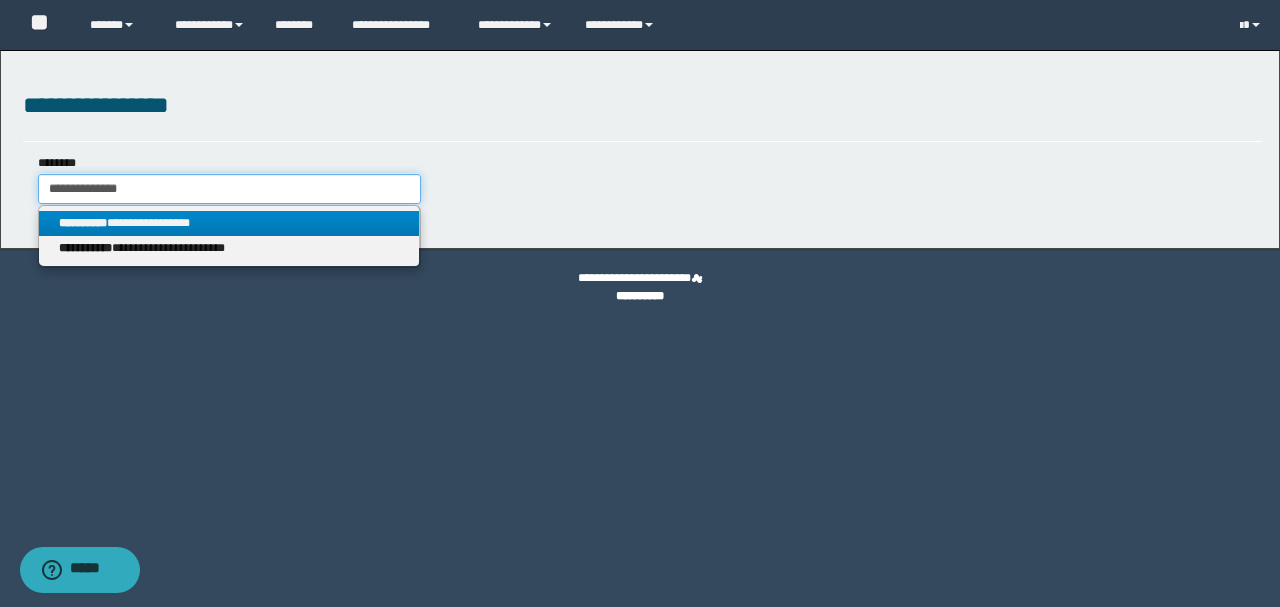 type on "**********" 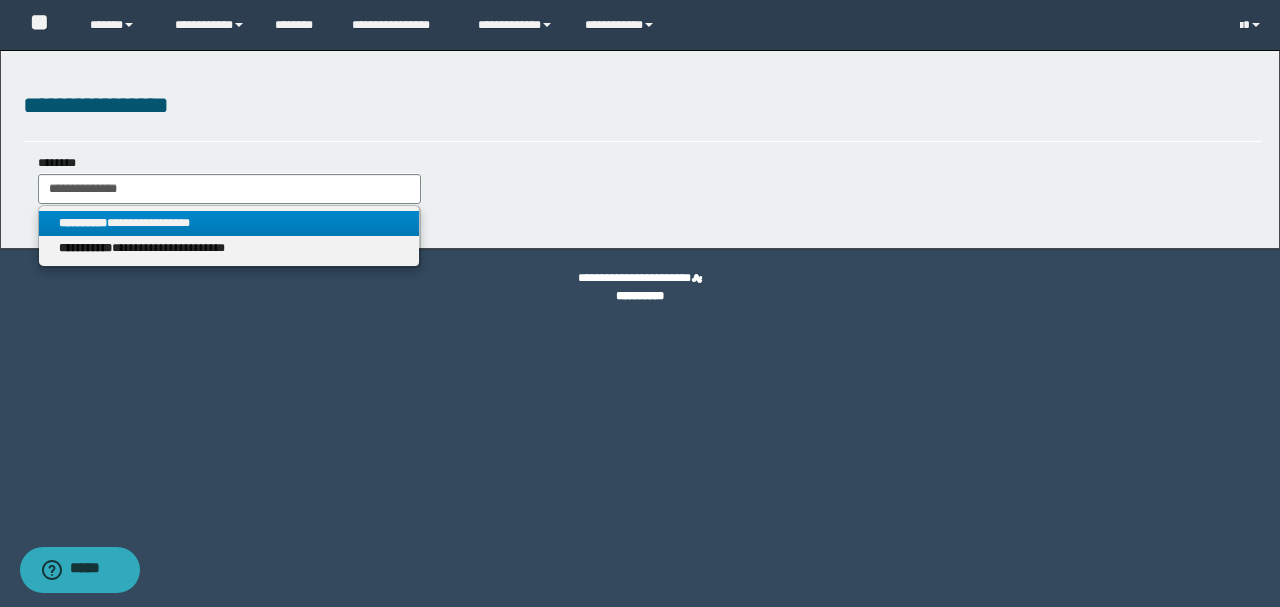 click on "**********" at bounding box center [229, 223] 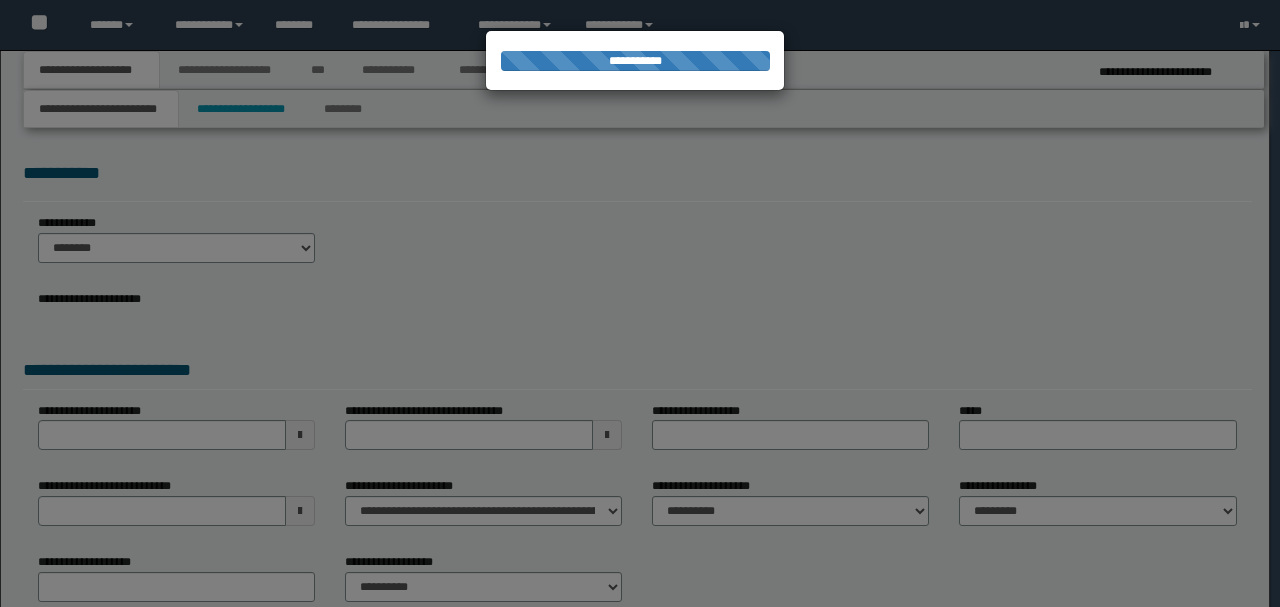scroll, scrollTop: 0, scrollLeft: 0, axis: both 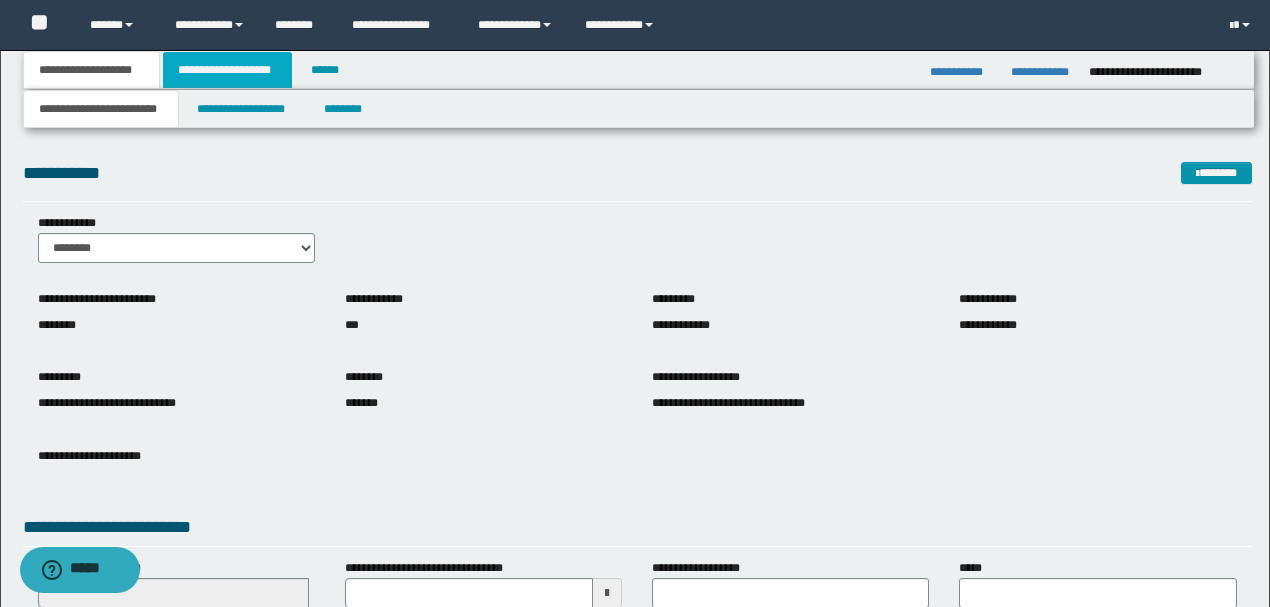 click on "**********" at bounding box center (227, 70) 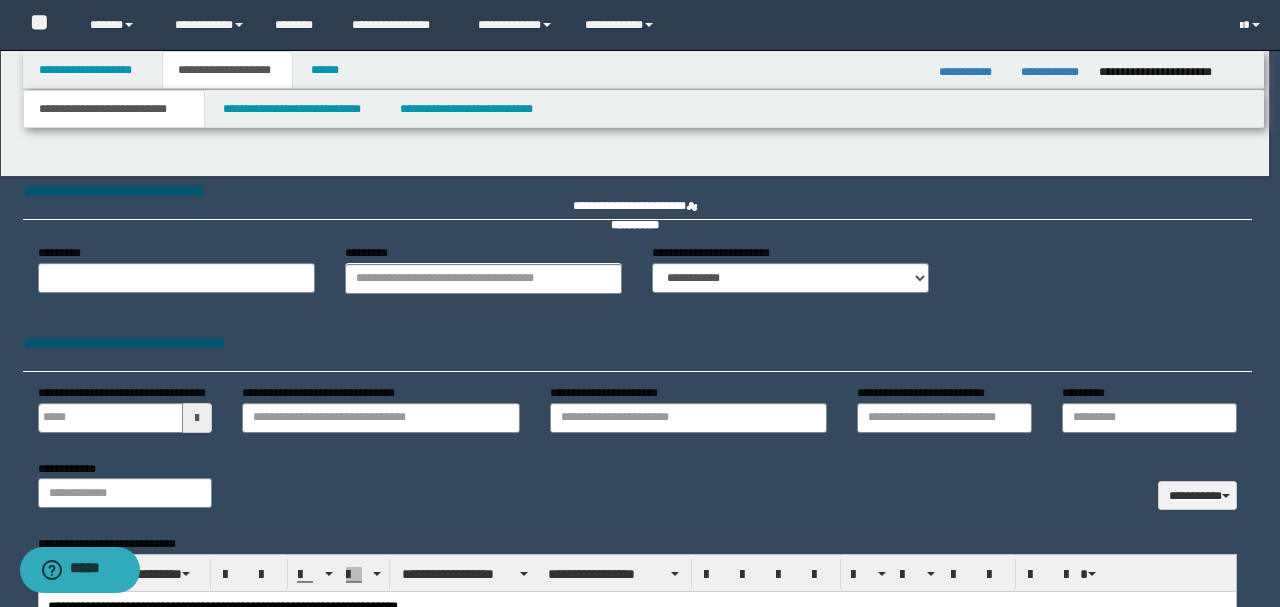 scroll, scrollTop: 0, scrollLeft: 0, axis: both 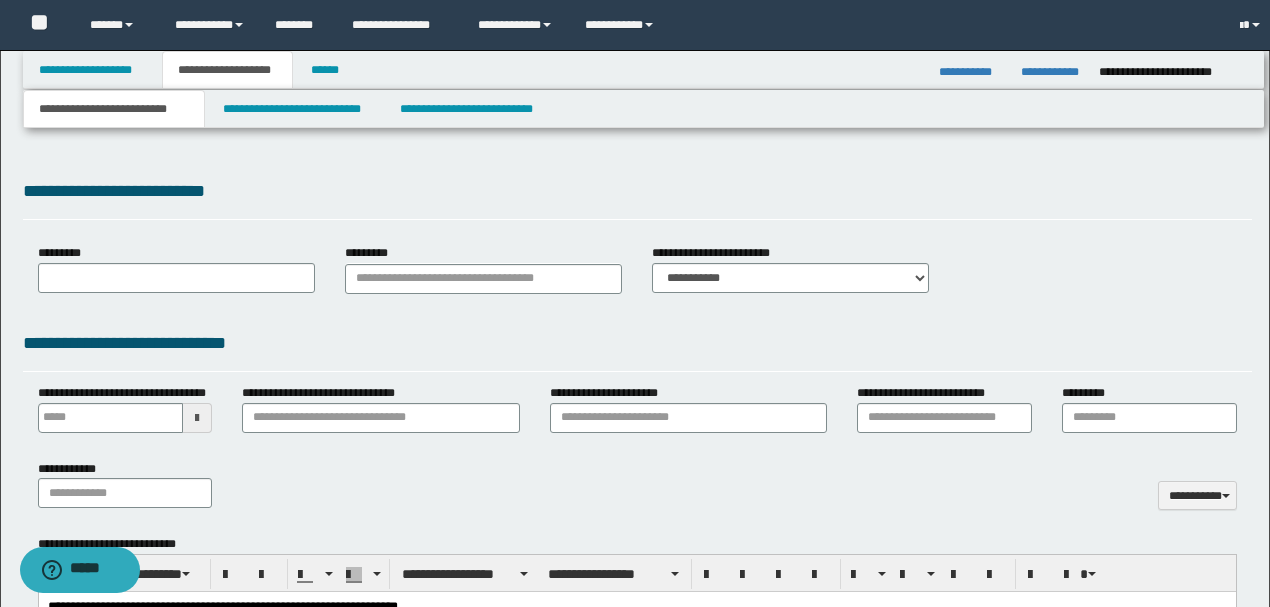 type 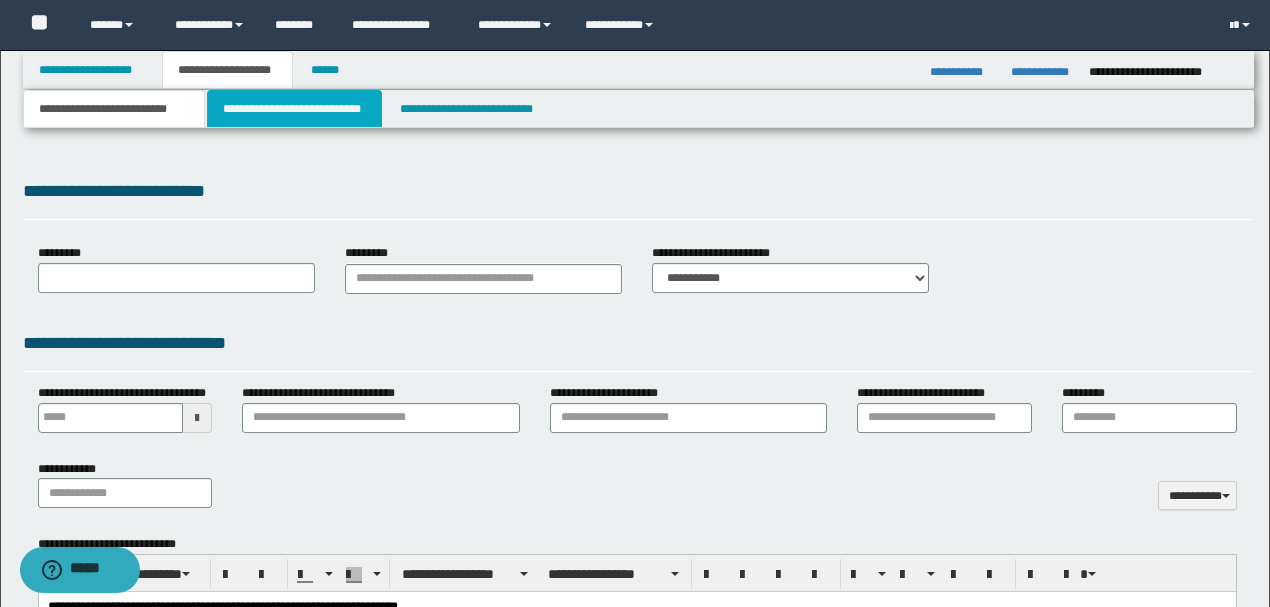click on "**********" at bounding box center [294, 109] 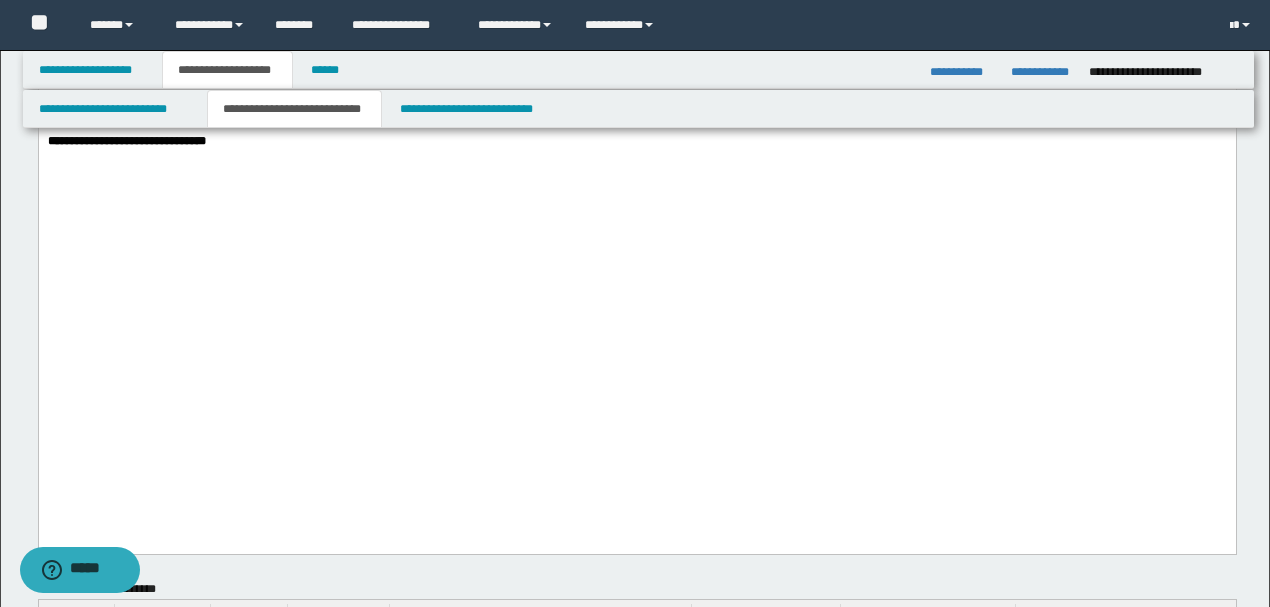 scroll, scrollTop: 2400, scrollLeft: 0, axis: vertical 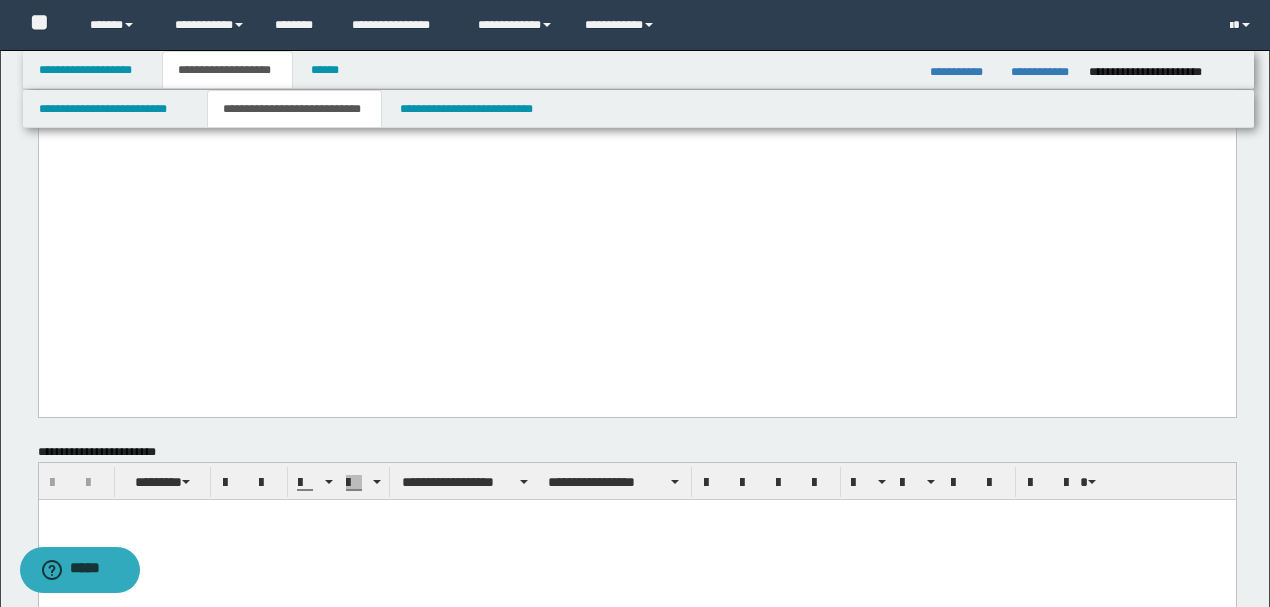 click on "**********" at bounding box center (636, 4) 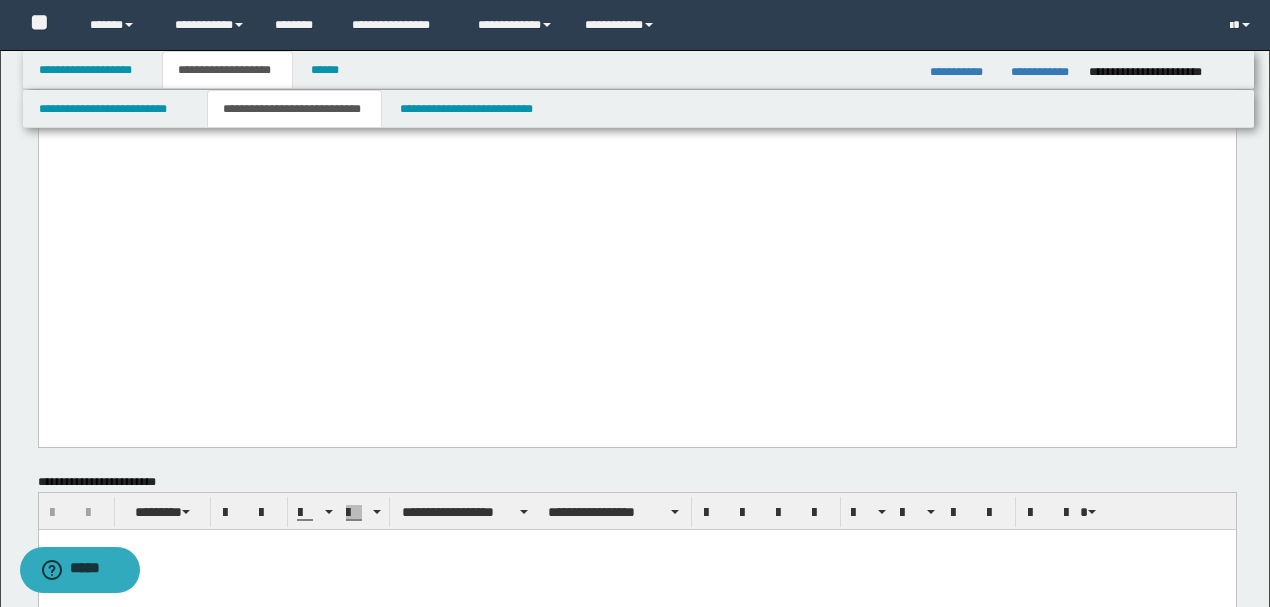 click at bounding box center (636, 32) 